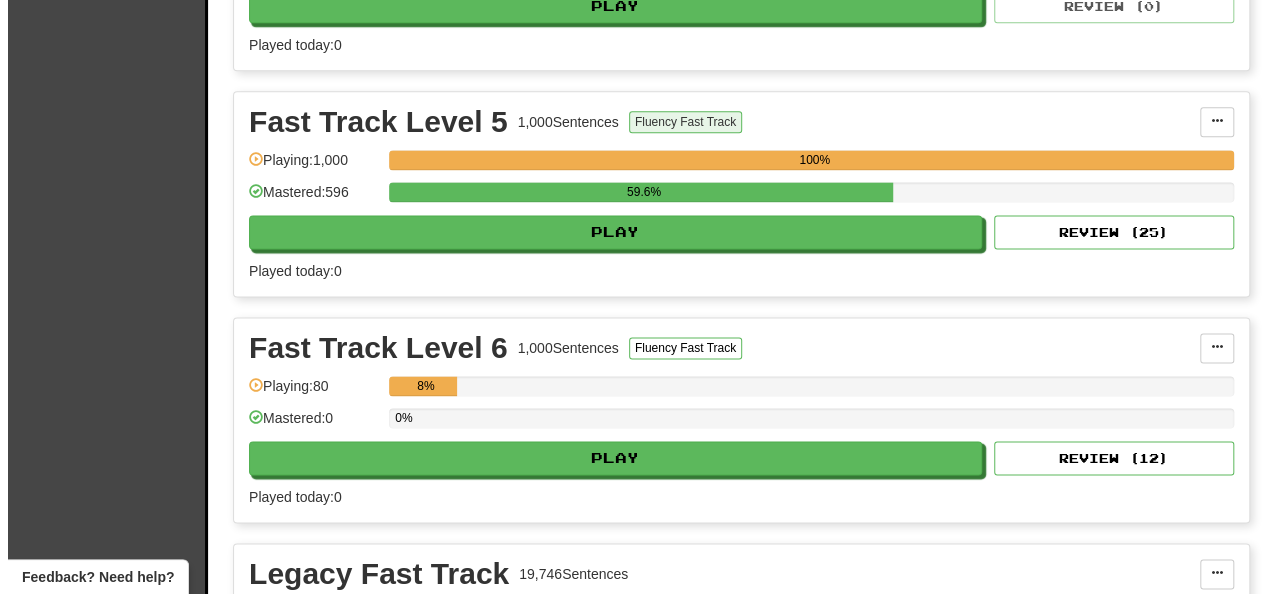 scroll, scrollTop: 1500, scrollLeft: 0, axis: vertical 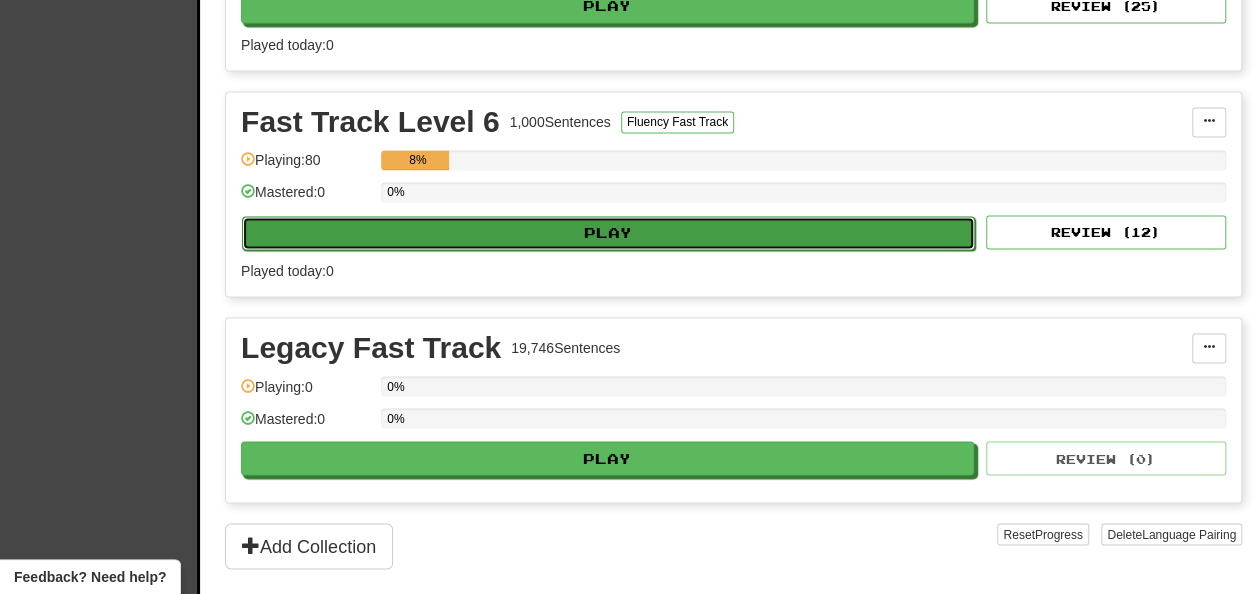 click on "Play" at bounding box center [608, 233] 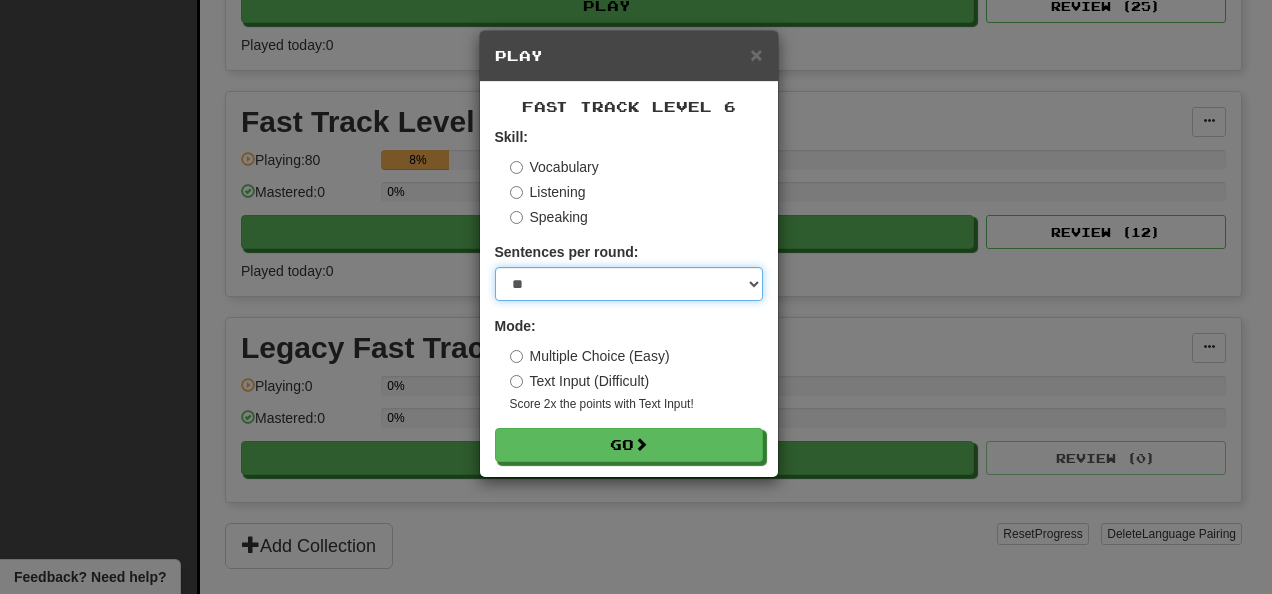 click on "* ** ** ** ** ** *** ********" at bounding box center [629, 284] 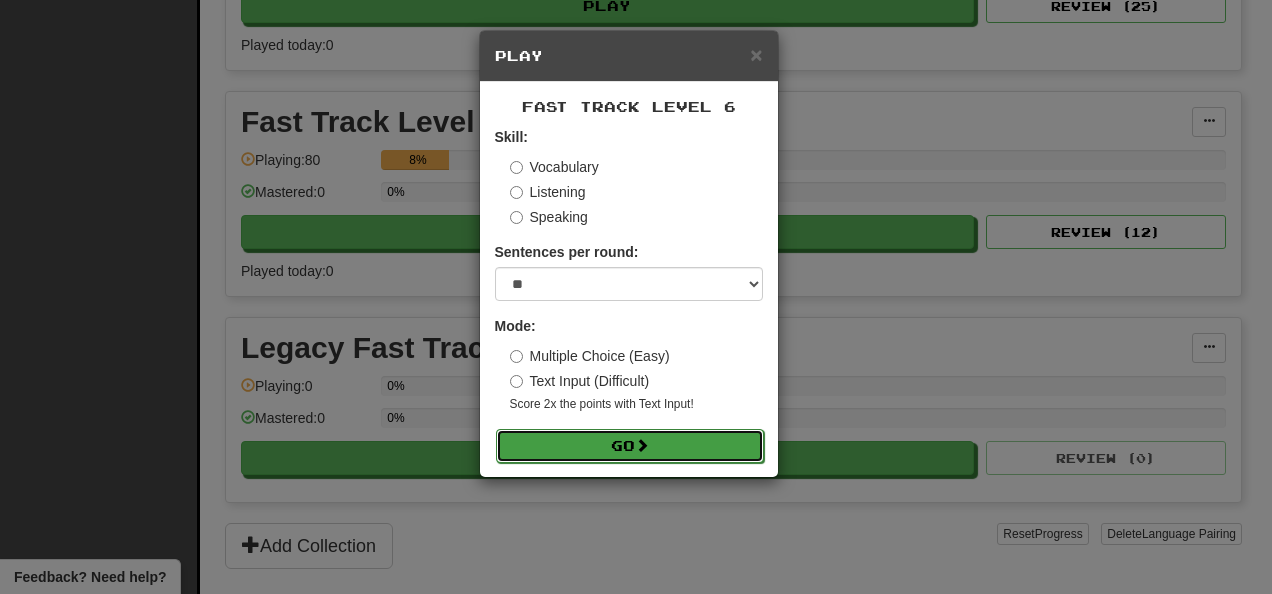 click on "Go" at bounding box center (630, 446) 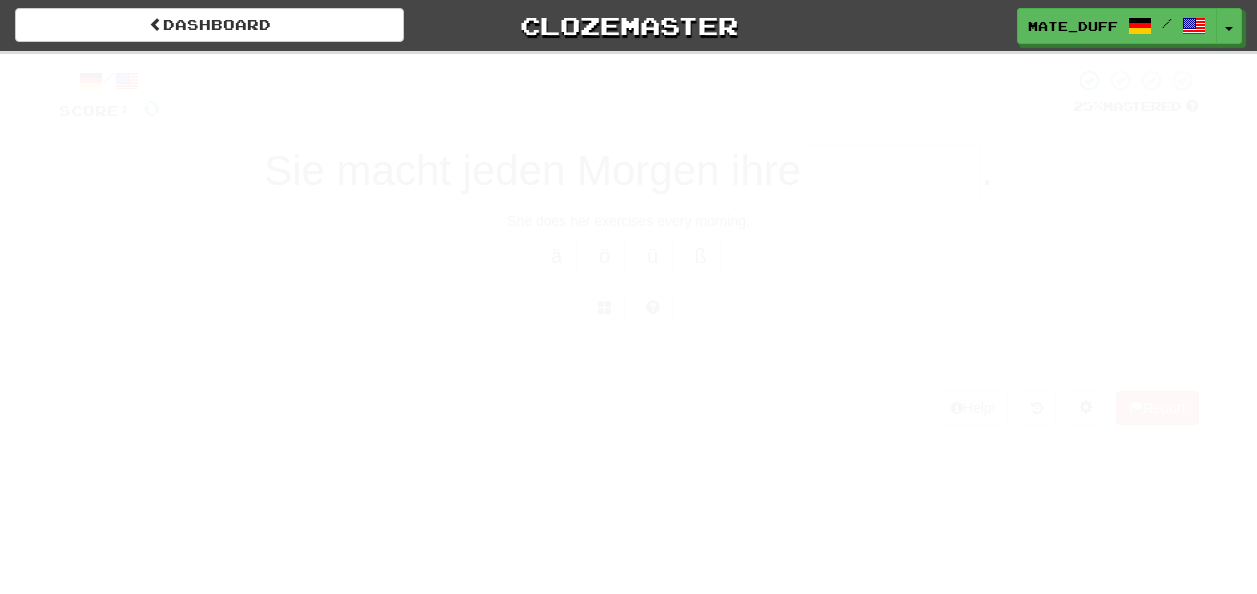 scroll, scrollTop: 0, scrollLeft: 0, axis: both 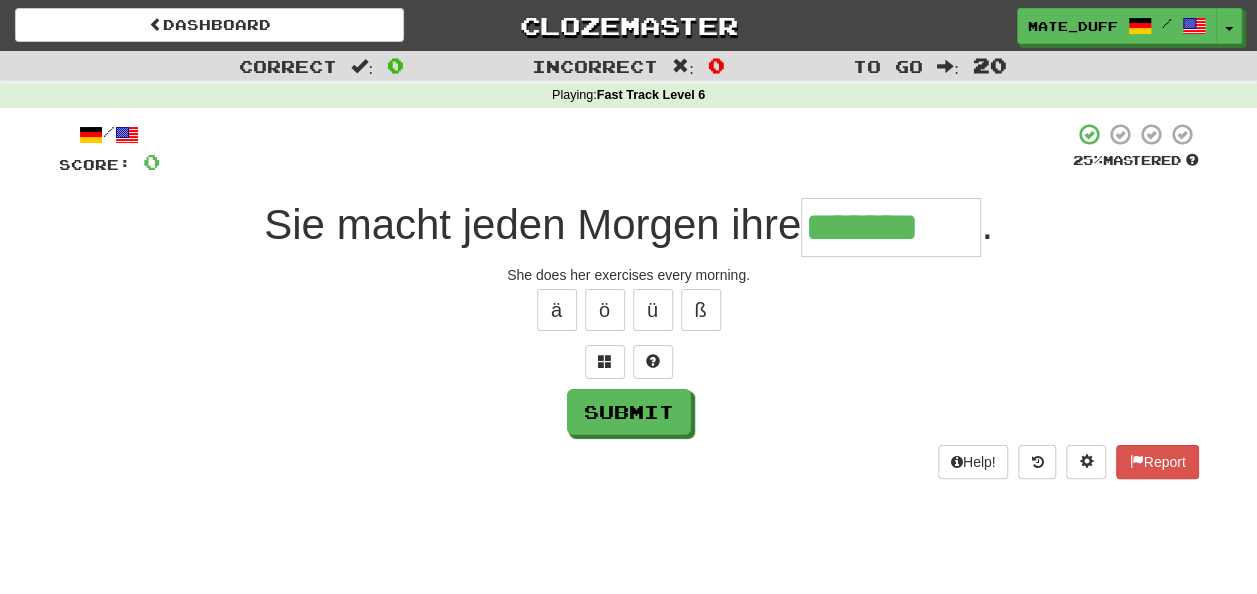 type on "*******" 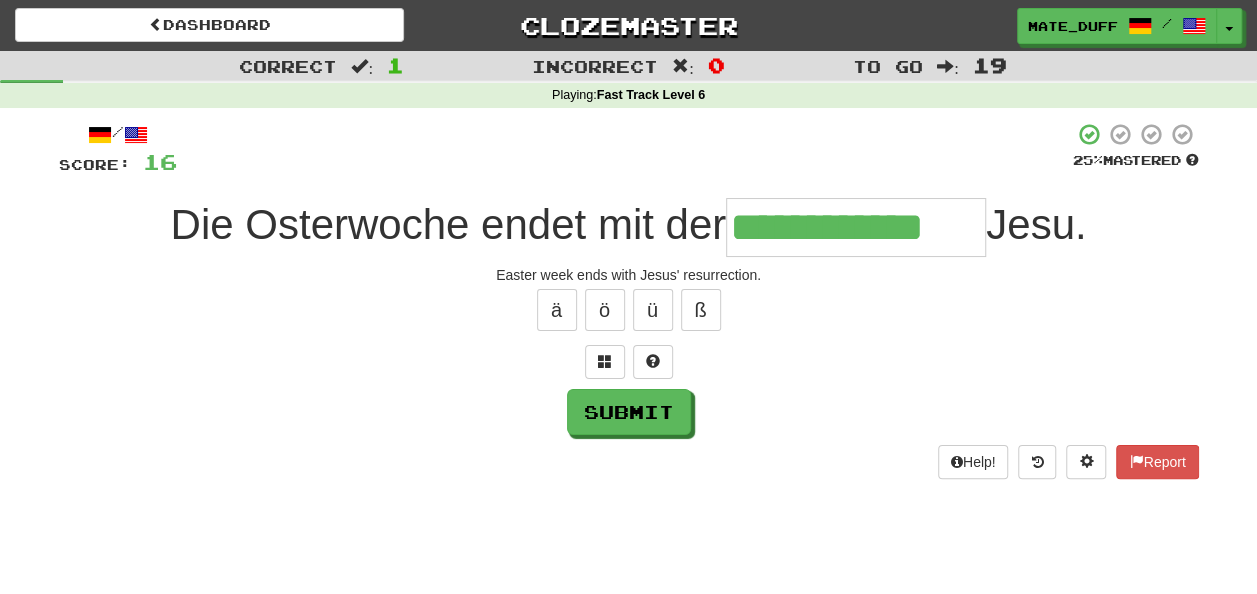 type on "**********" 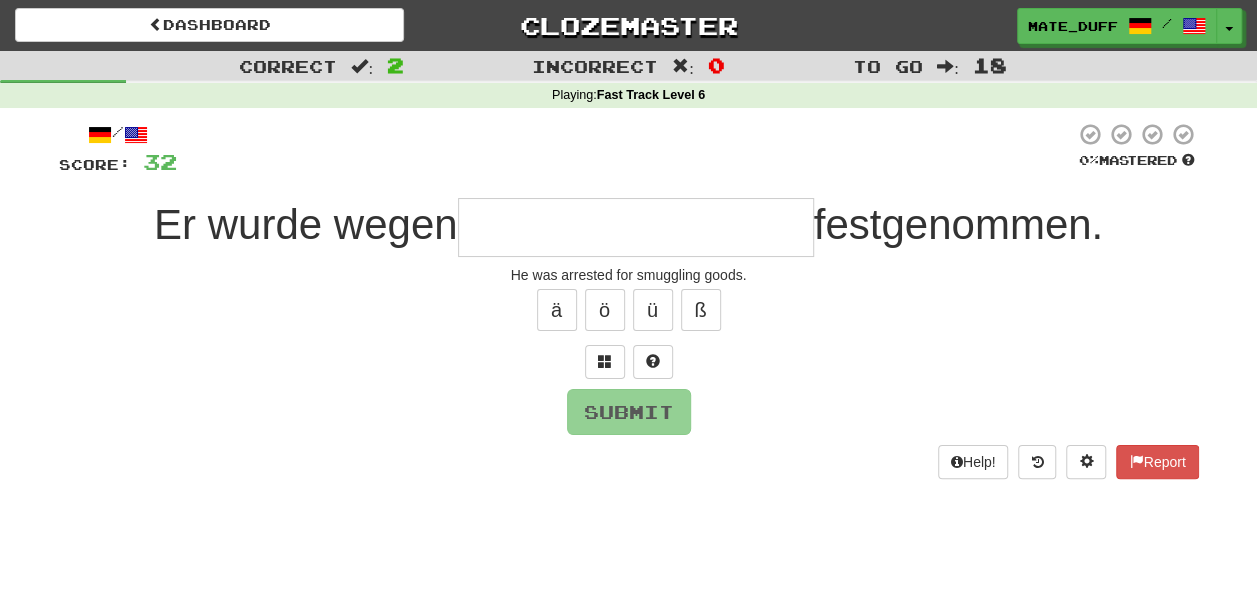 type on "**********" 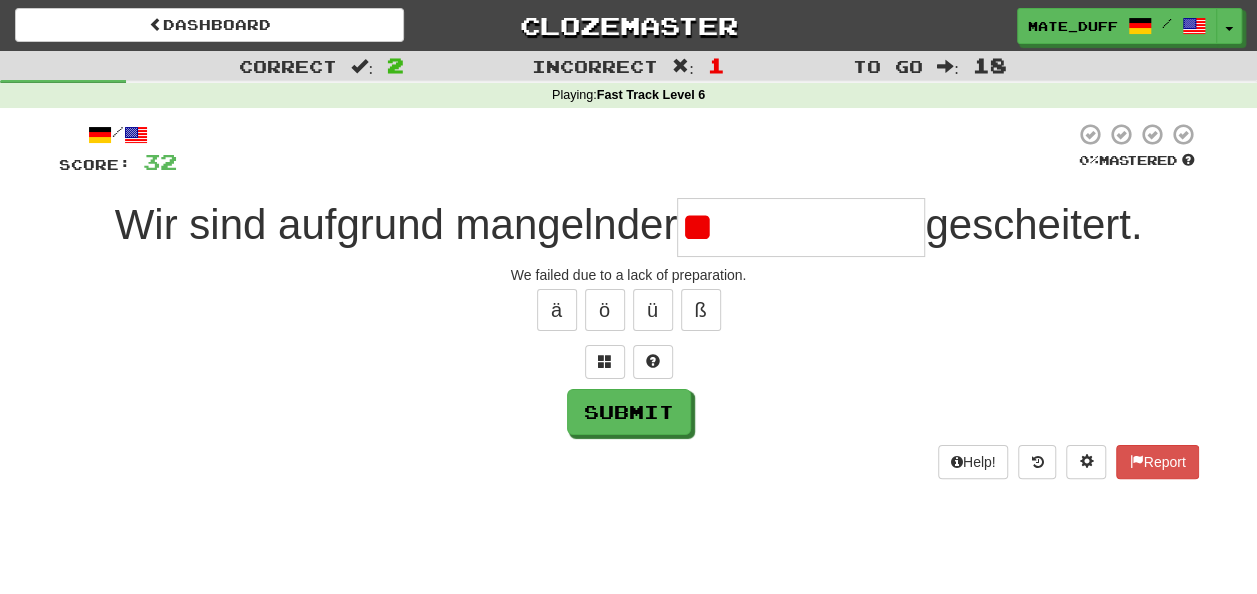 type on "*" 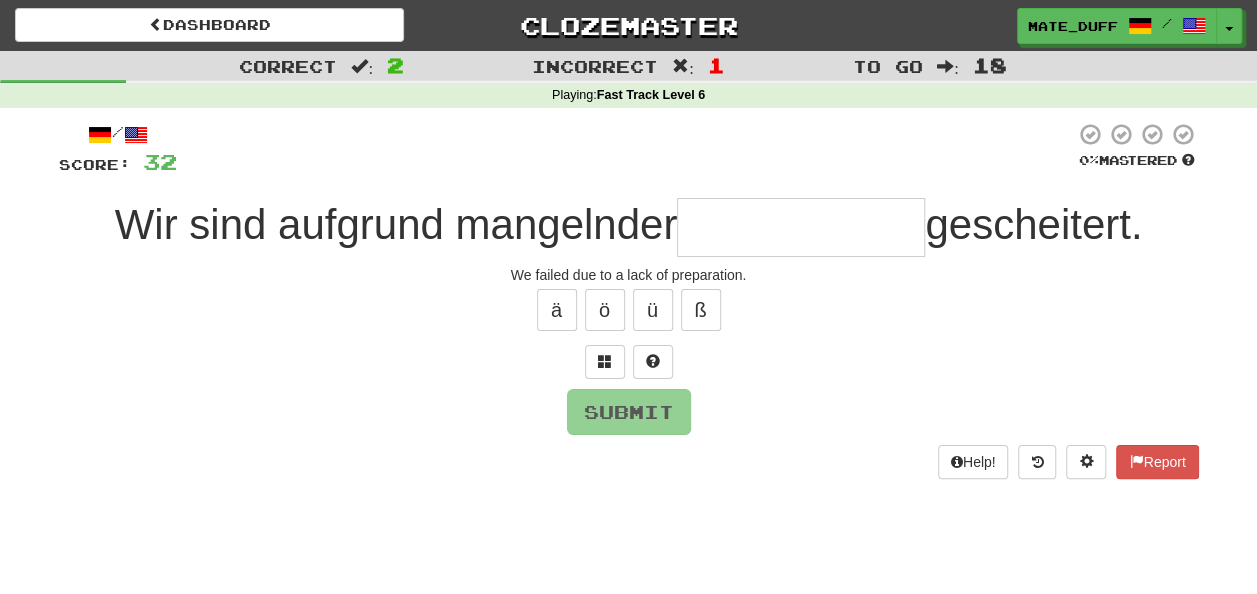type on "**********" 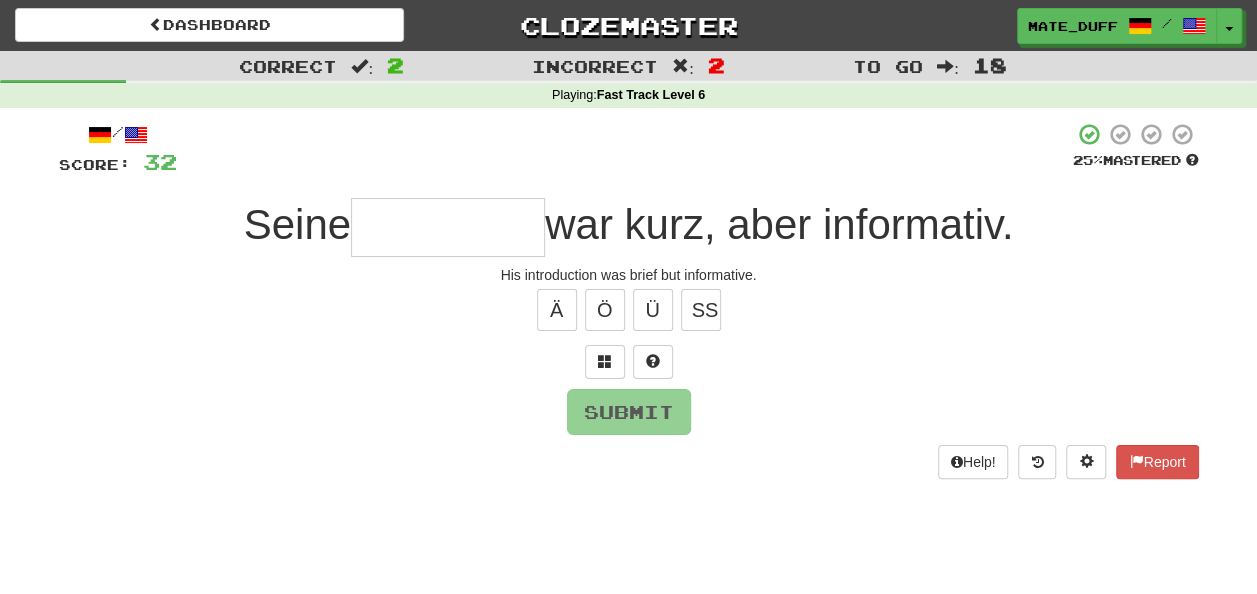 type on "*" 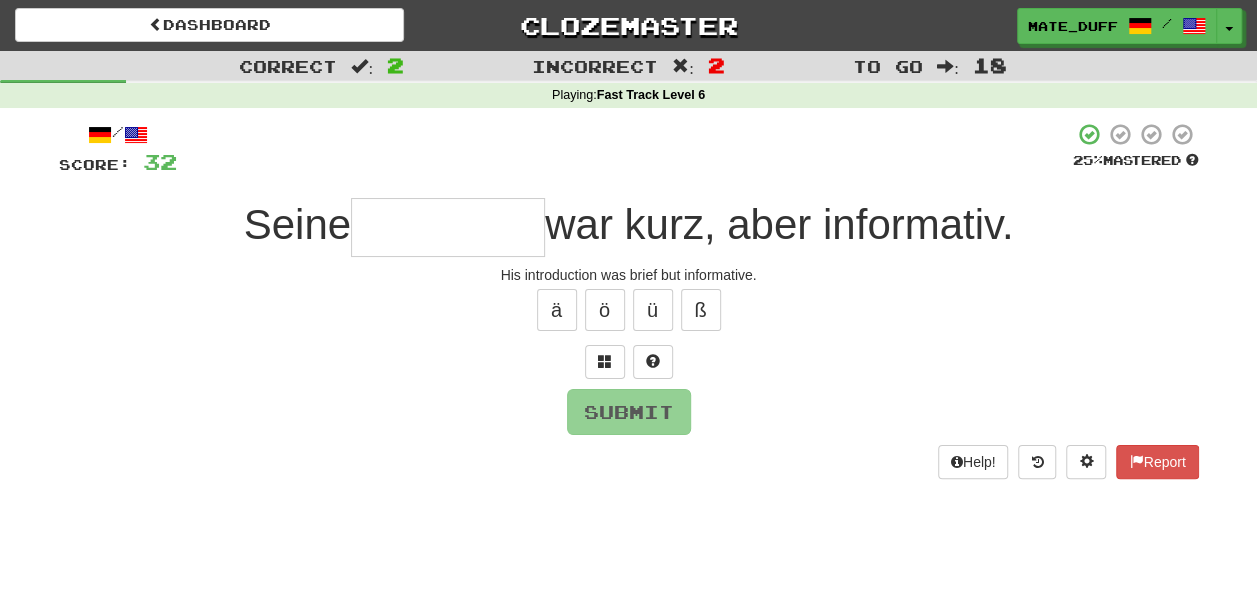 click at bounding box center (448, 227) 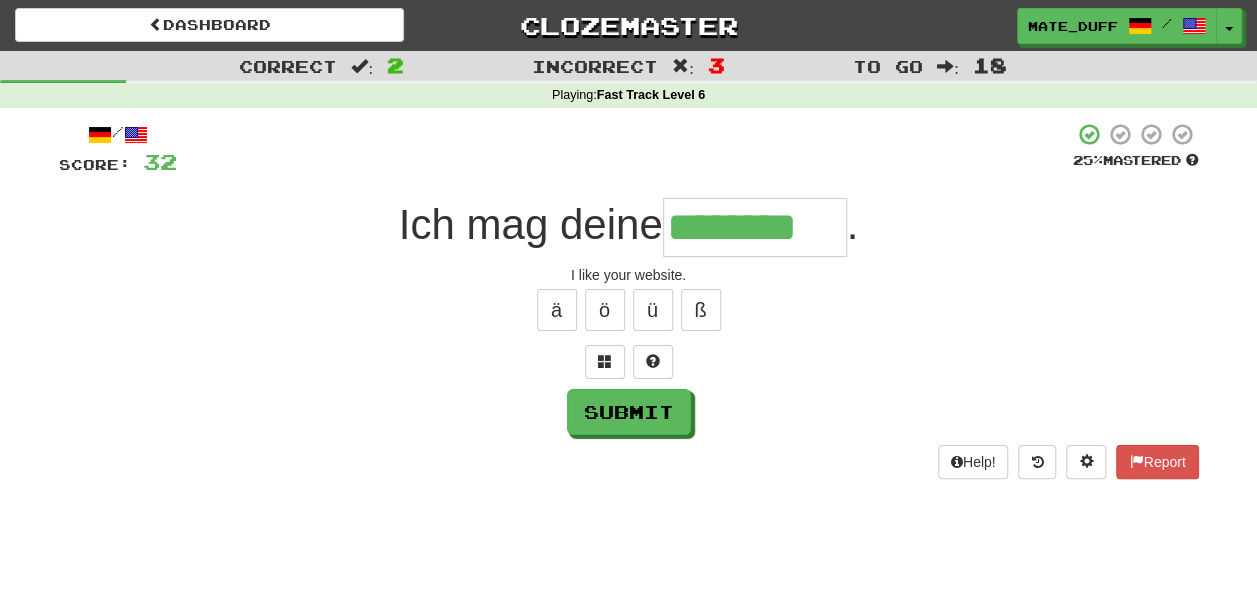 type on "********" 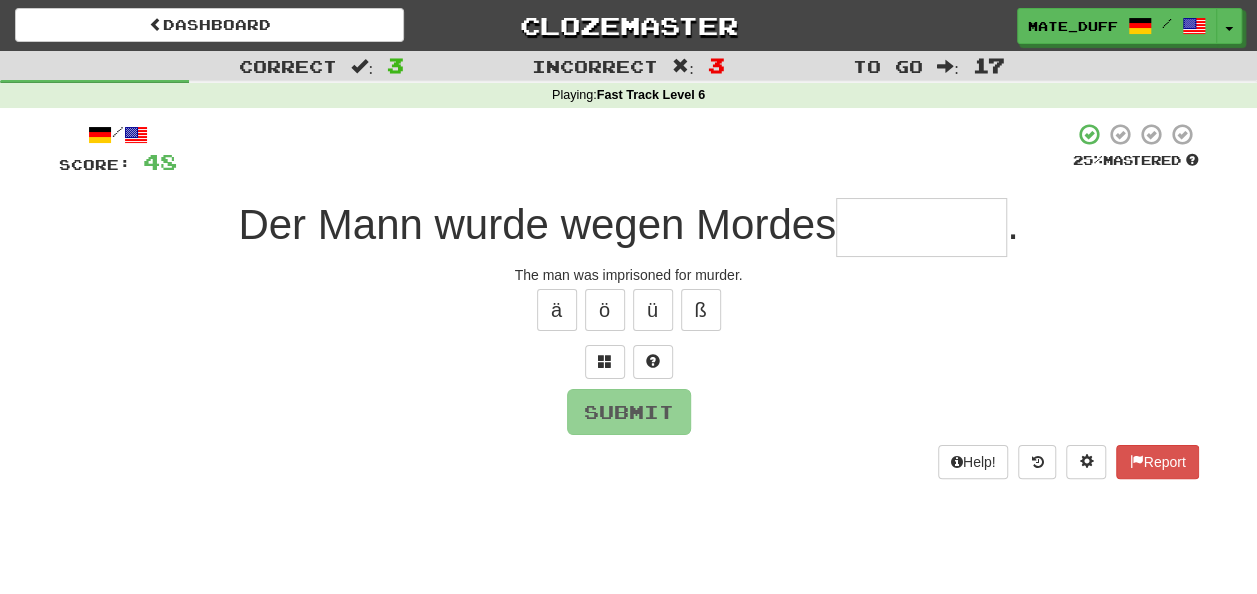 type on "*" 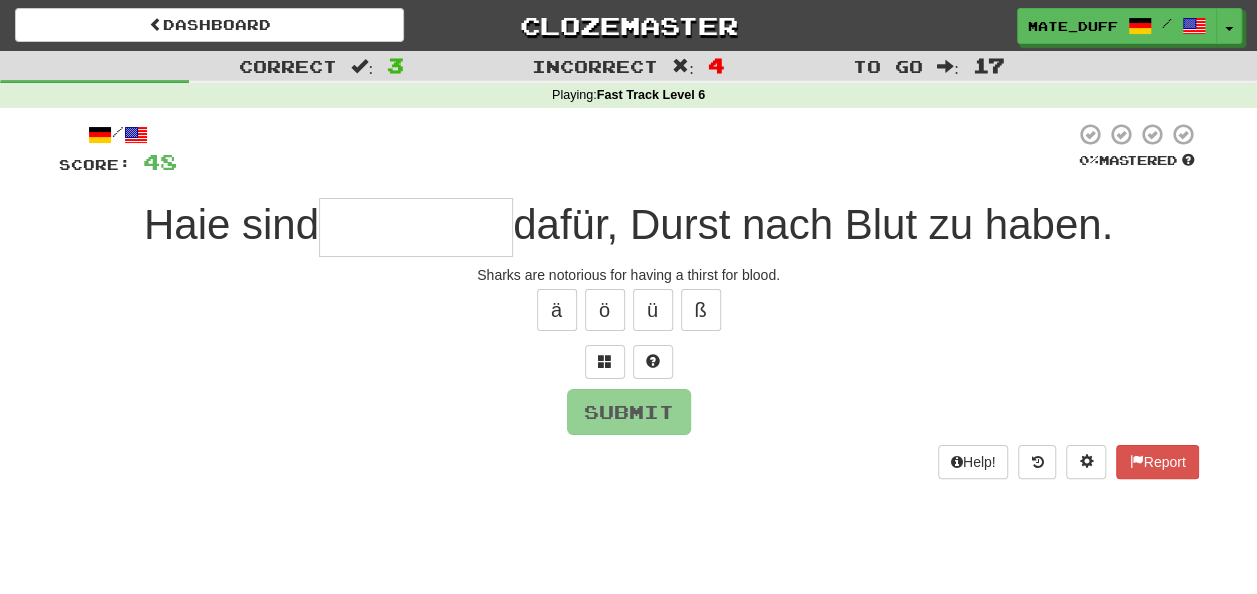 type on "**********" 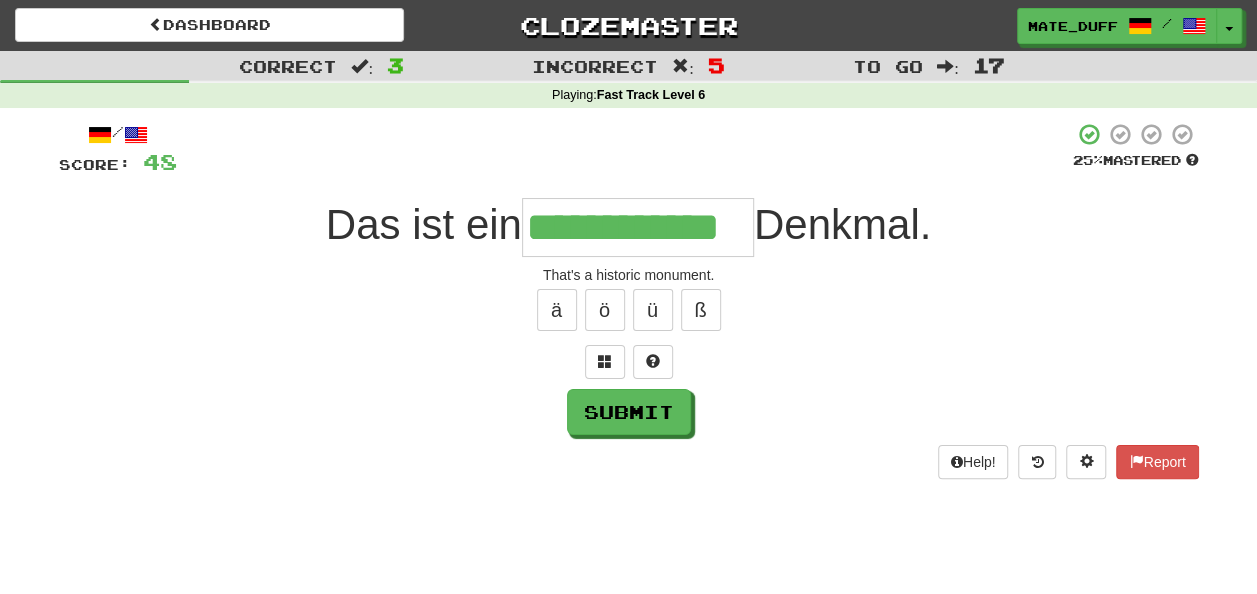 type on "**********" 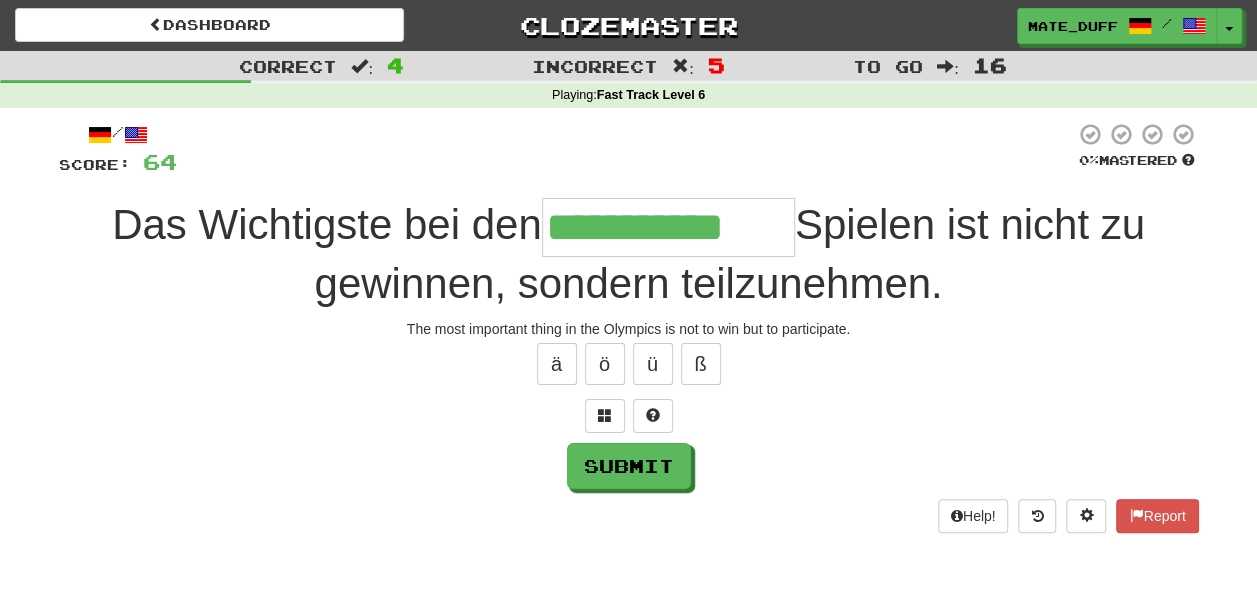 type on "**********" 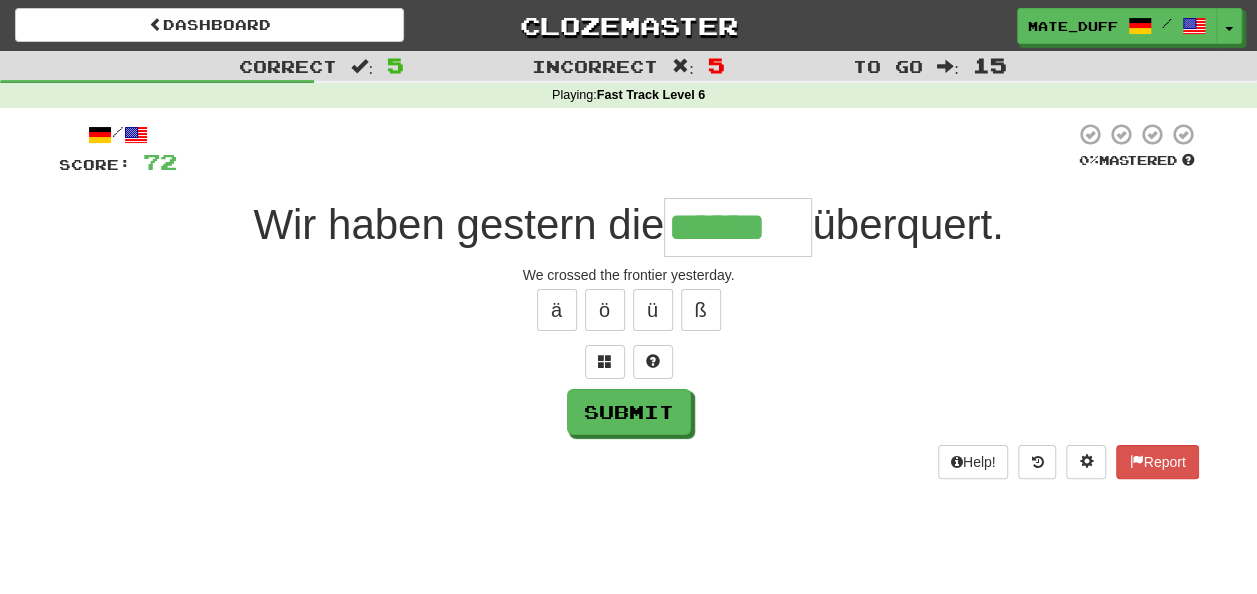 type on "******" 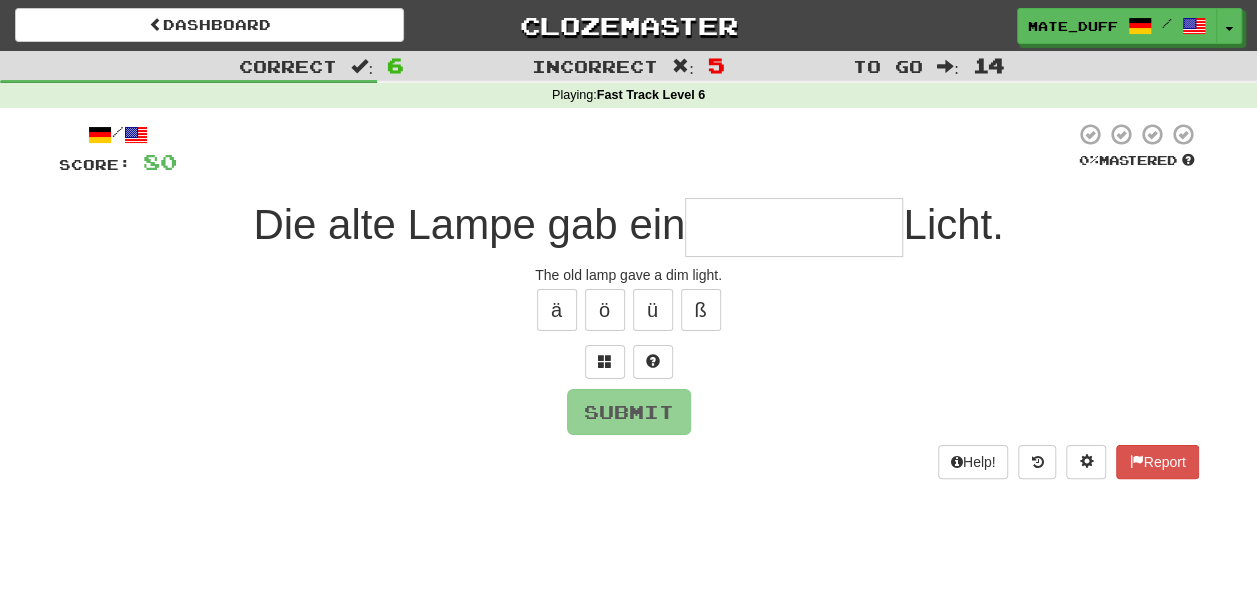 type on "*********" 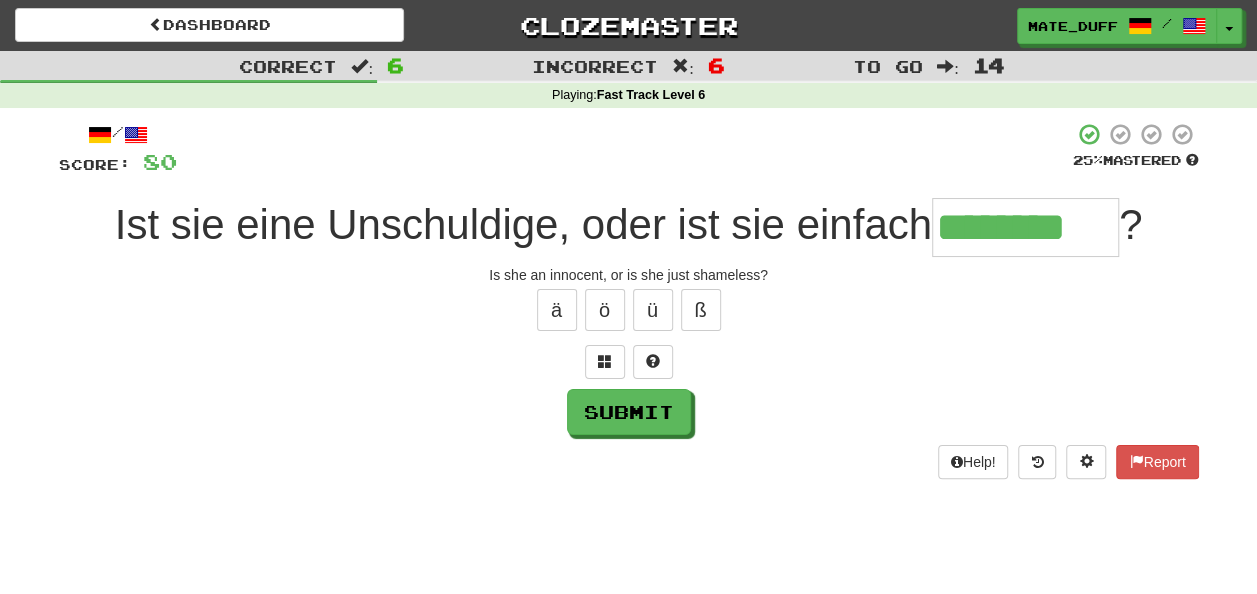 type on "********" 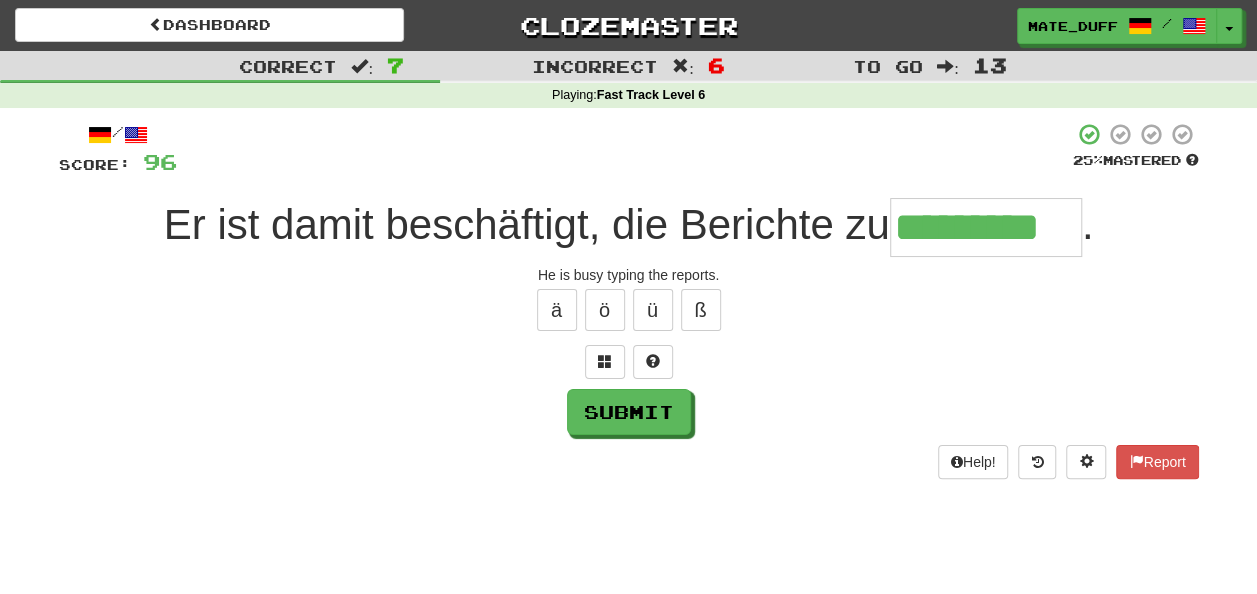 type on "*********" 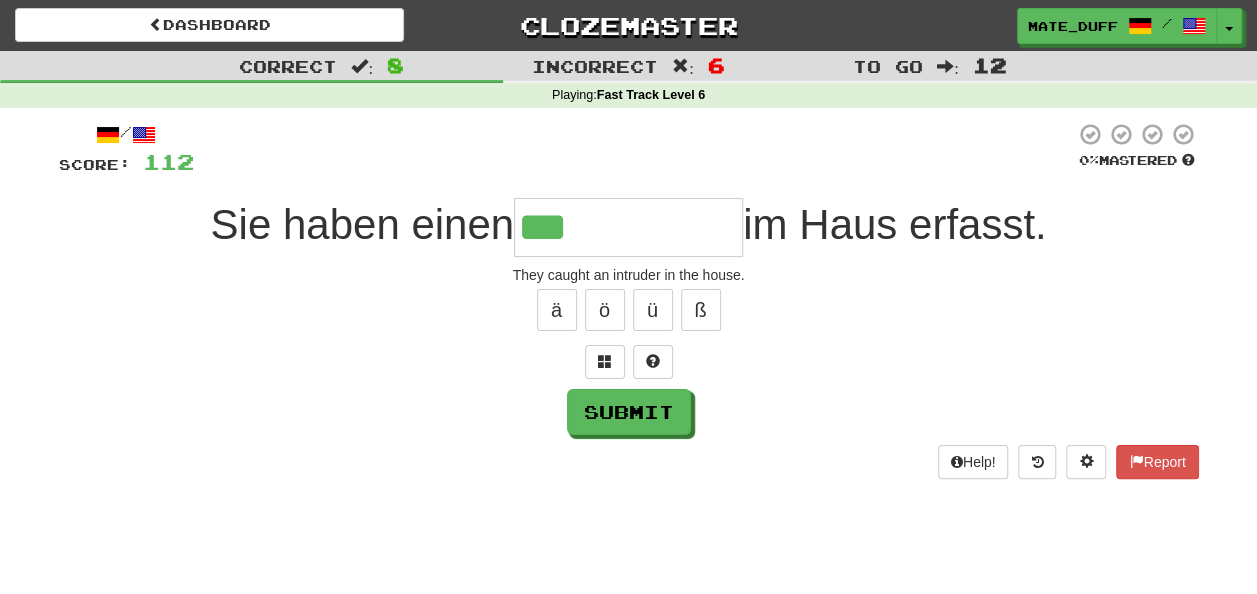 type on "**********" 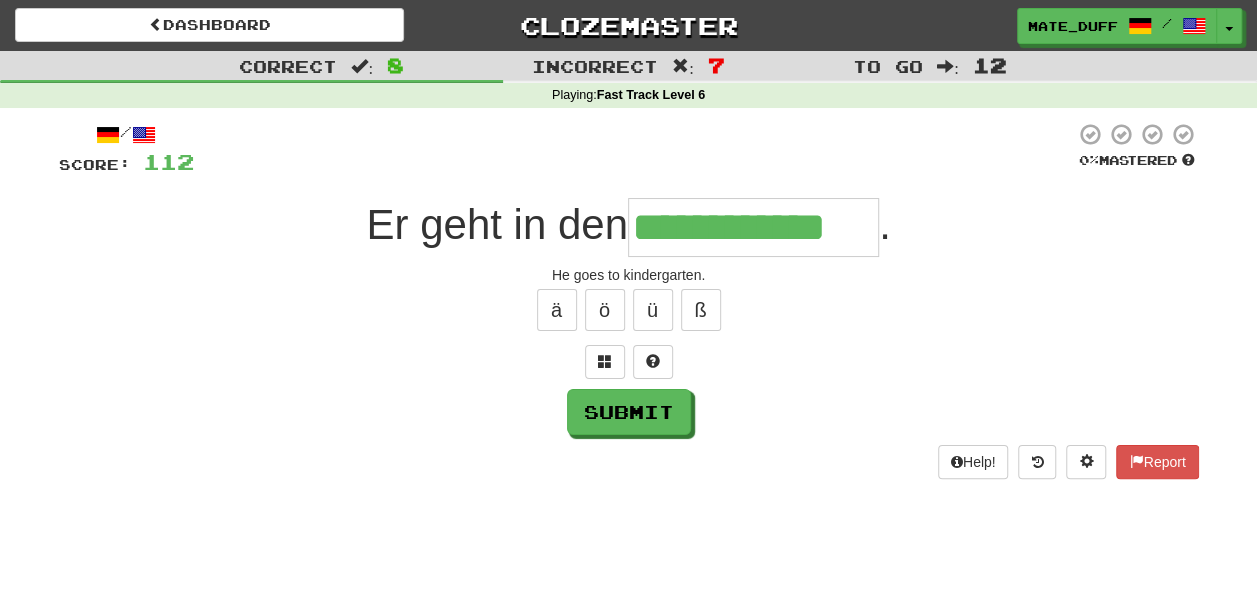 type on "**********" 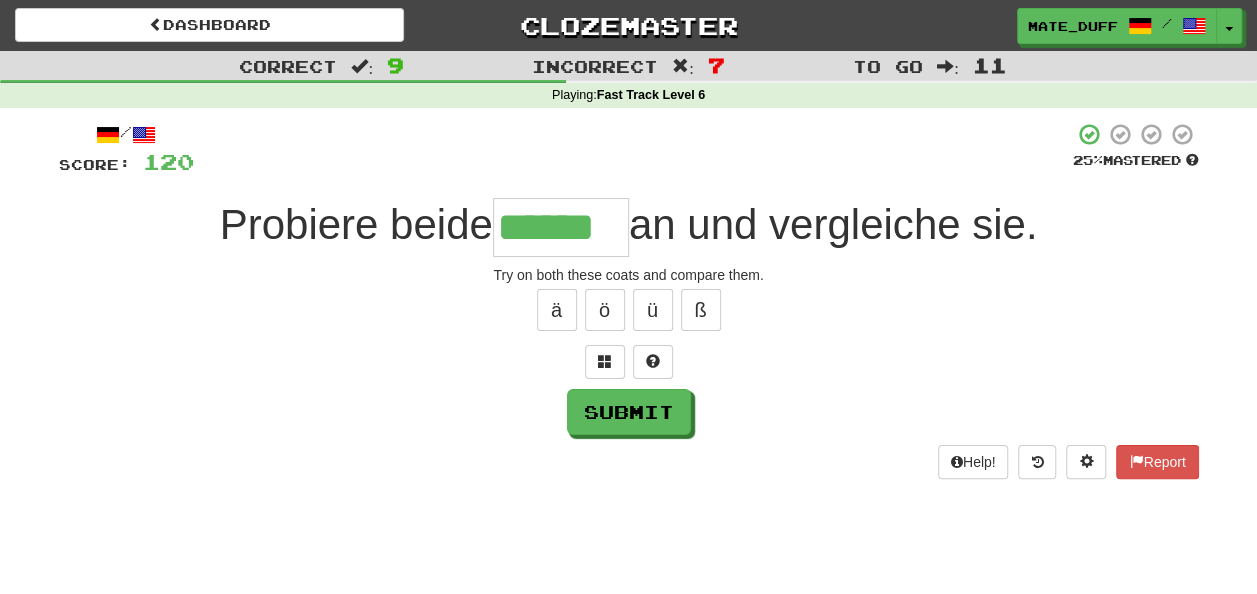 type on "******" 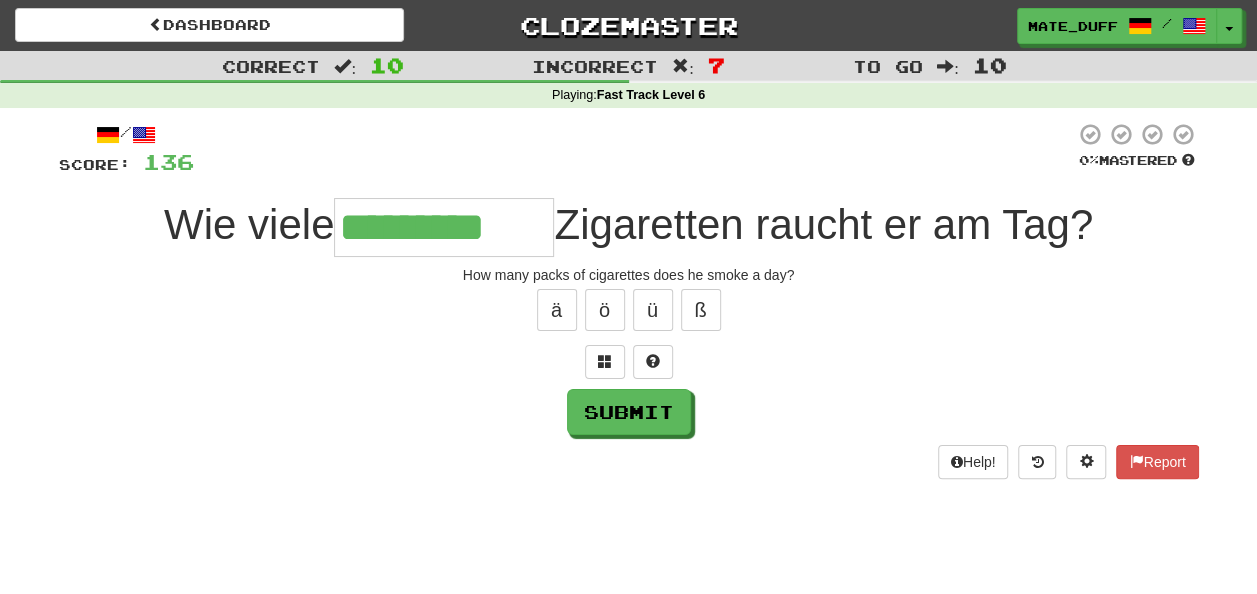 type on "*********" 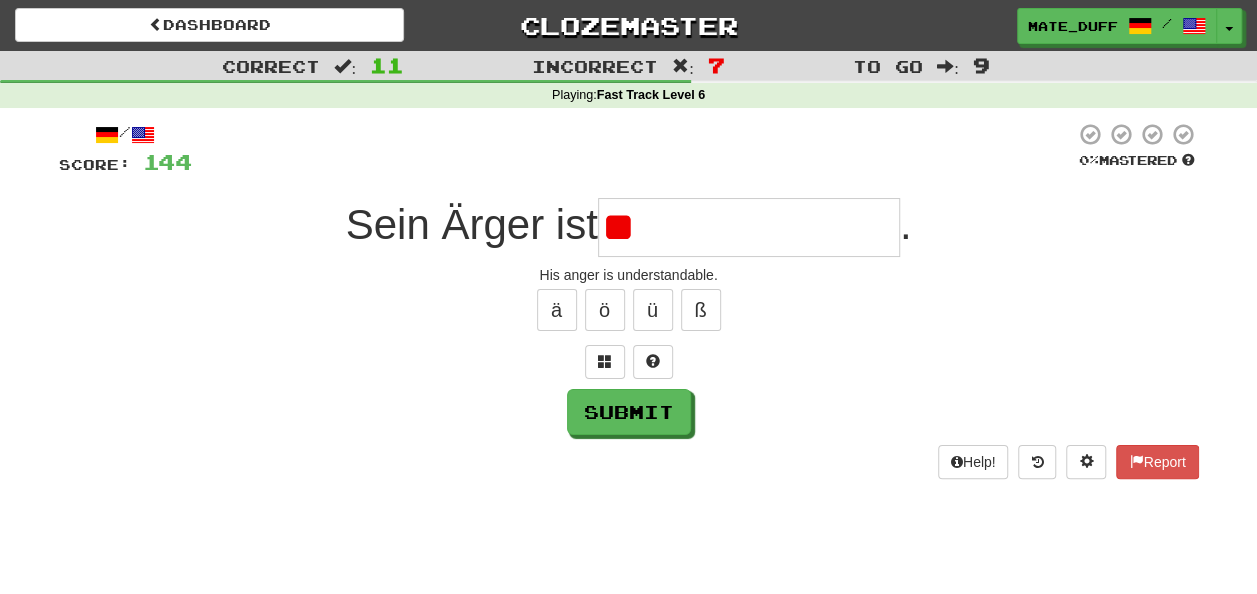 type on "*" 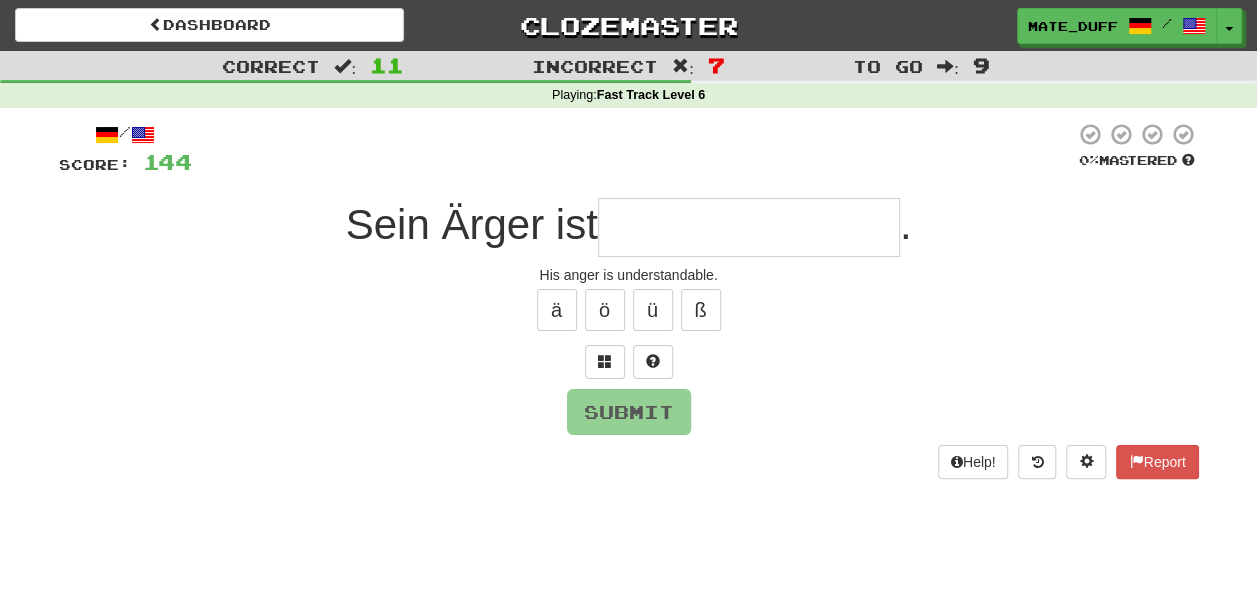 type on "*" 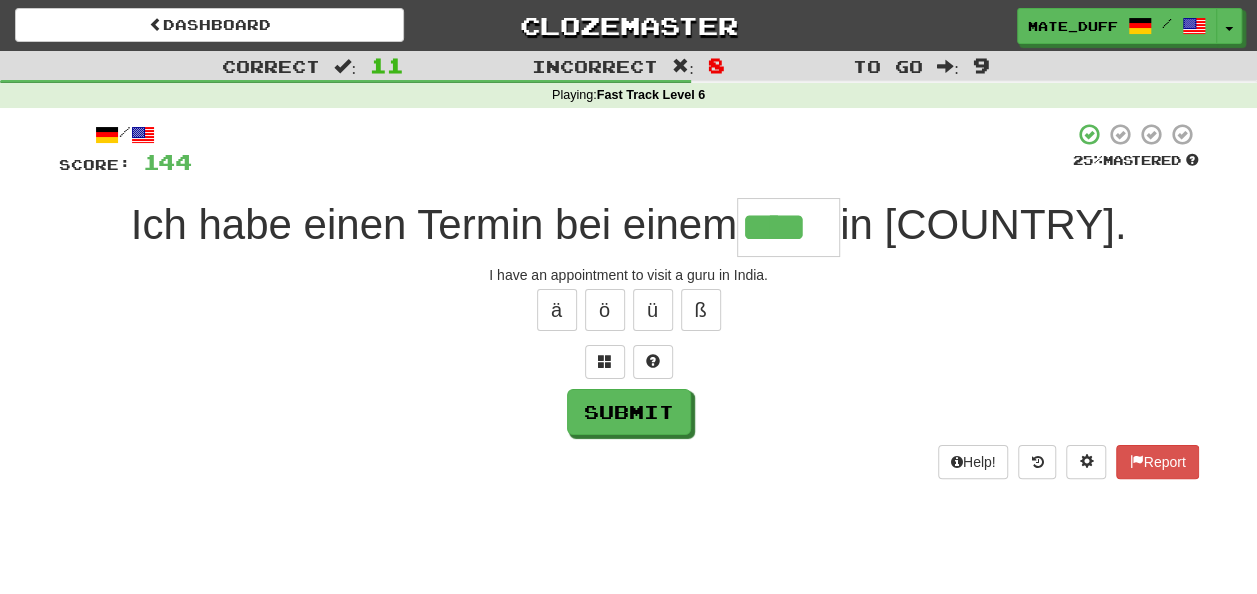 type on "****" 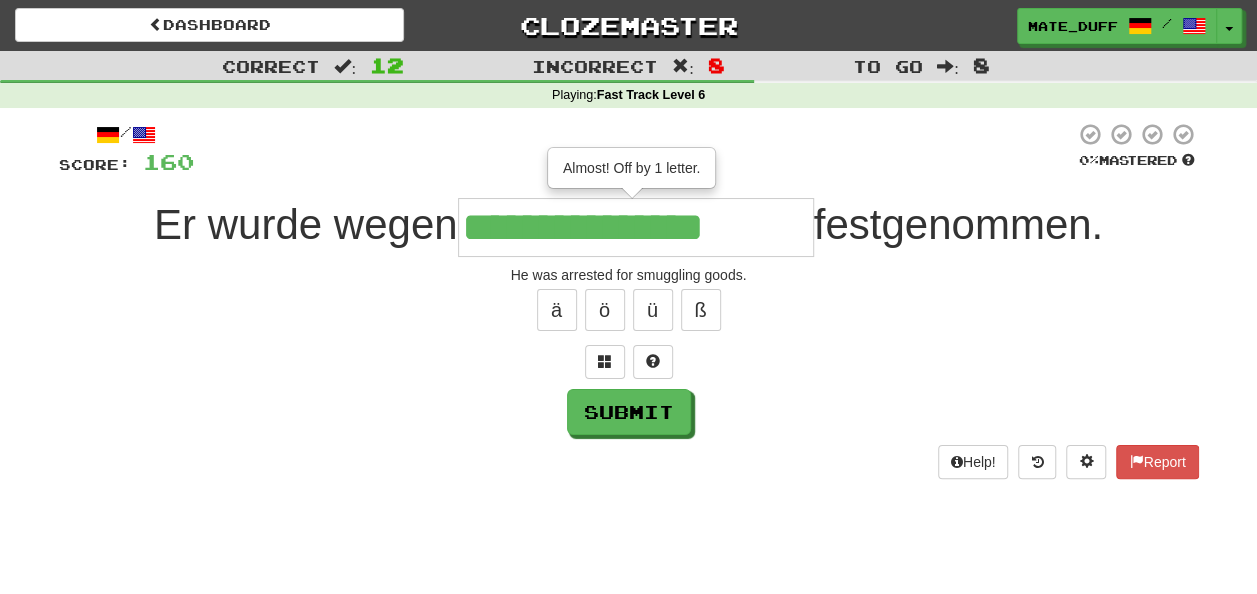 type on "**********" 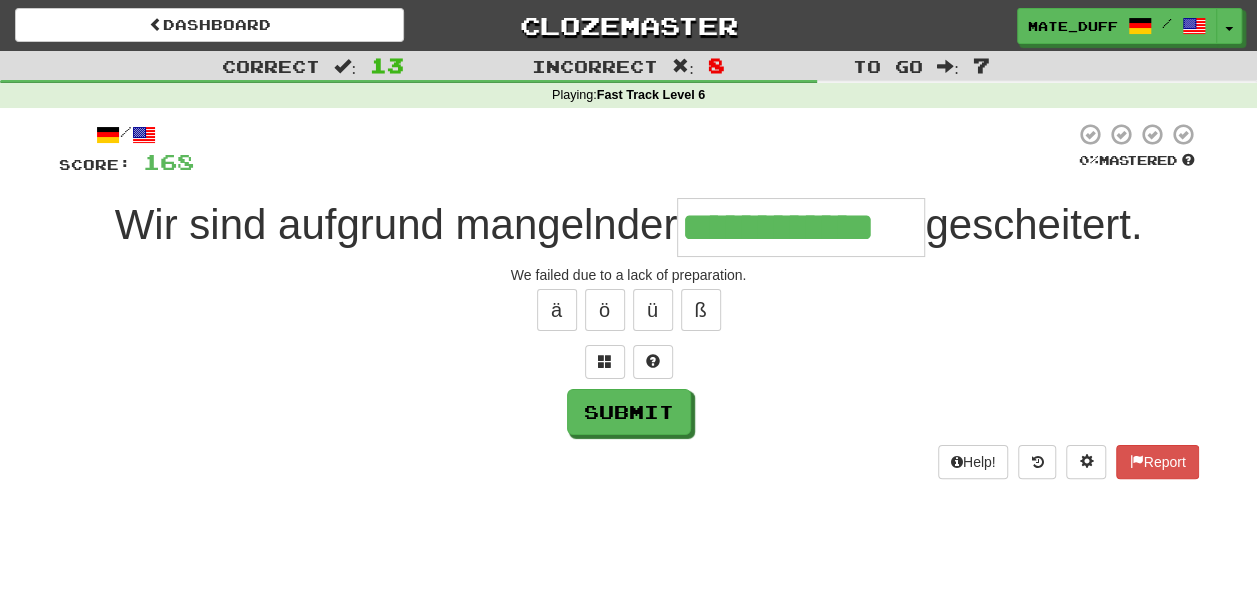 type on "**********" 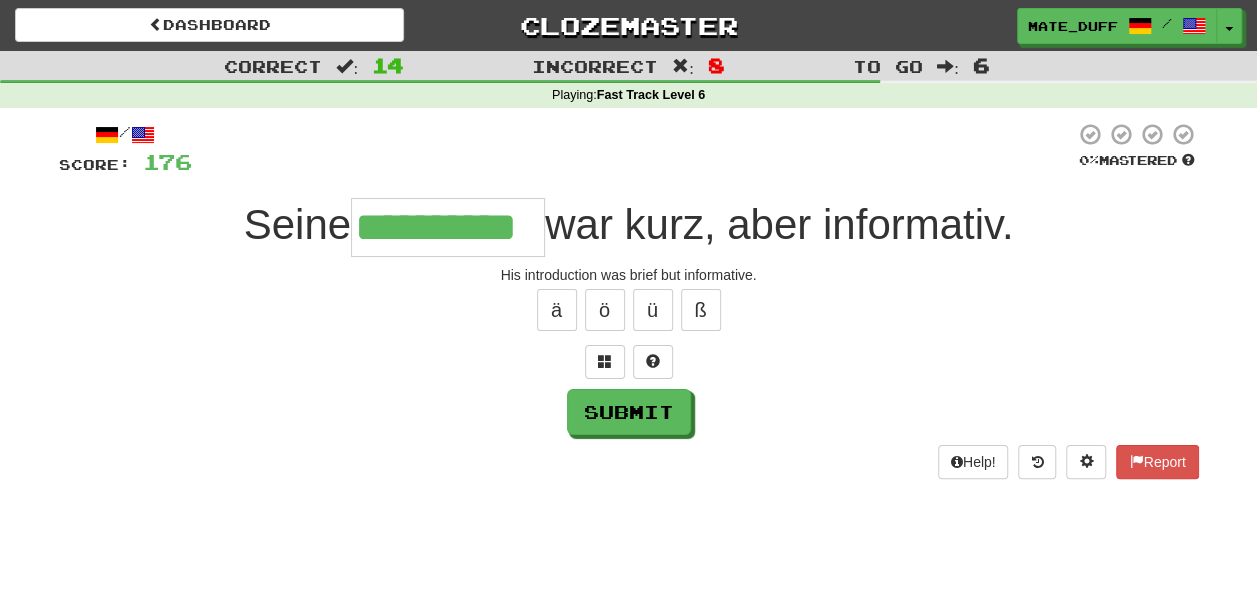 type on "**********" 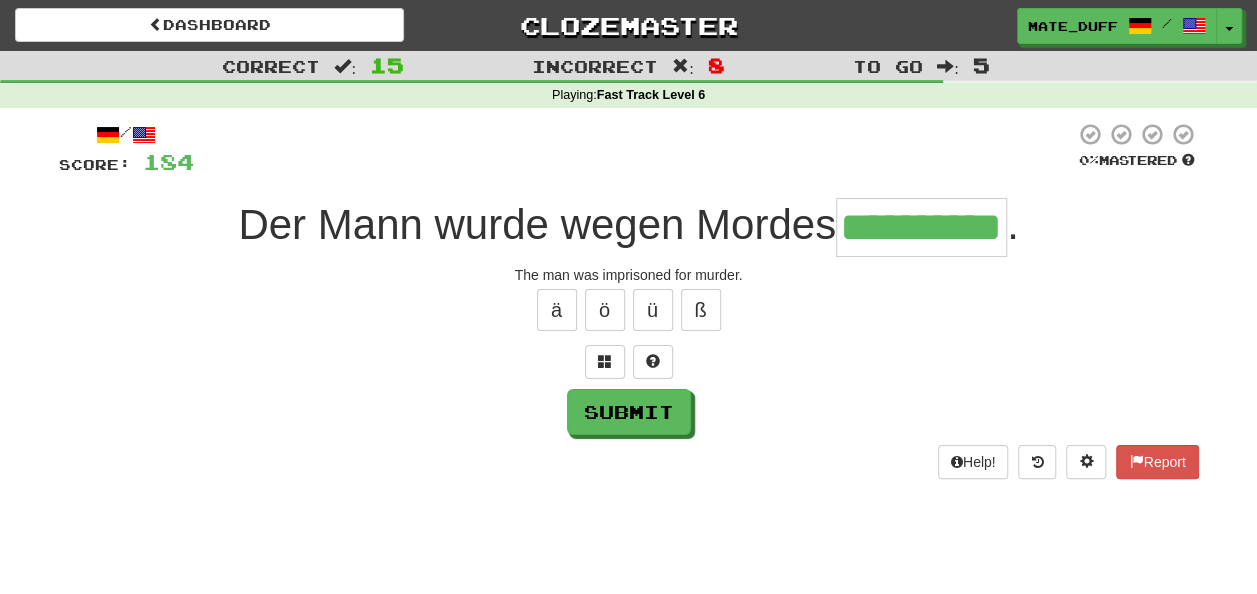type on "**********" 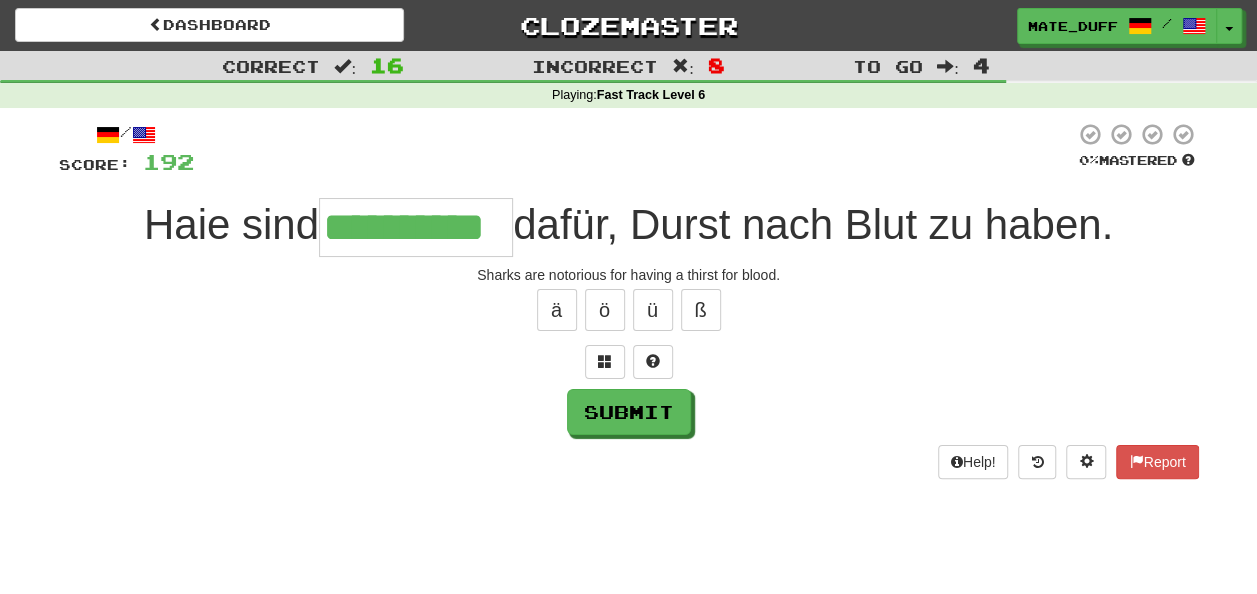 type on "**********" 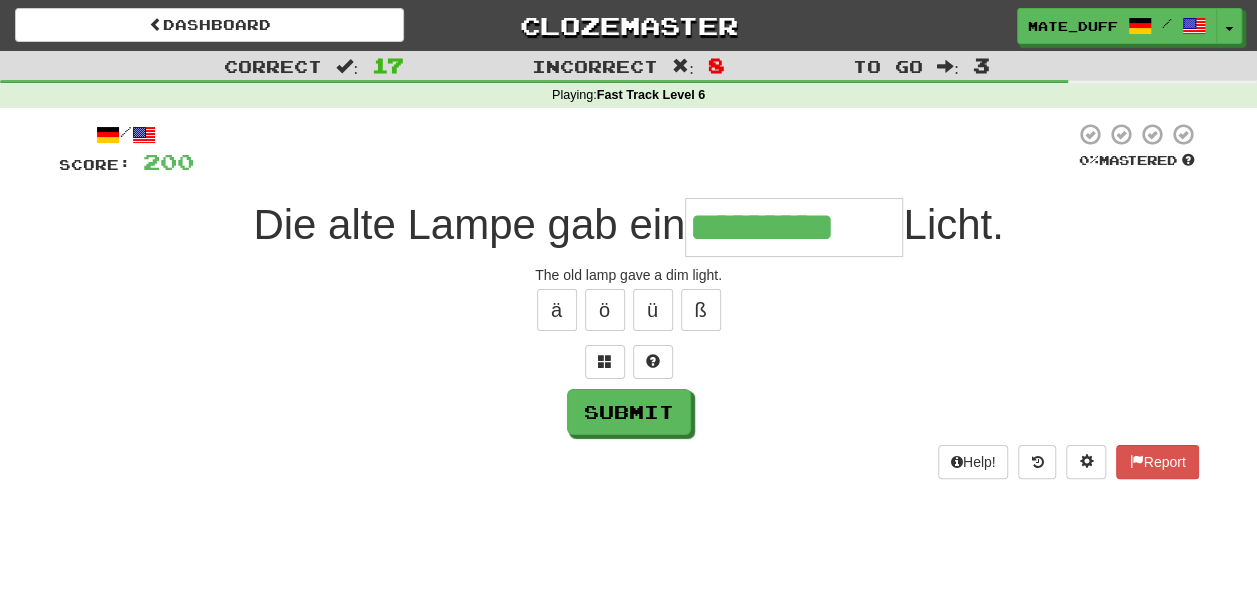 type on "*********" 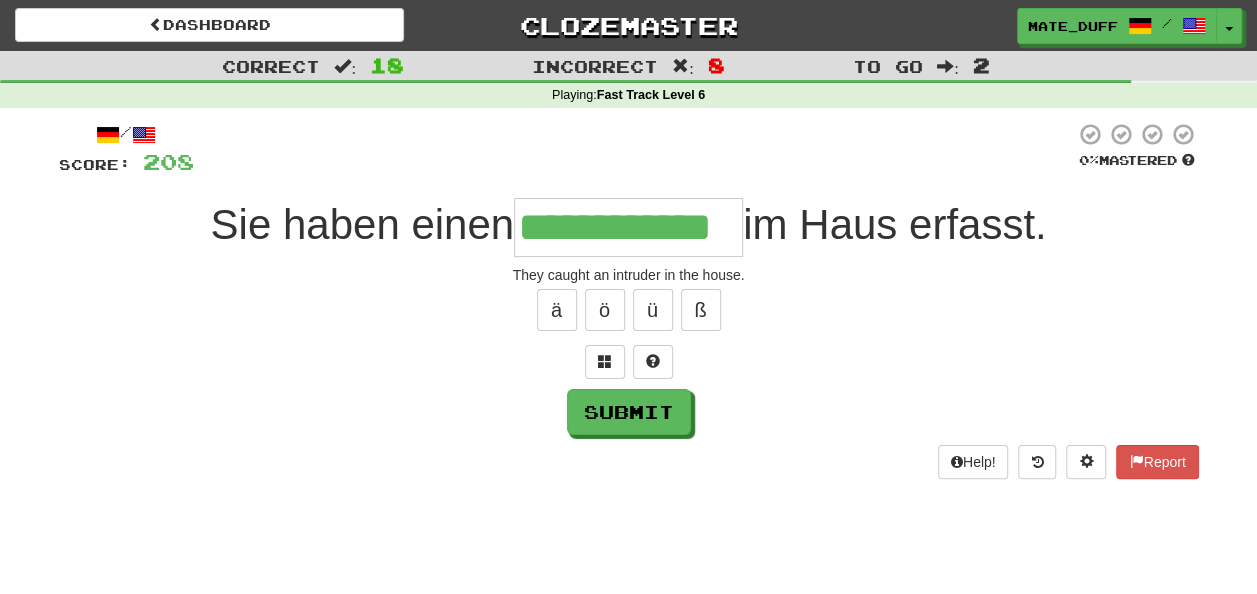 type on "**********" 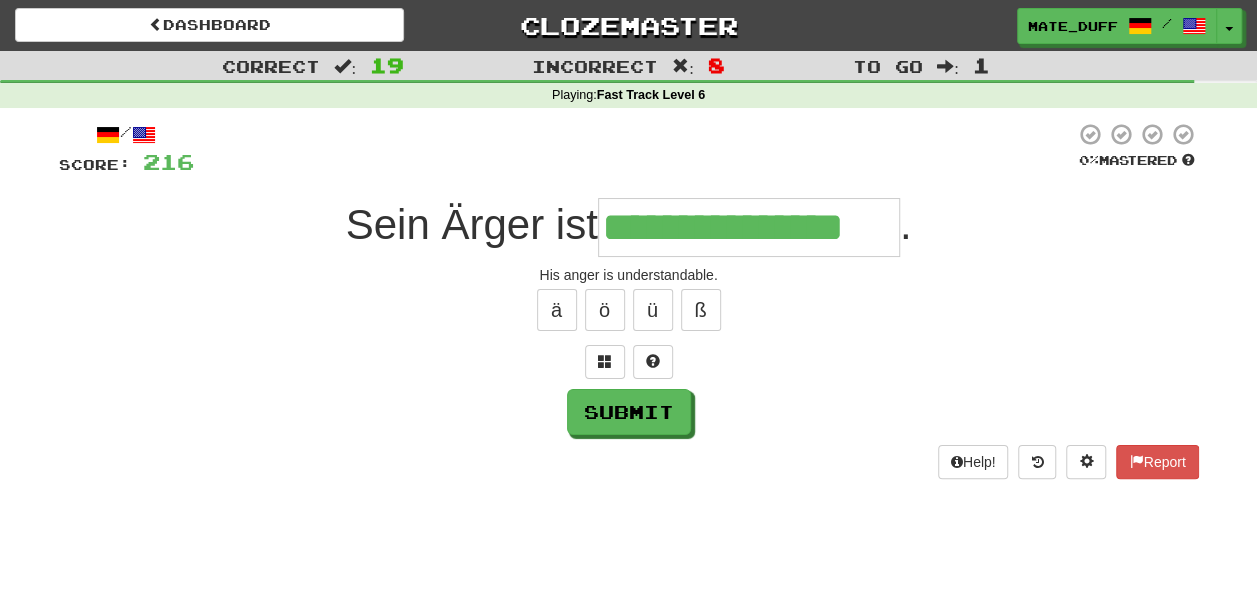 type on "**********" 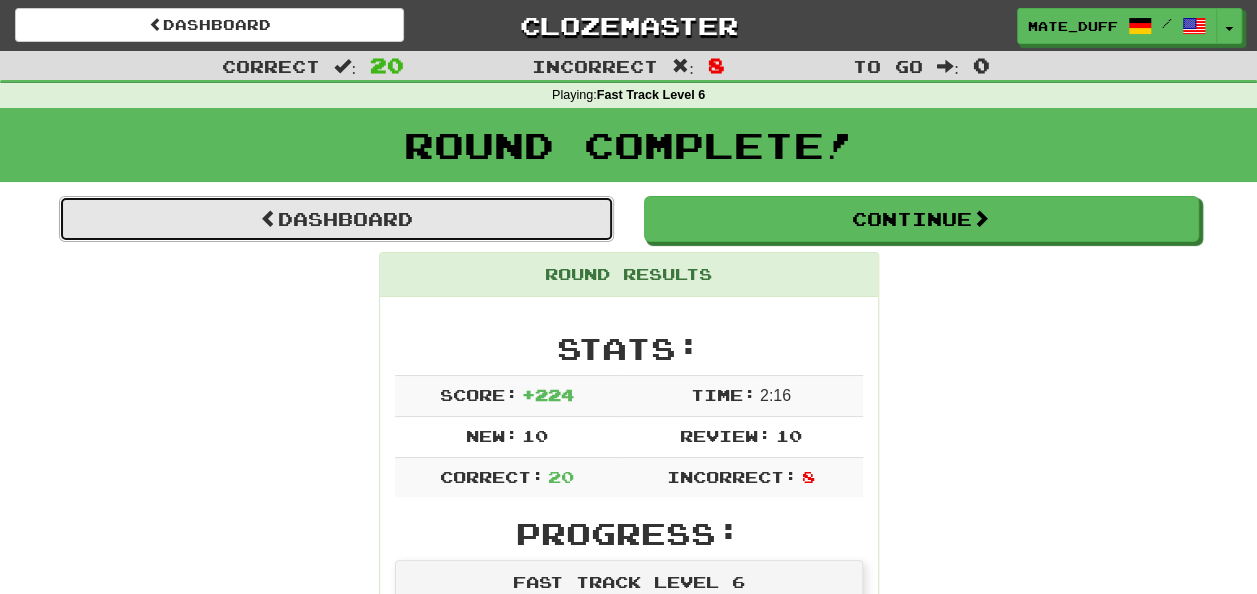 click on "Dashboard" at bounding box center [336, 219] 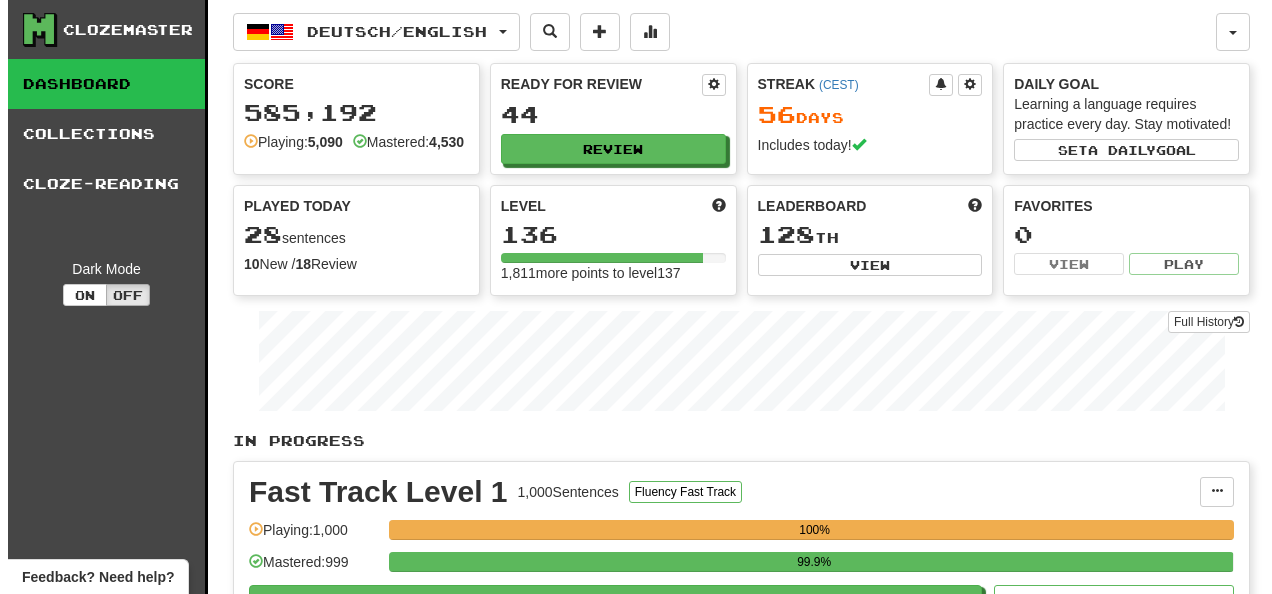 scroll, scrollTop: 0, scrollLeft: 0, axis: both 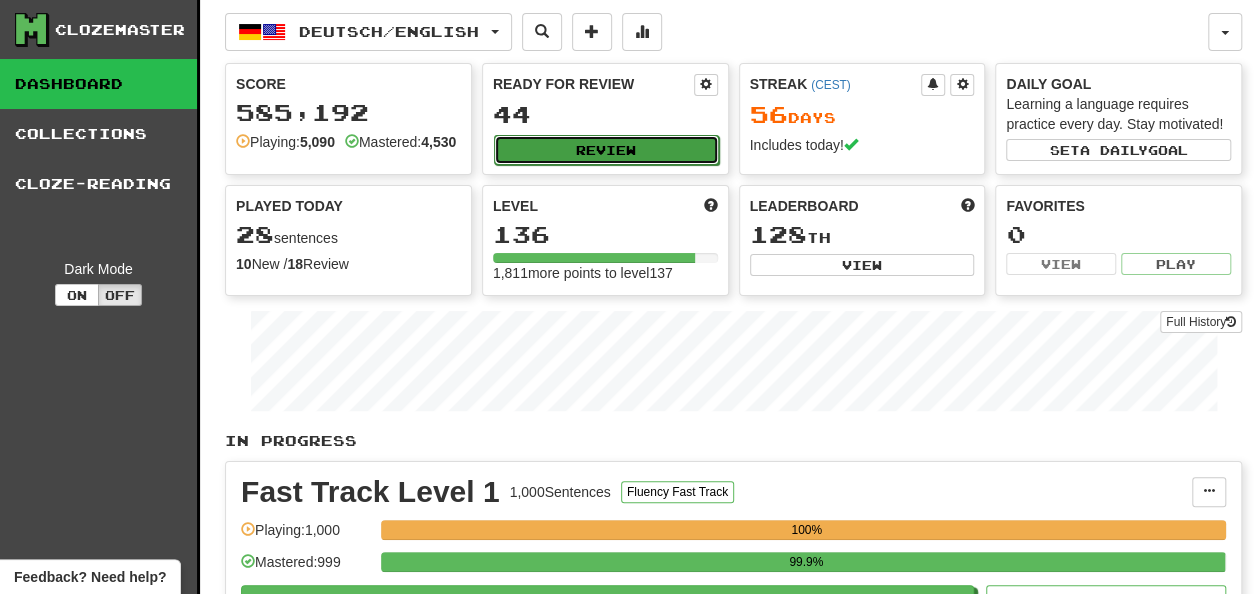 click on "Review" at bounding box center (606, 150) 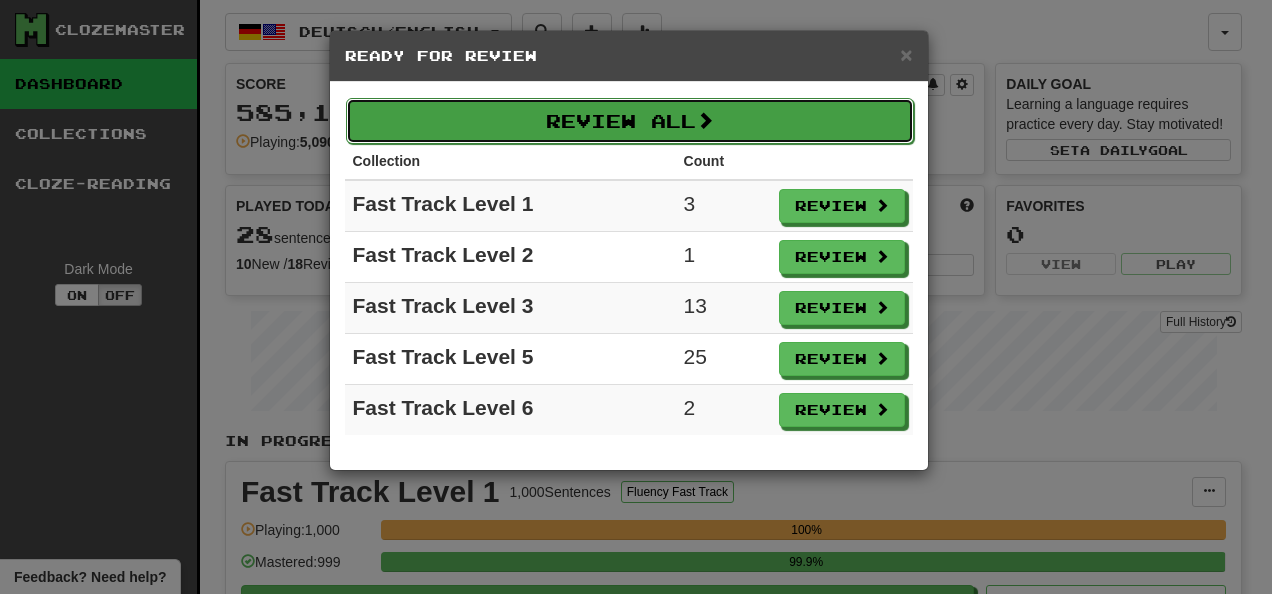 click on "Review All" at bounding box center [630, 121] 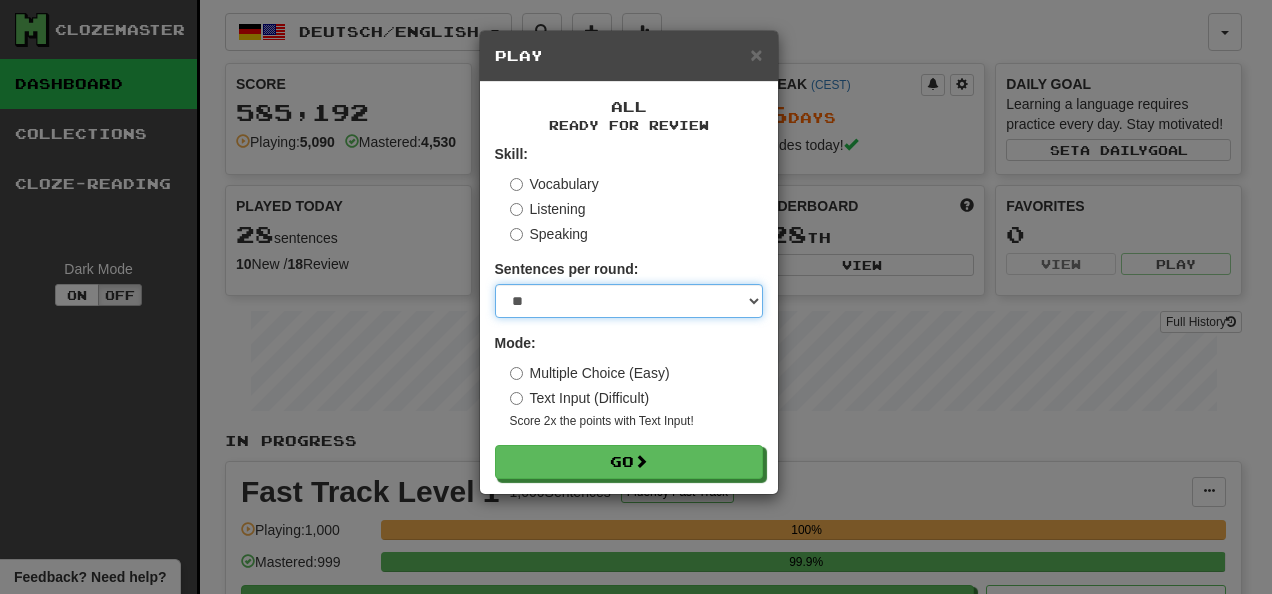click on "* ** ** ** ** ** *** ********" at bounding box center (629, 301) 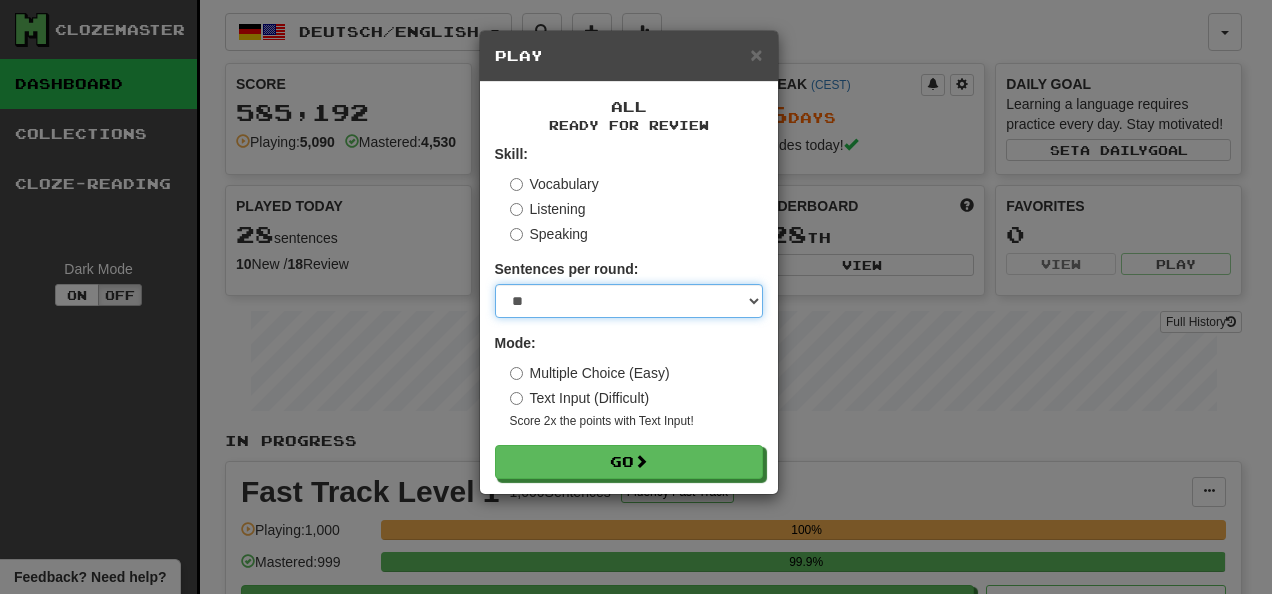 select on "**" 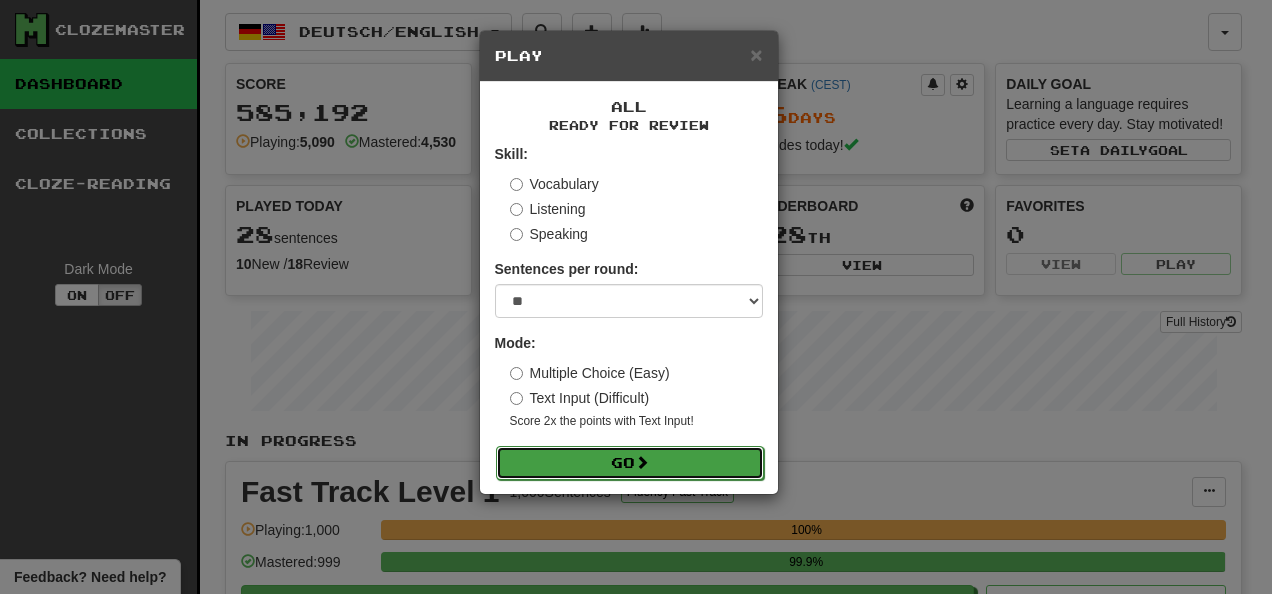 click at bounding box center [642, 462] 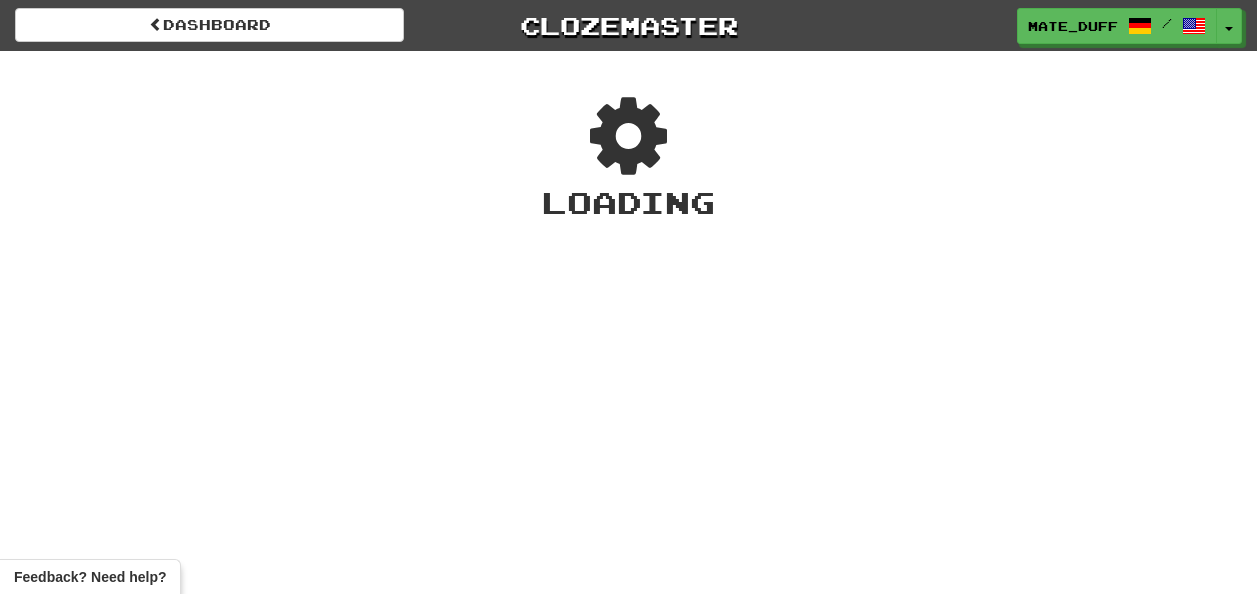 scroll, scrollTop: 0, scrollLeft: 0, axis: both 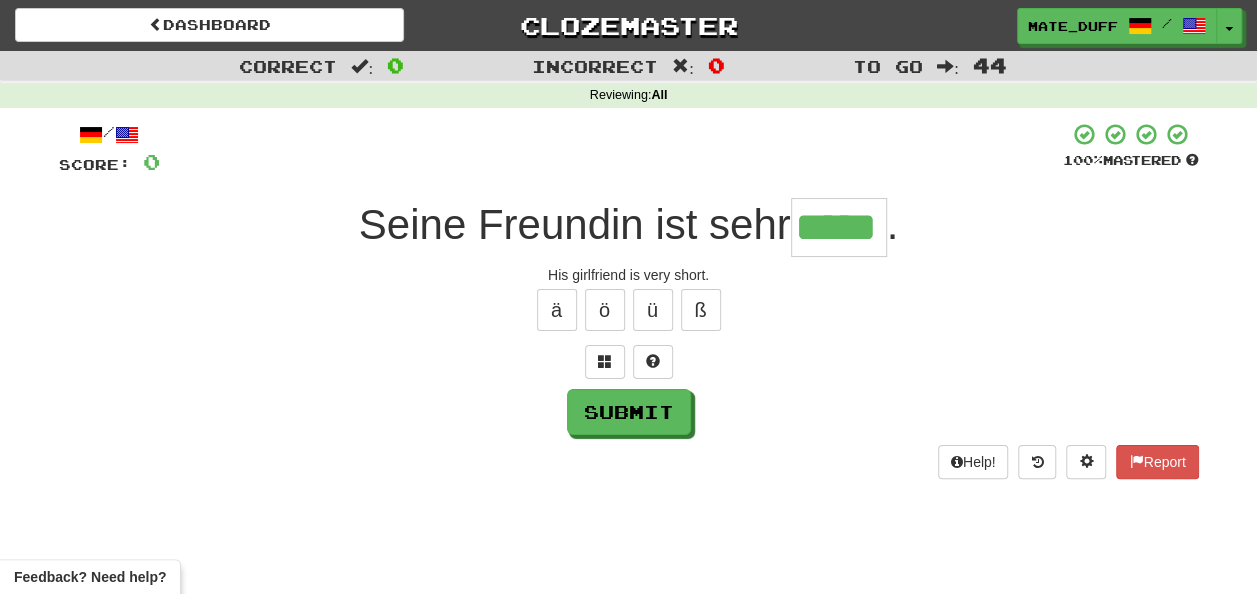 type on "*****" 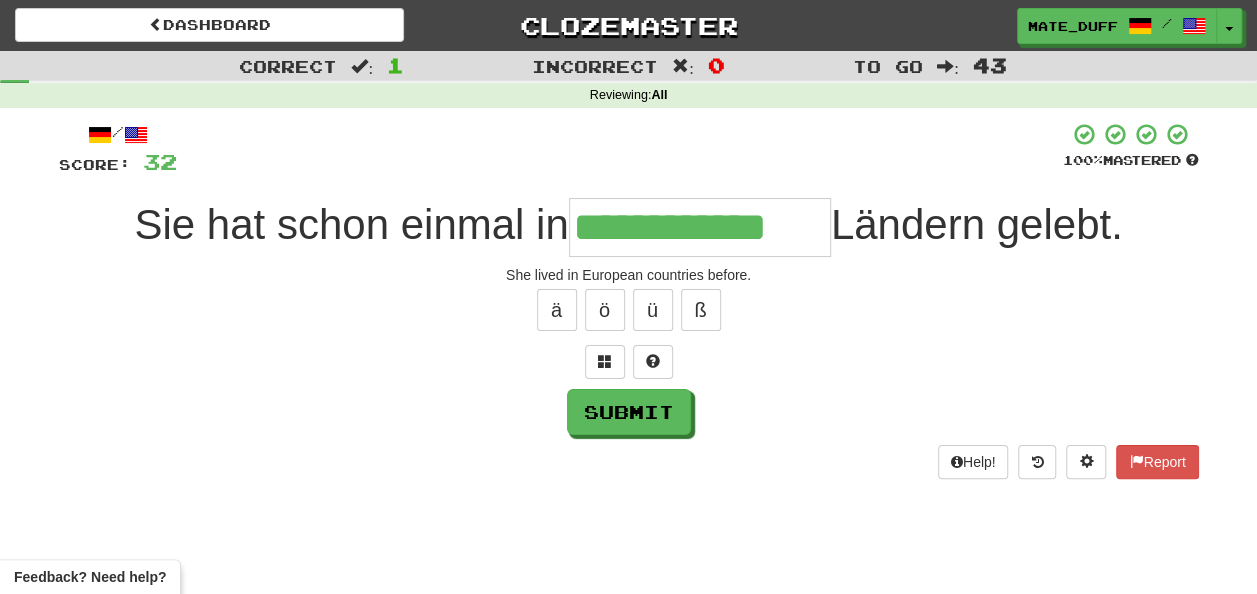 scroll, scrollTop: 0, scrollLeft: 2, axis: horizontal 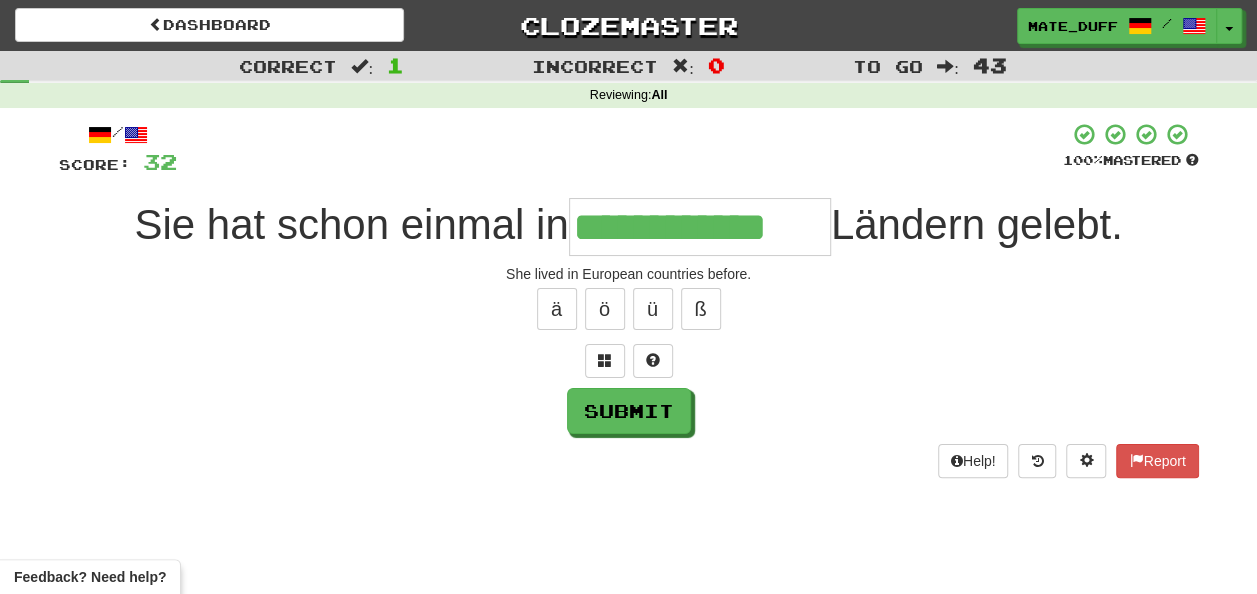 type on "**********" 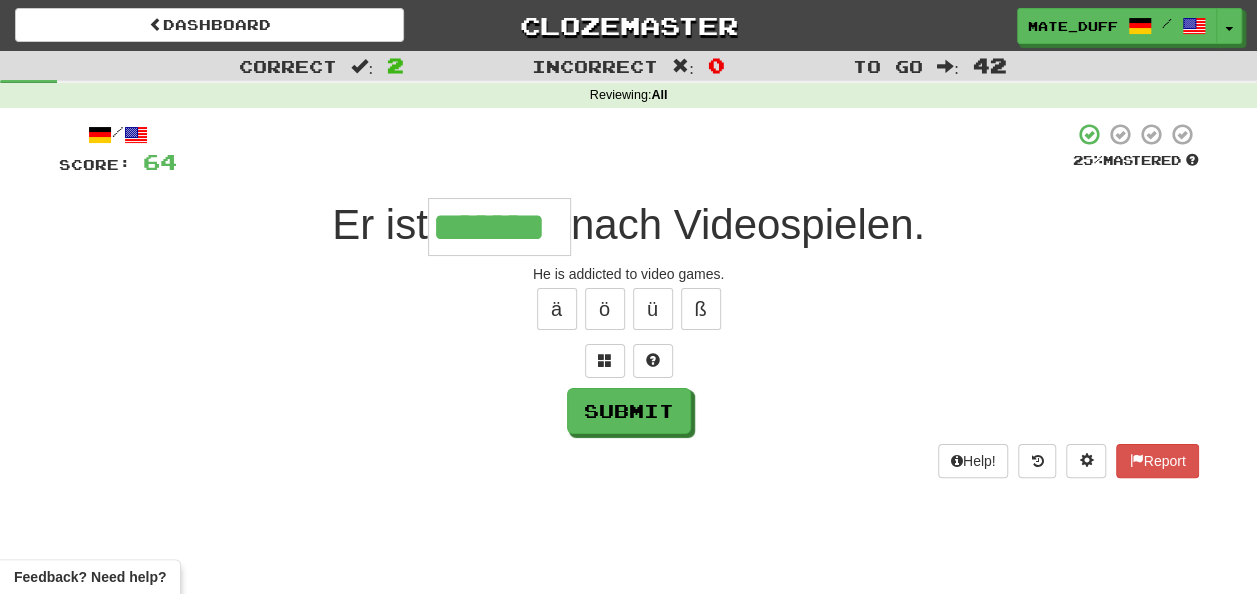 type on "*******" 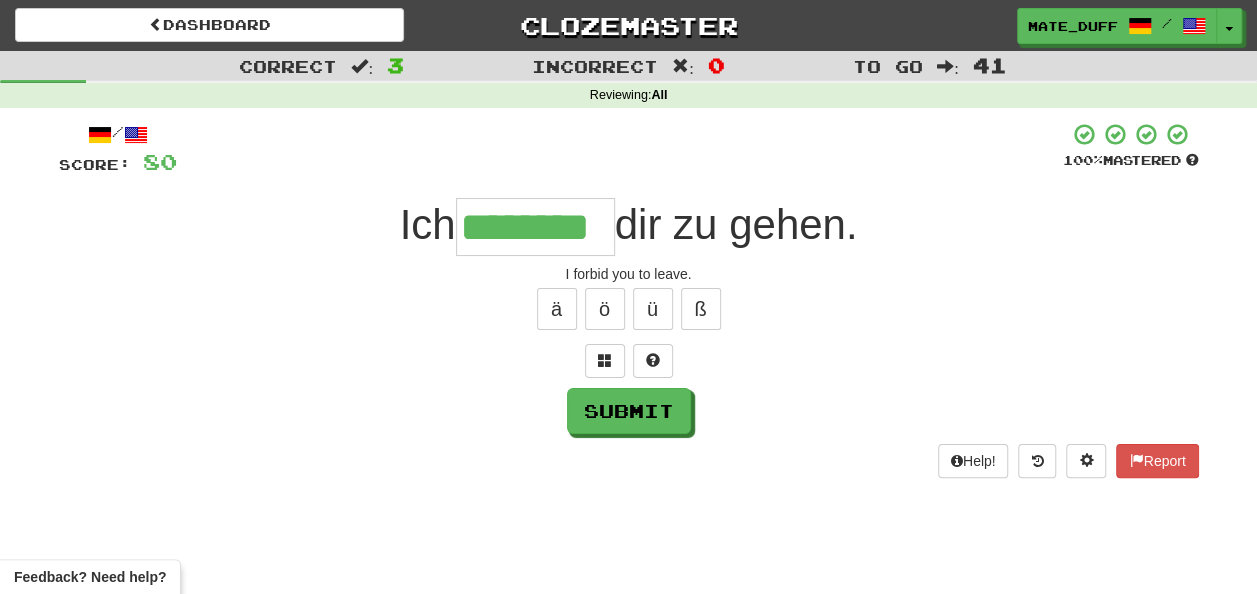 type on "********" 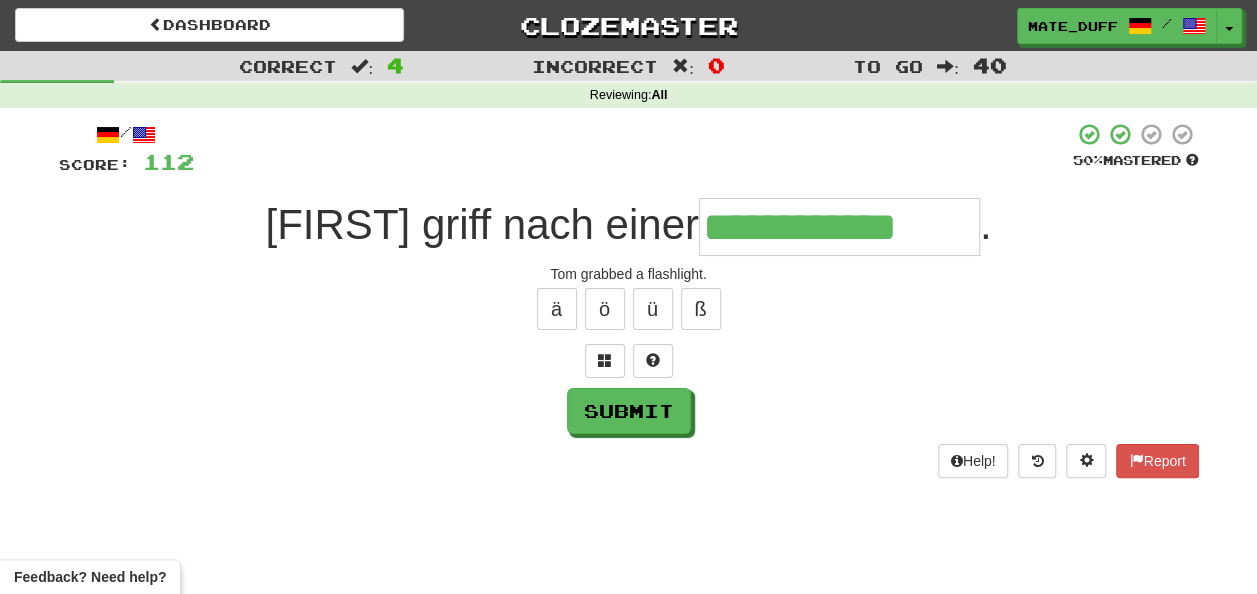 type on "**********" 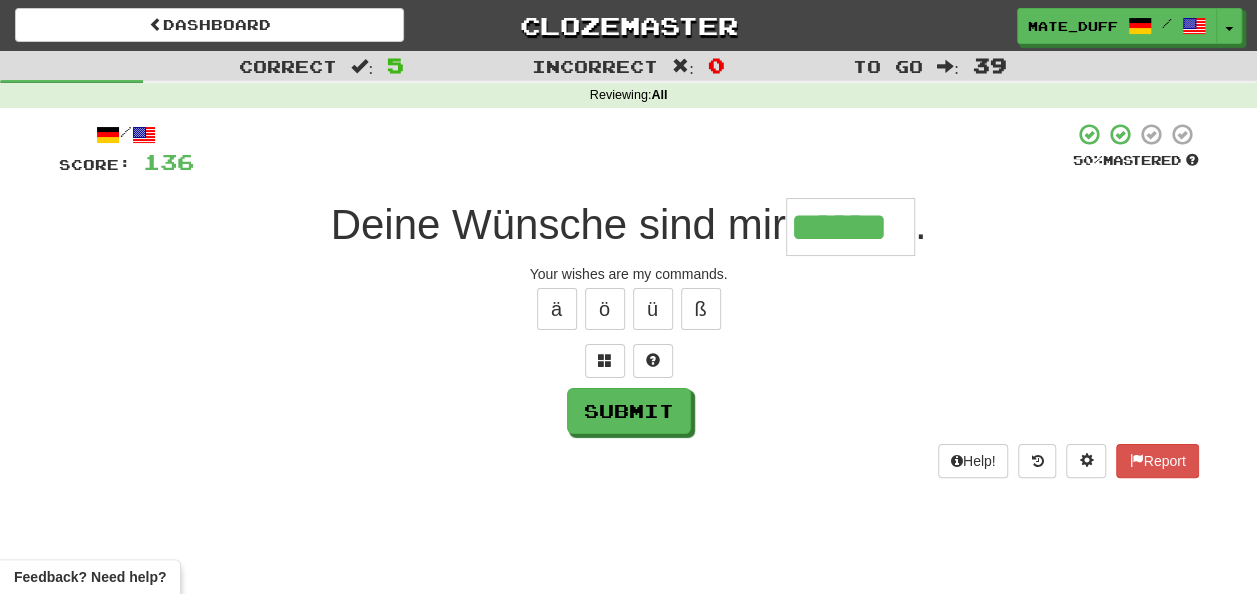 type on "******" 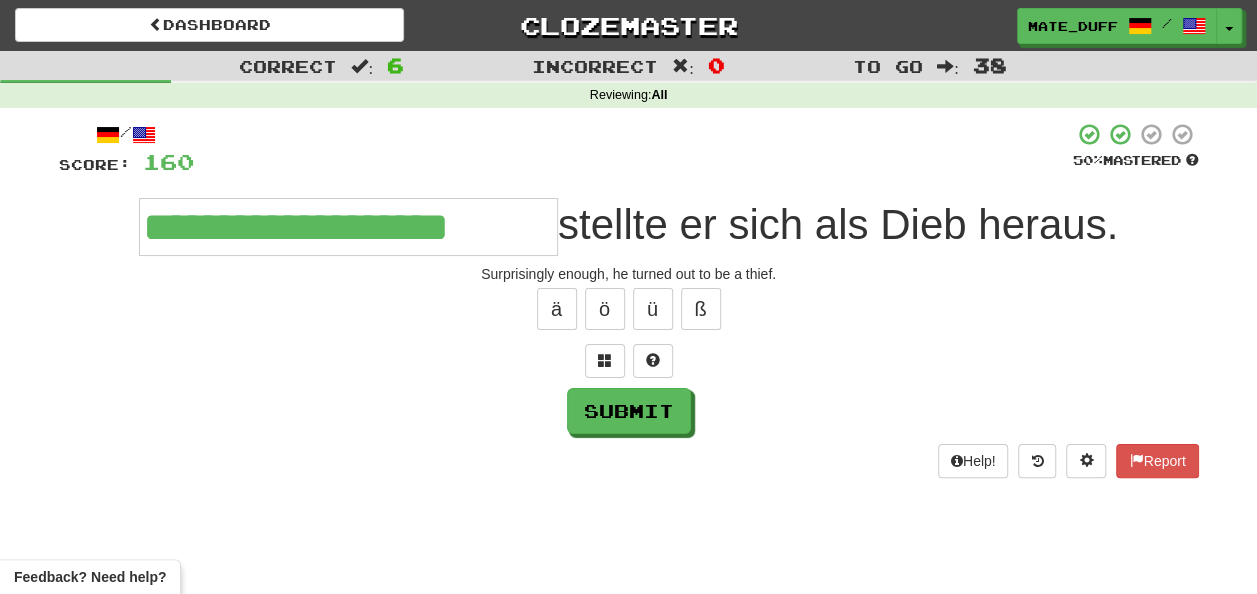 type on "**********" 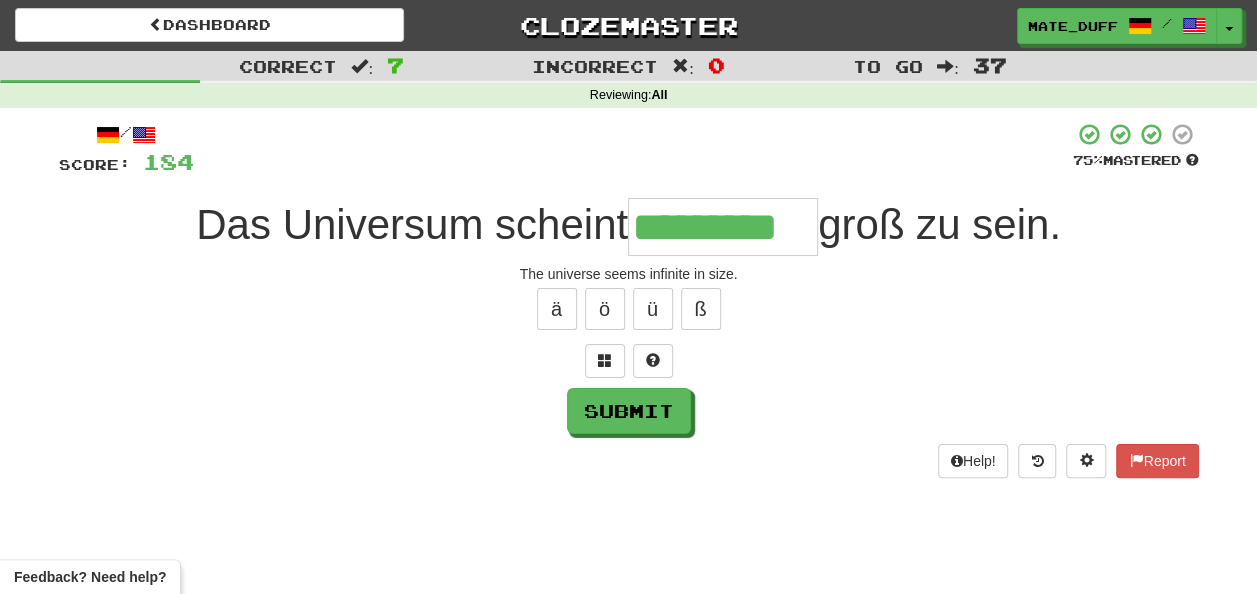 type on "*********" 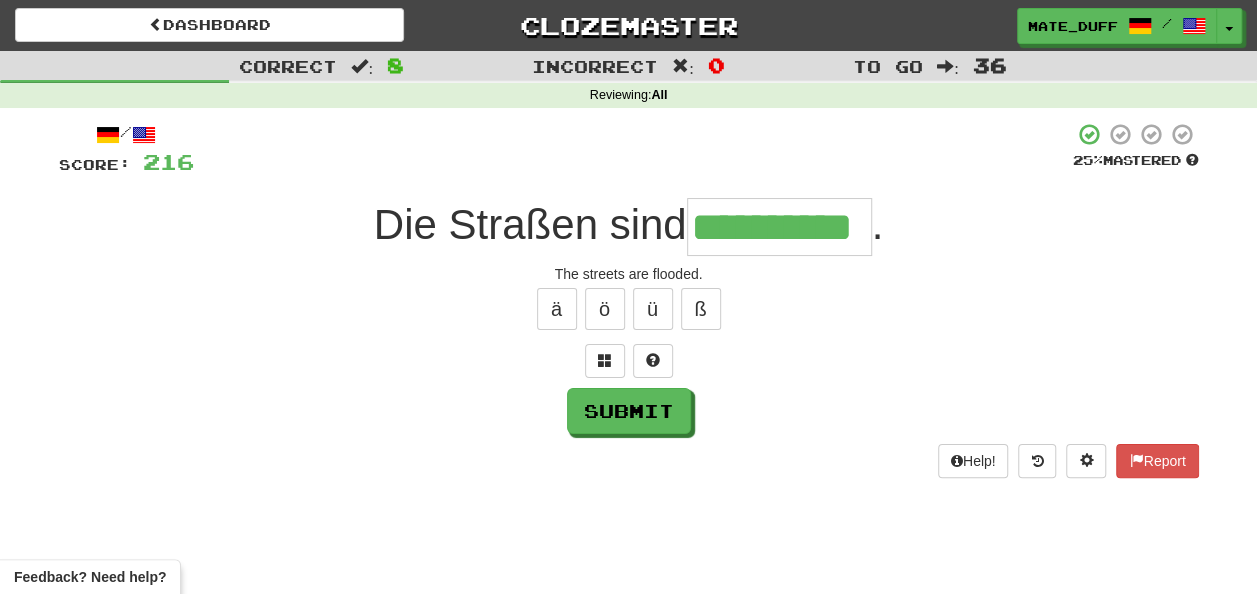 type on "**********" 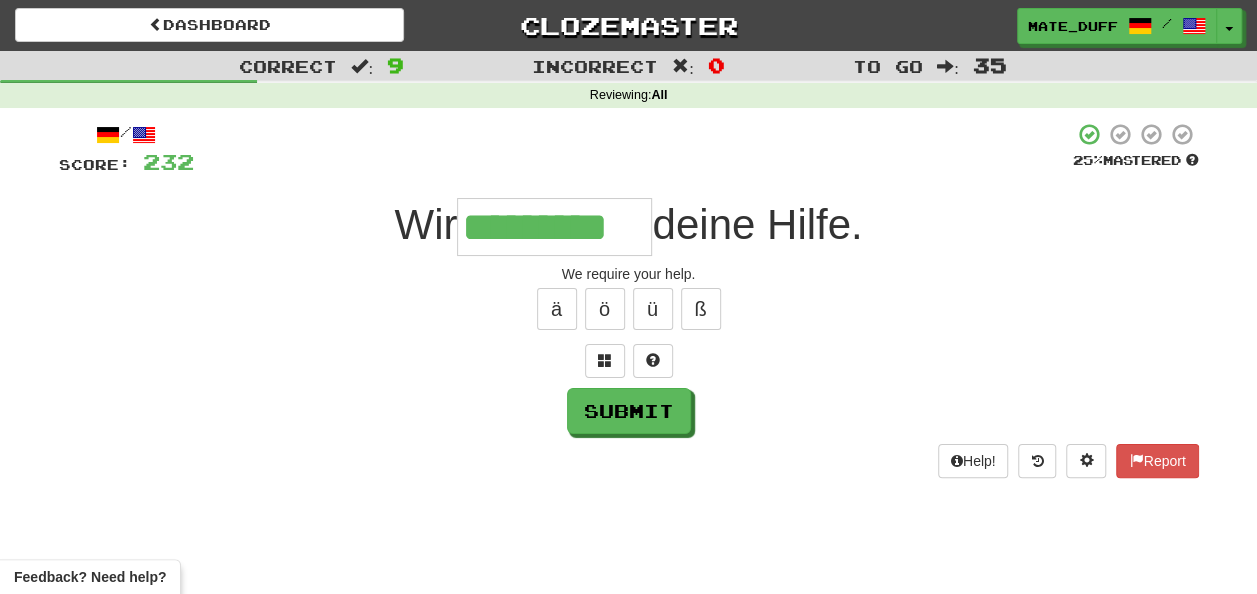 type on "*********" 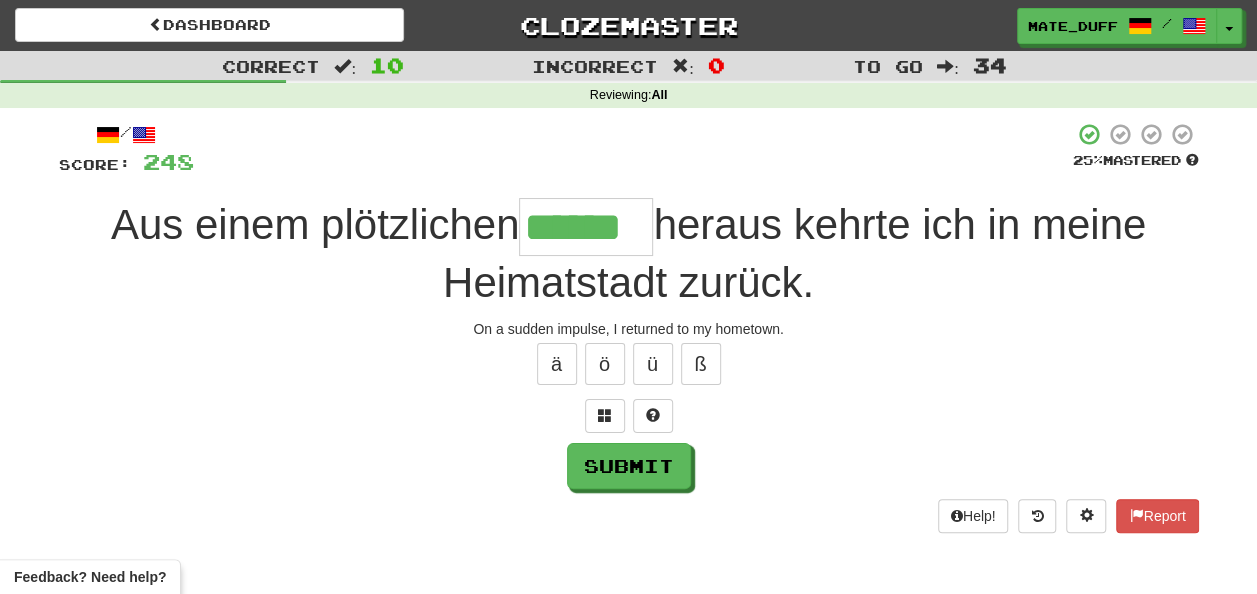 type on "******" 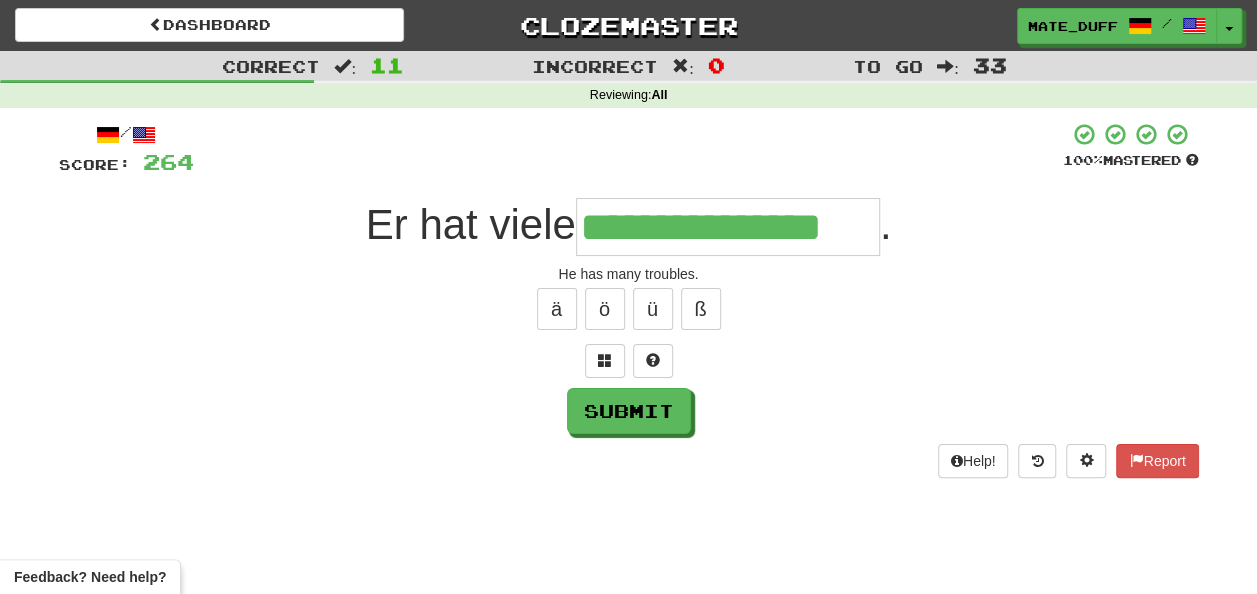 type on "**********" 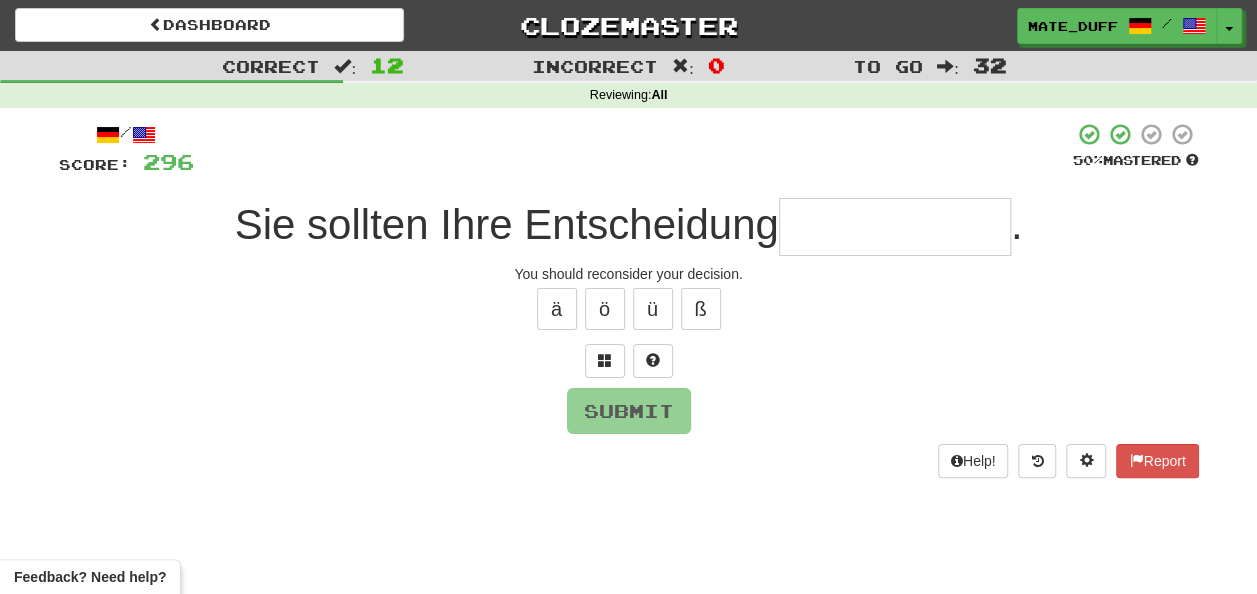 type on "*" 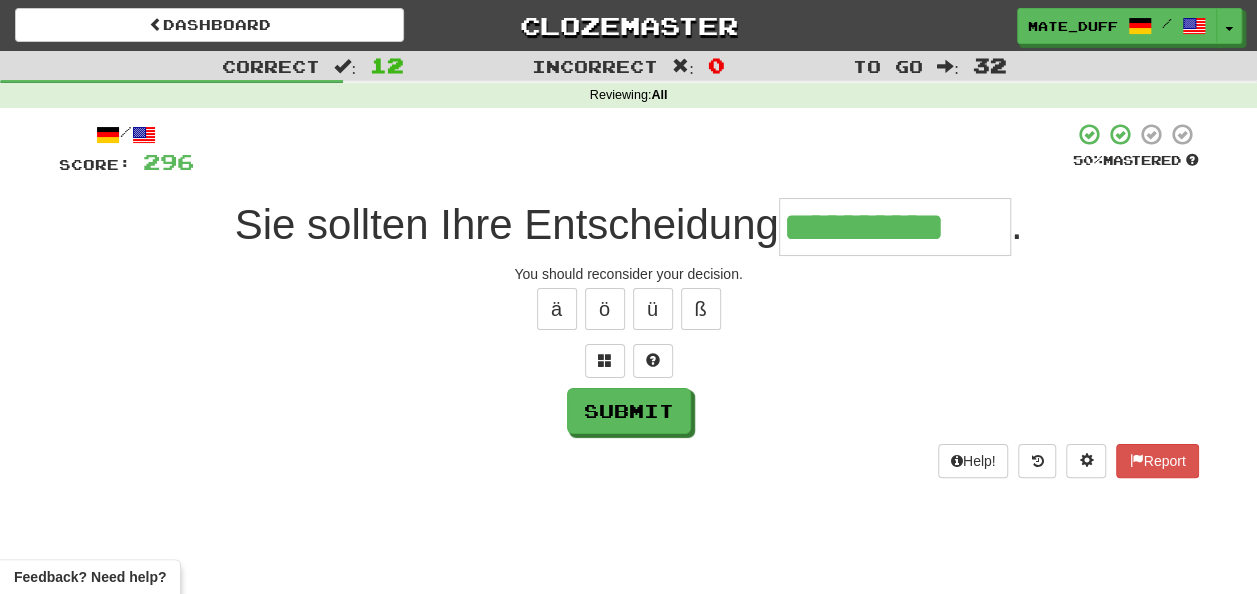 type on "**********" 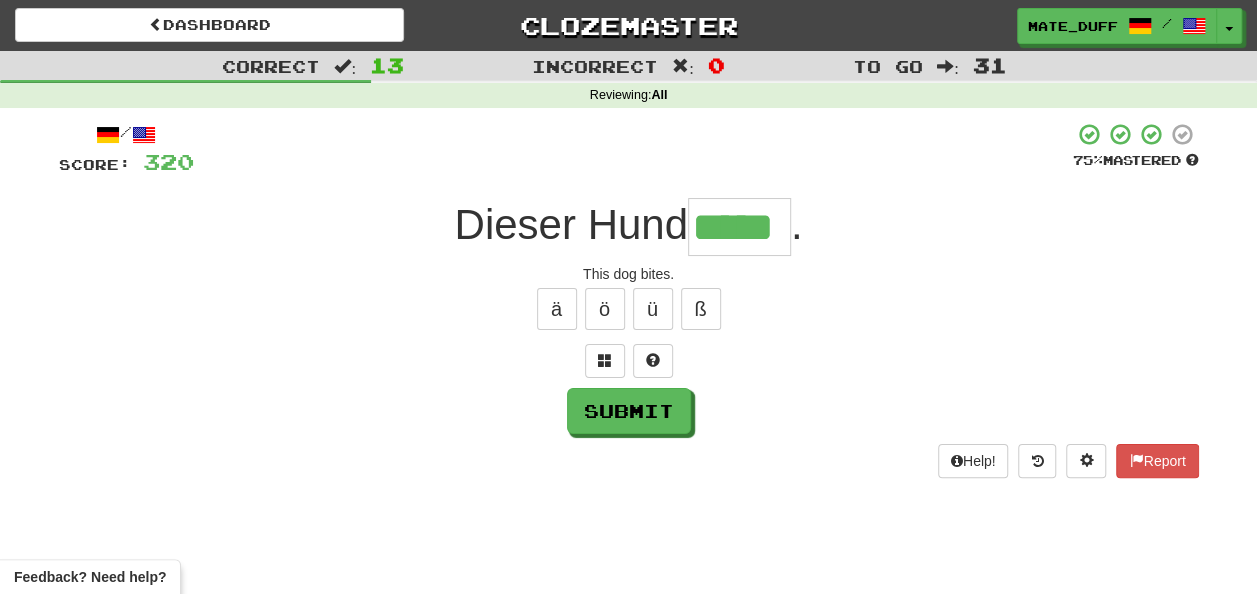 type on "*****" 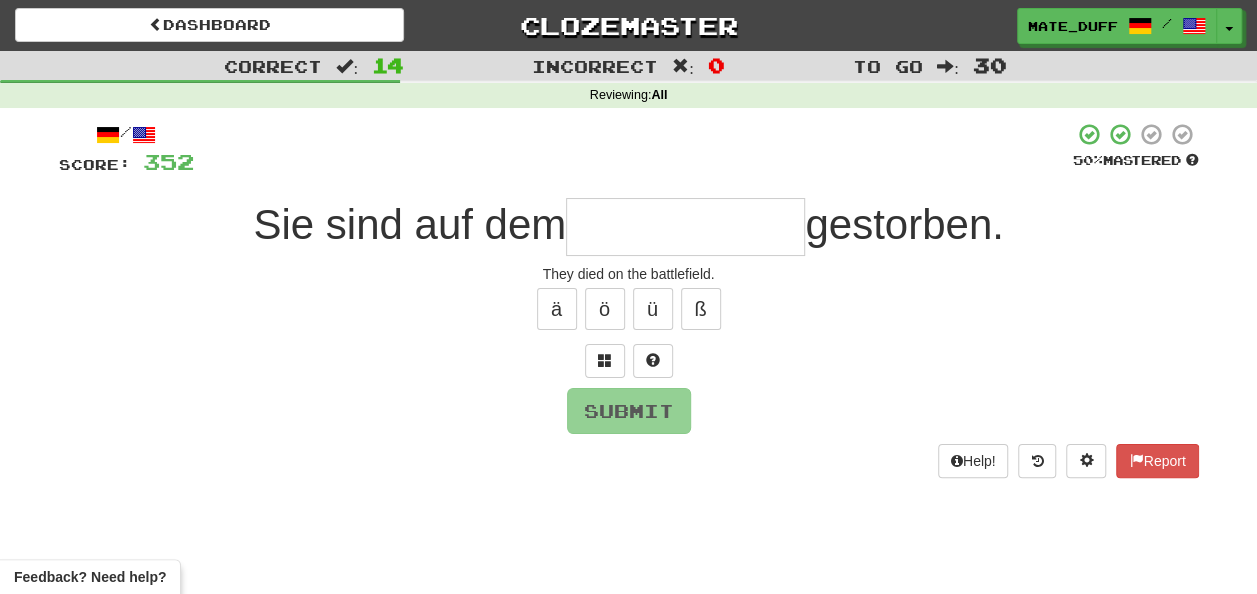 type on "*" 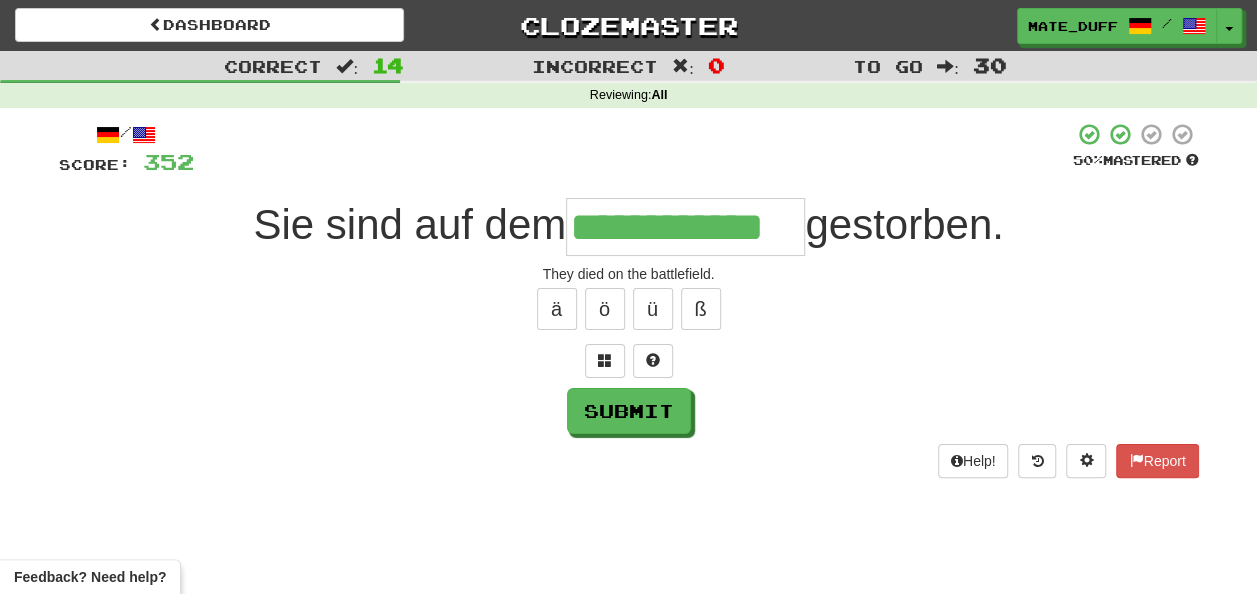 type on "**********" 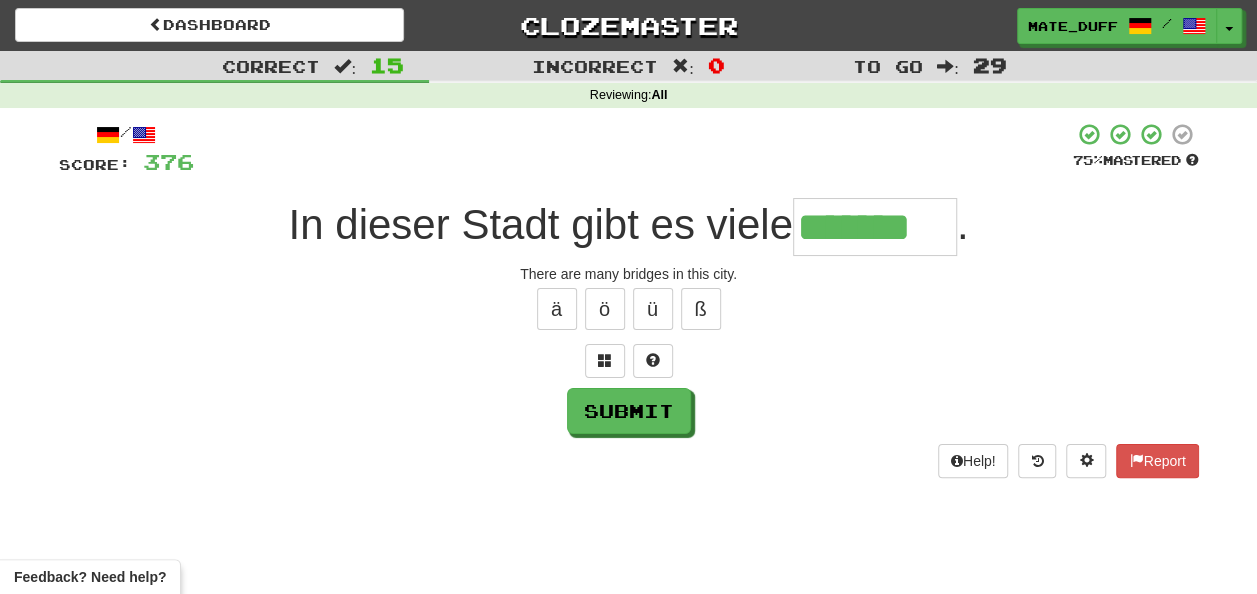 type on "*******" 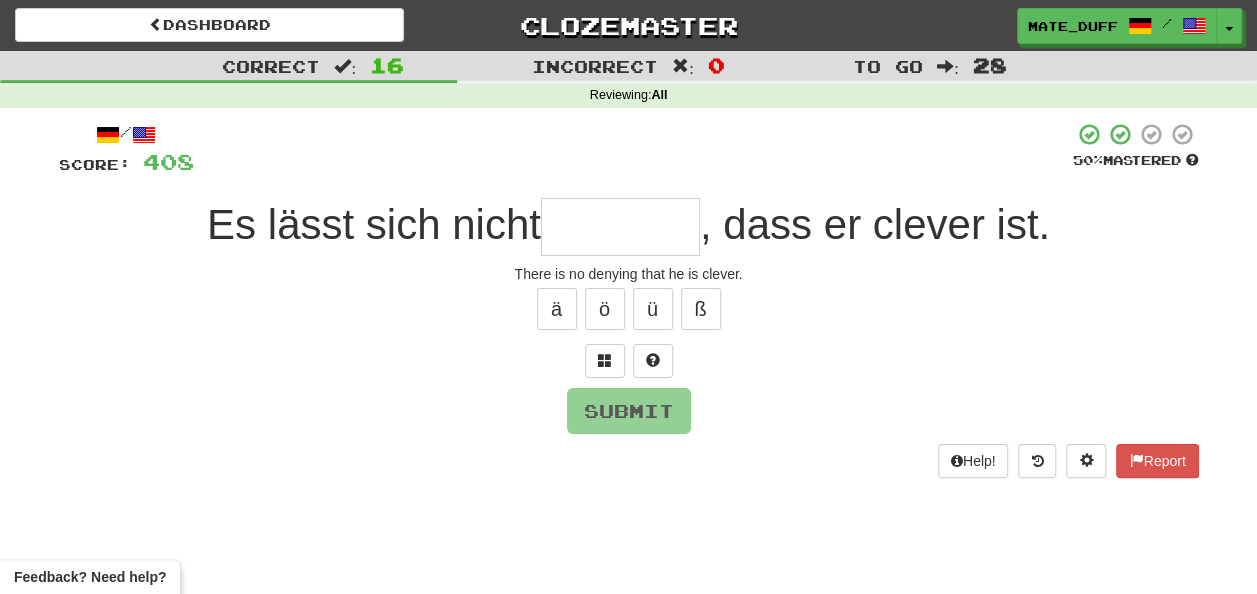 type on "*" 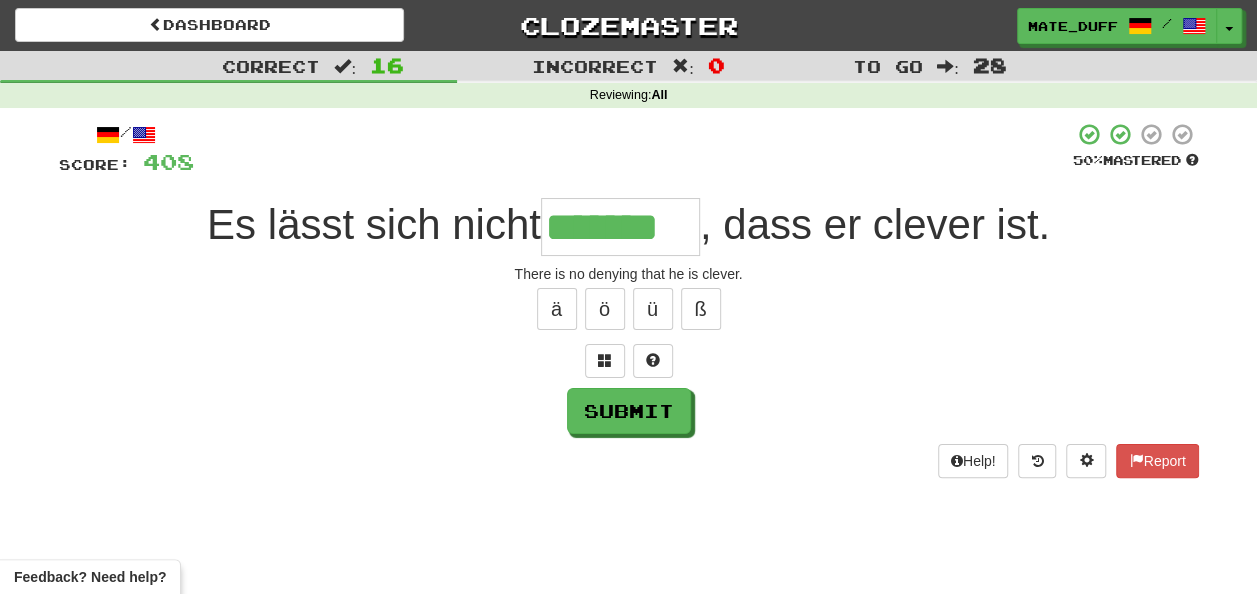 type on "*******" 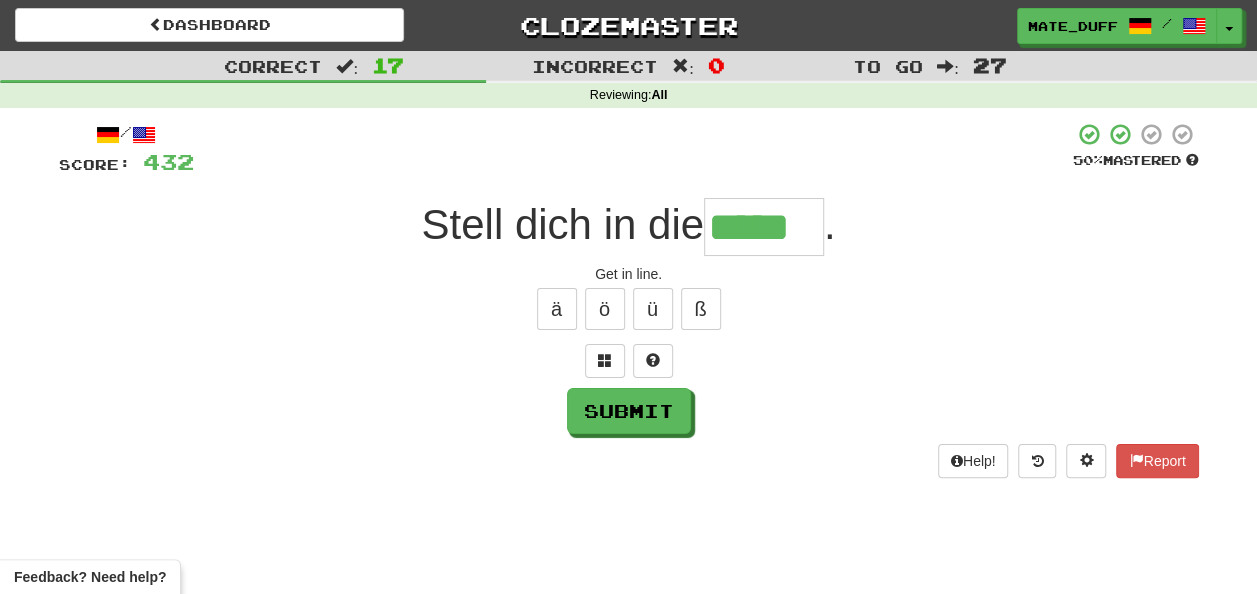 type on "*****" 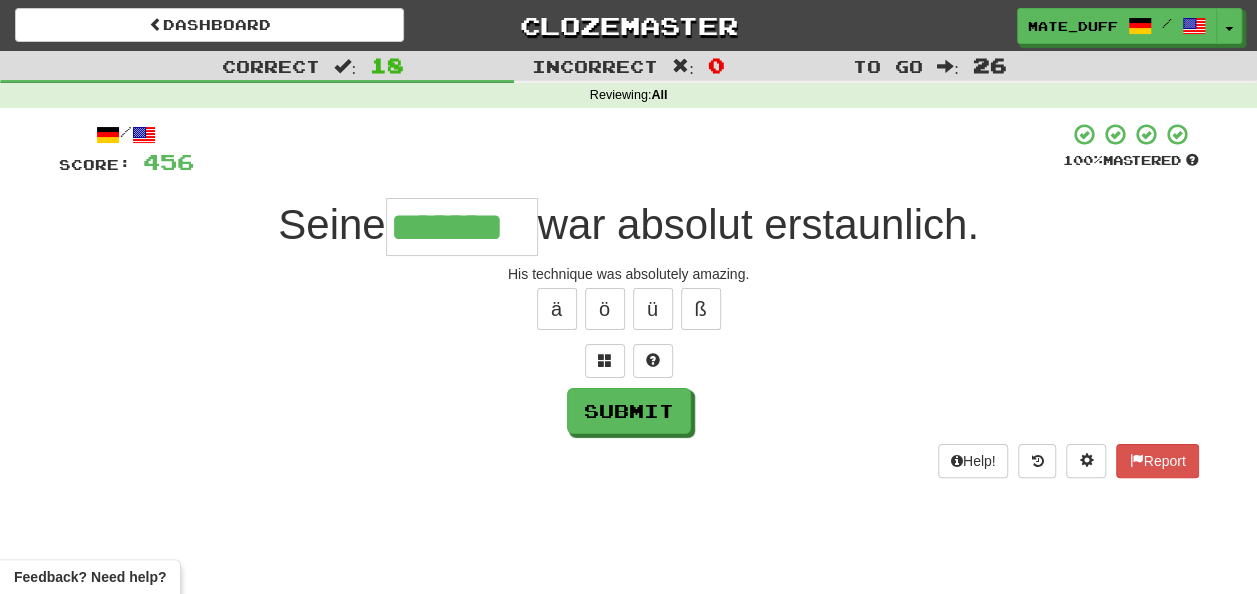 type on "*******" 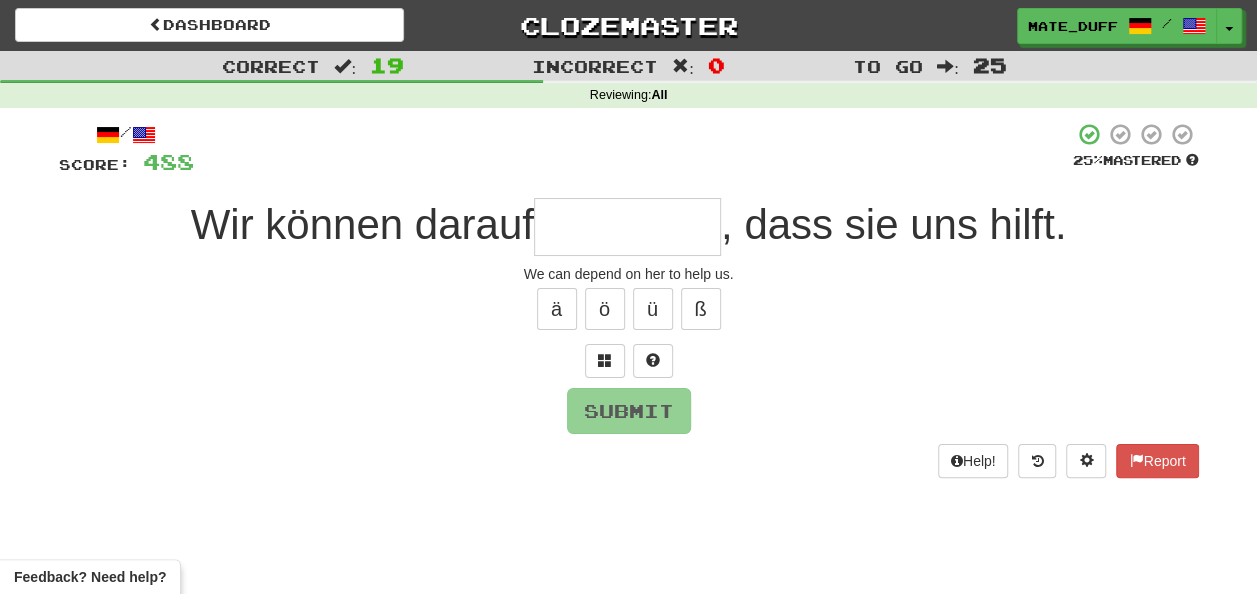 type on "*" 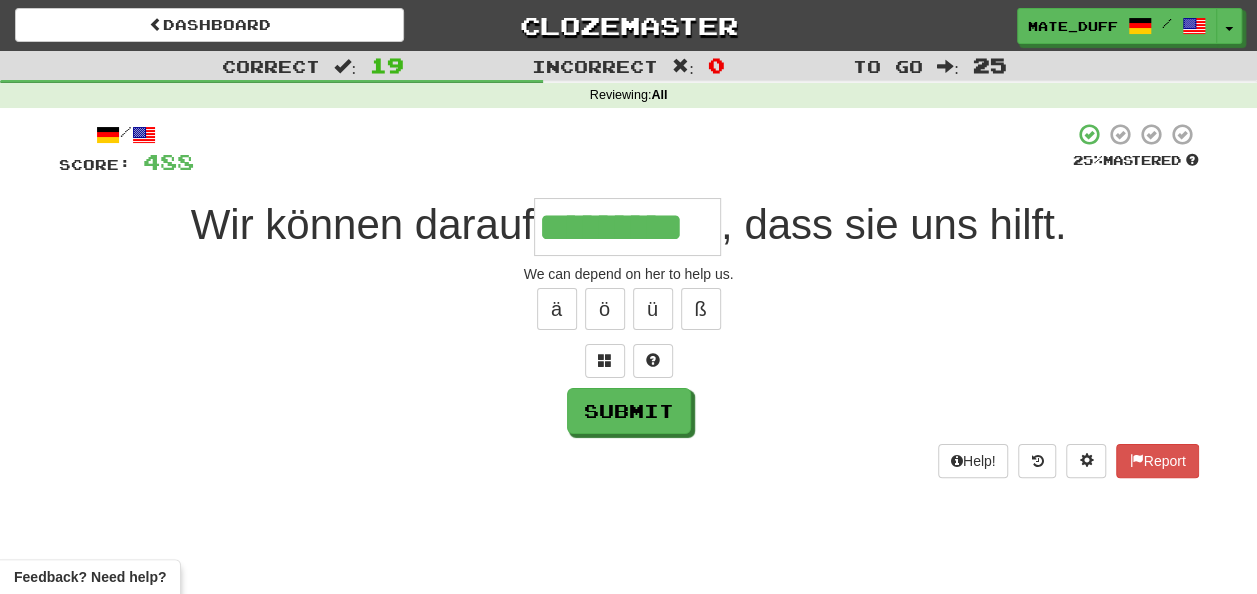 type on "*********" 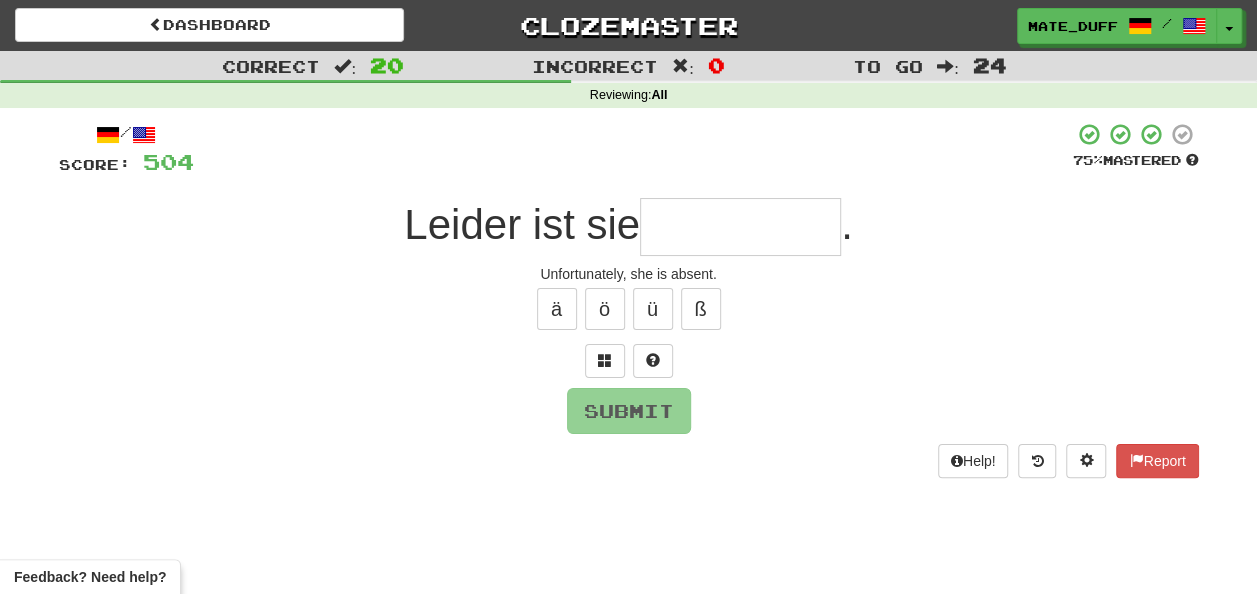 type on "*" 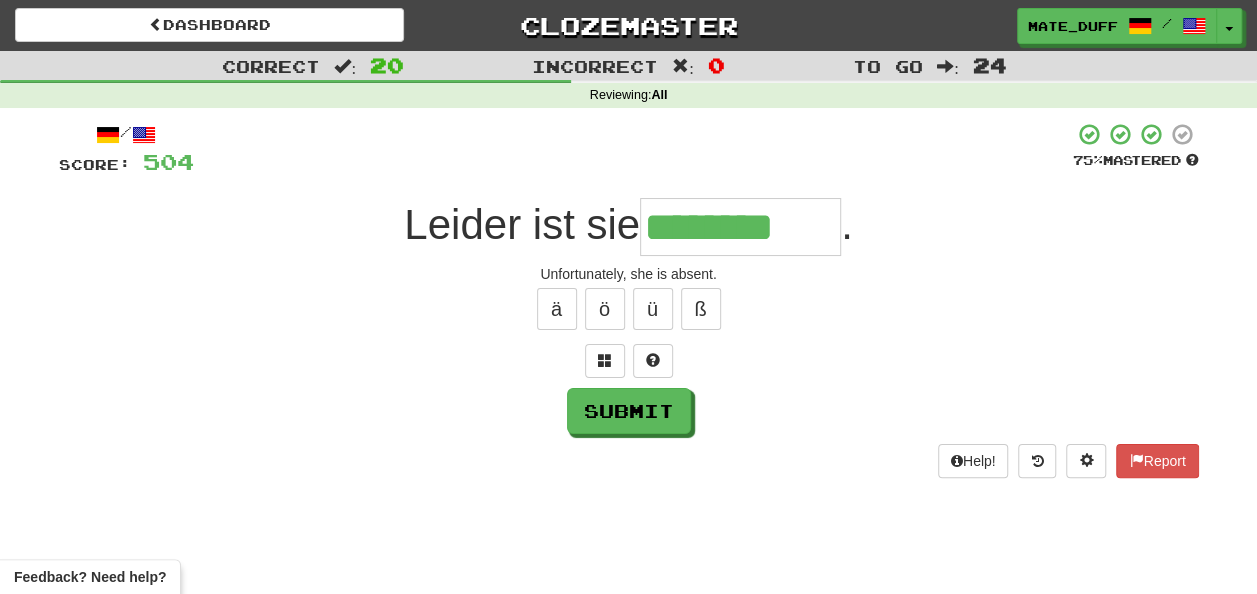type on "********" 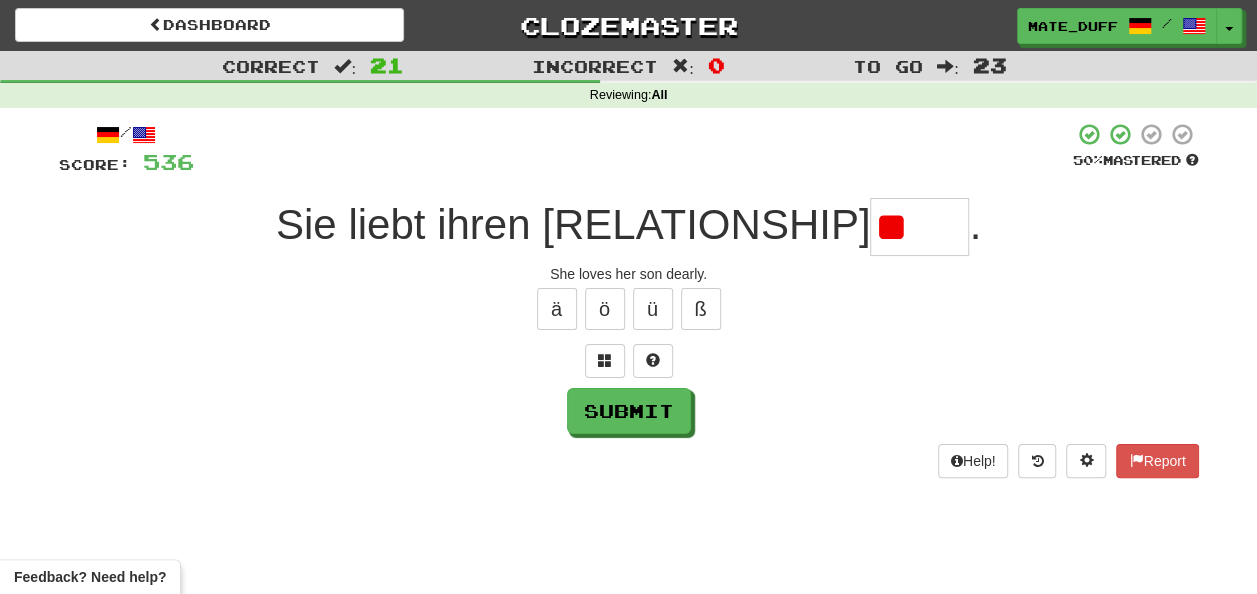 type on "*" 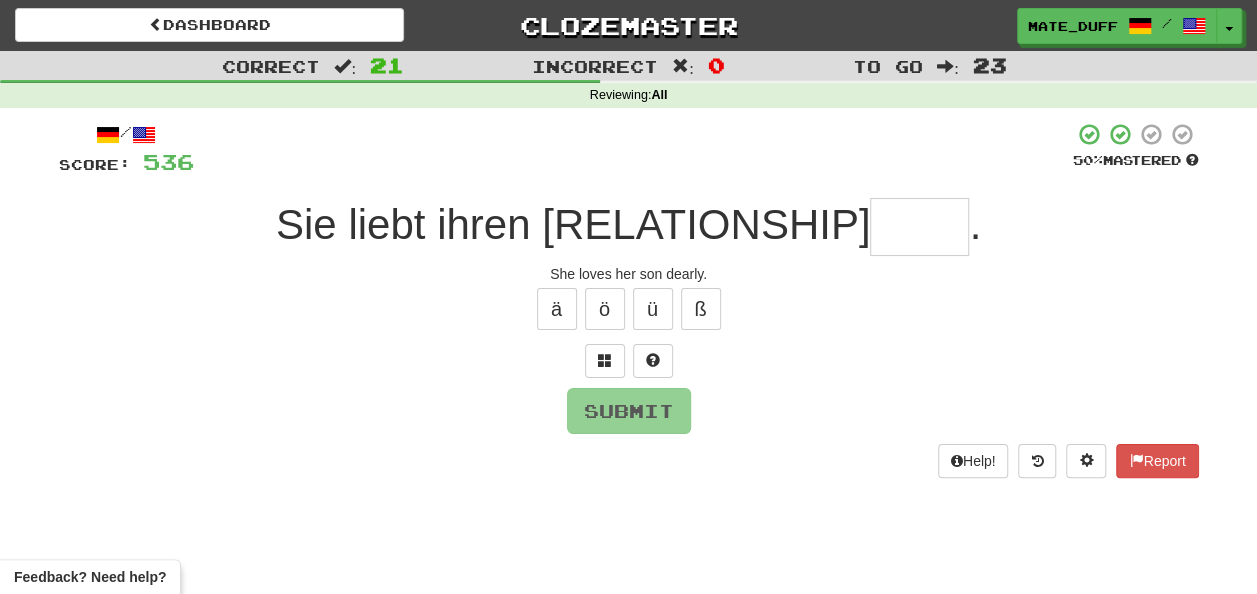 type on "*" 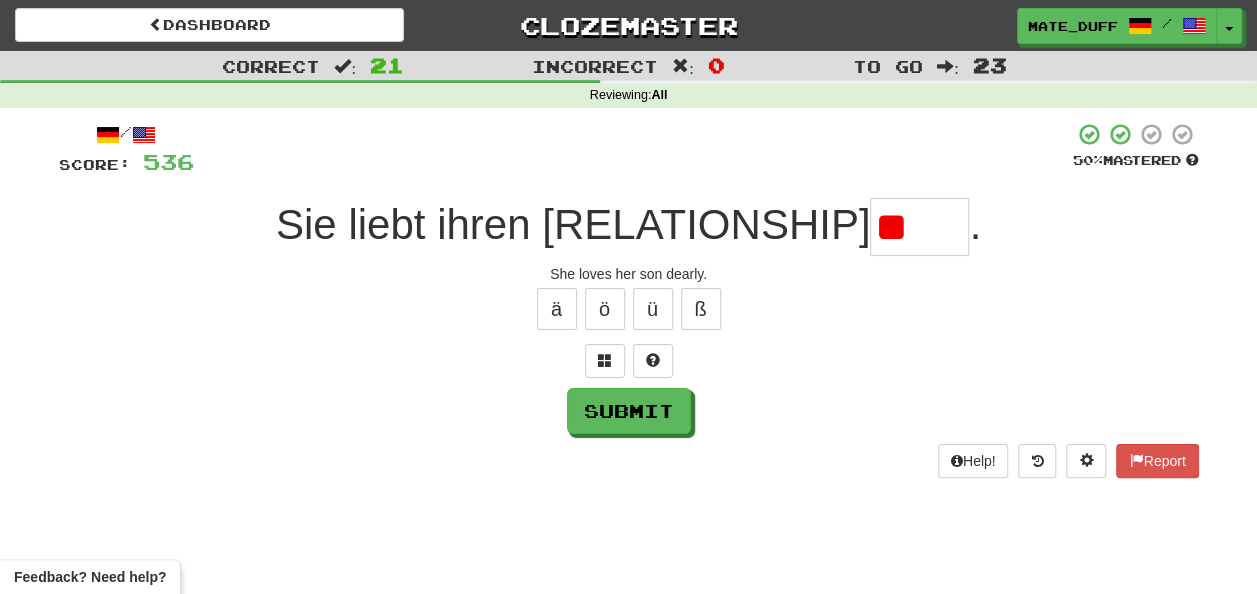 type on "*" 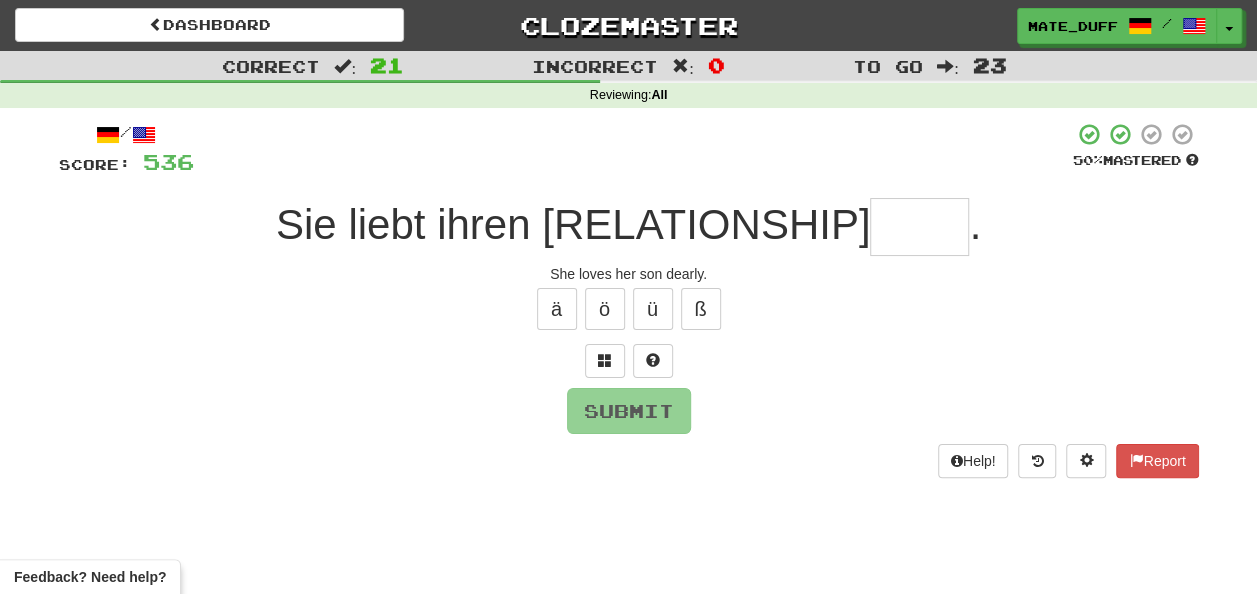 type on "*" 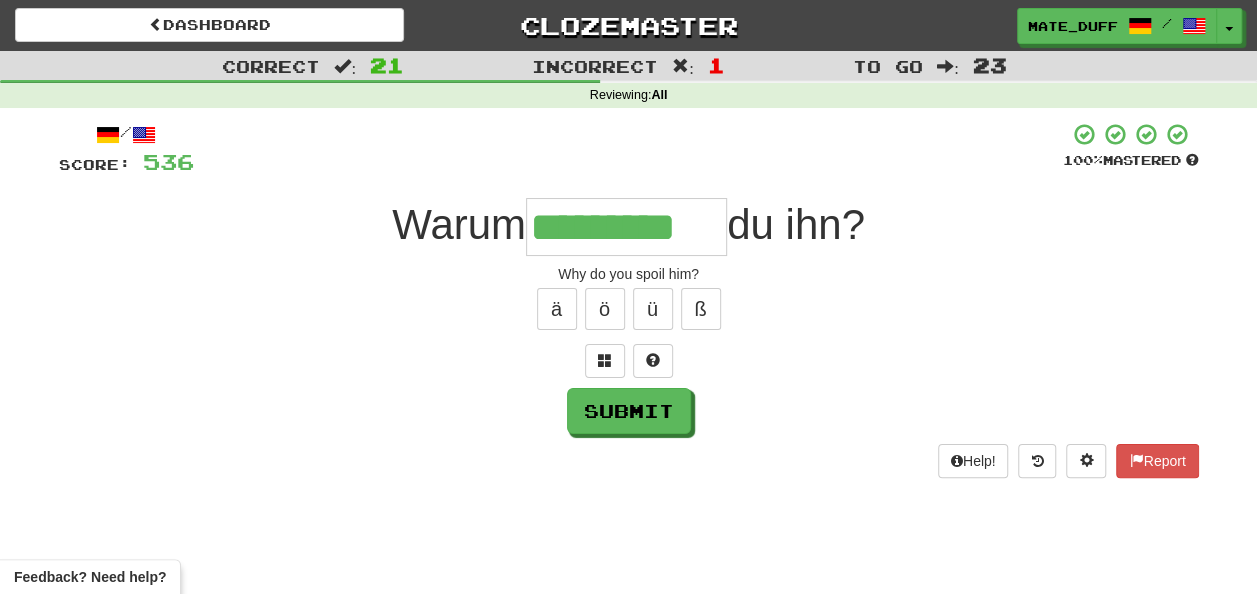 type on "*********" 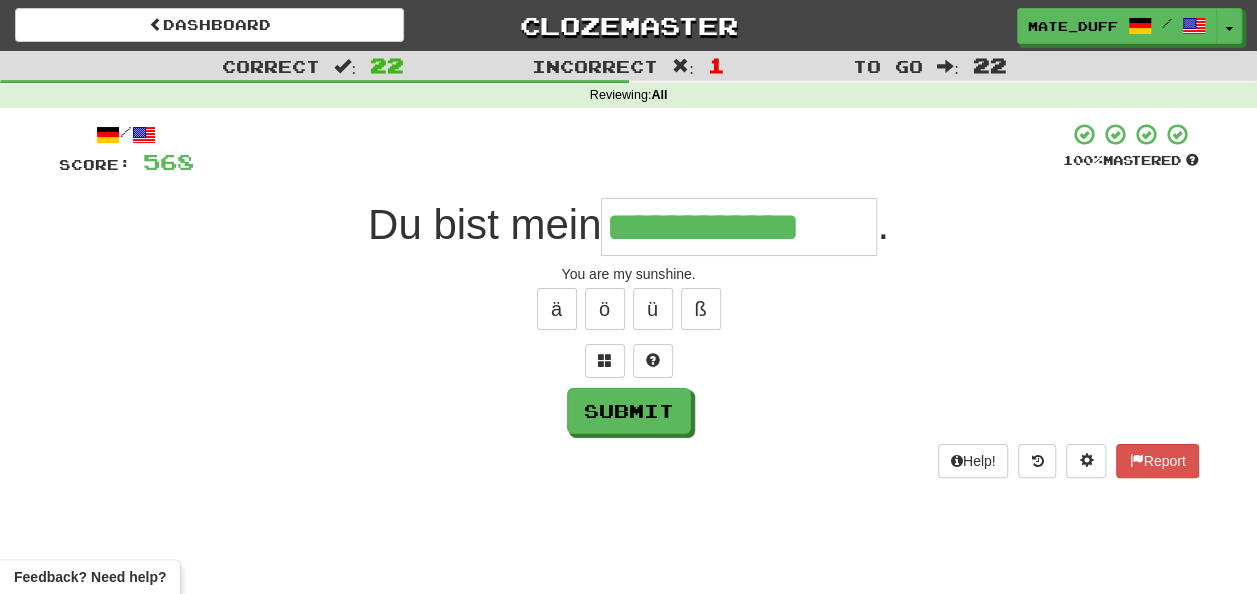 type on "**********" 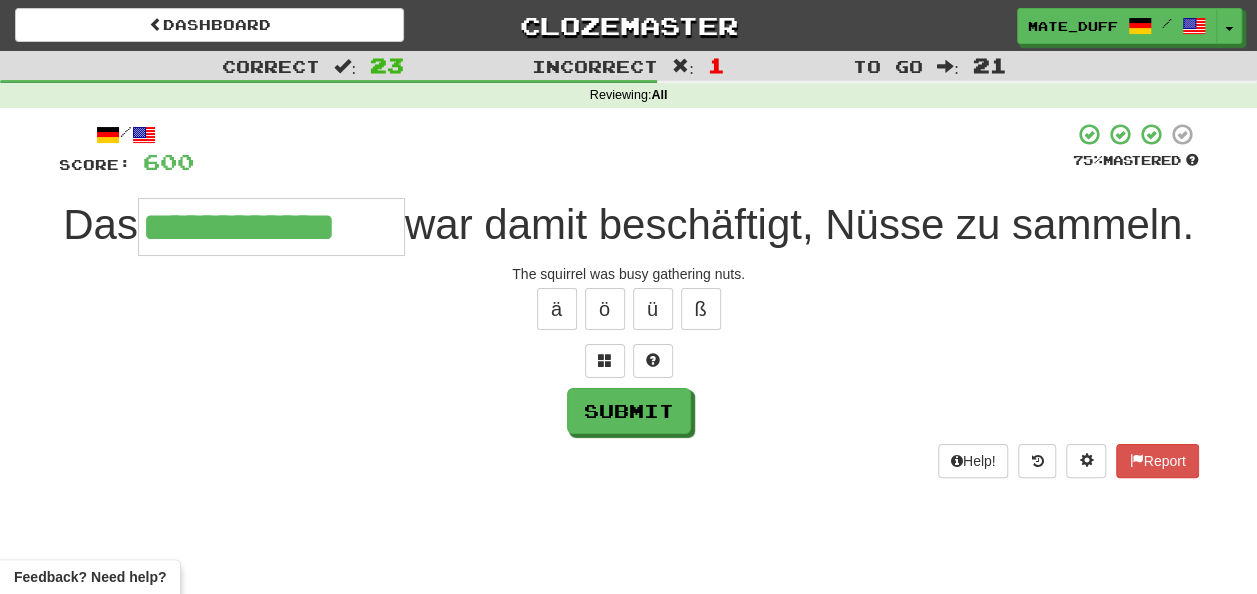 type on "**********" 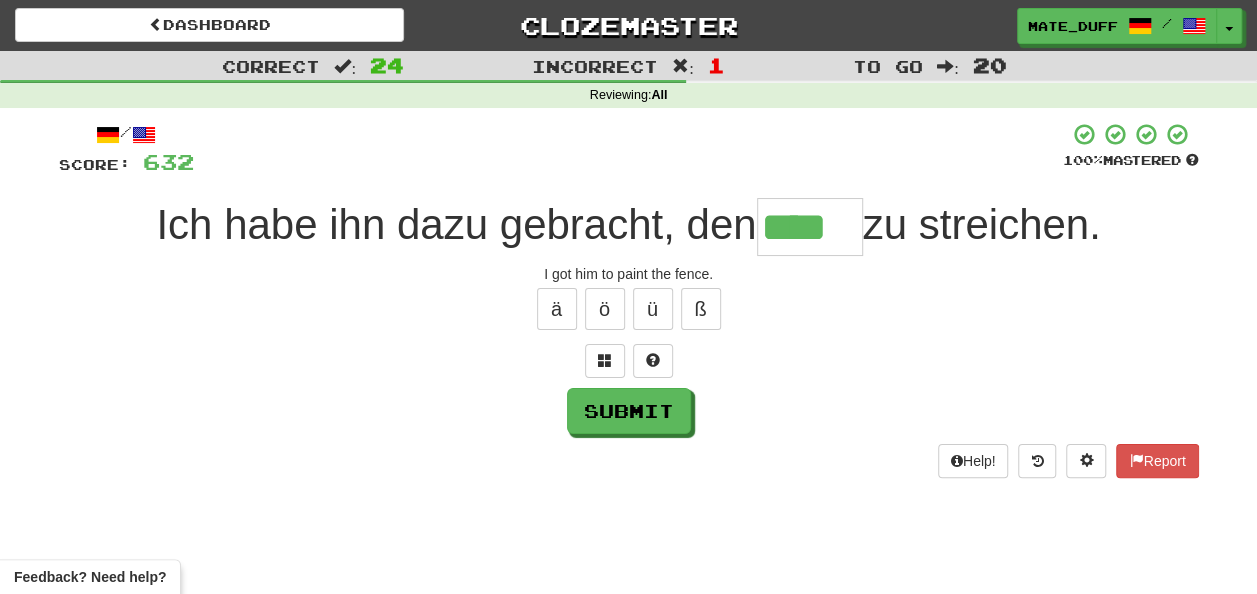 type on "****" 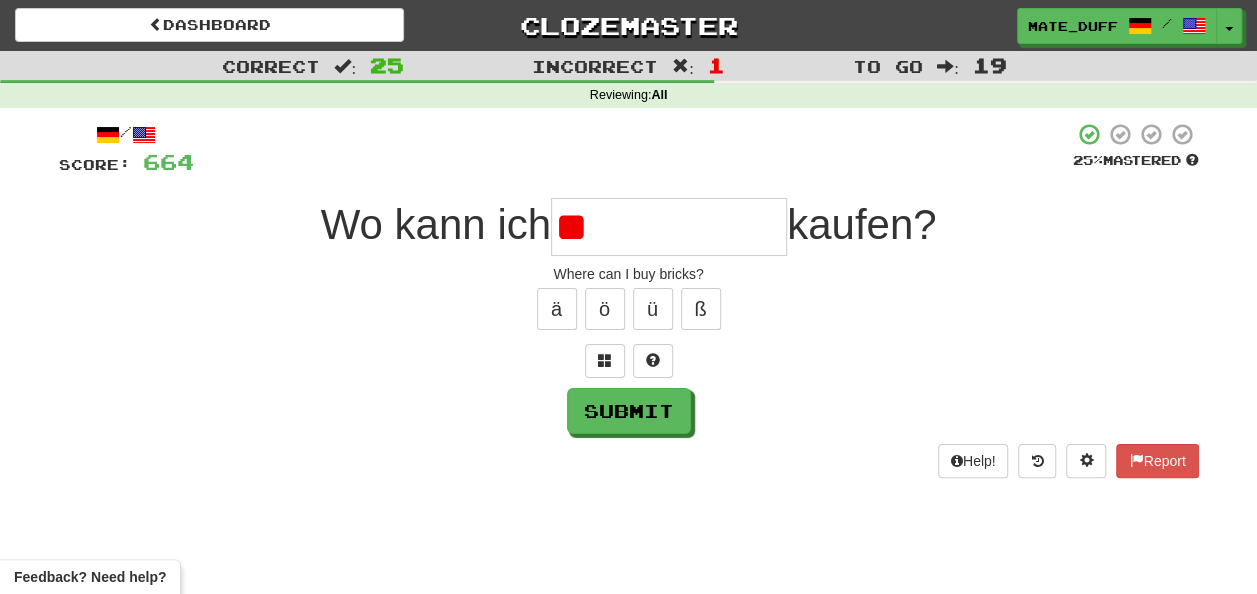 type on "*" 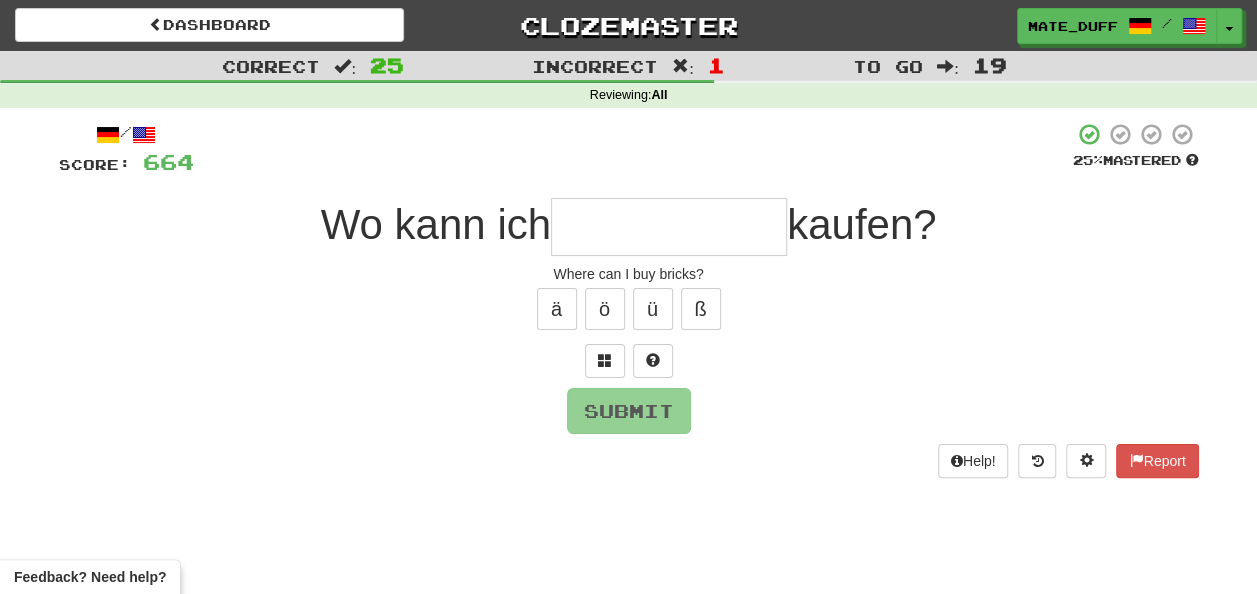 type on "*" 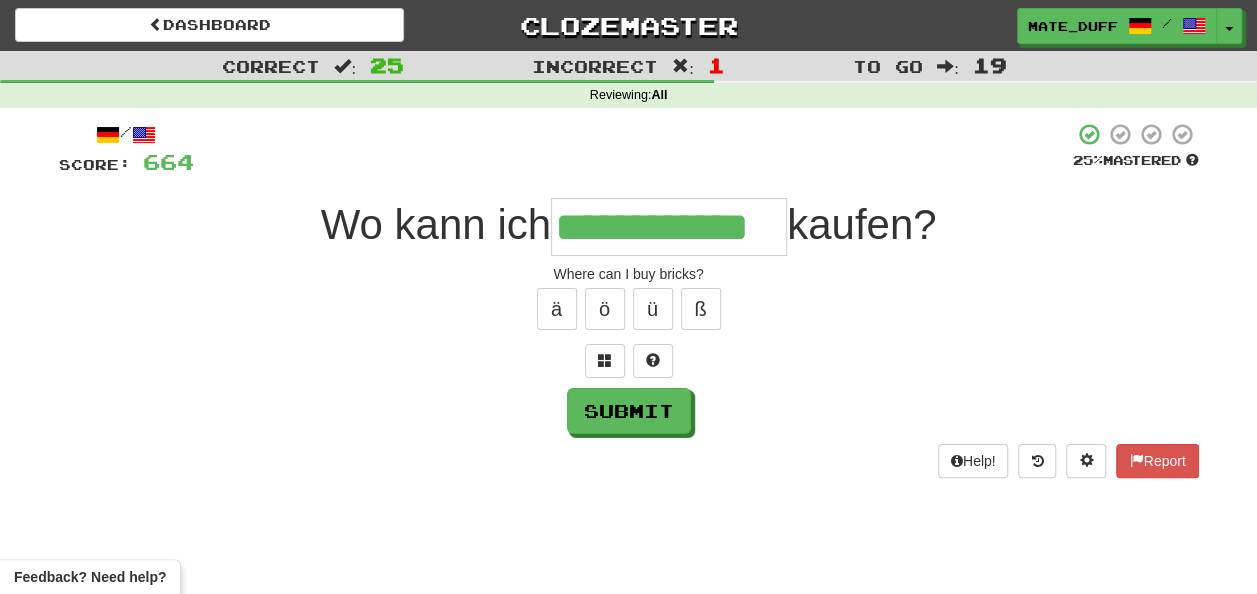 type on "**********" 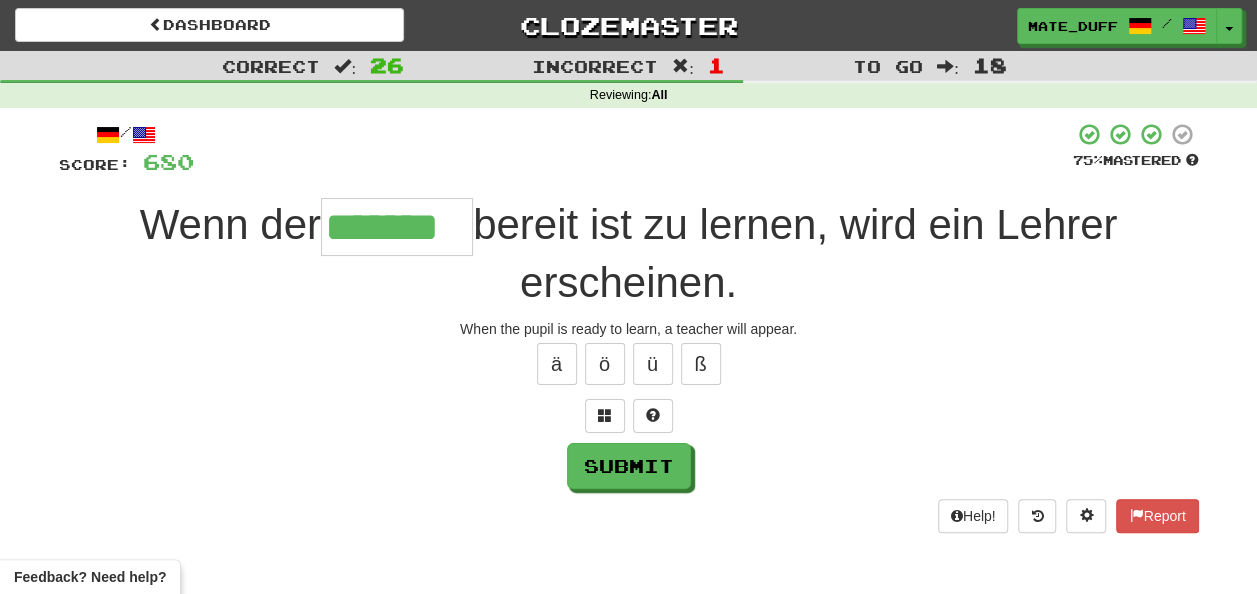 type on "*******" 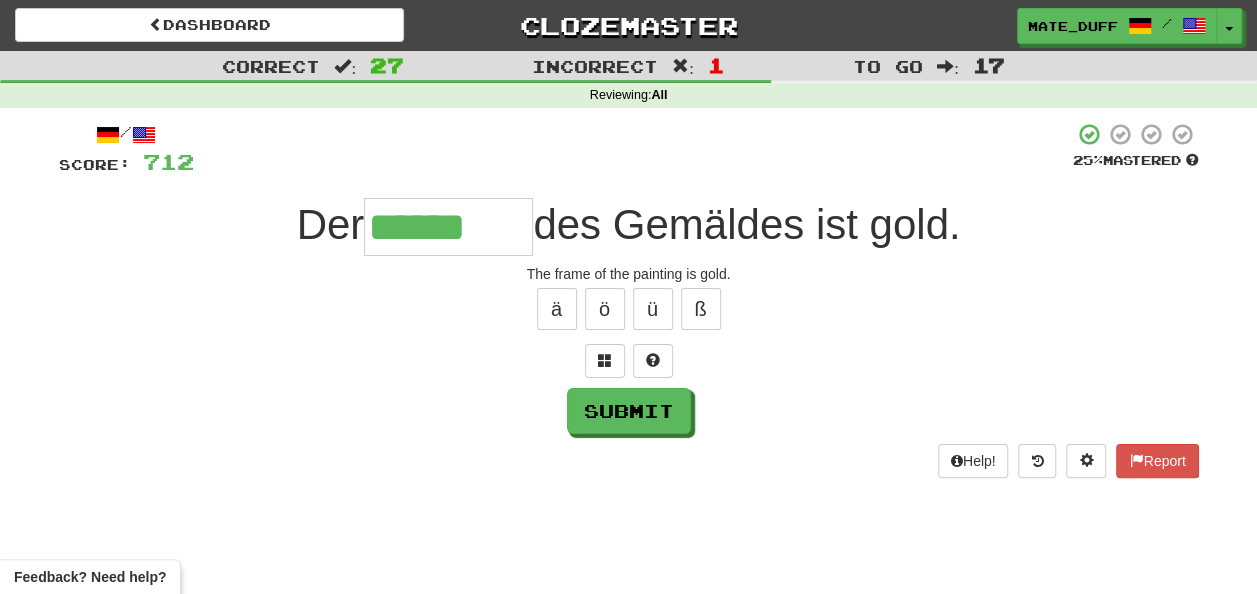 type on "******" 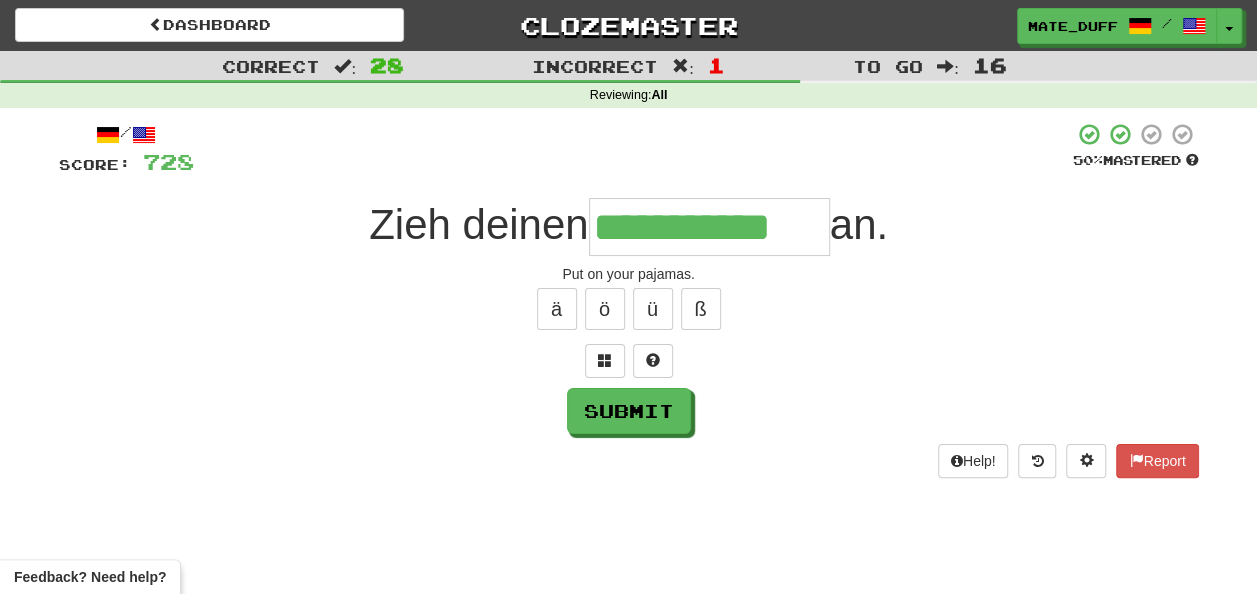 type on "**********" 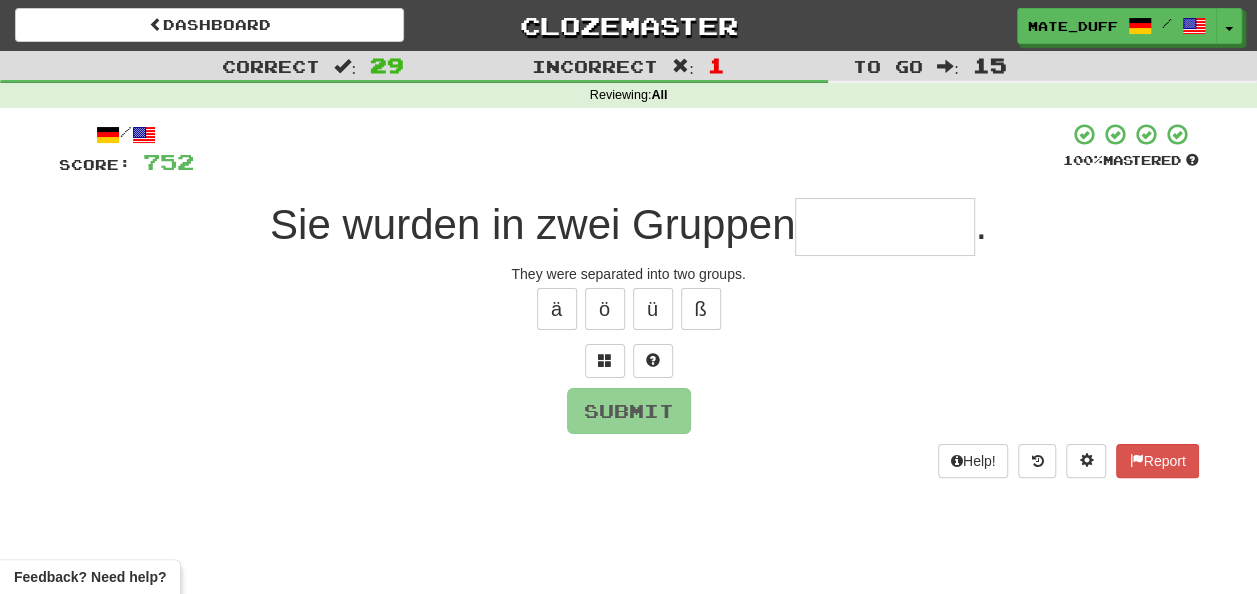 type on "*" 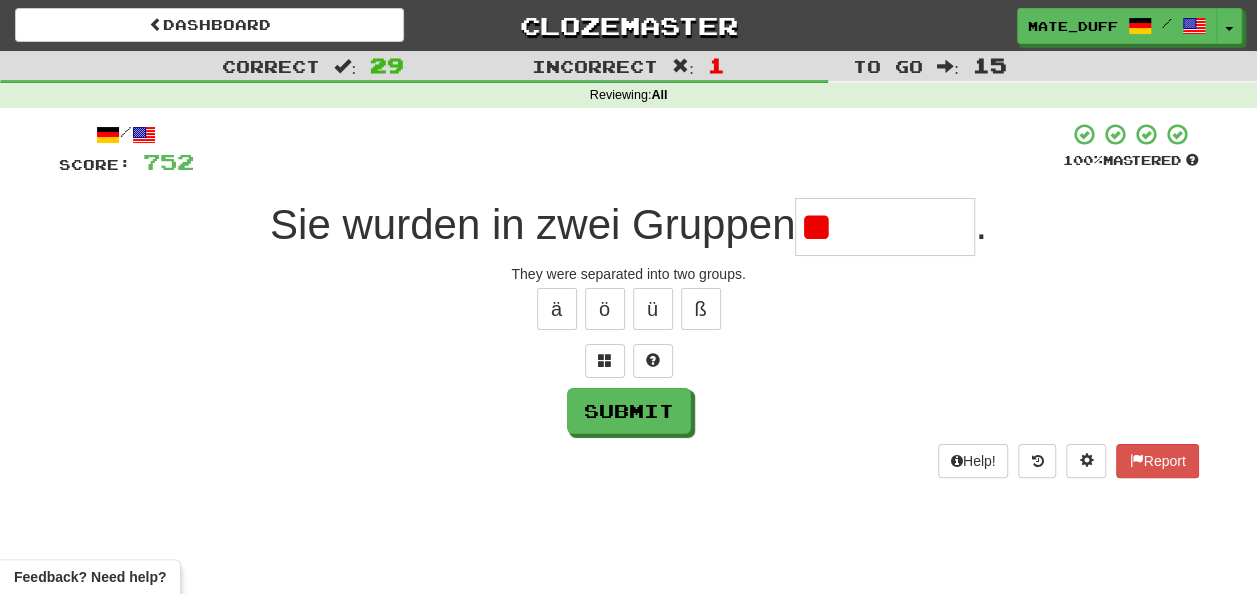 type on "*" 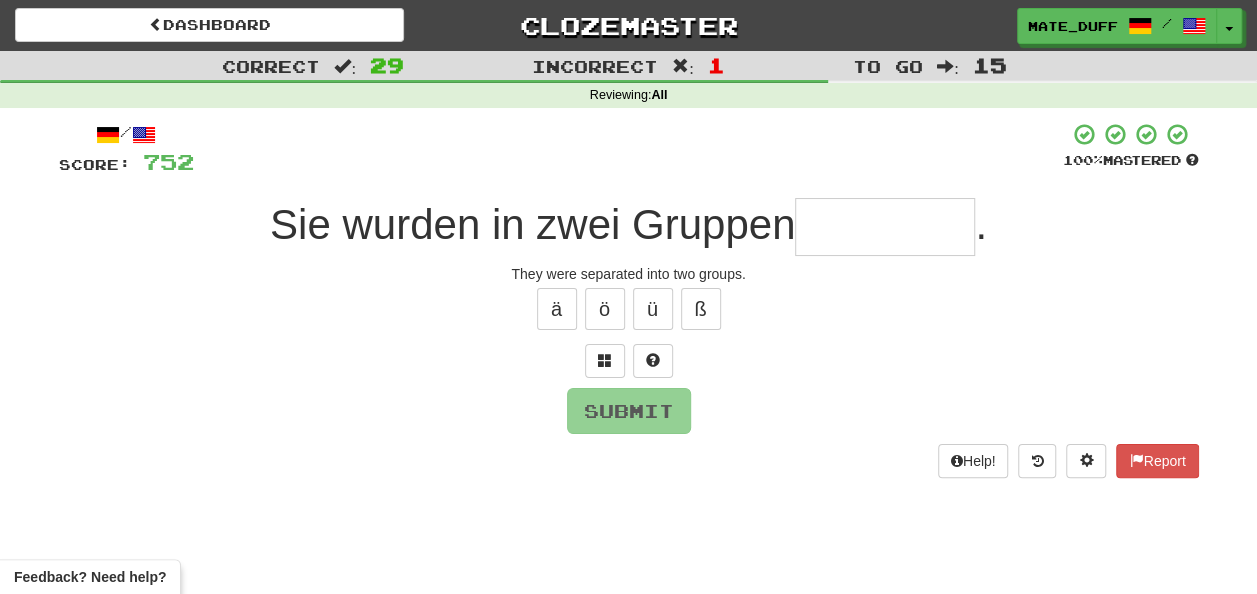 type on "*" 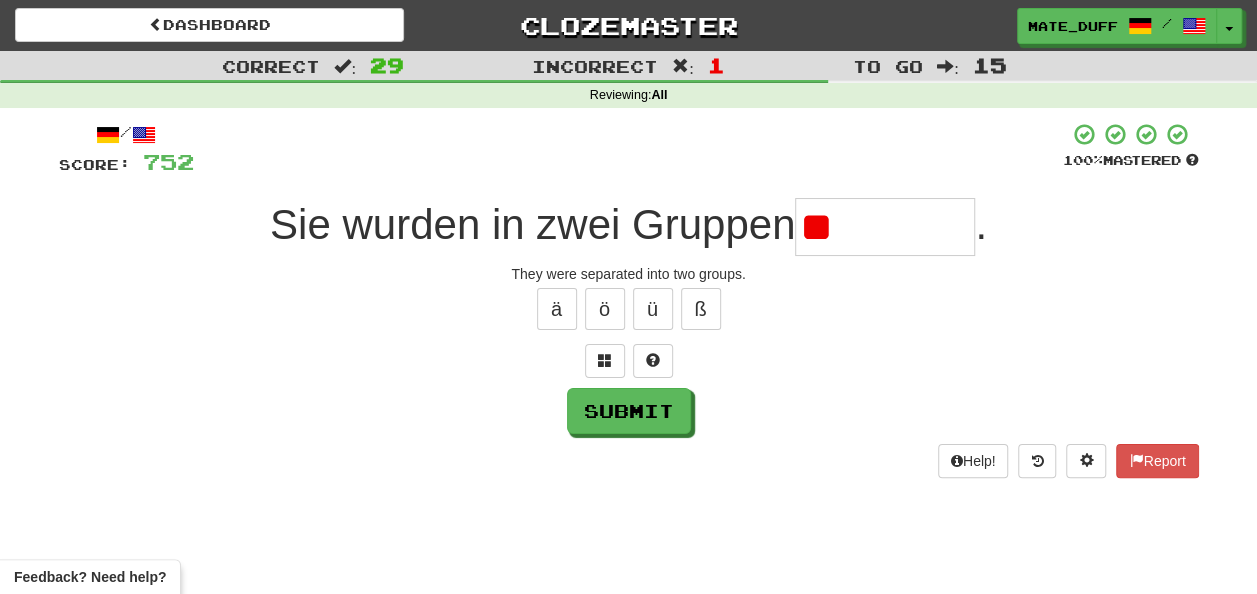 type on "*" 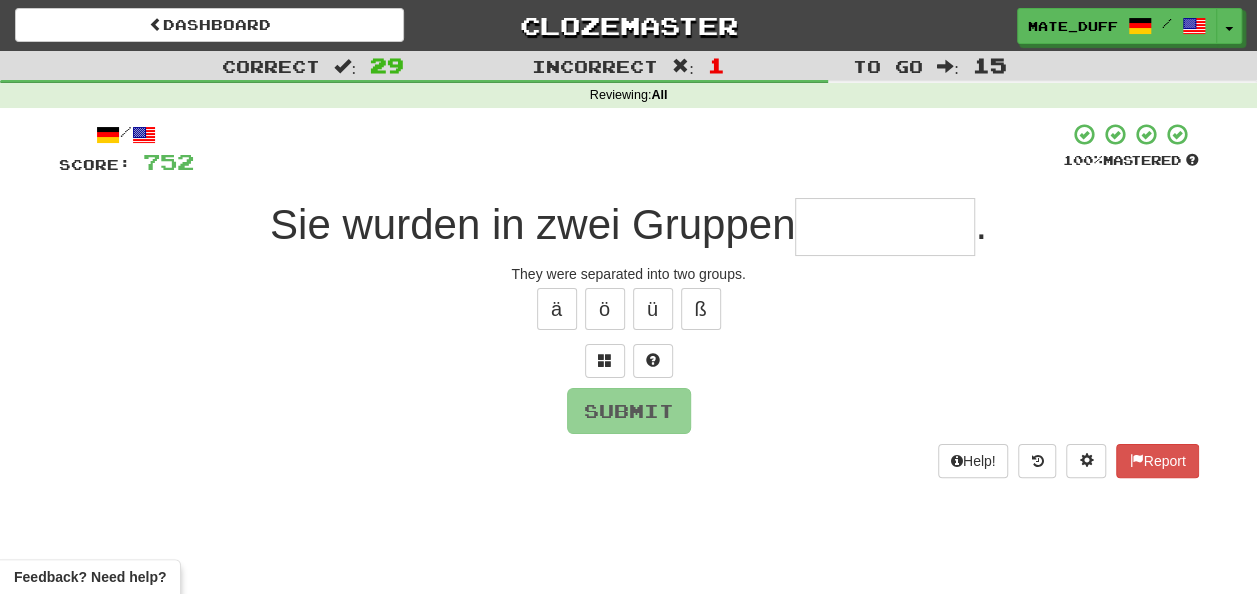 type on "**********" 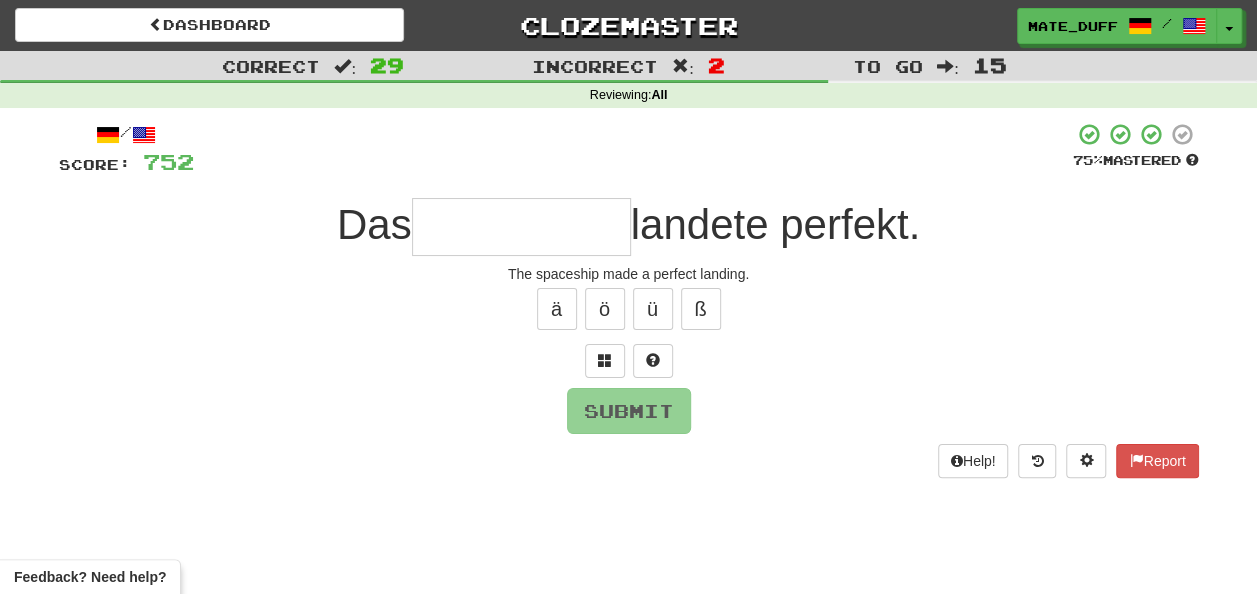 type on "*" 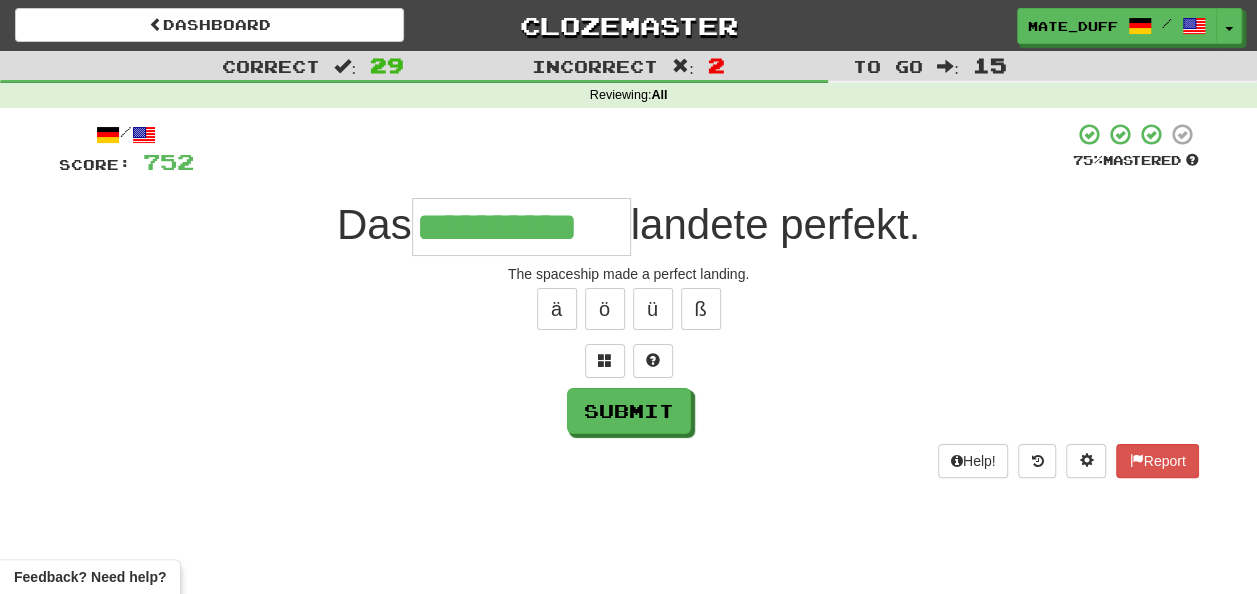 type on "**********" 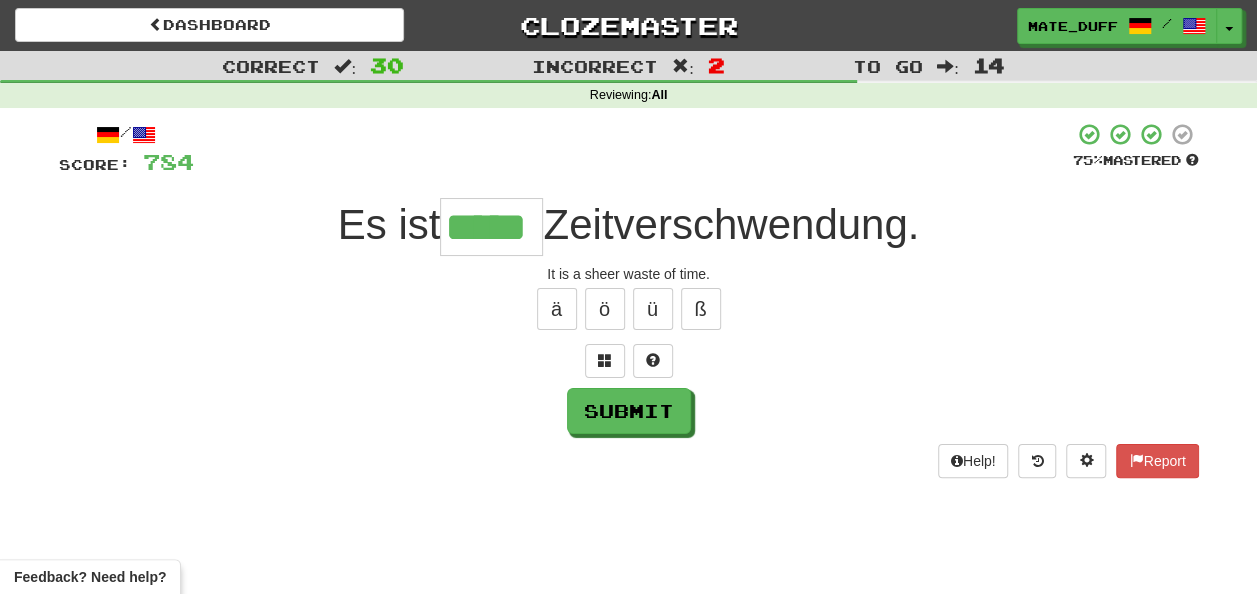 type on "*****" 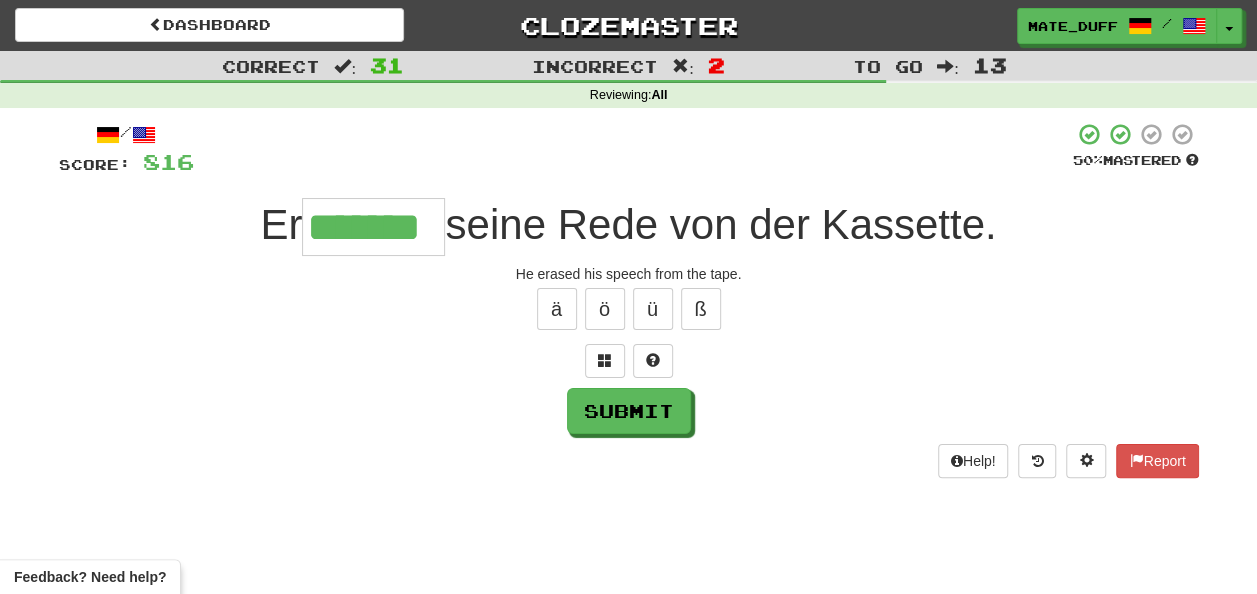type on "*******" 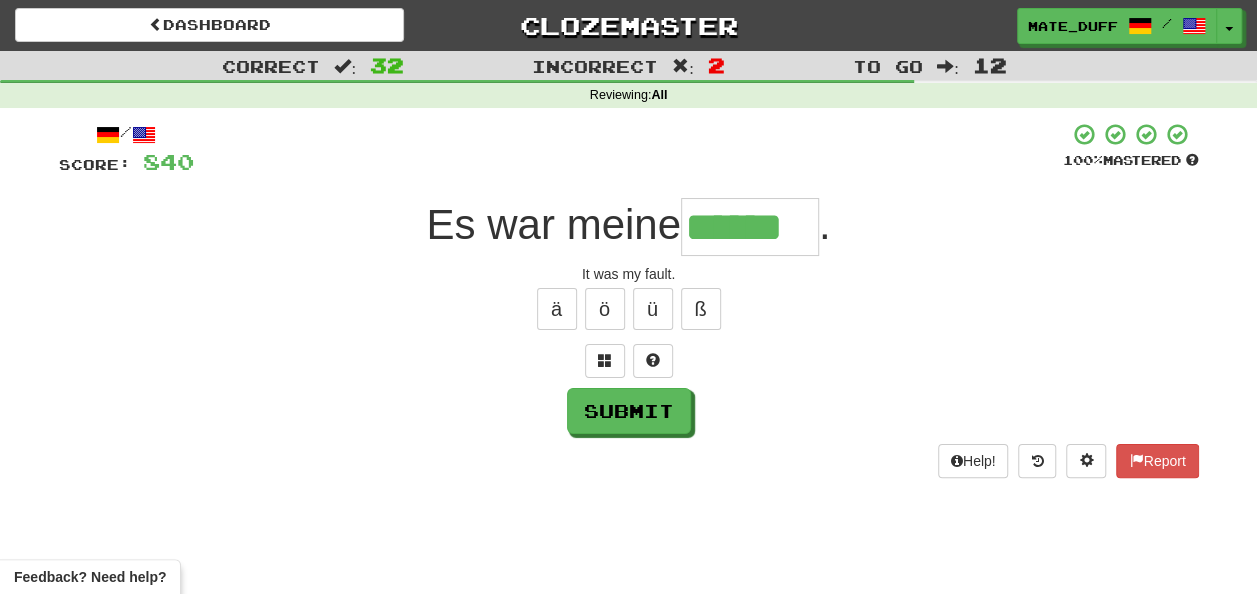 type on "******" 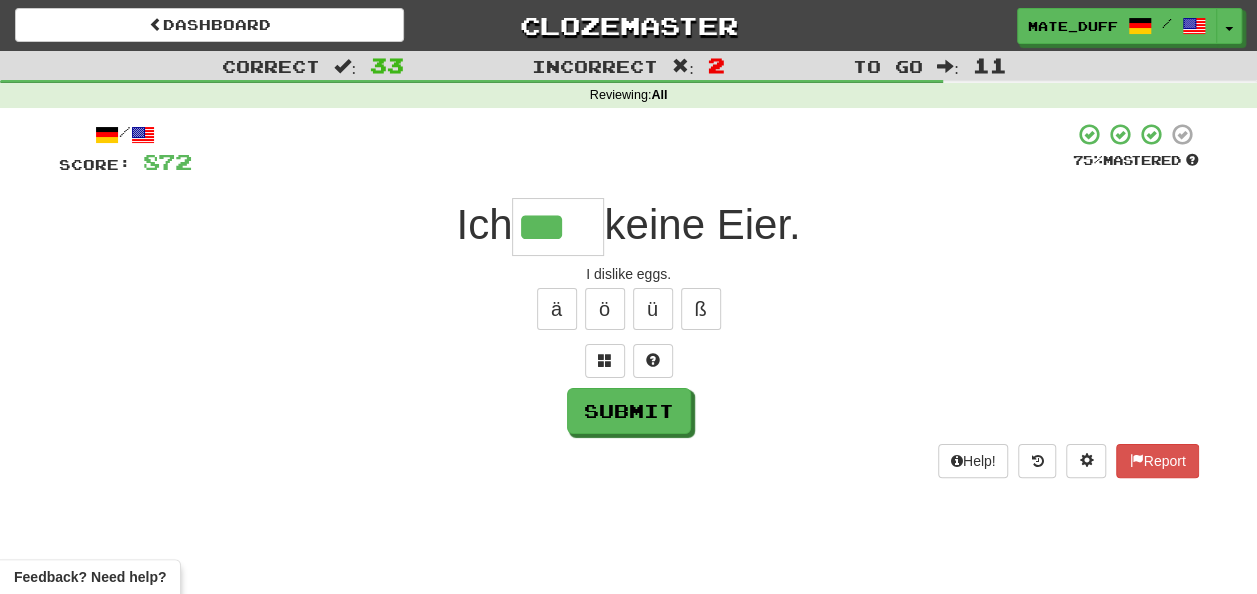 type on "***" 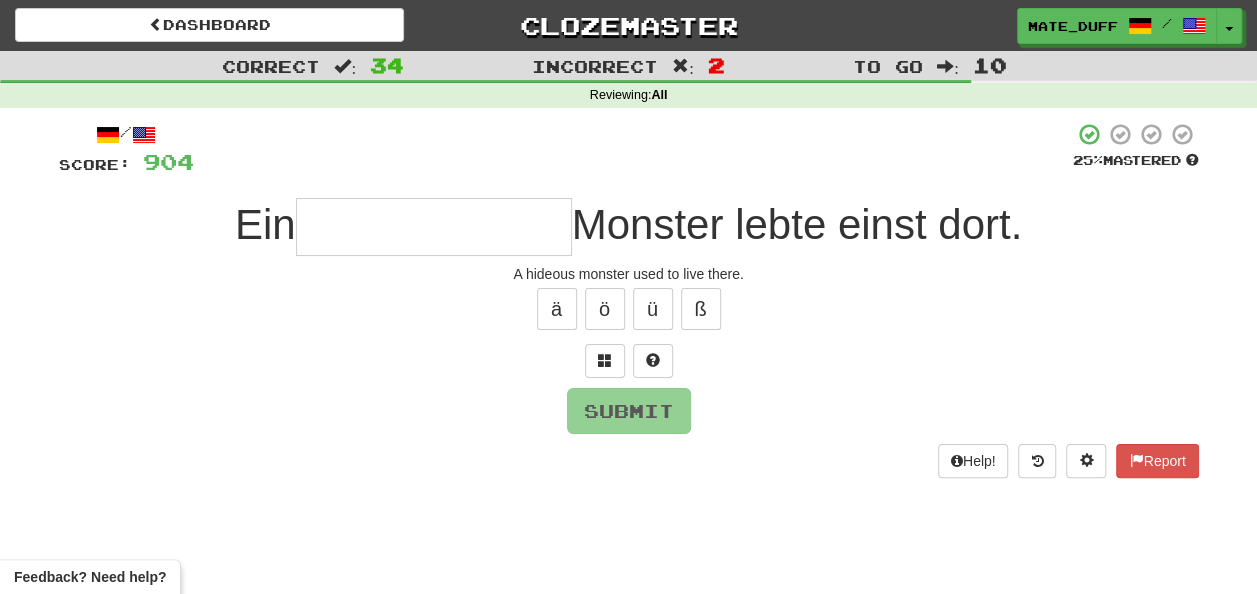 type on "*" 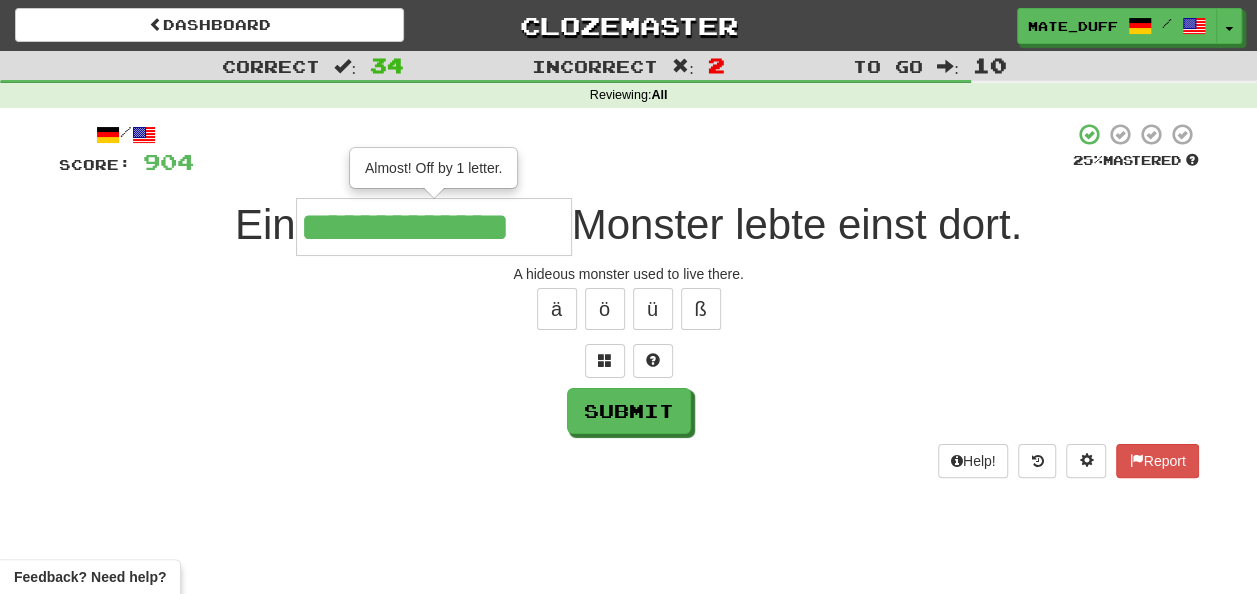 type on "**********" 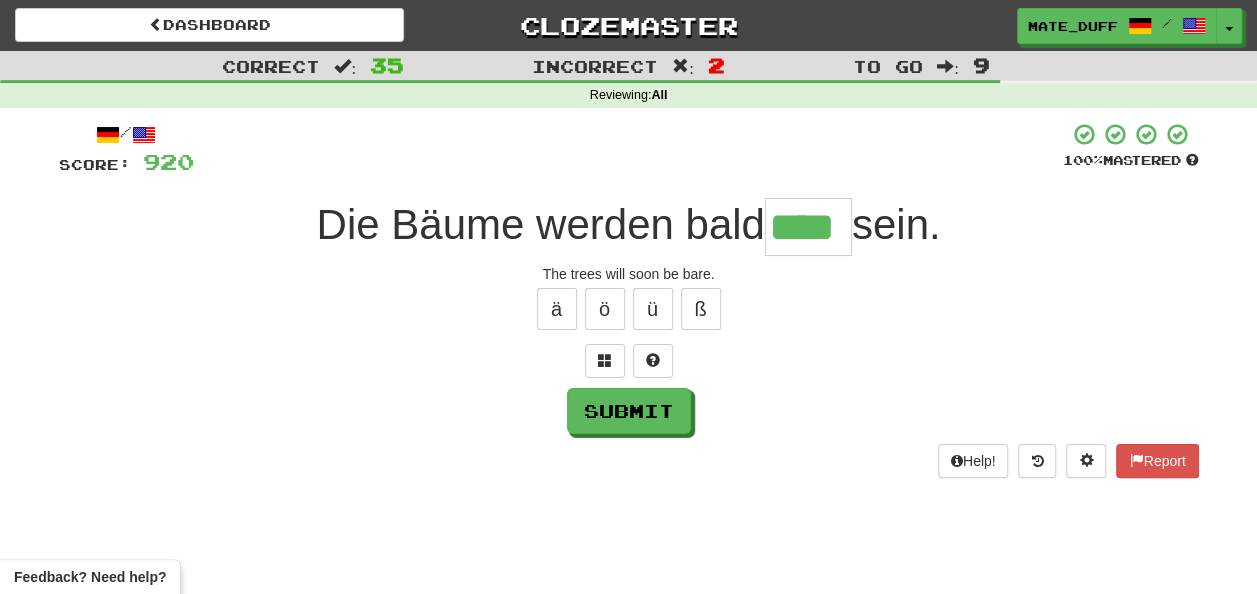 type on "****" 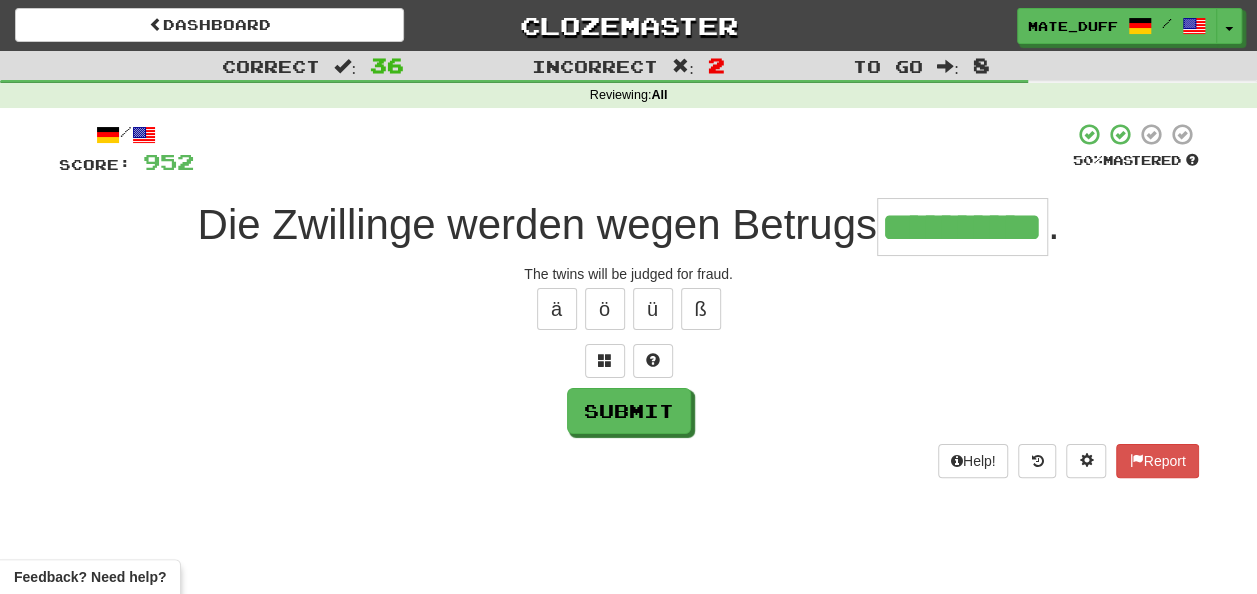 type on "**********" 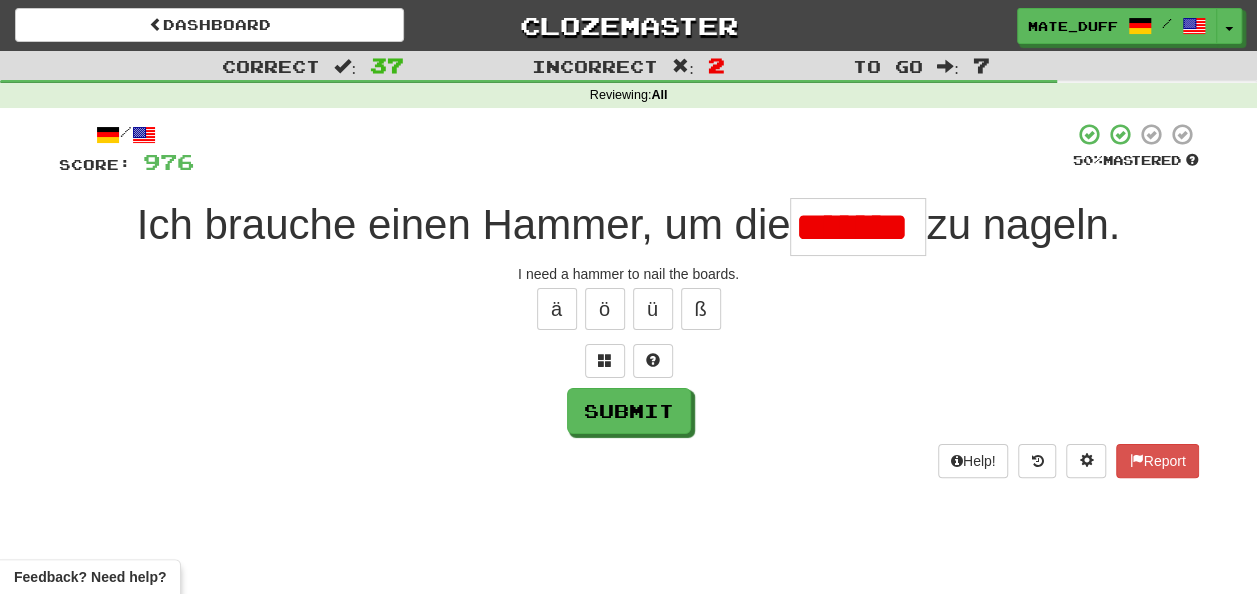 scroll, scrollTop: 0, scrollLeft: 0, axis: both 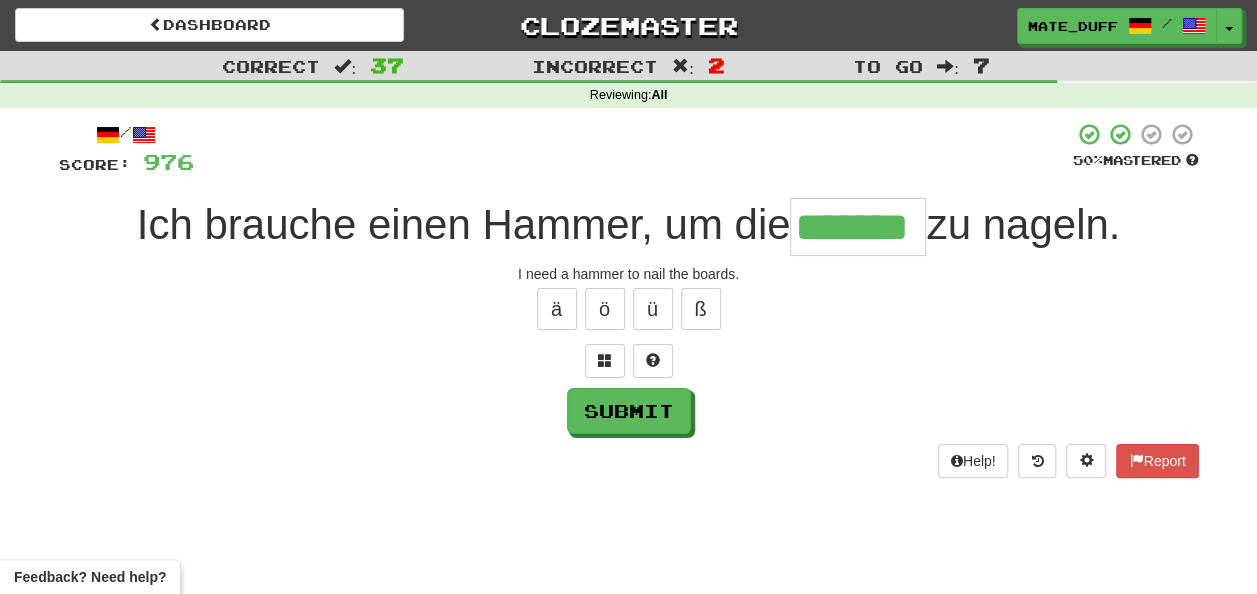 type on "*******" 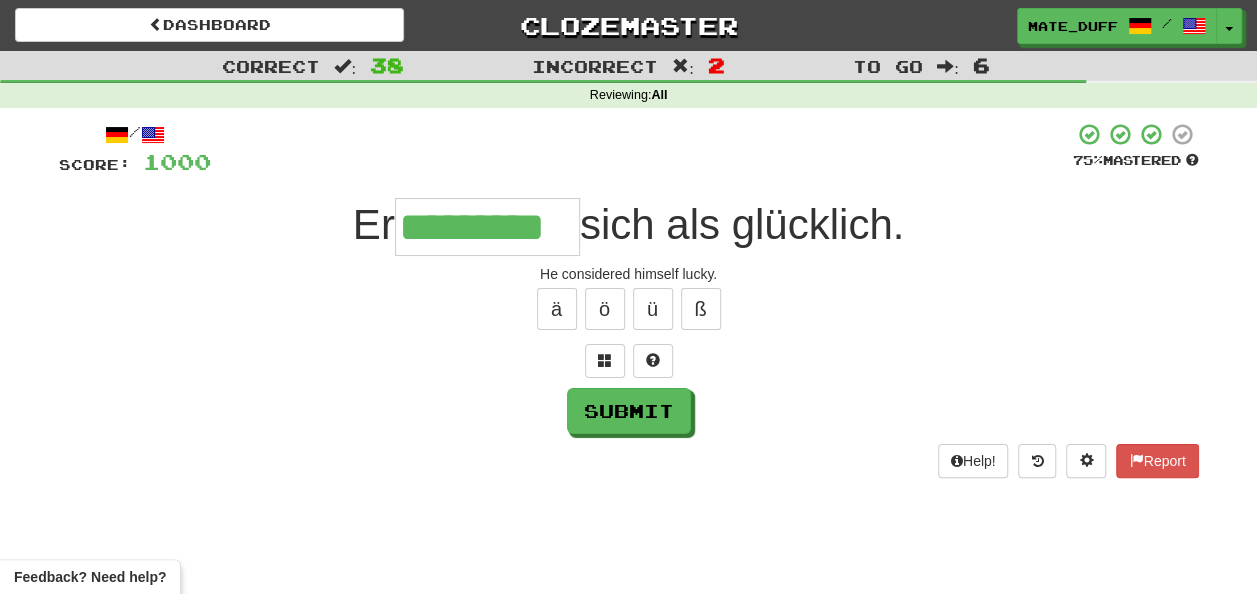 type on "*********" 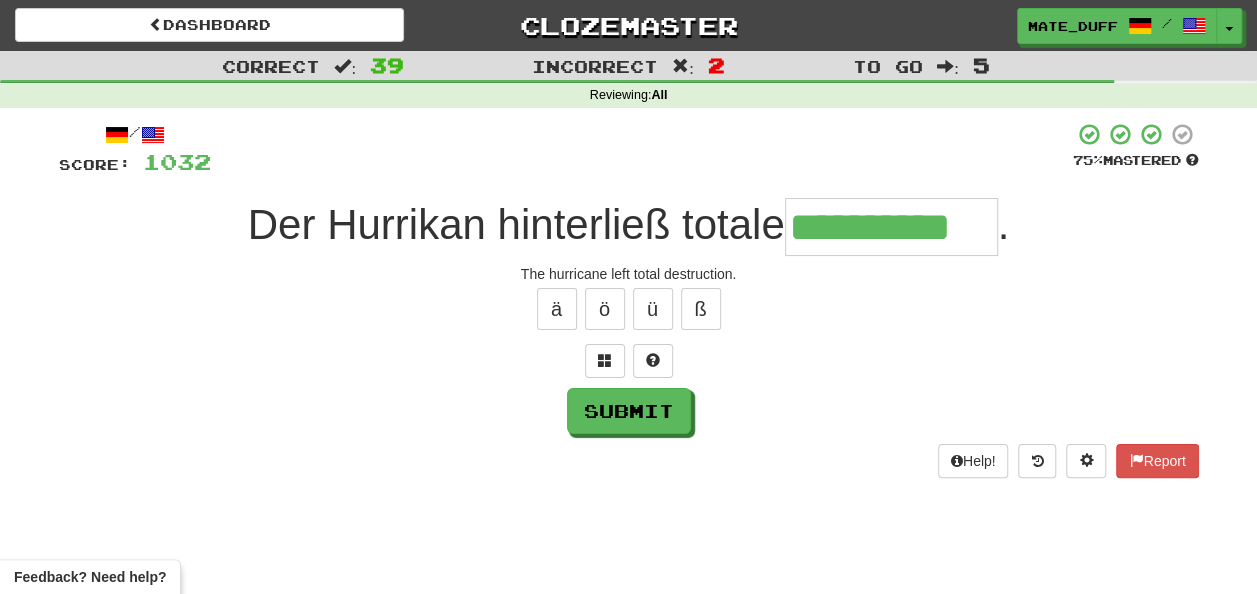 type on "**********" 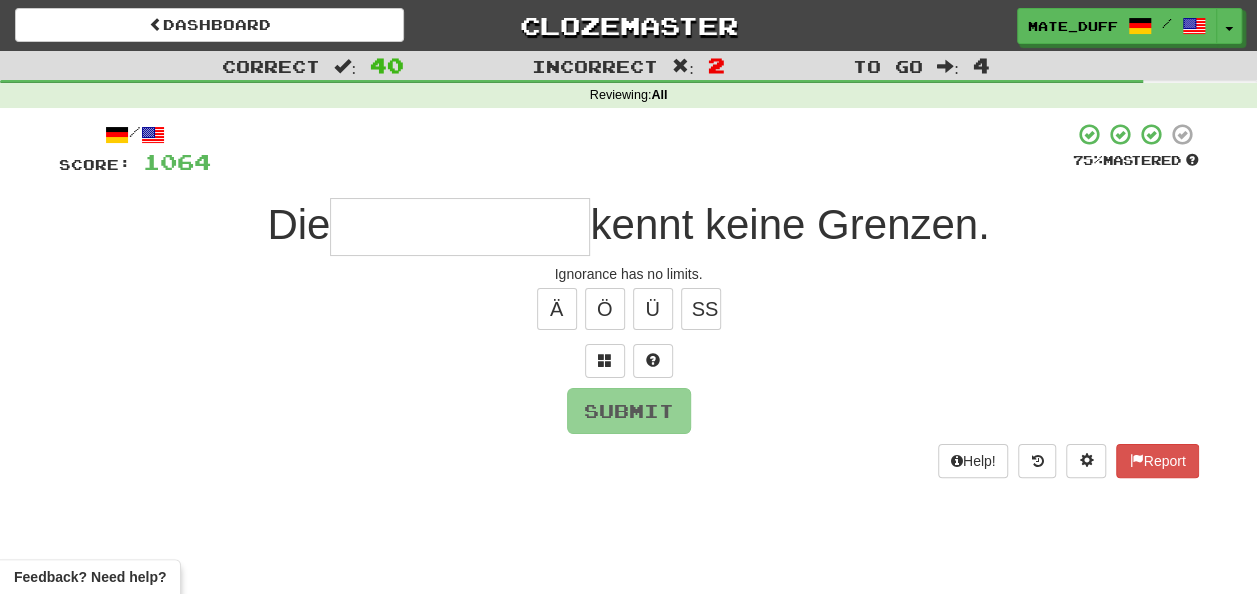 type on "*" 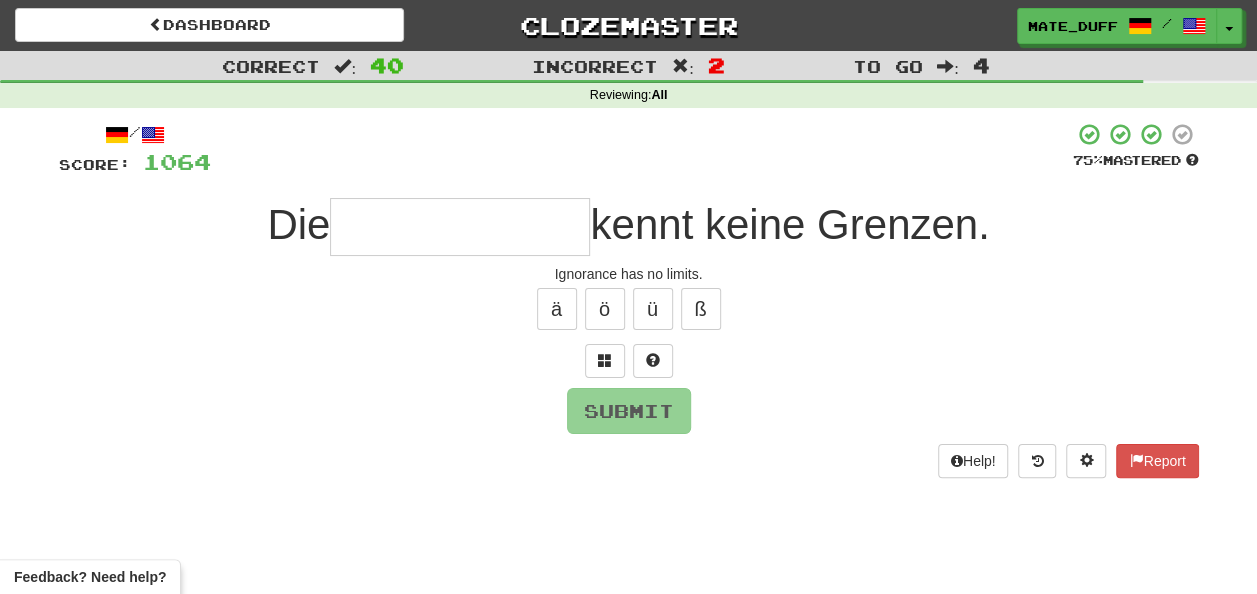 type on "*" 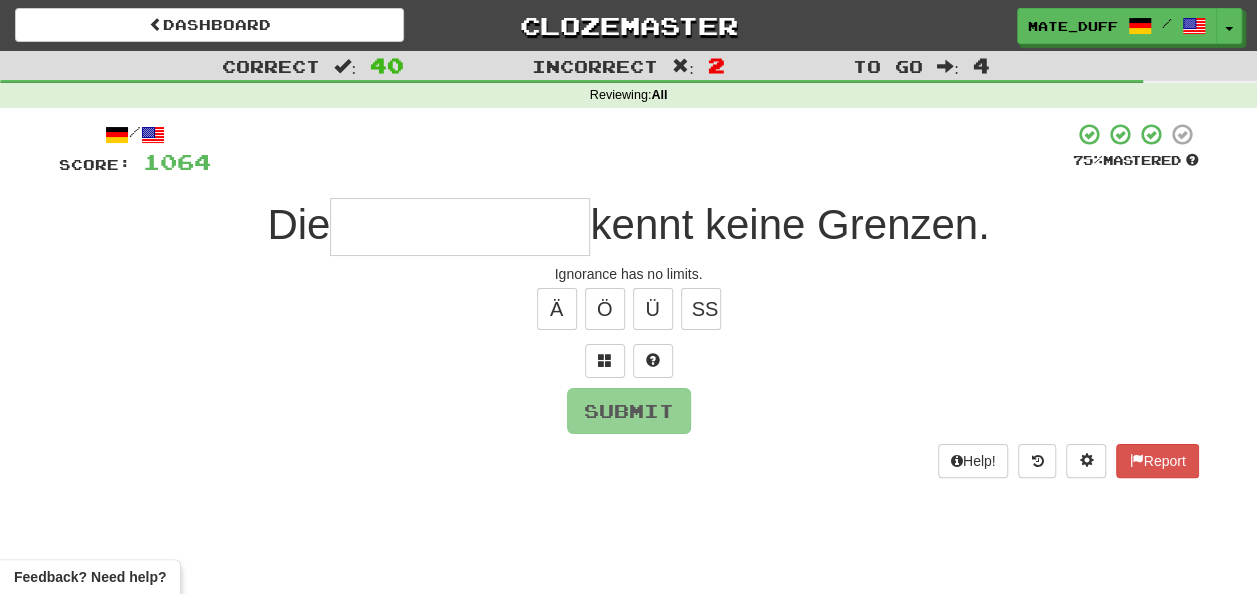 type on "*" 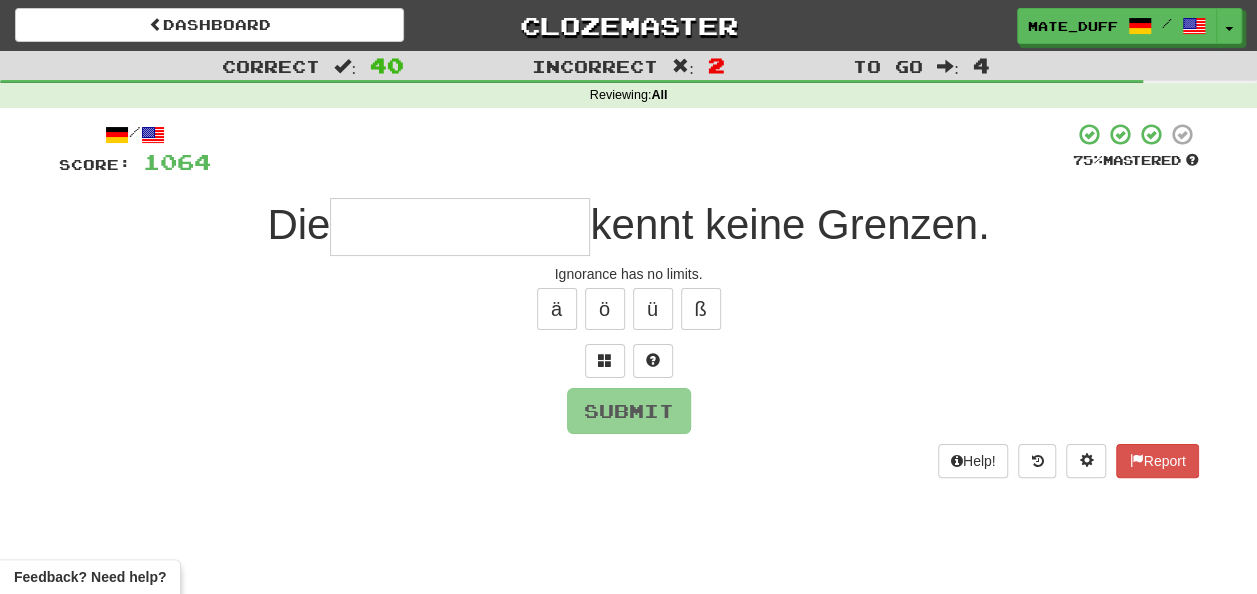 type on "**********" 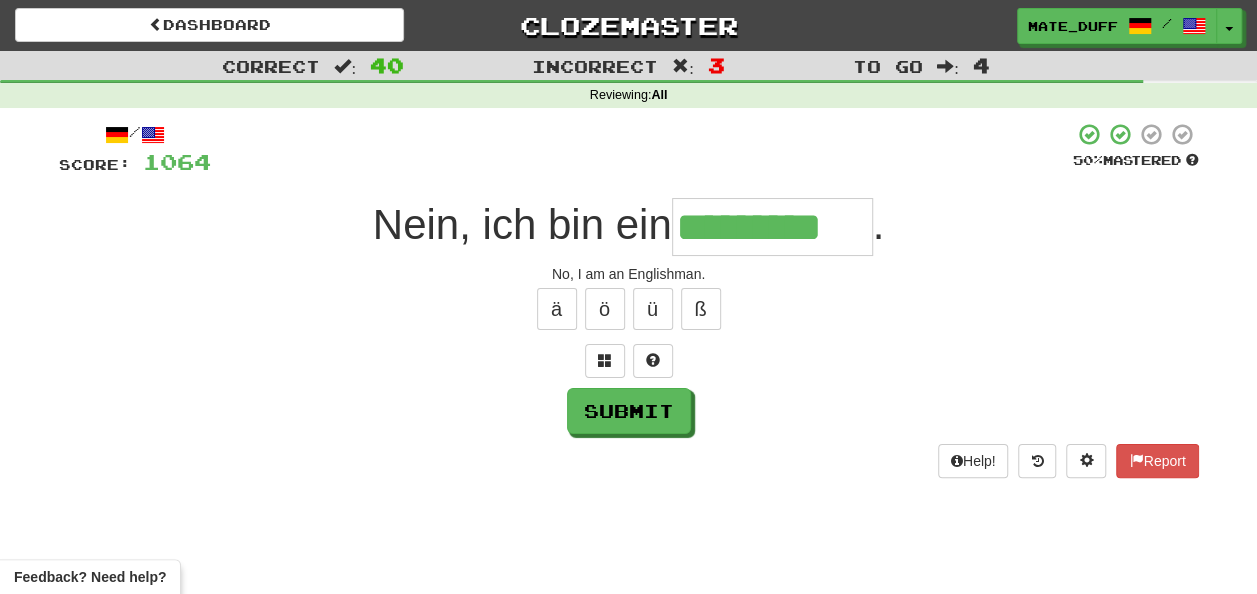 type on "*********" 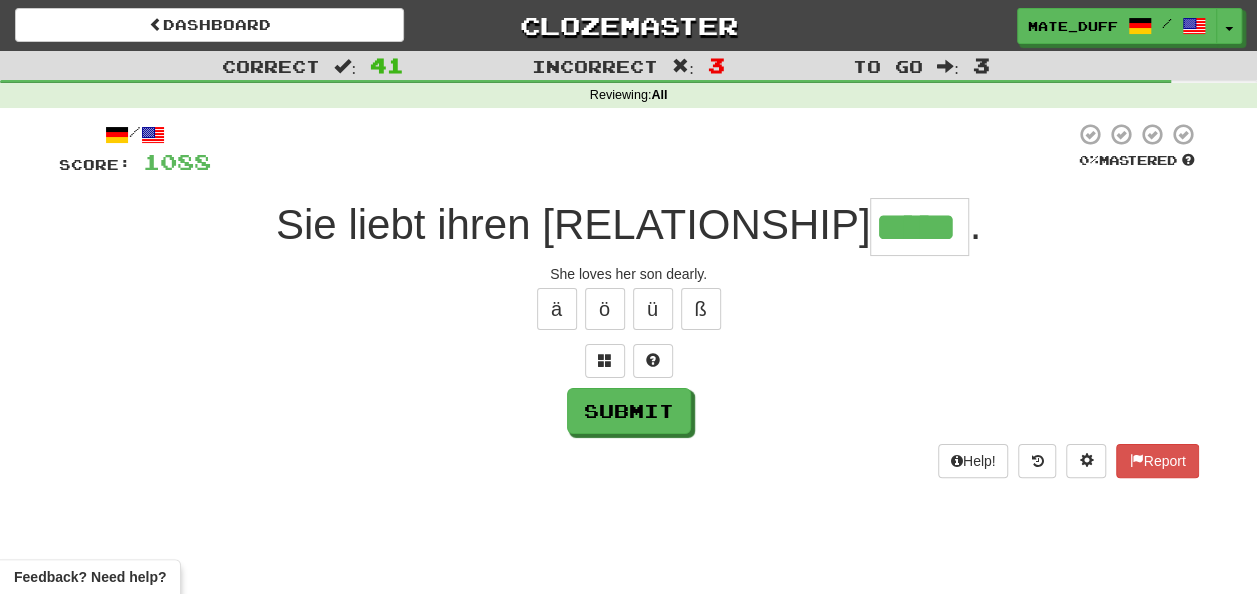 type on "*****" 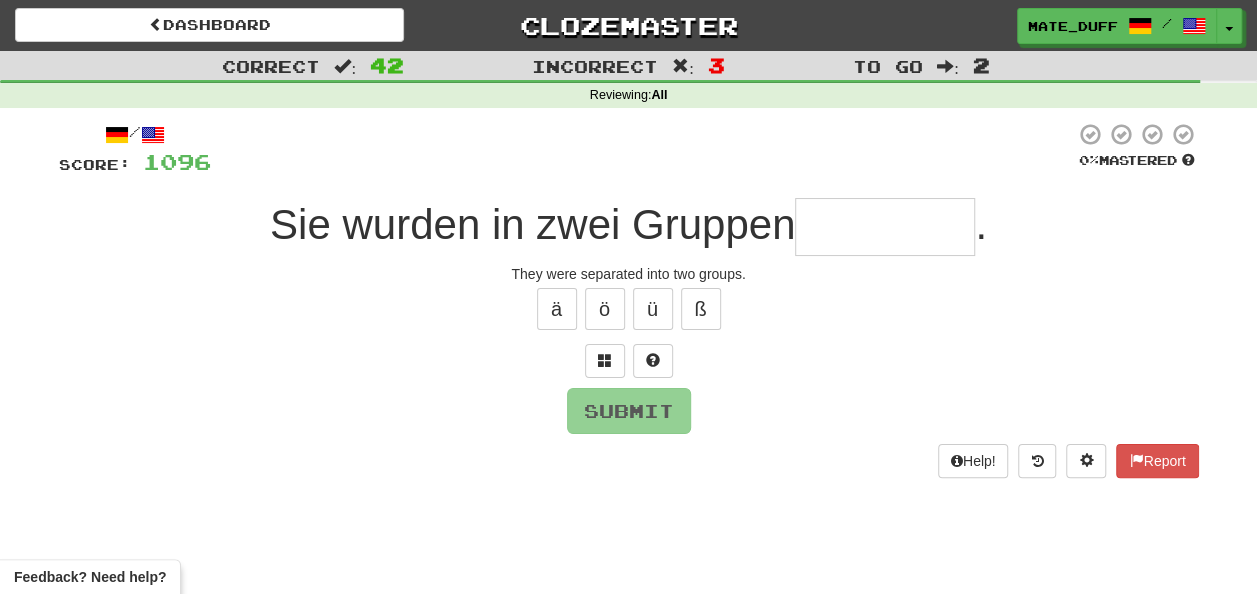 type on "*" 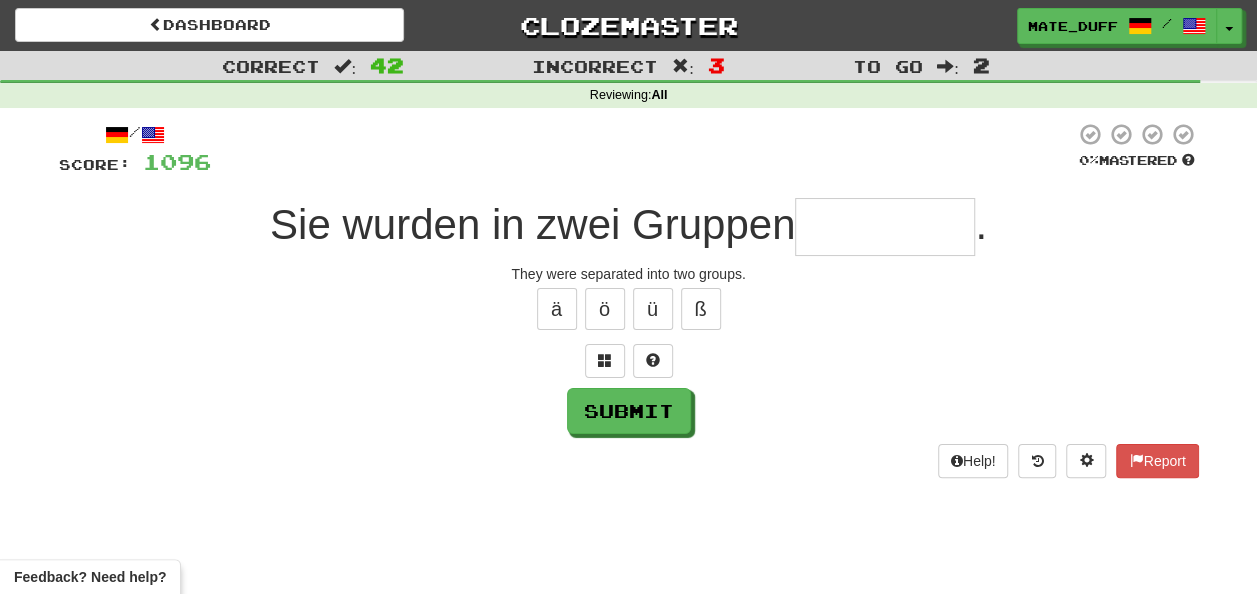 type on "*" 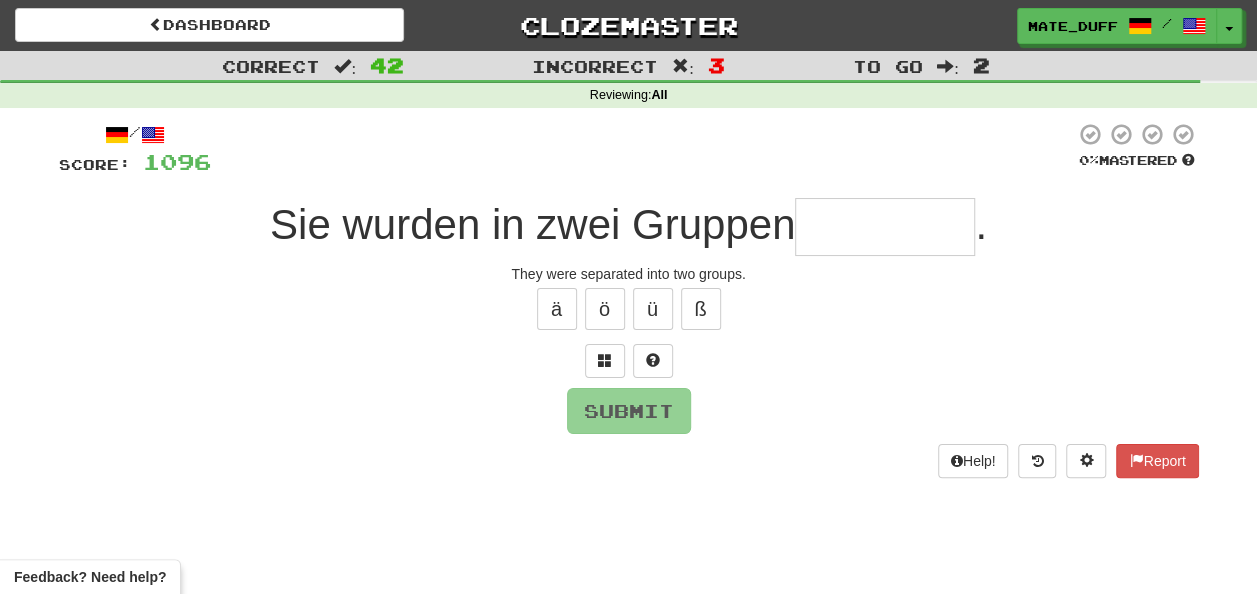 type on "**********" 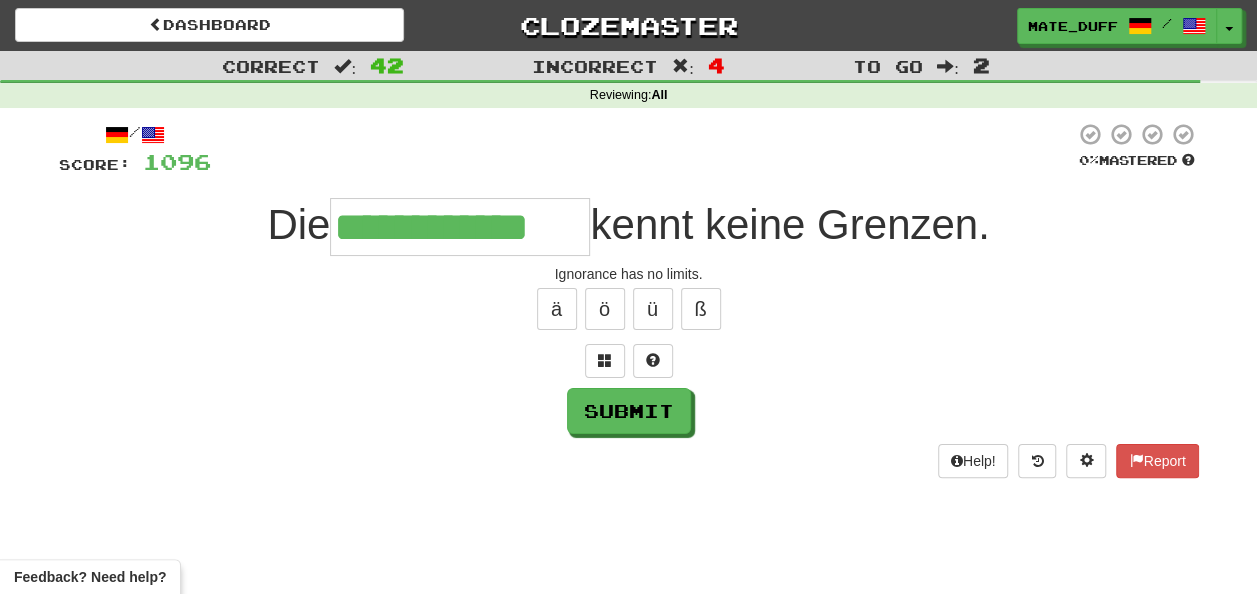 type on "**********" 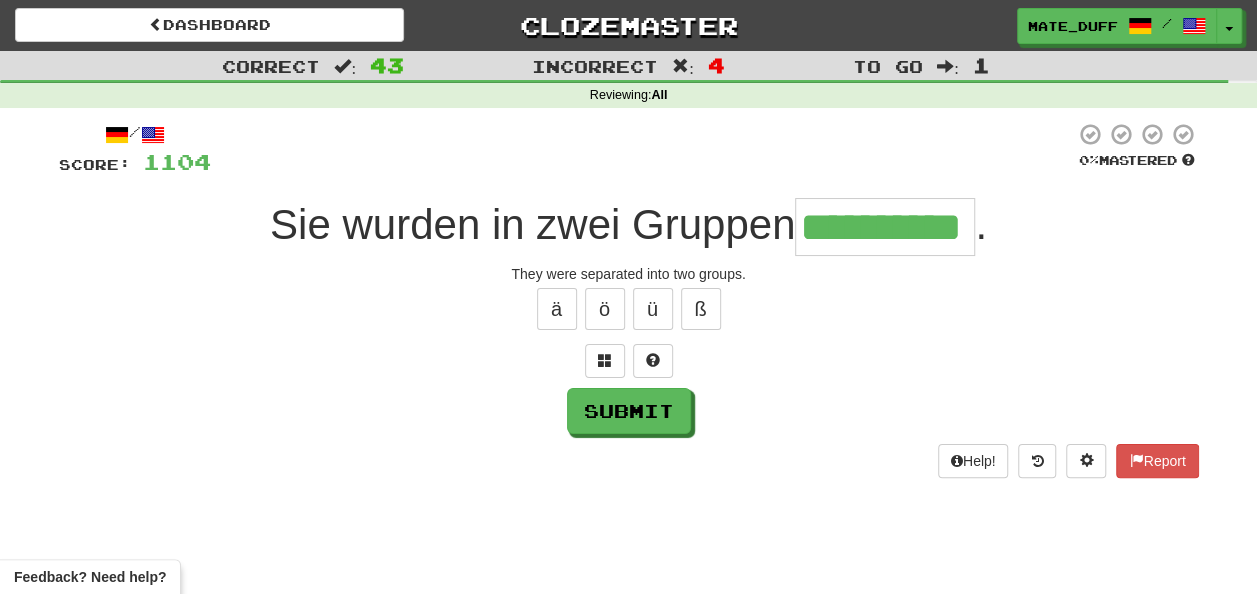 type on "**********" 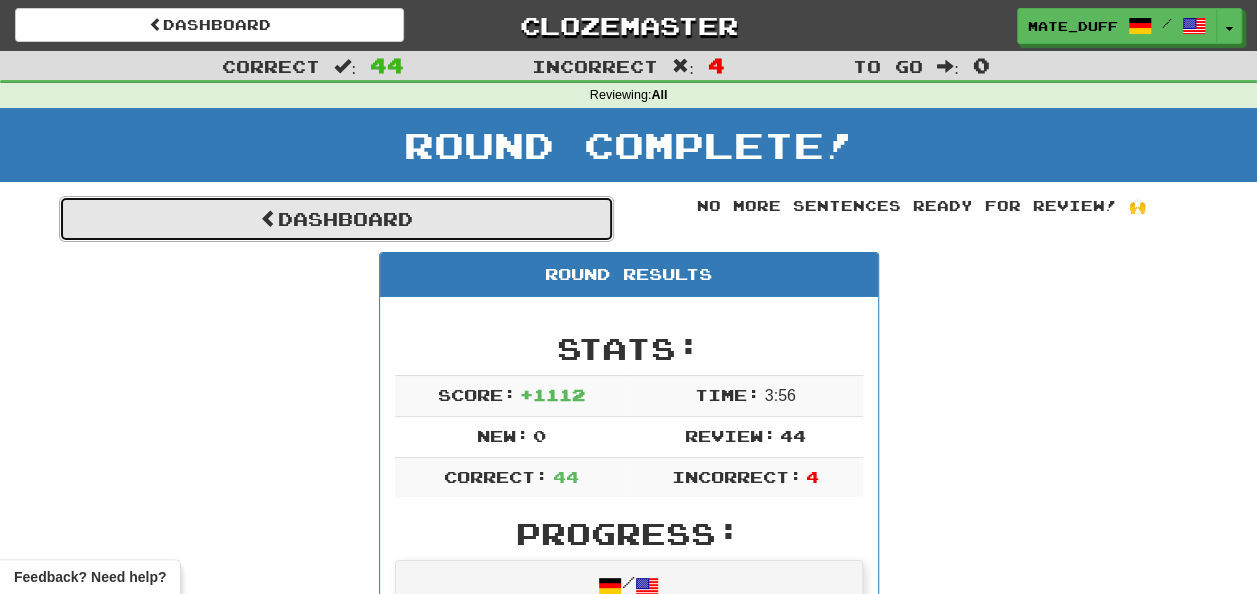 click on "Dashboard" at bounding box center (336, 219) 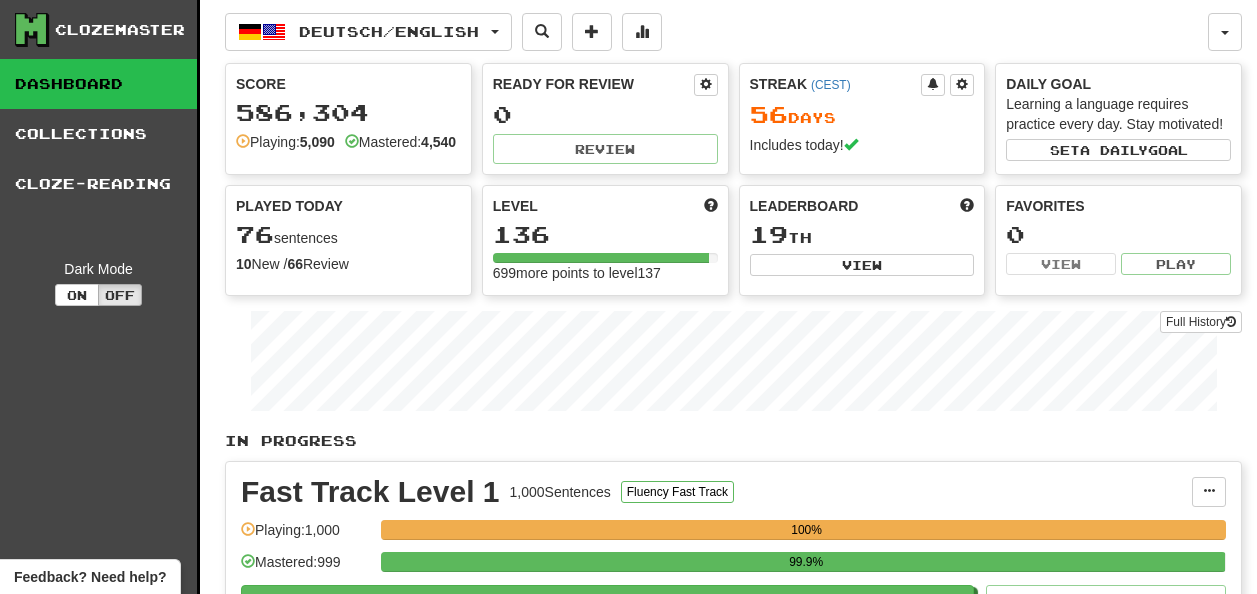 scroll, scrollTop: 0, scrollLeft: 0, axis: both 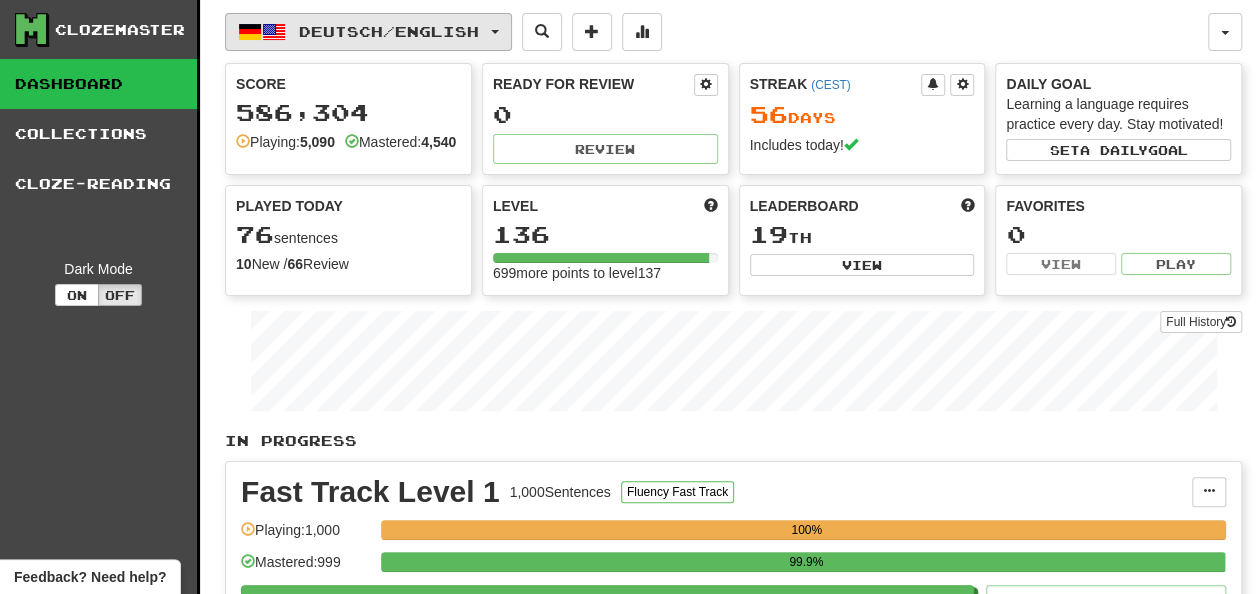click on "Deutsch  /  English" at bounding box center [368, 32] 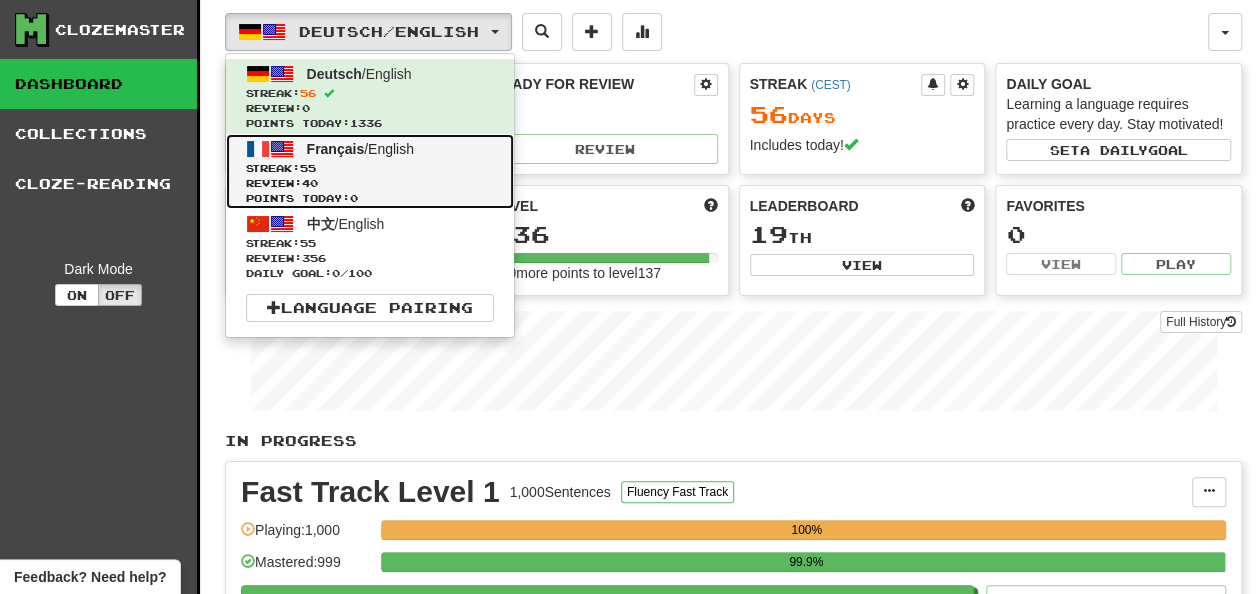 click on "Français  /  English Streak:  55   Review:  40 Points today:  0" at bounding box center (370, 171) 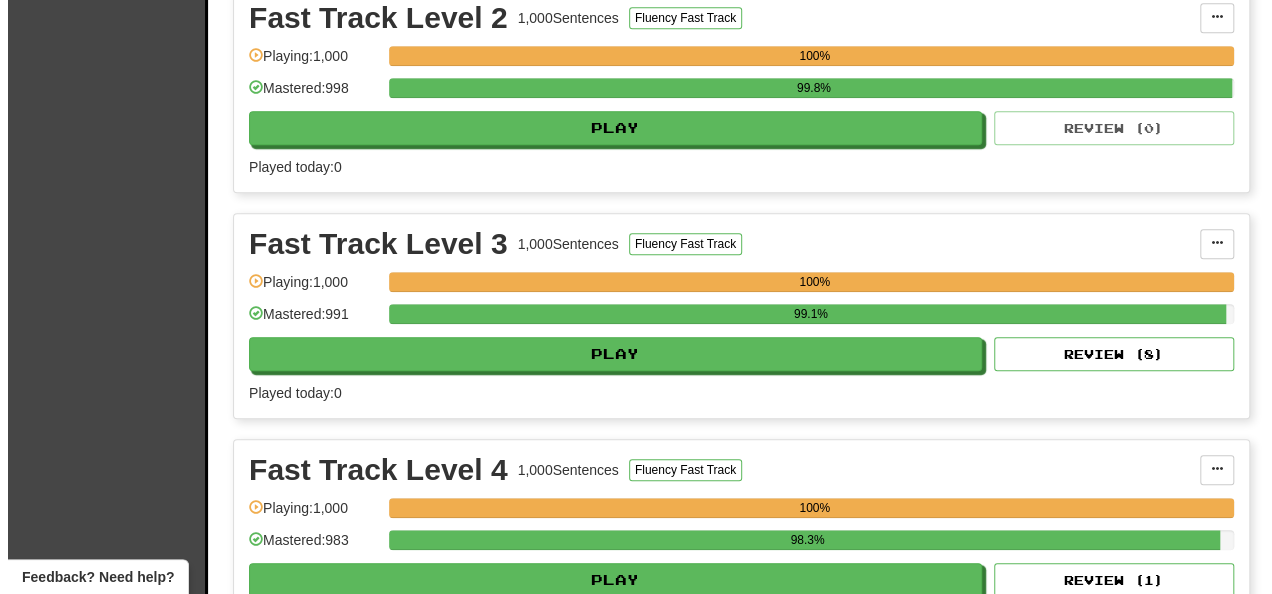 scroll, scrollTop: 1000, scrollLeft: 0, axis: vertical 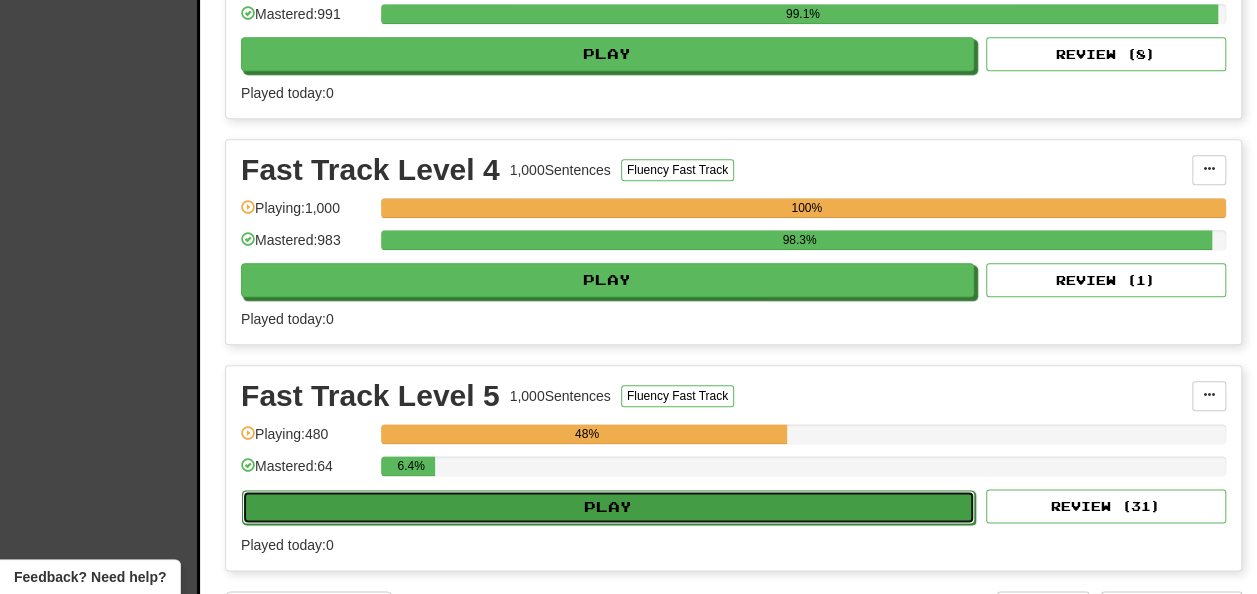 click on "Play" at bounding box center (608, 507) 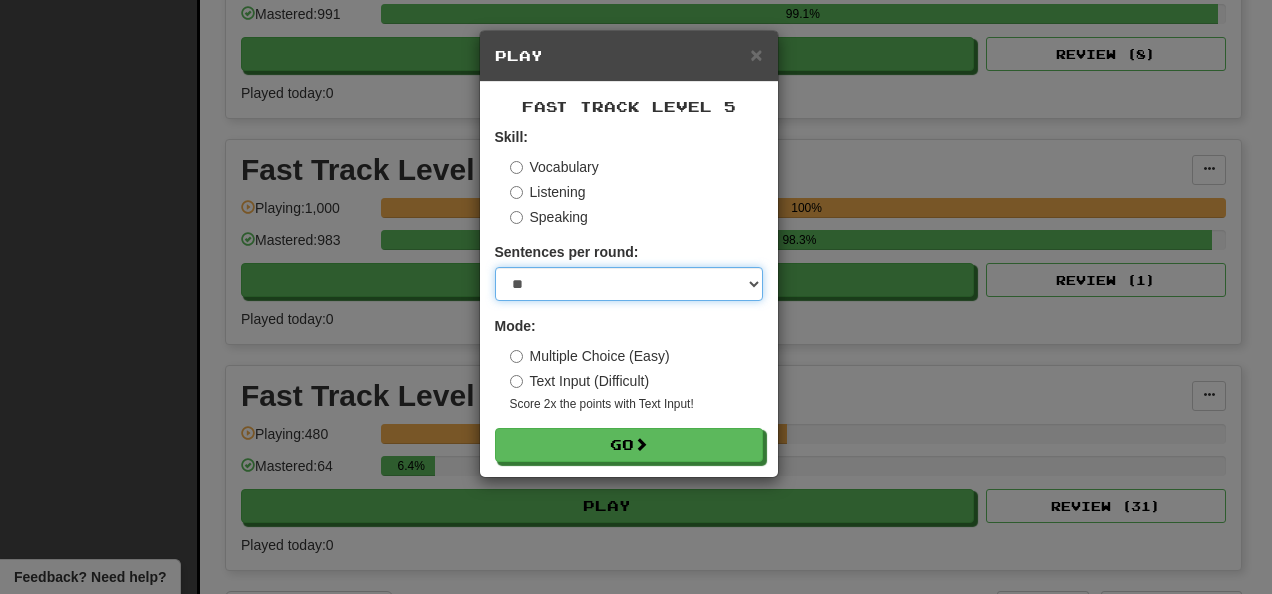 click on "* ** ** ** ** ** *** ********" at bounding box center (629, 284) 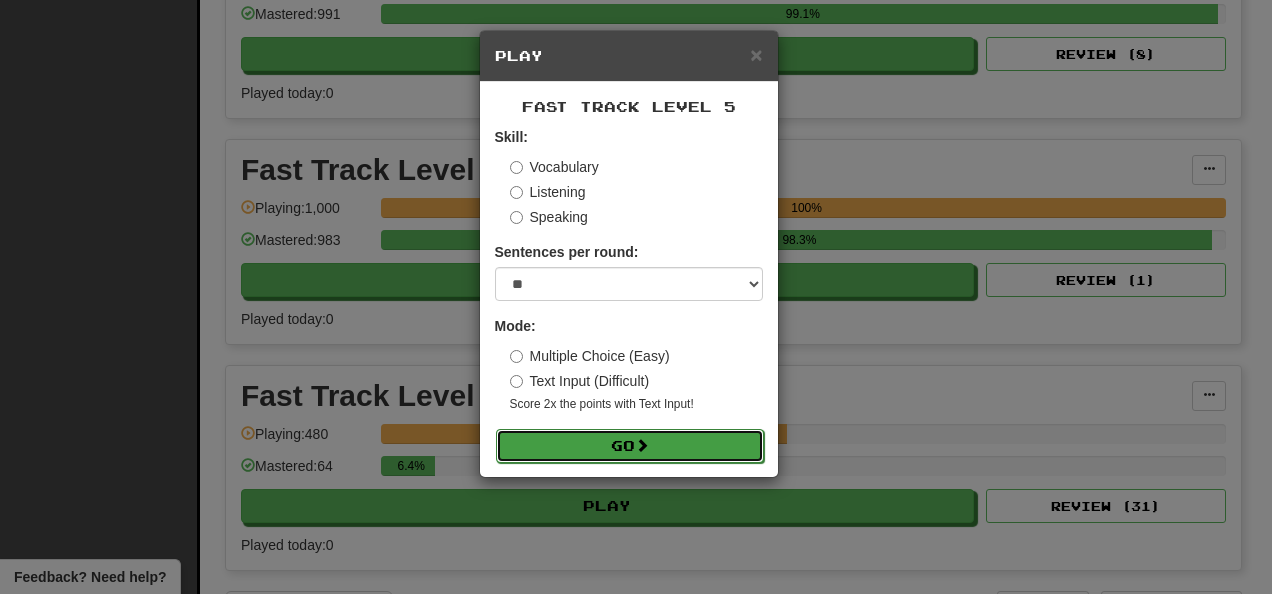 click on "Go" at bounding box center [630, 446] 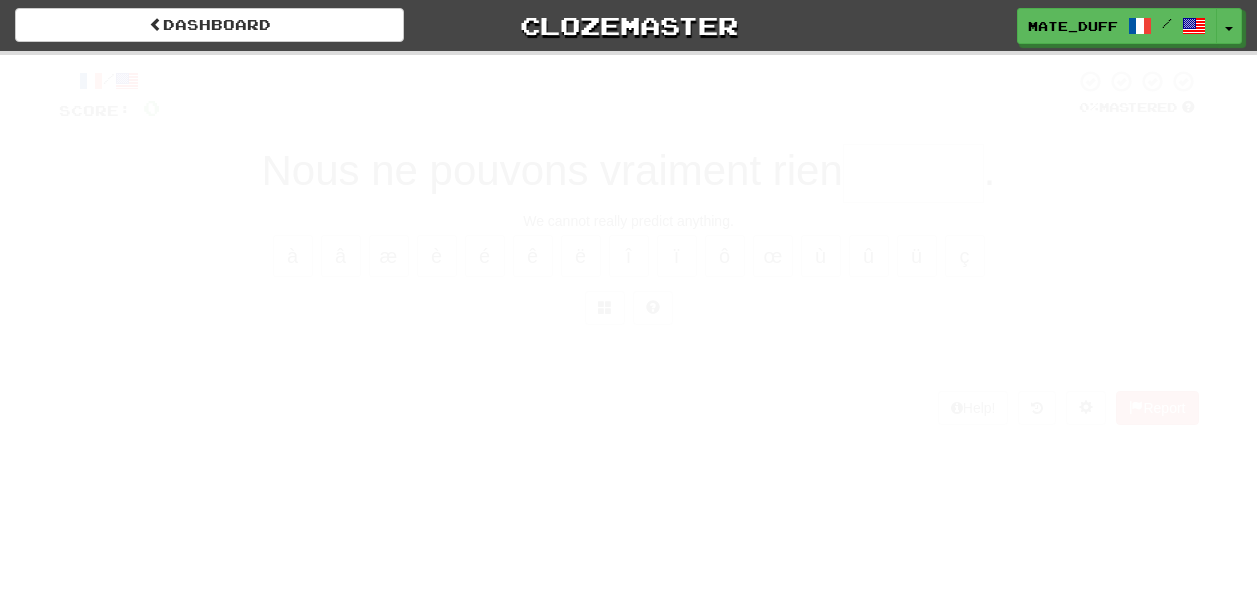 scroll, scrollTop: 0, scrollLeft: 0, axis: both 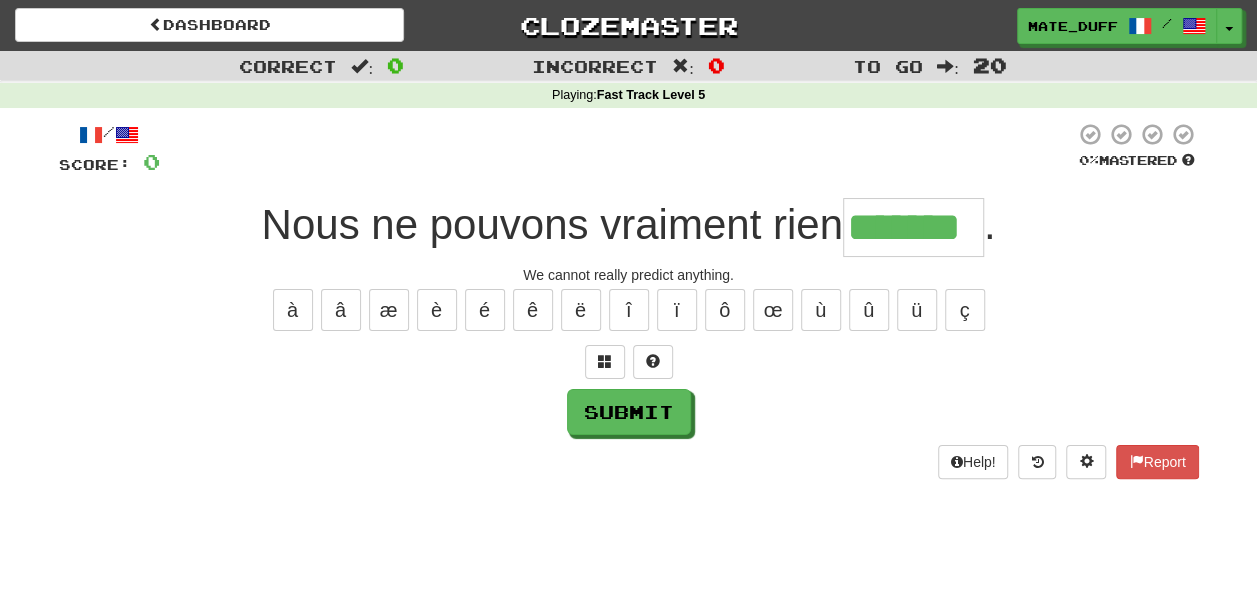 type on "*******" 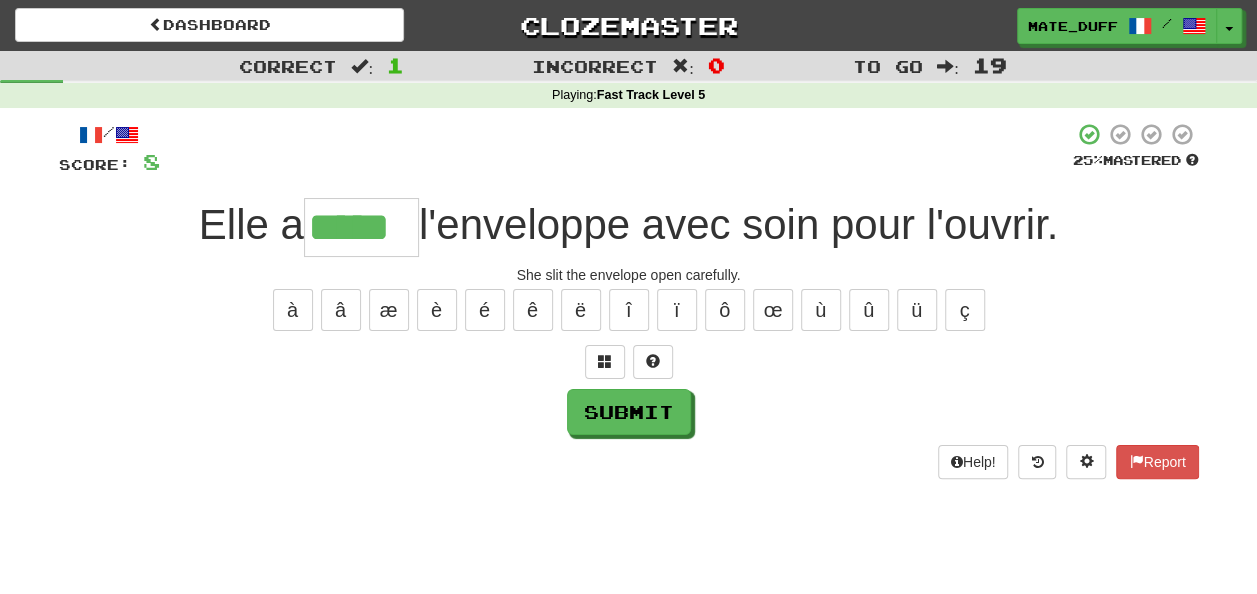type on "*****" 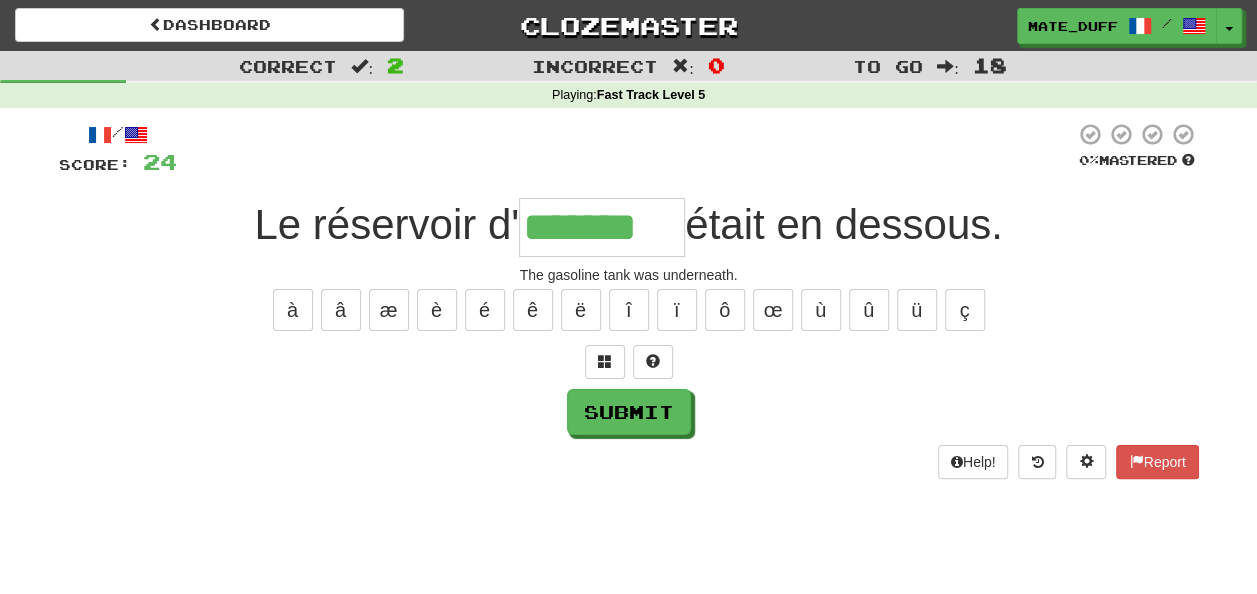 type on "*******" 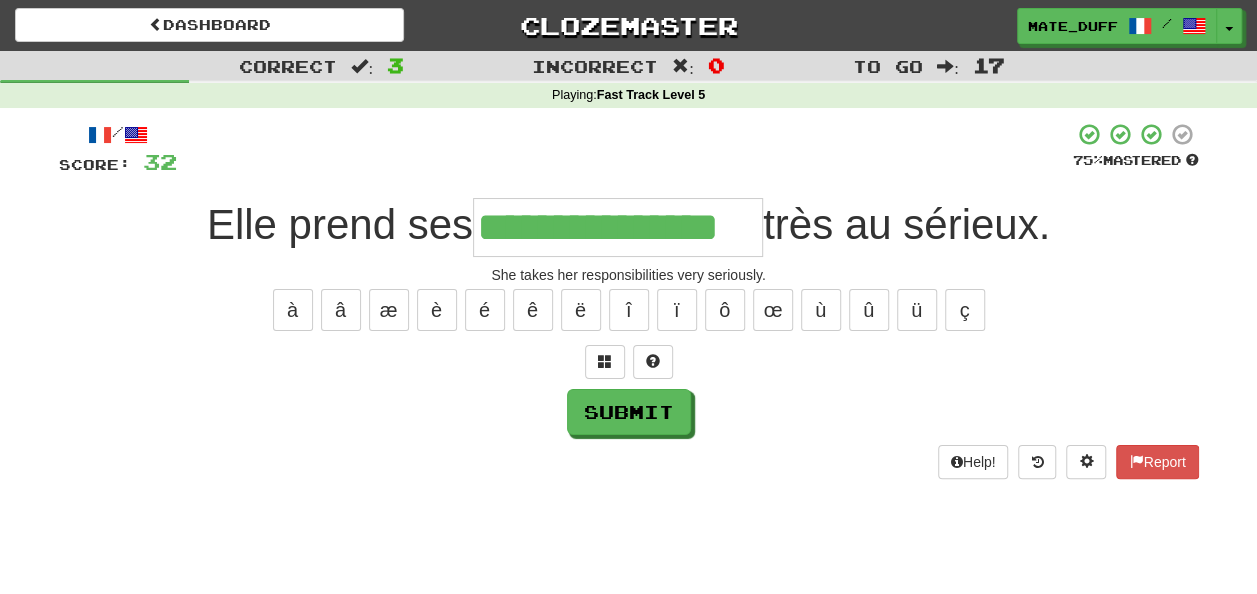 type on "**********" 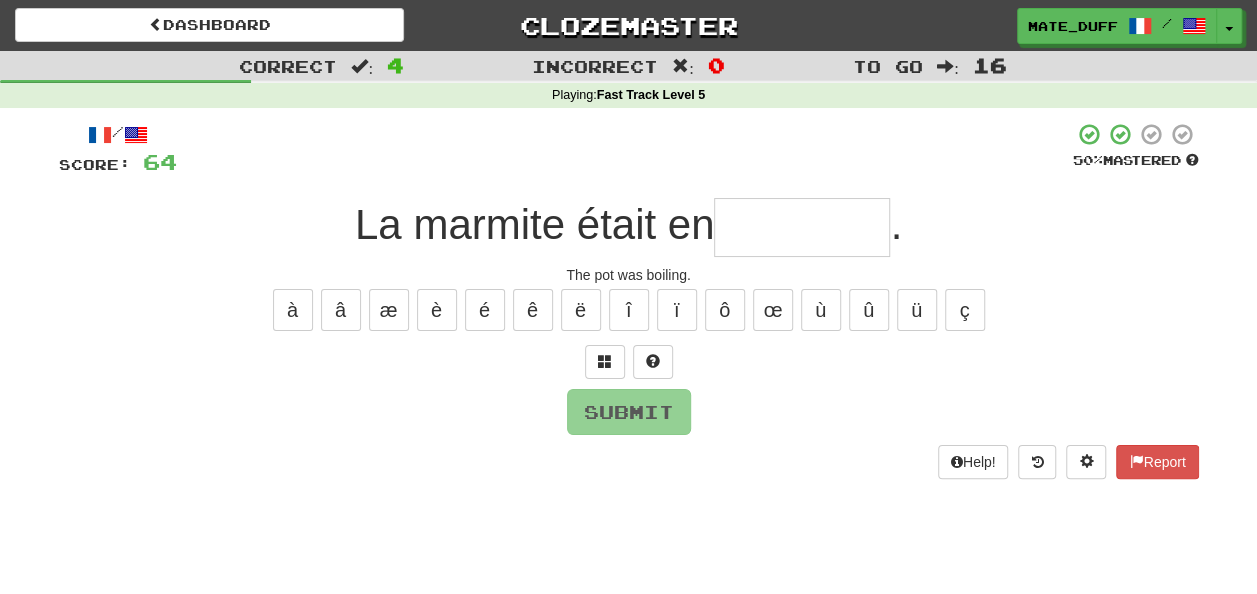 type on "*" 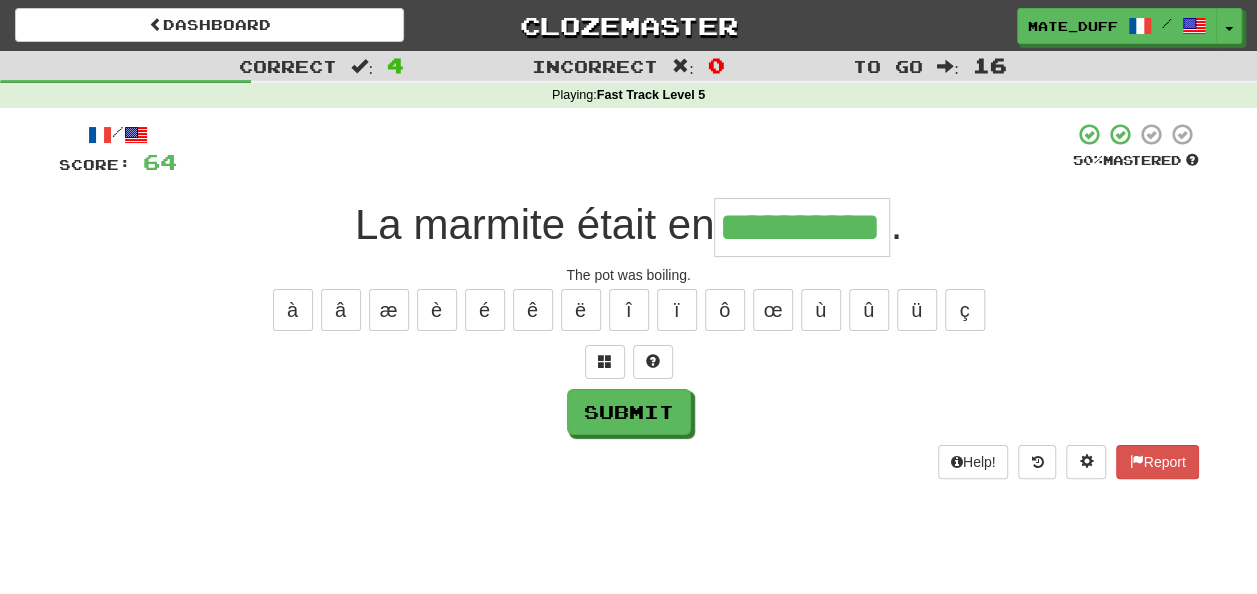 type on "**********" 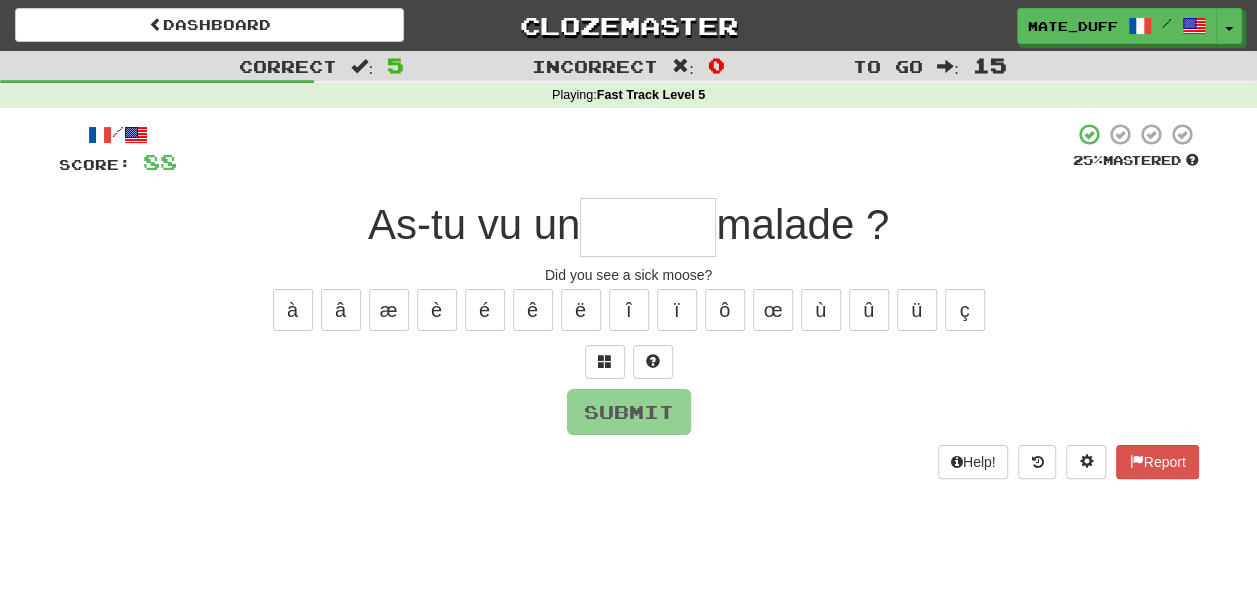 type on "*" 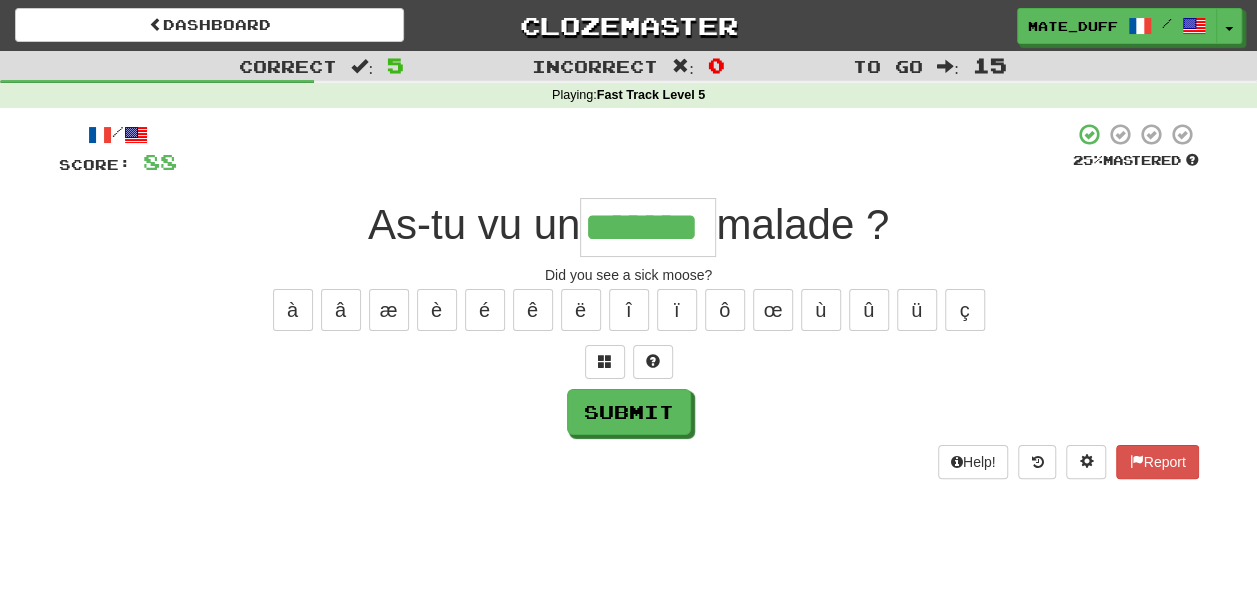 type on "*******" 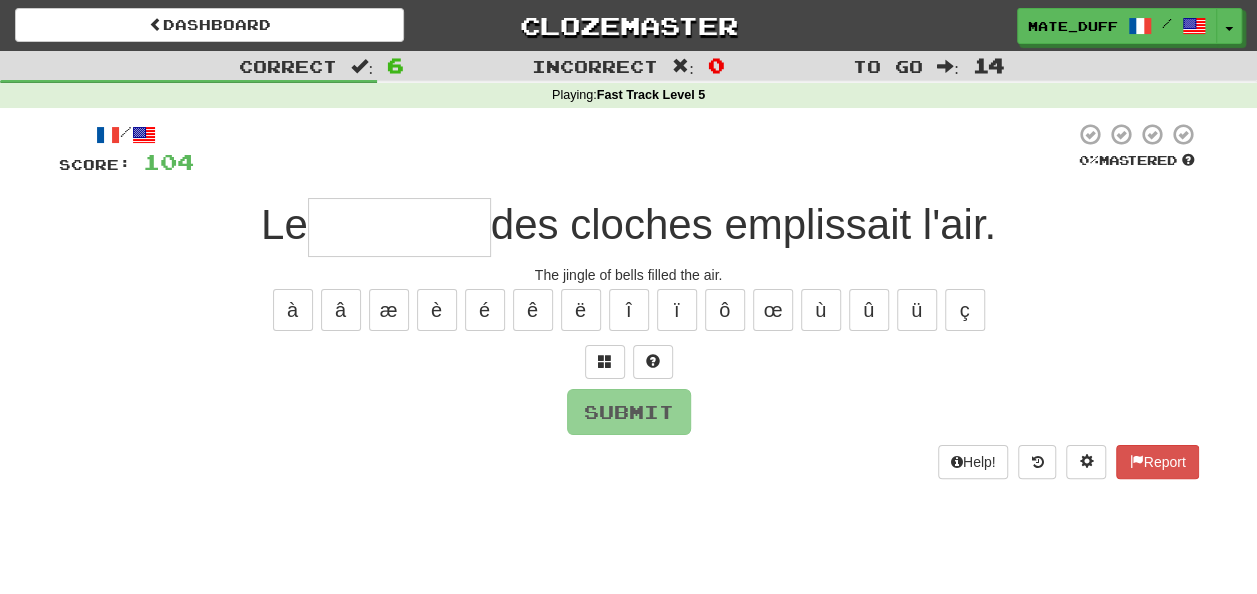 type on "*" 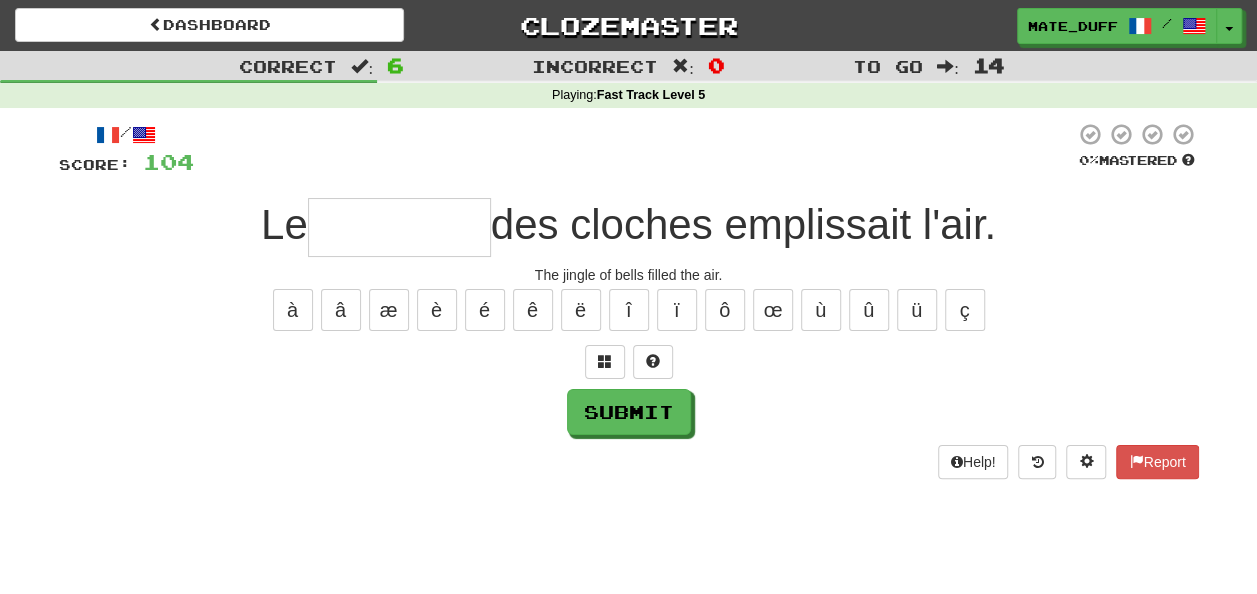 type on "*********" 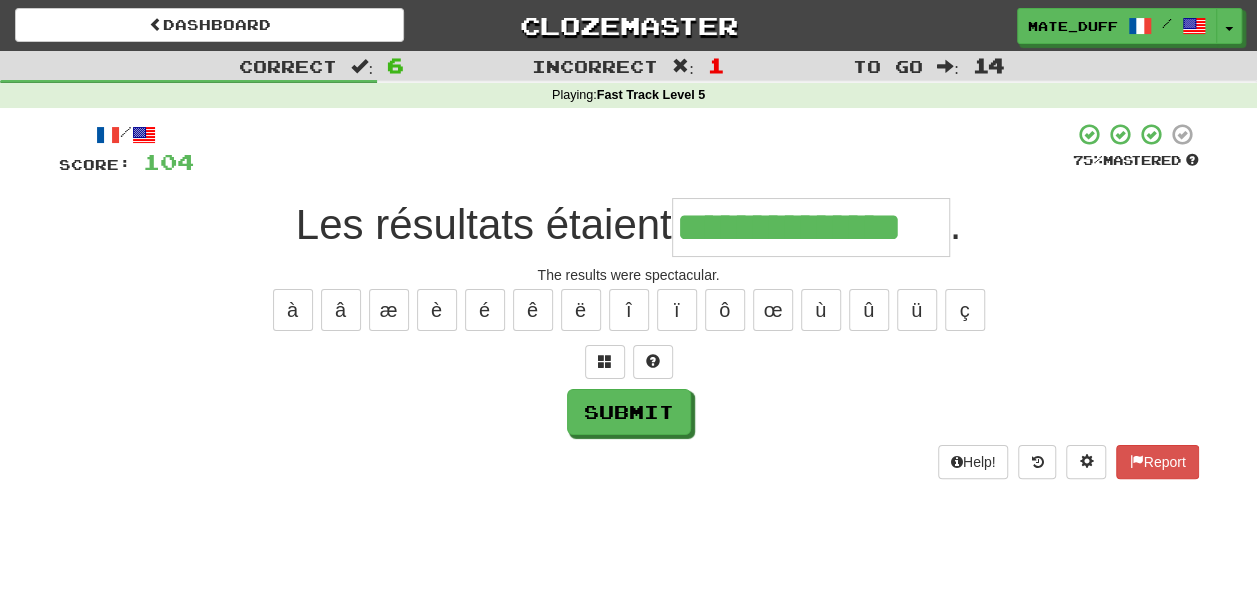 type on "**********" 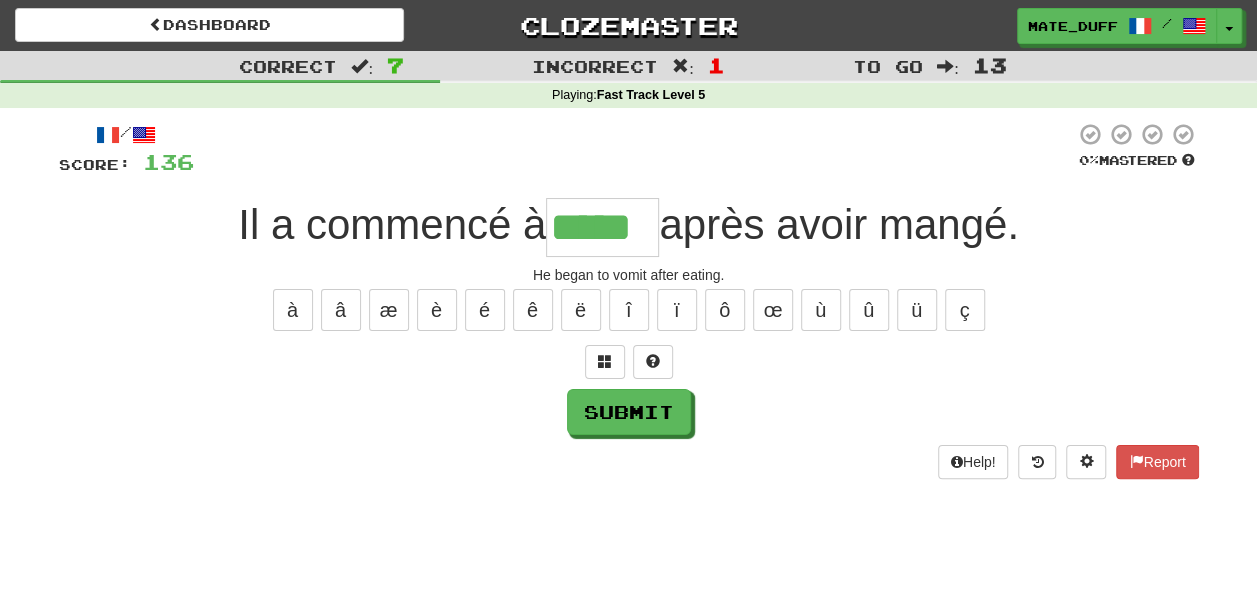 type on "*****" 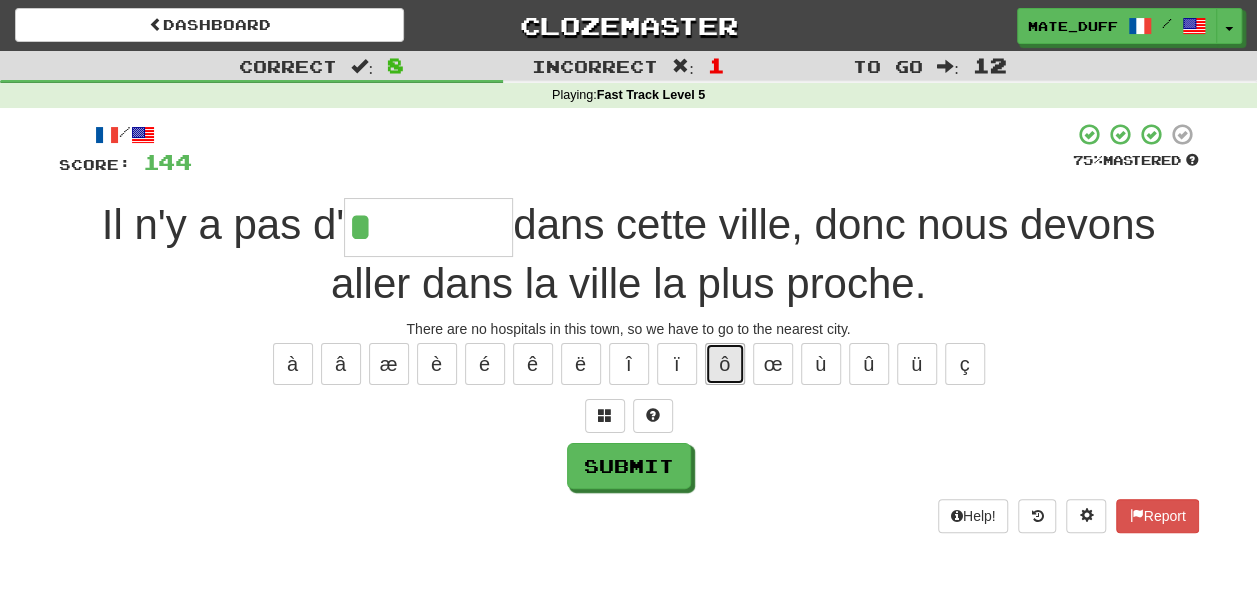 click on "ô" at bounding box center (725, 364) 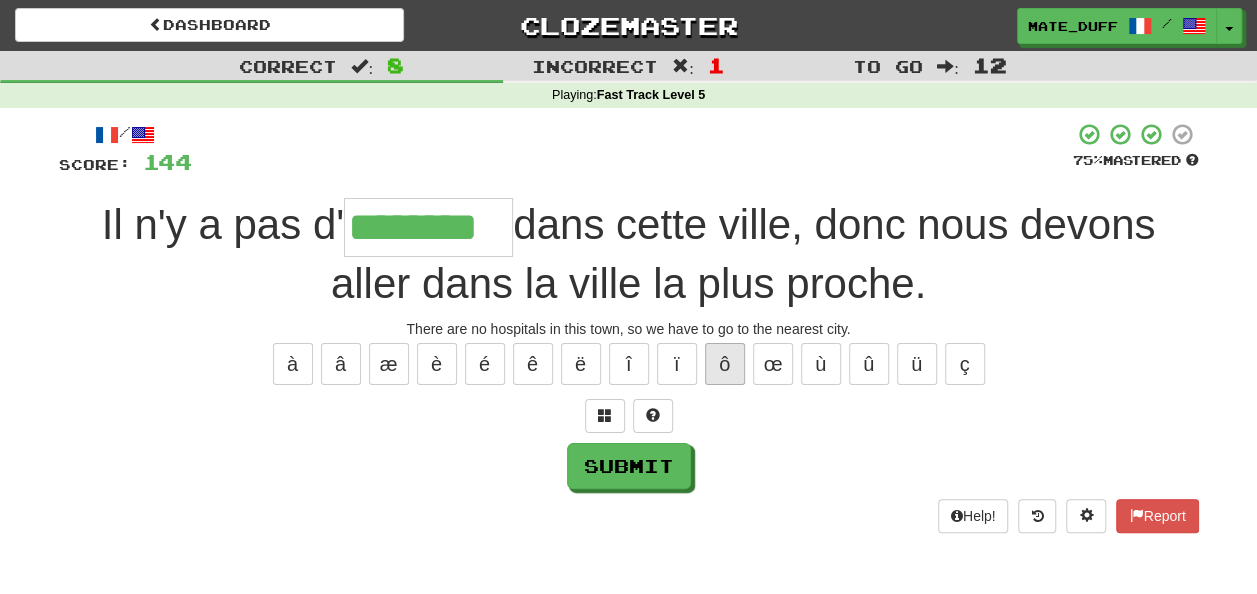 type on "********" 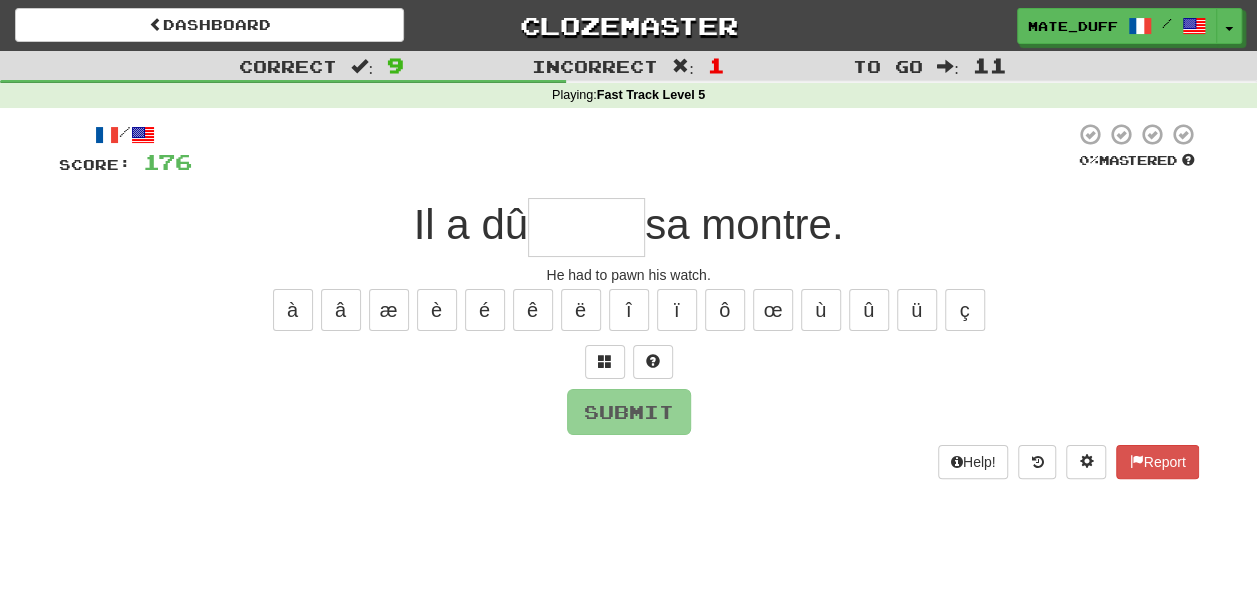 type on "*" 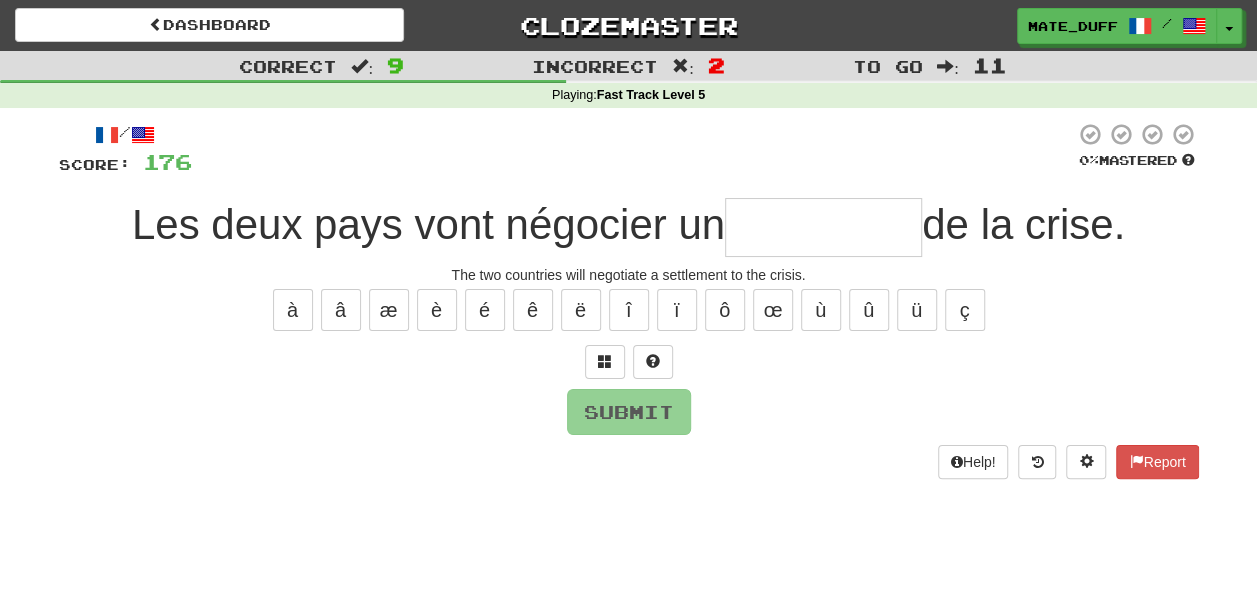type on "*" 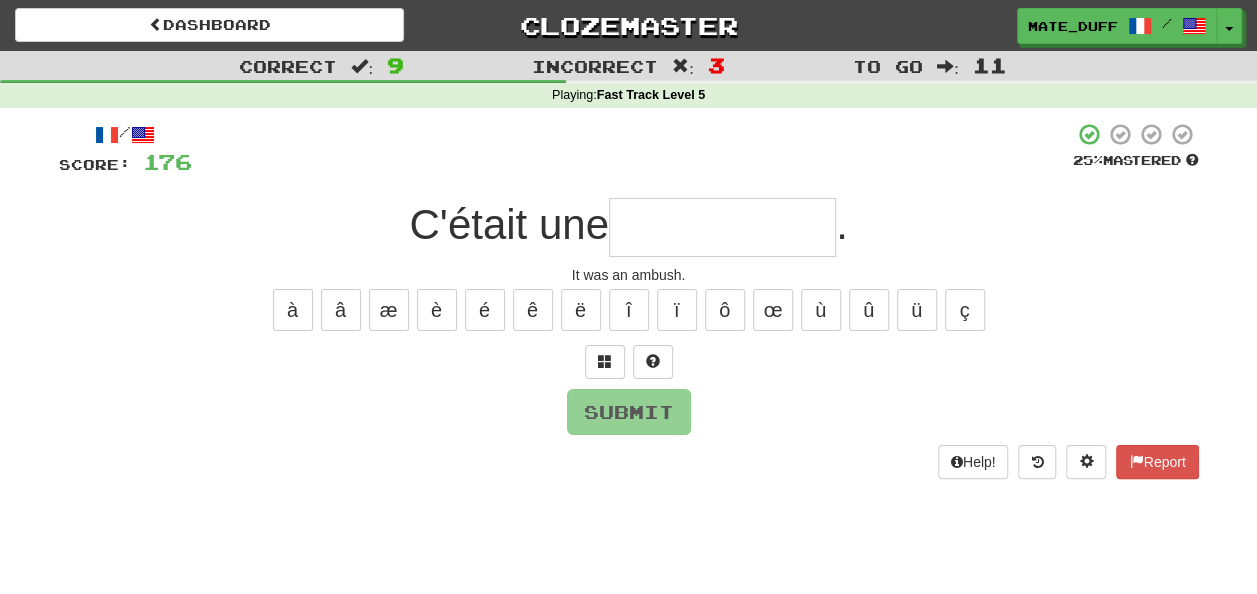 type on "*" 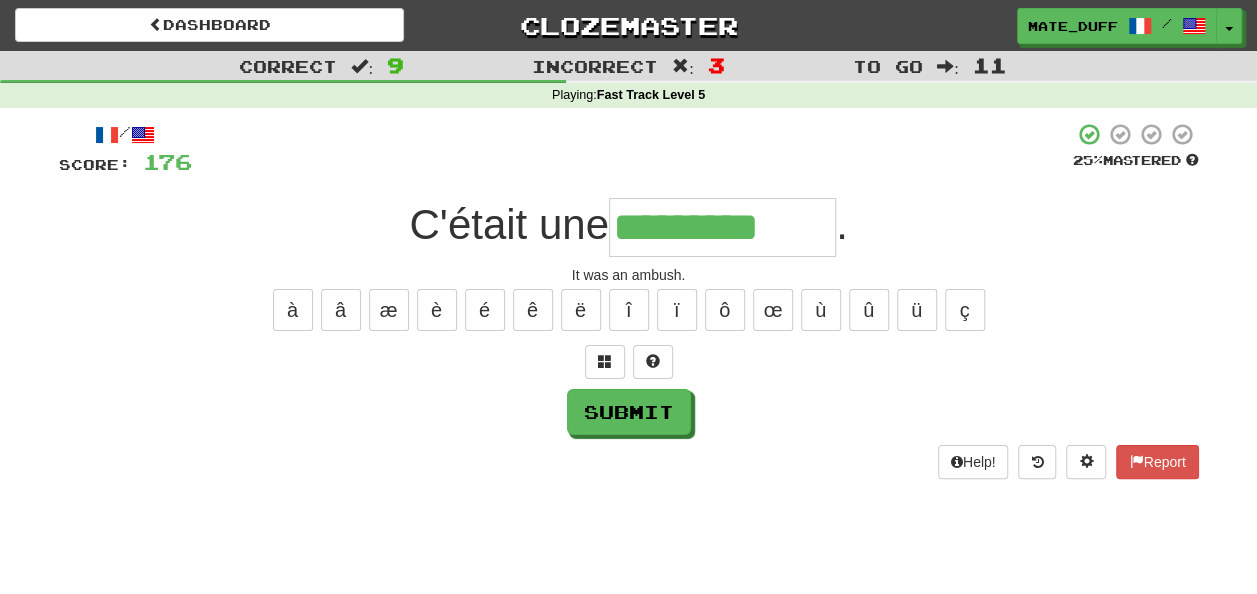 type on "*********" 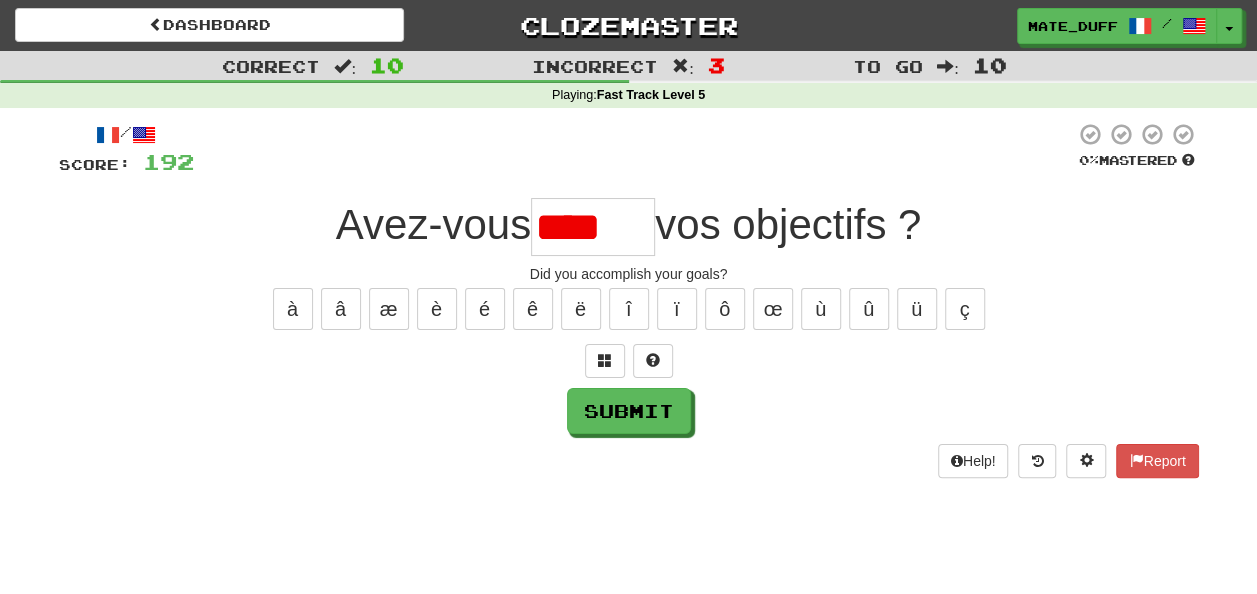 scroll, scrollTop: 0, scrollLeft: 0, axis: both 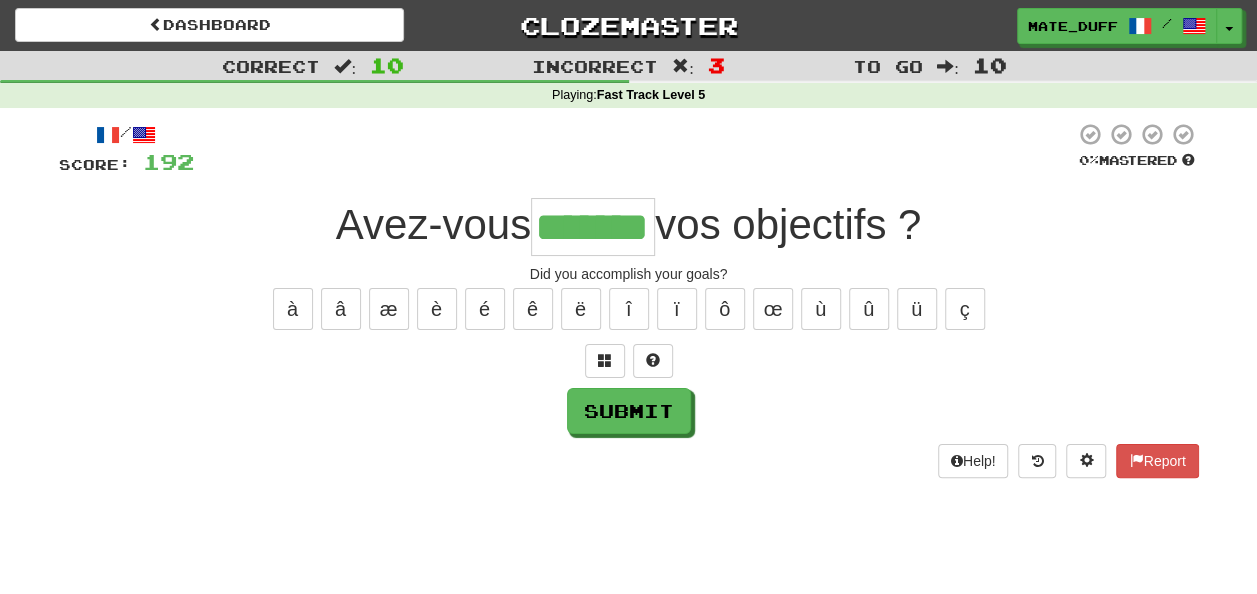 type on "*******" 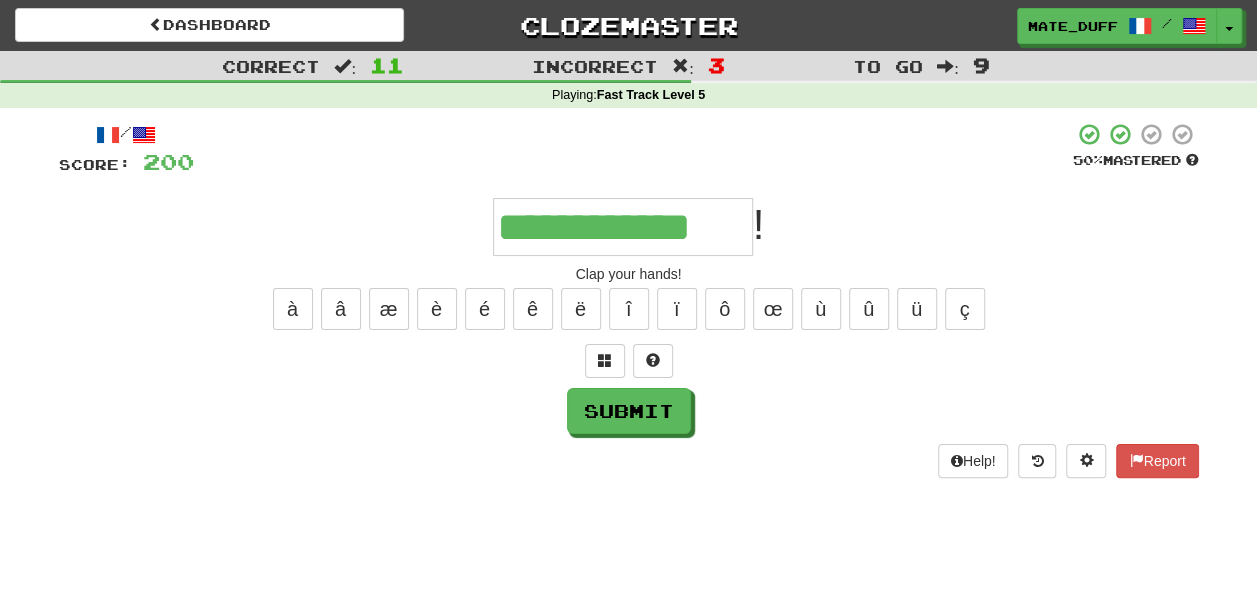type on "**********" 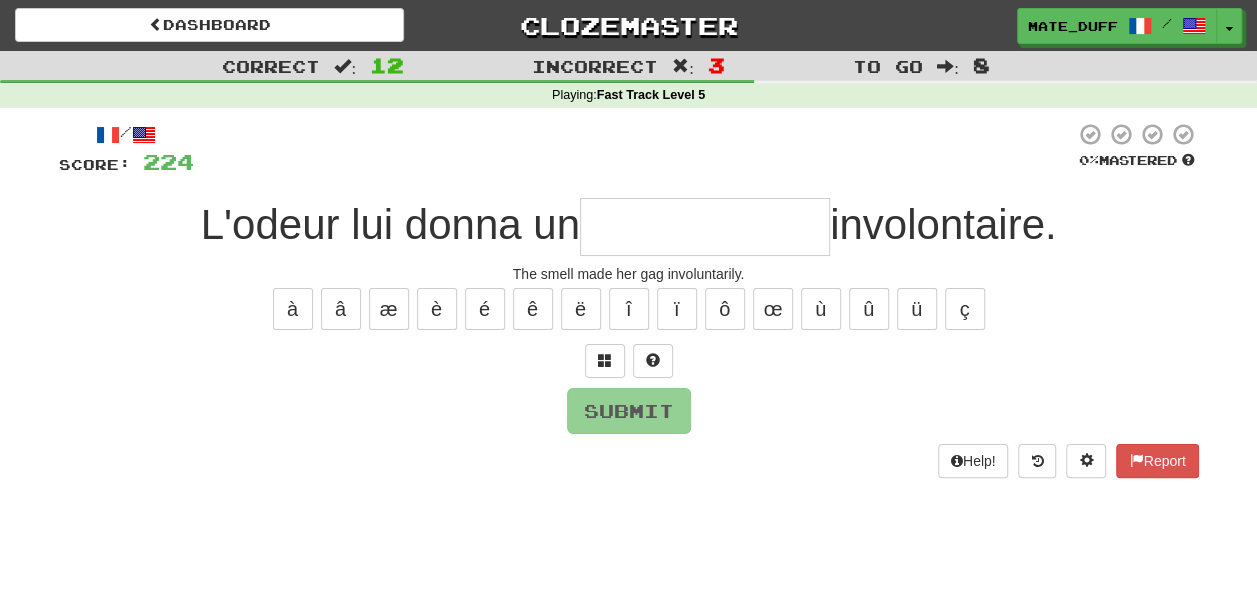 type on "**********" 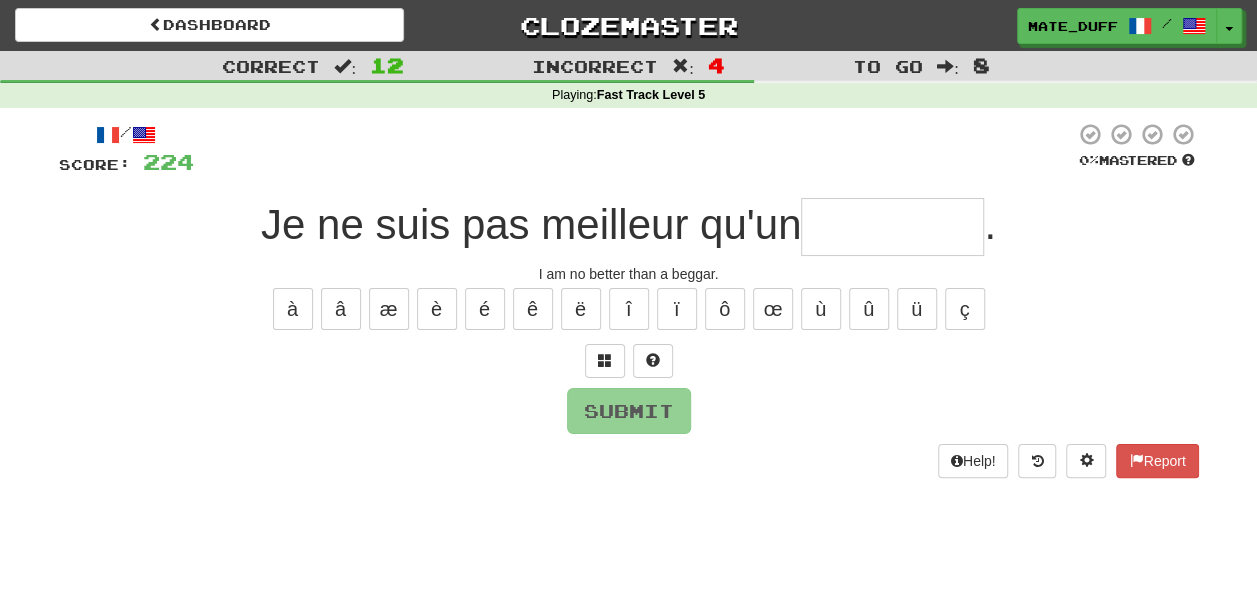 type on "********" 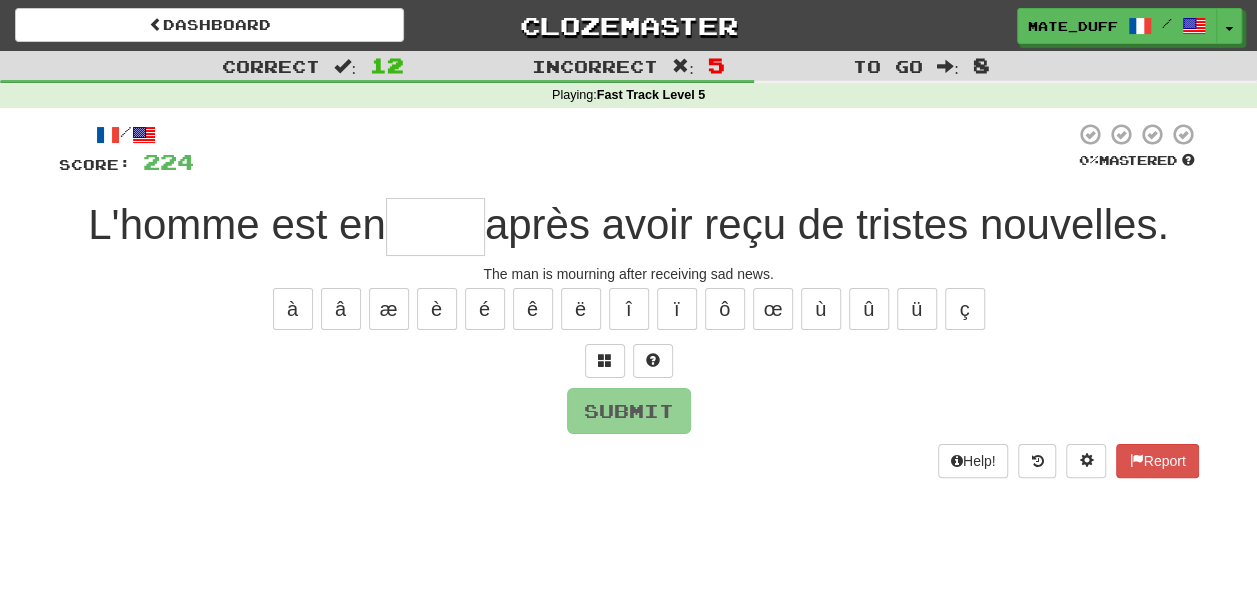 type on "*" 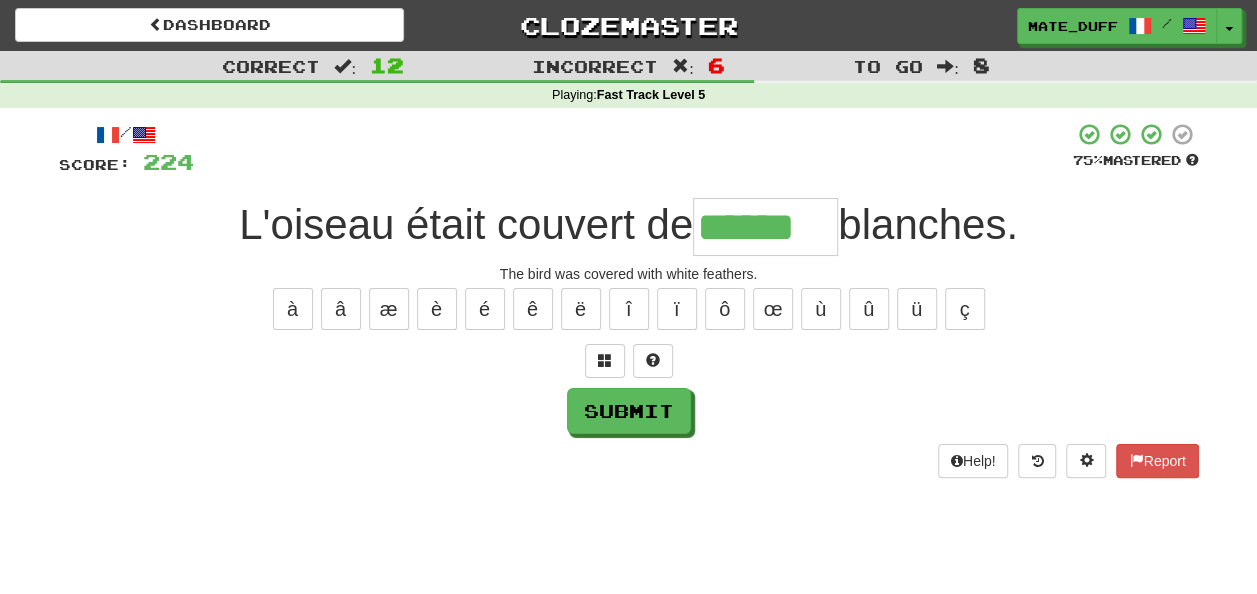 type on "******" 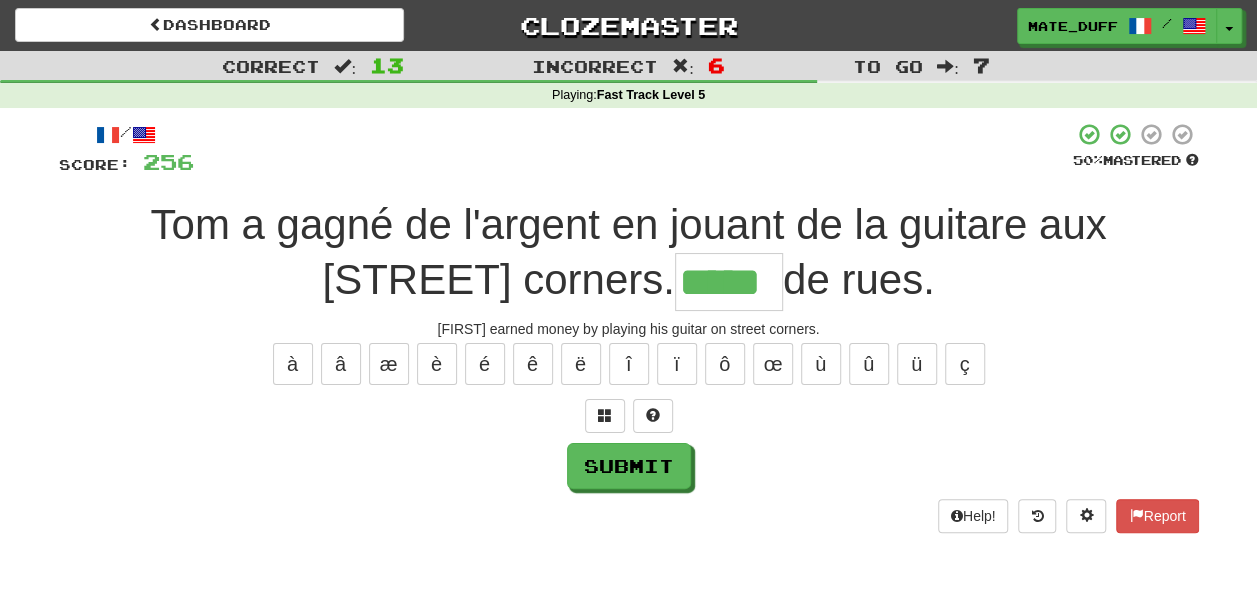 type on "*****" 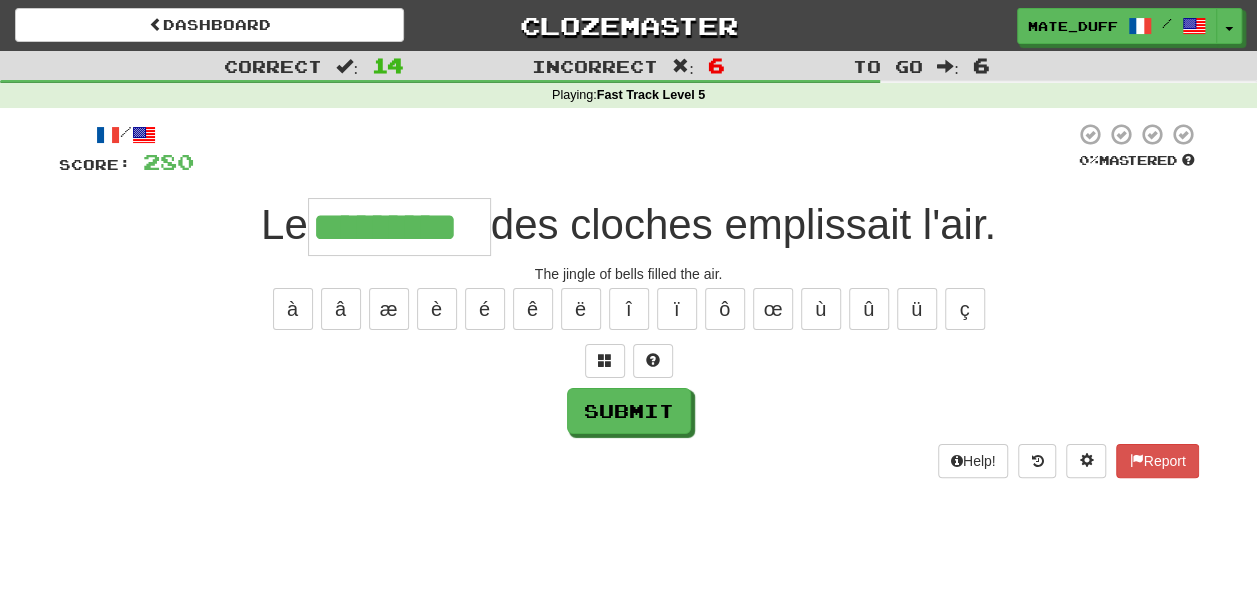 type on "*********" 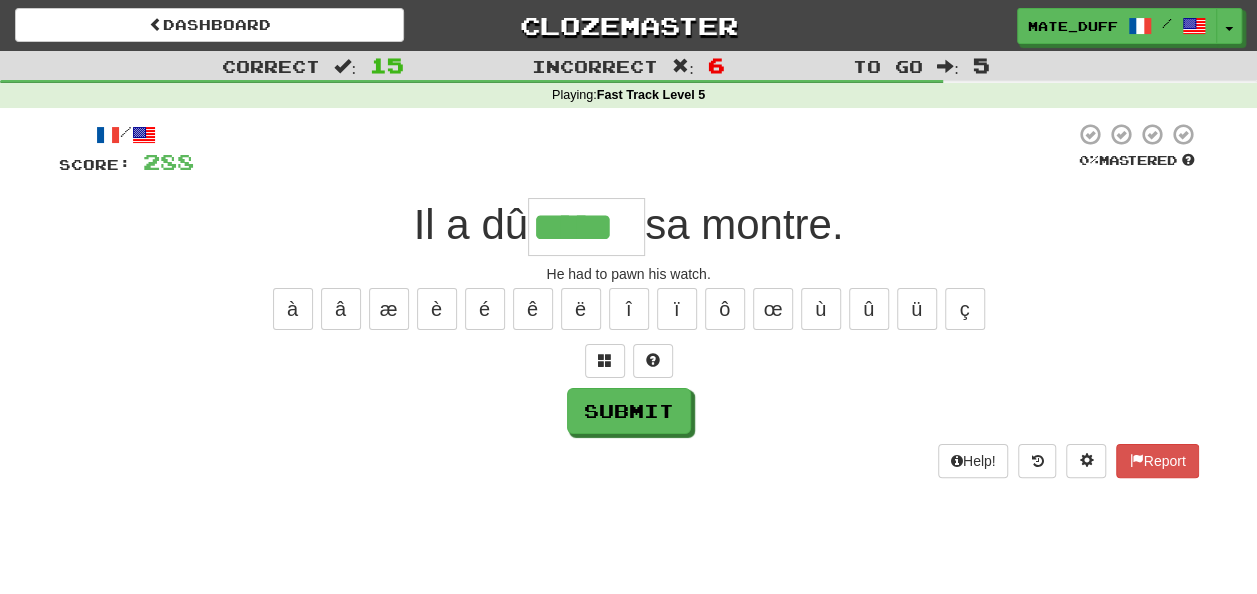 type on "*****" 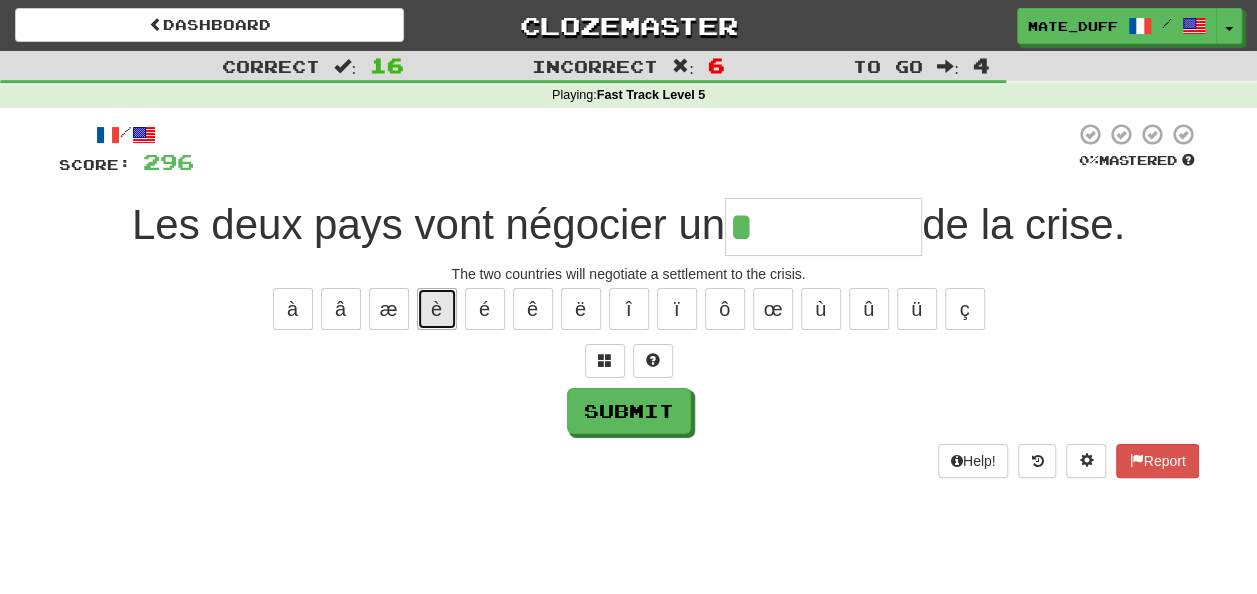click on "è" at bounding box center [437, 309] 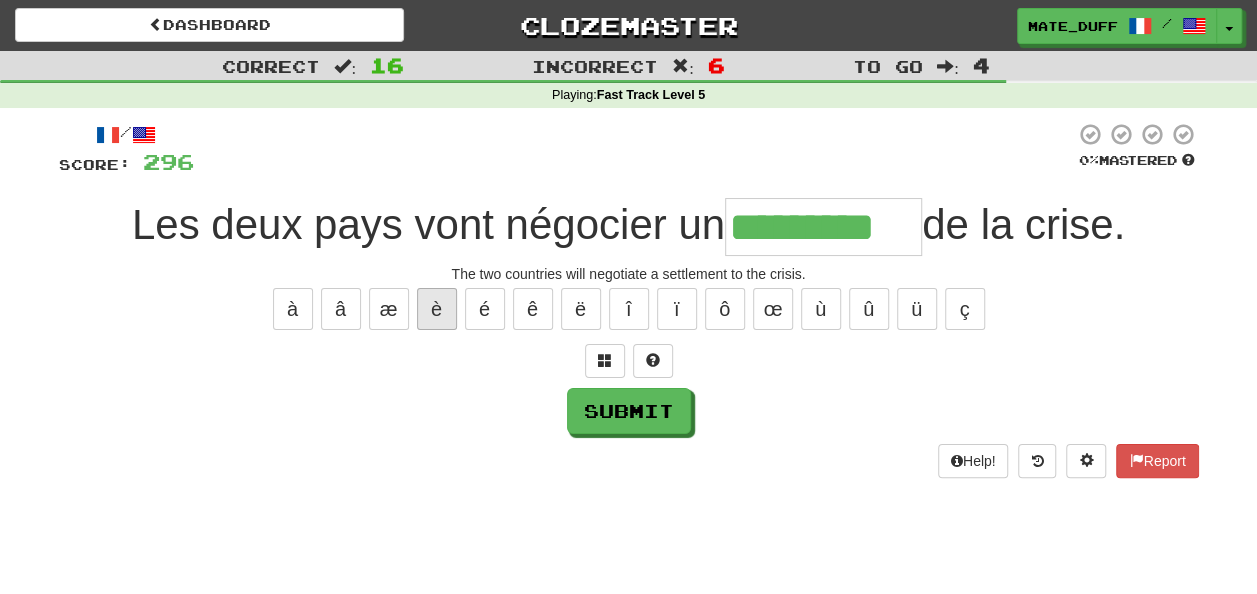type on "*********" 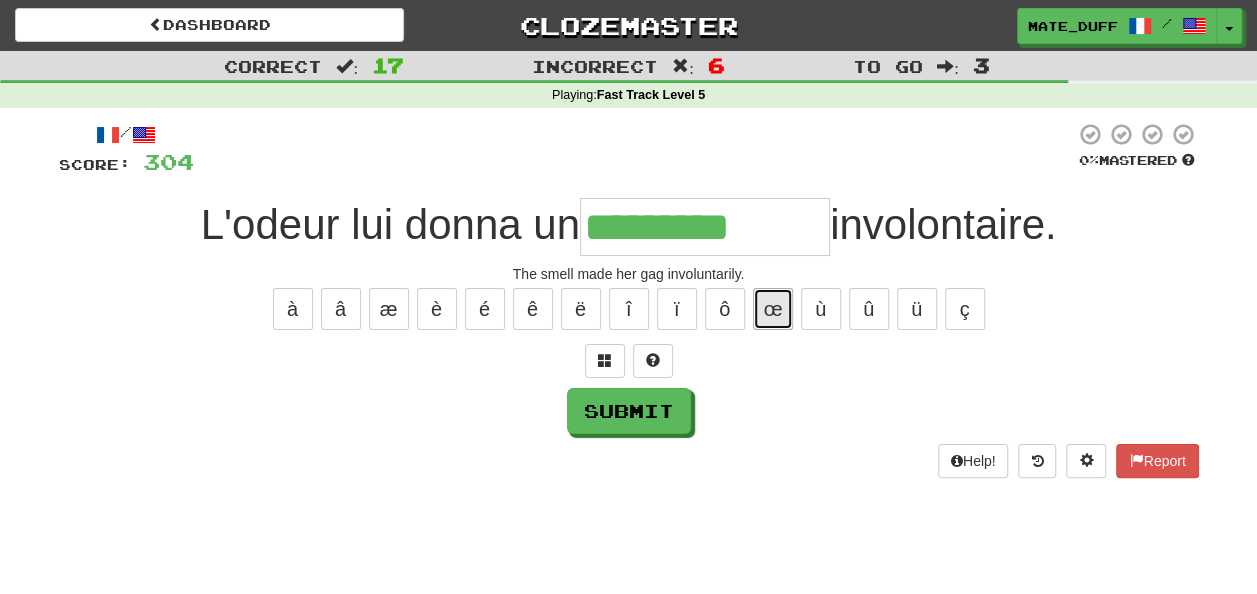 click on "œ" at bounding box center [773, 309] 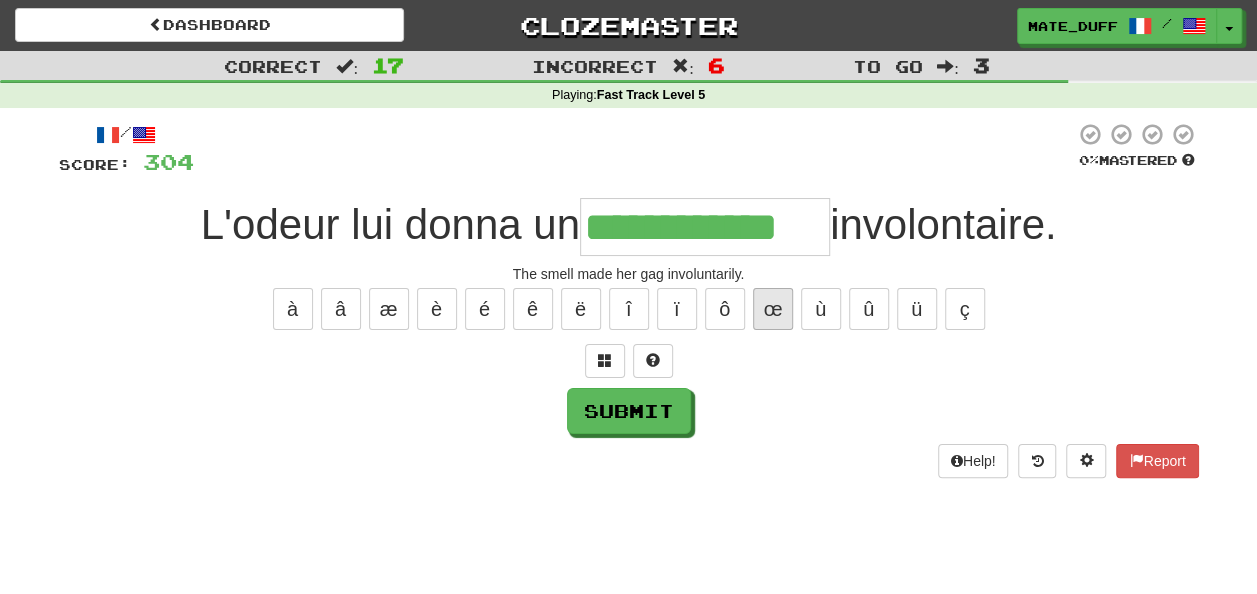 type on "**********" 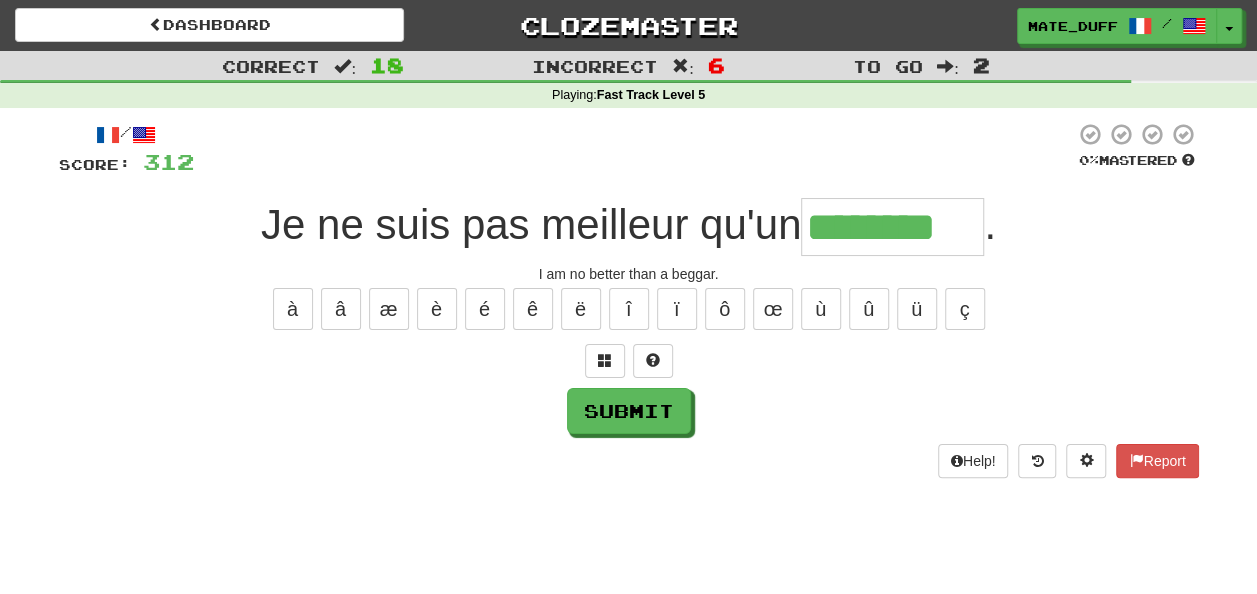 type on "********" 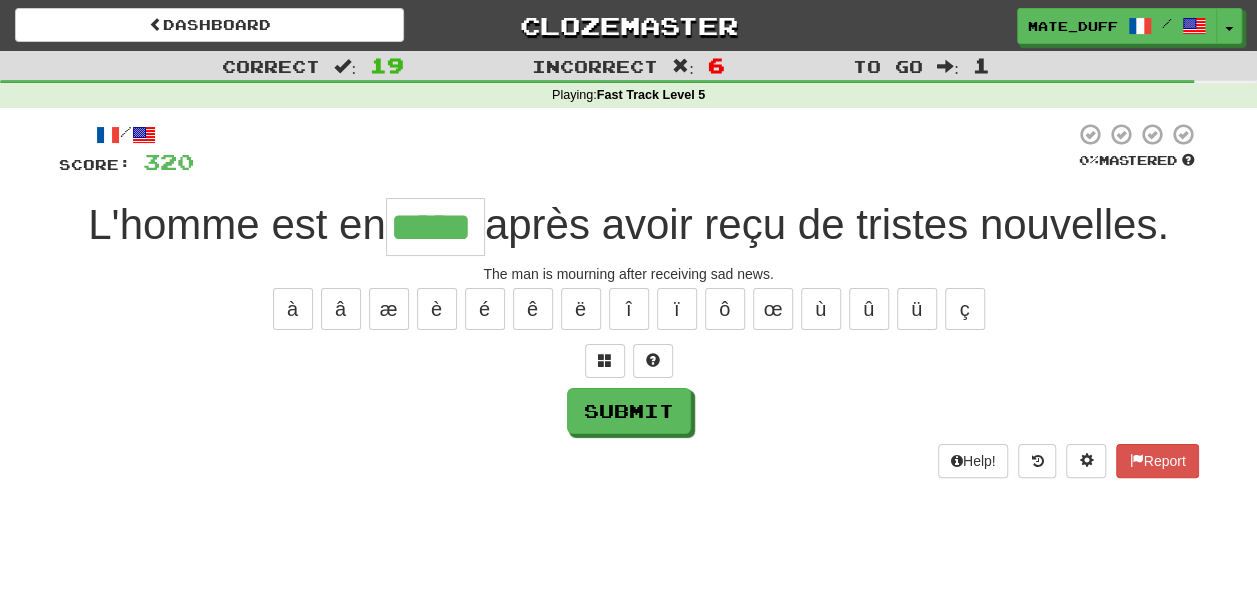 type on "*****" 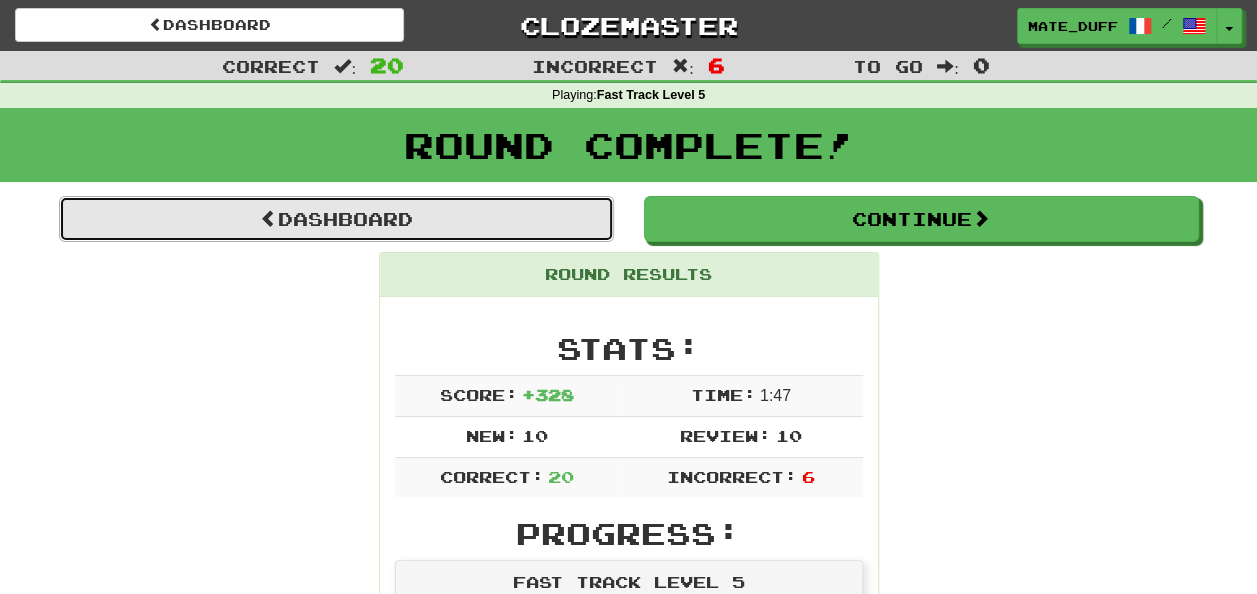 click on "Dashboard" at bounding box center [336, 219] 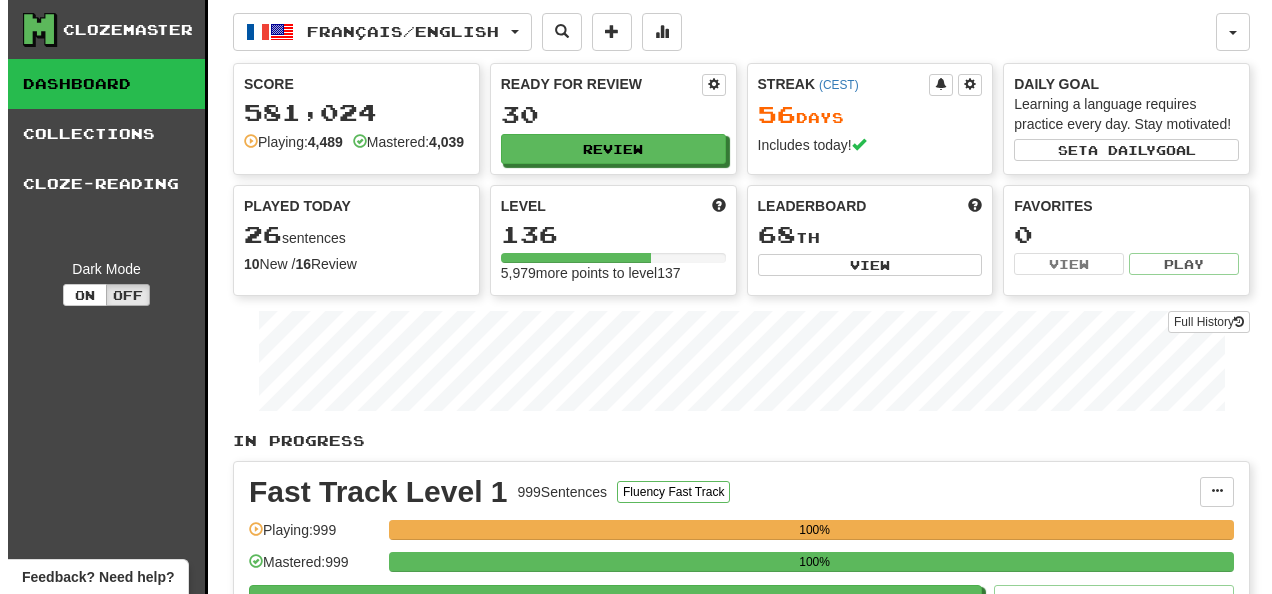 scroll, scrollTop: 0, scrollLeft: 0, axis: both 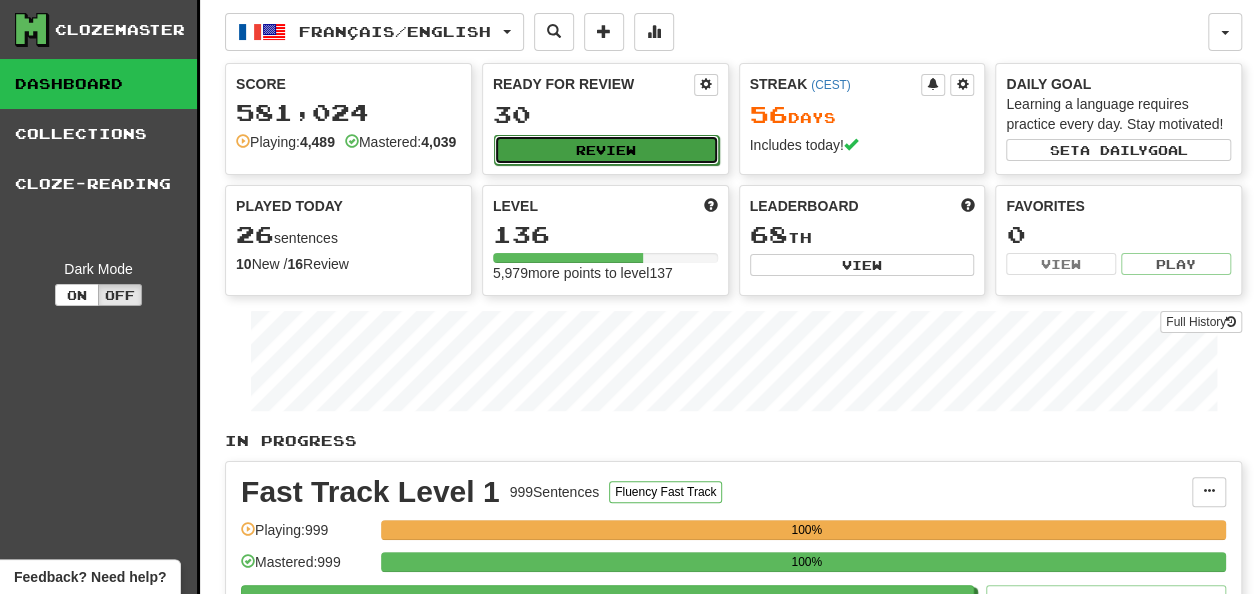 click on "Review" at bounding box center (606, 150) 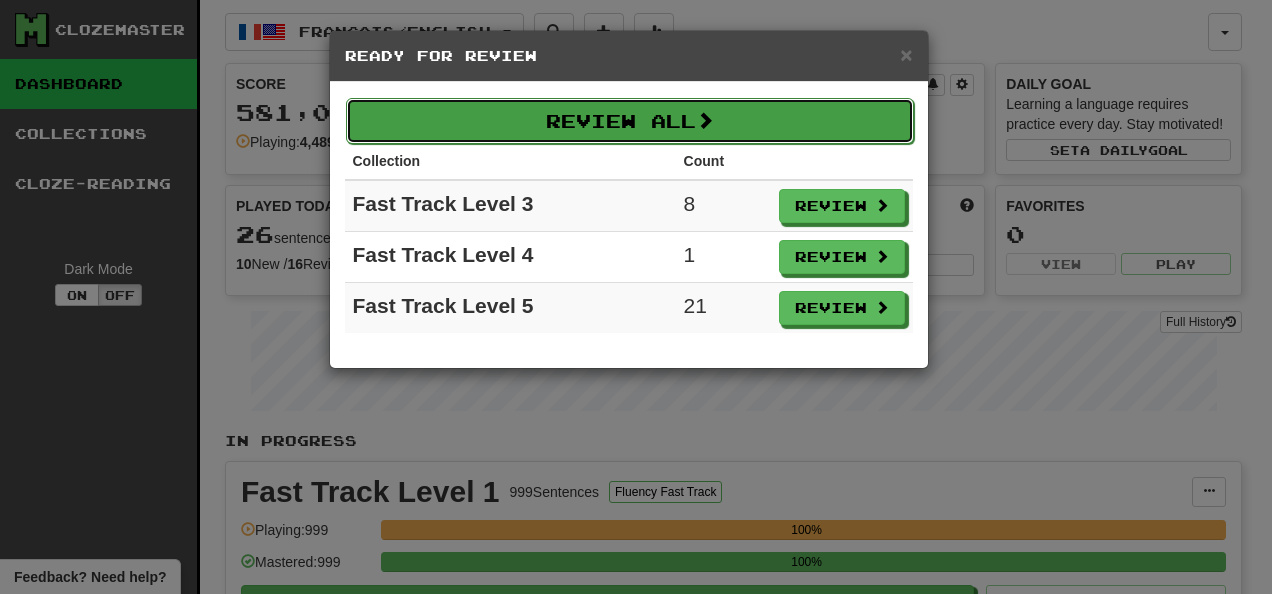click on "Review All" at bounding box center (630, 121) 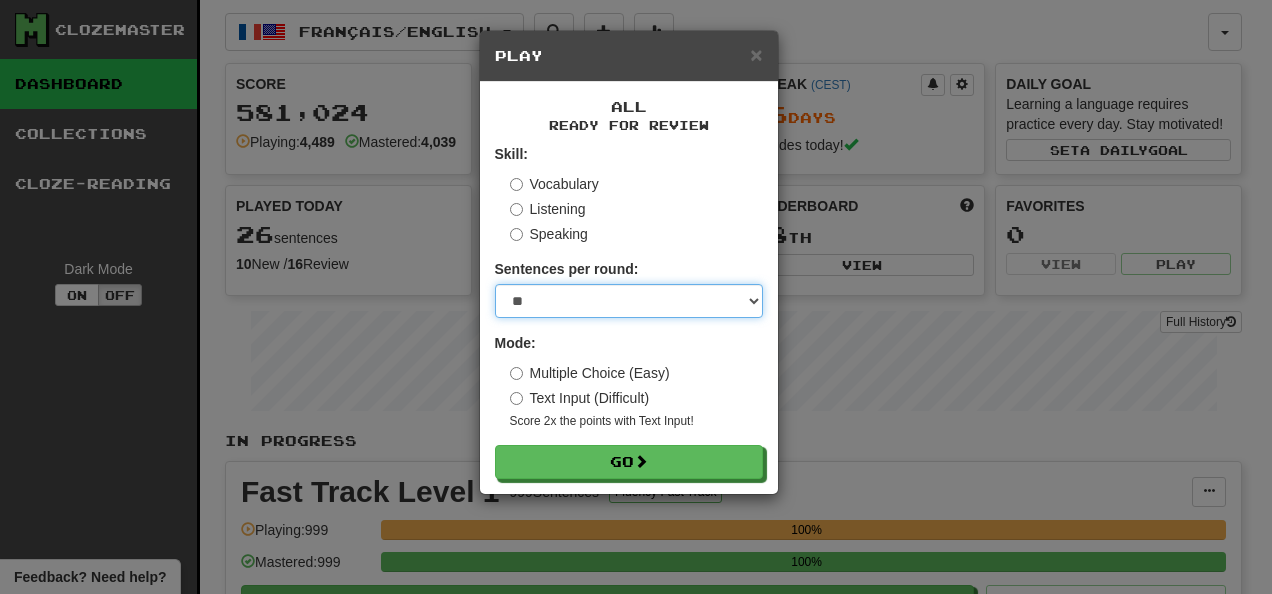 click on "* ** ** ** ** ** *** ********" at bounding box center (629, 301) 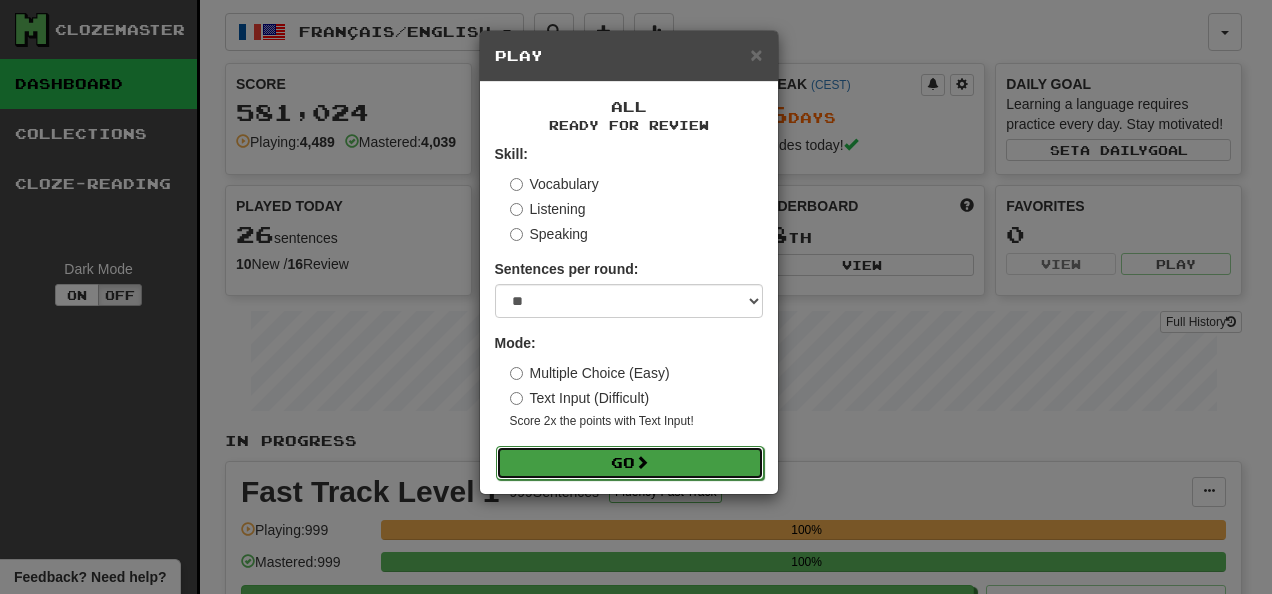 click on "Go" at bounding box center [630, 463] 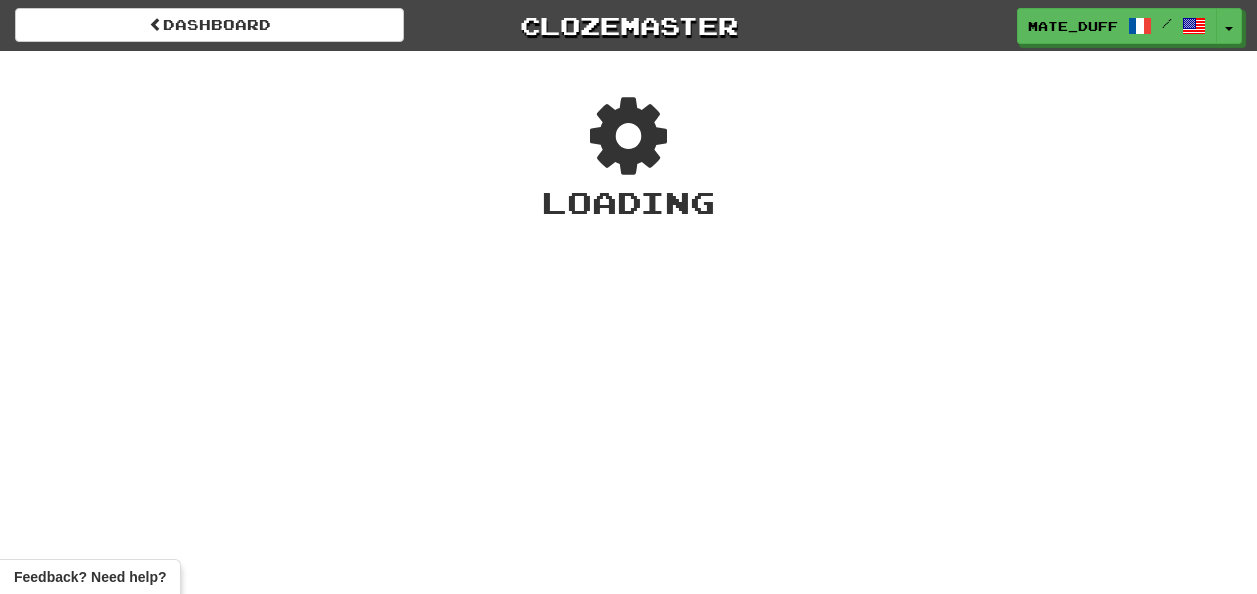 scroll, scrollTop: 0, scrollLeft: 0, axis: both 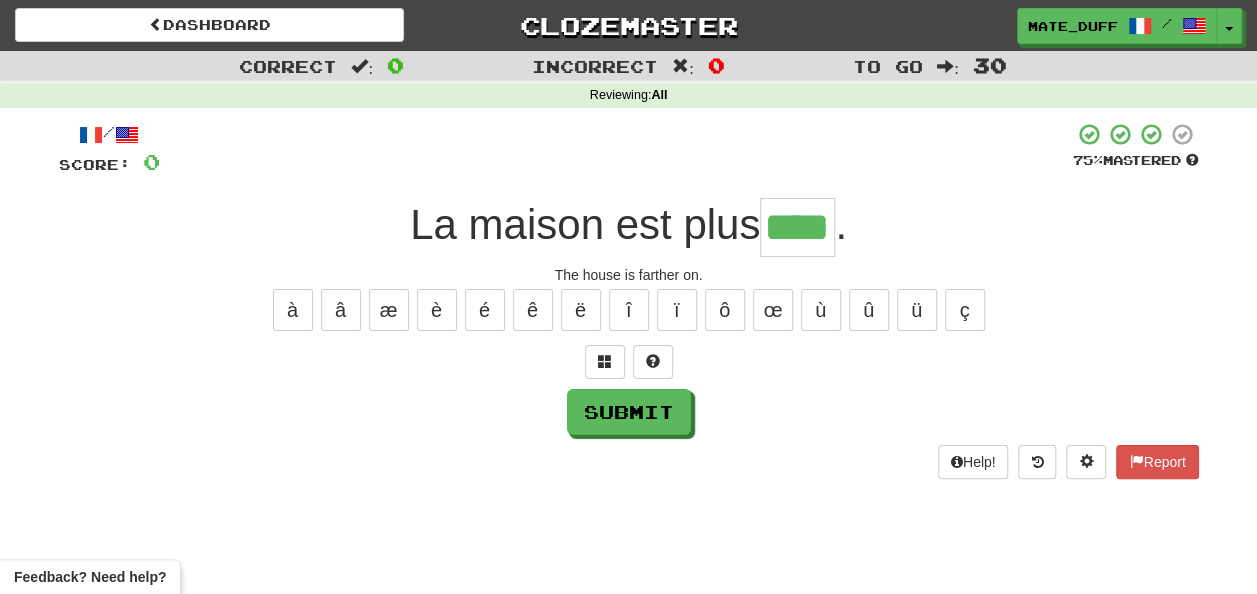 type on "****" 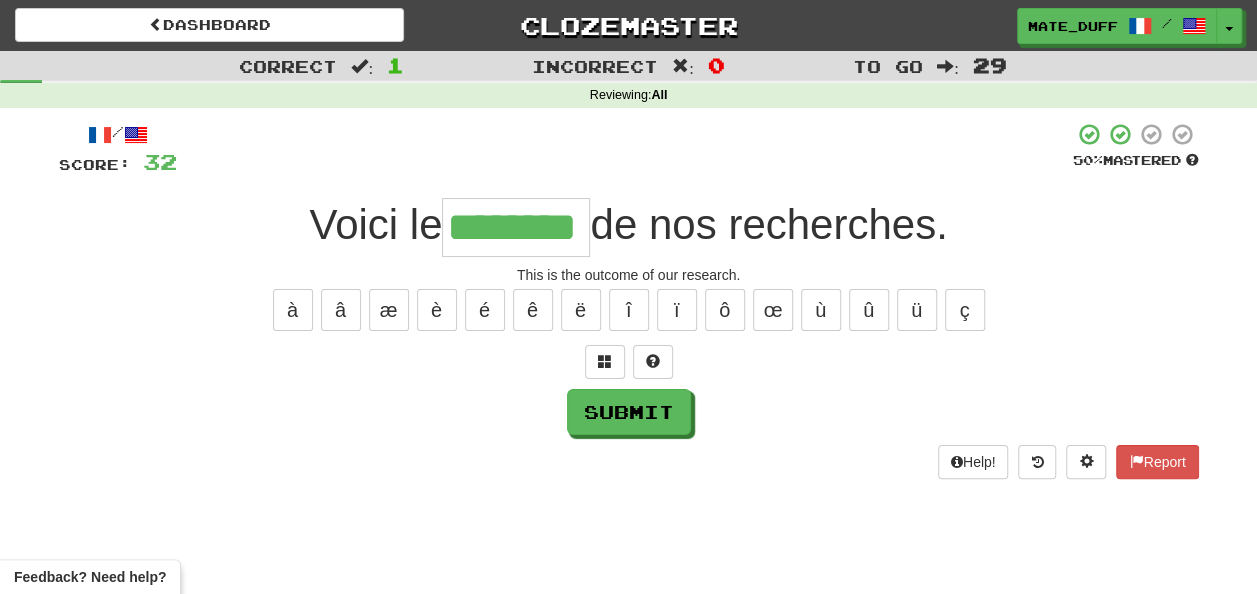 type on "********" 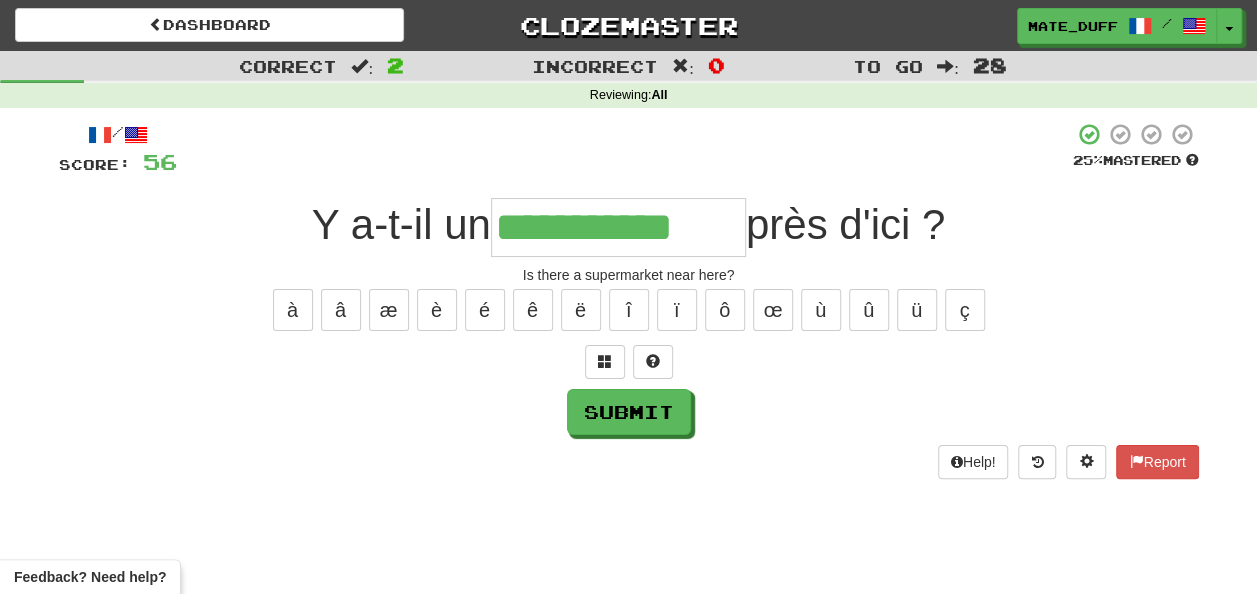 type on "**********" 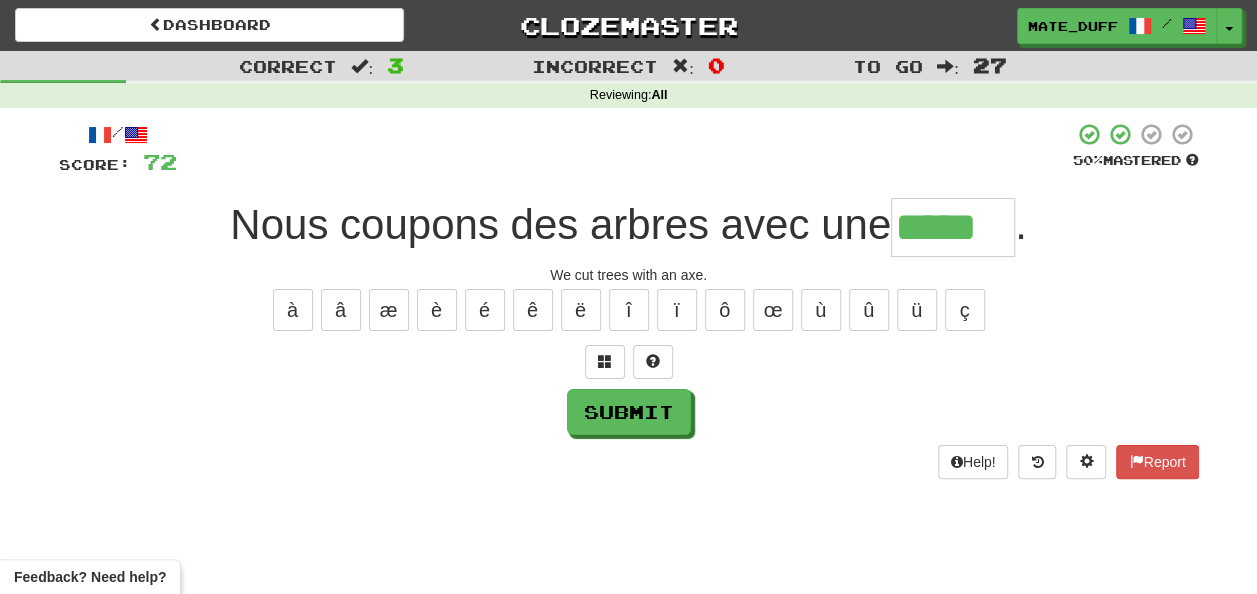 type on "*****" 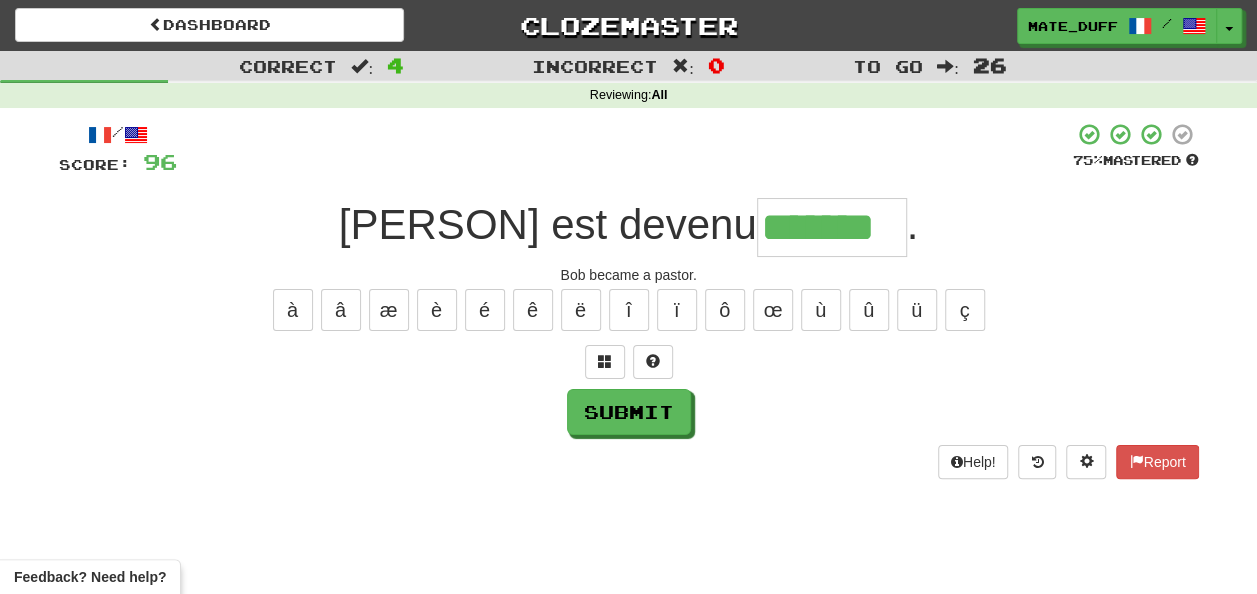 type on "*******" 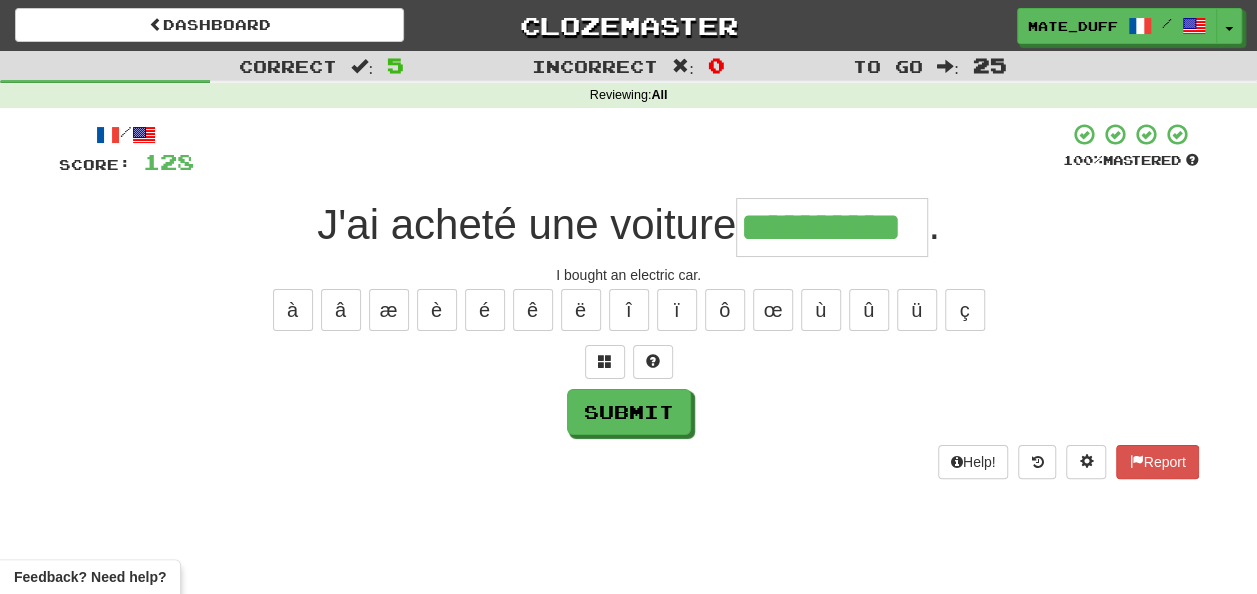 type on "**********" 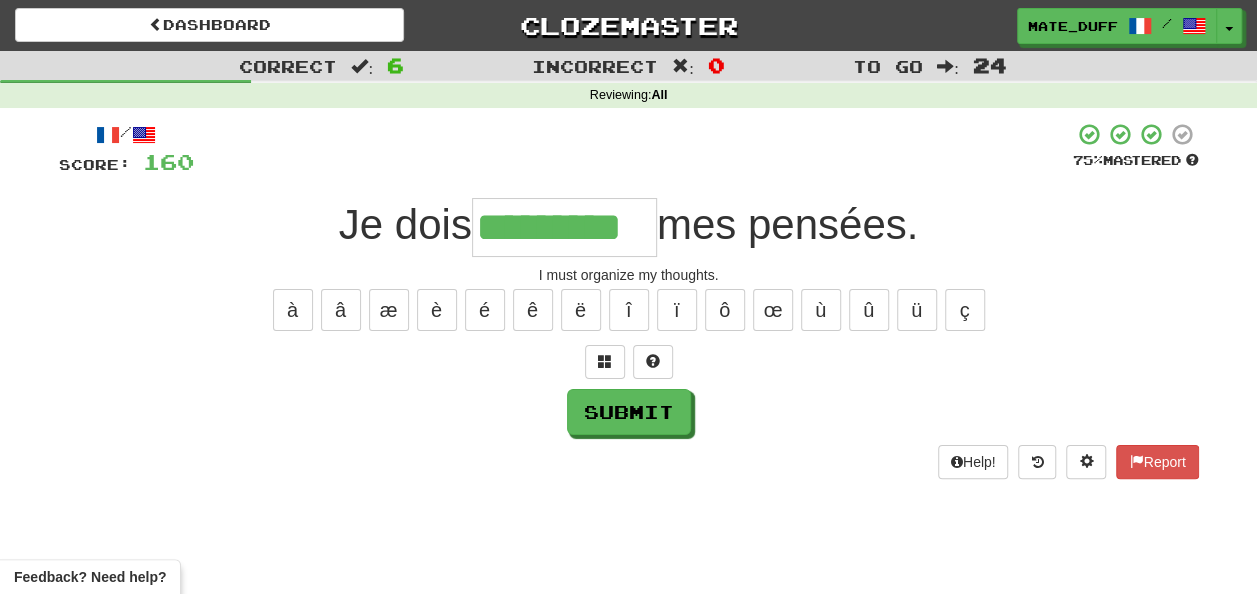 type on "*********" 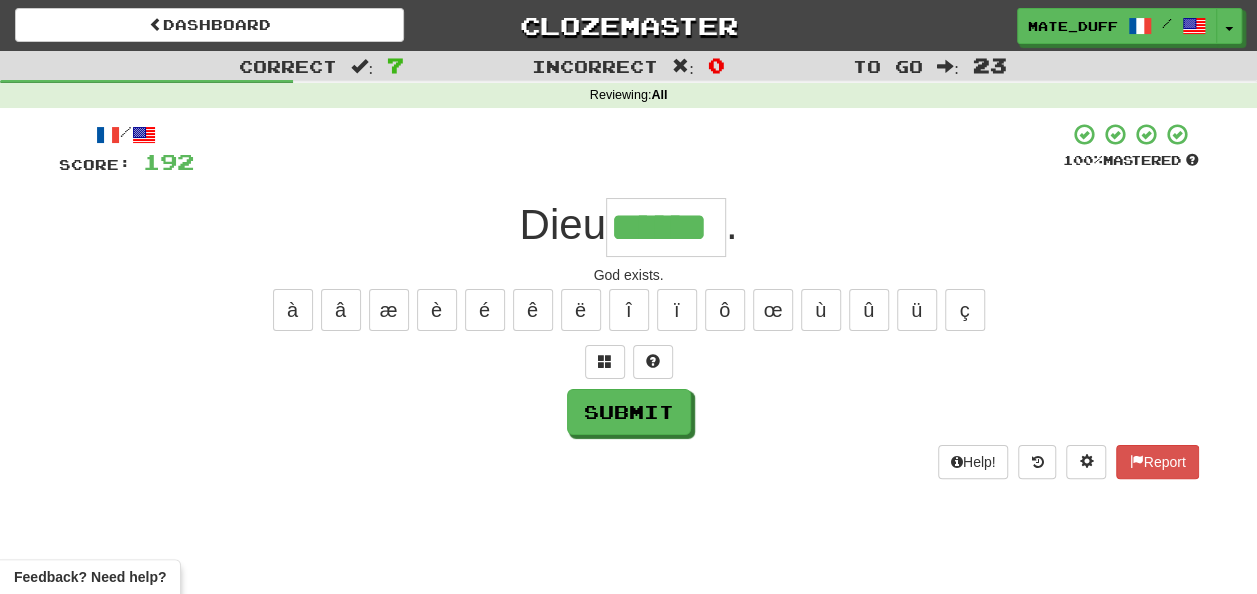 type on "******" 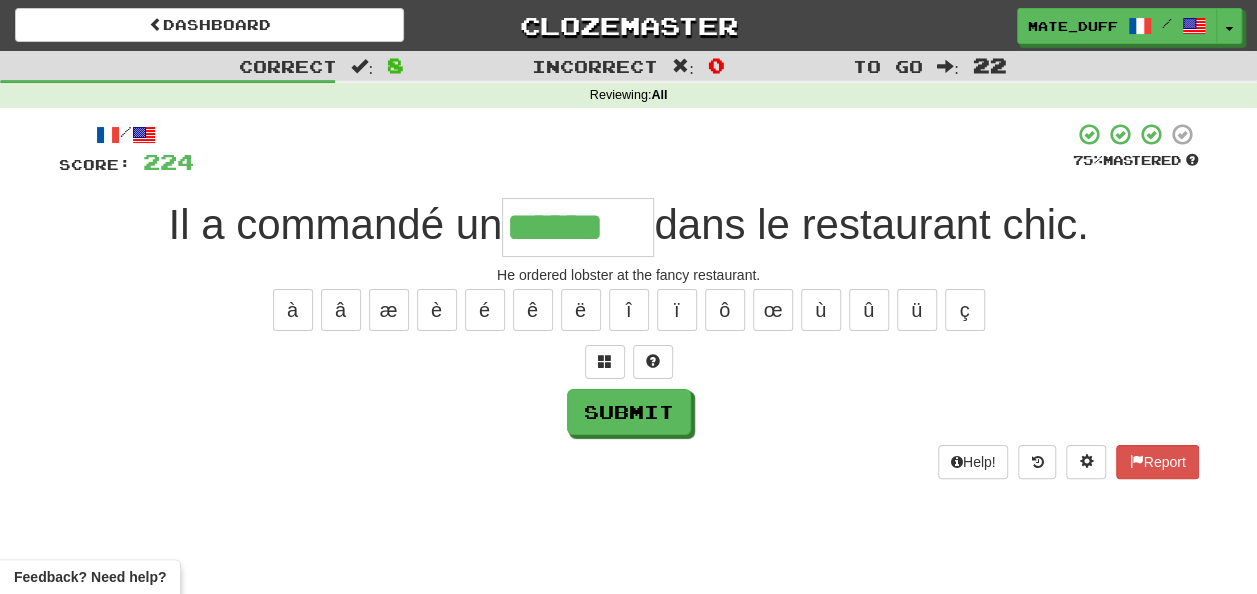 type on "******" 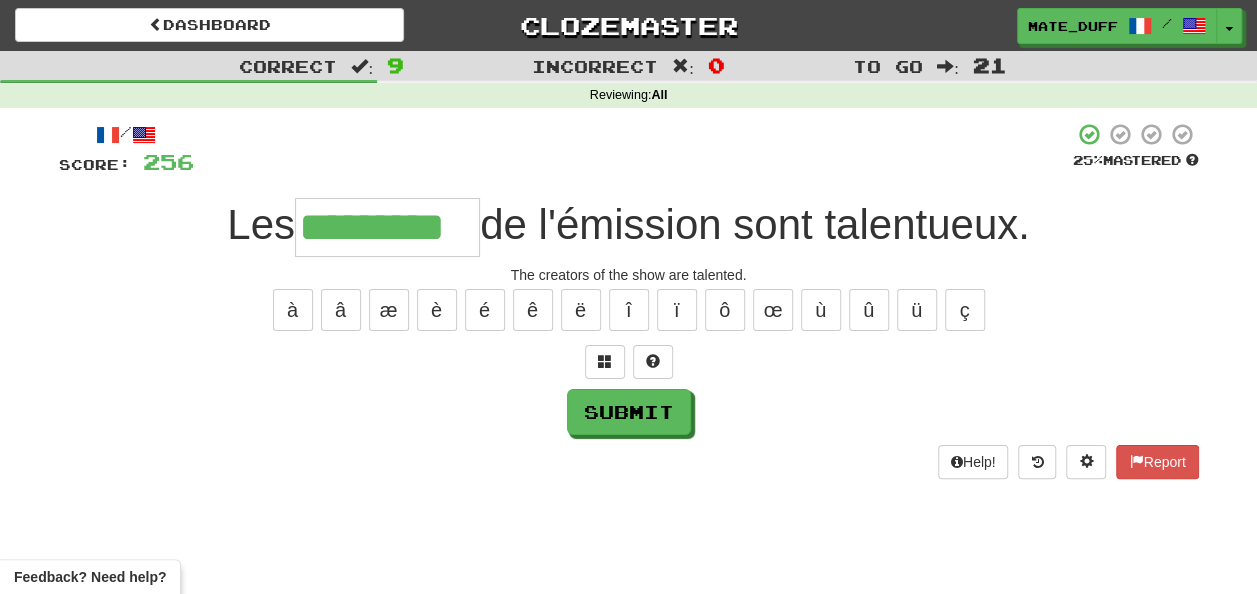 type on "*********" 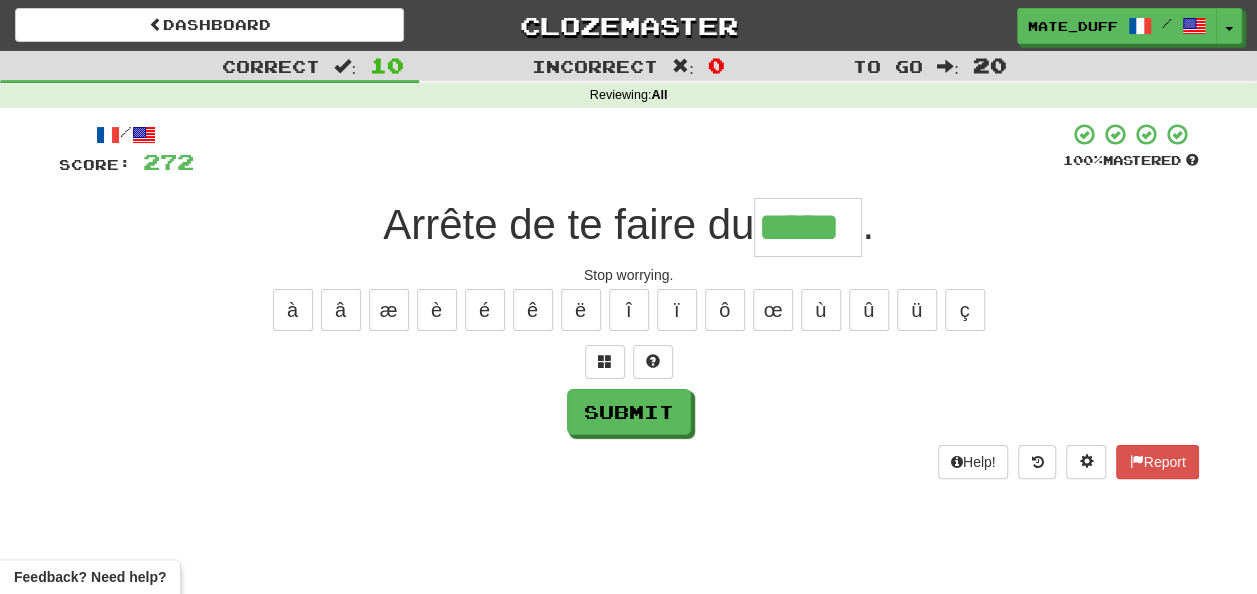 type on "*****" 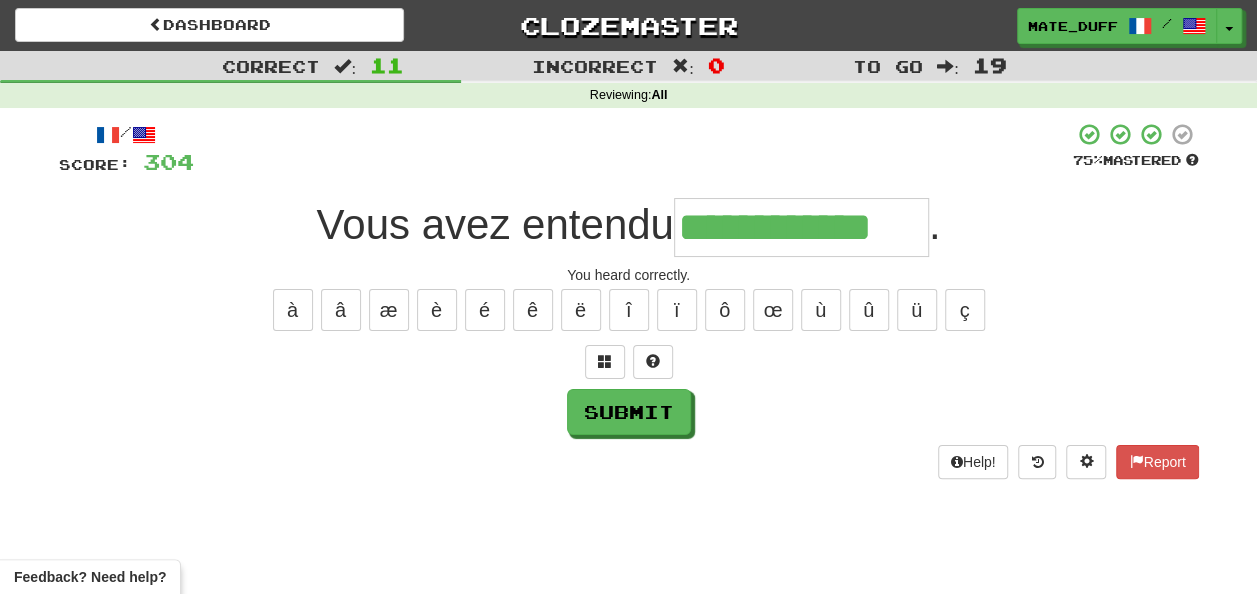type on "**********" 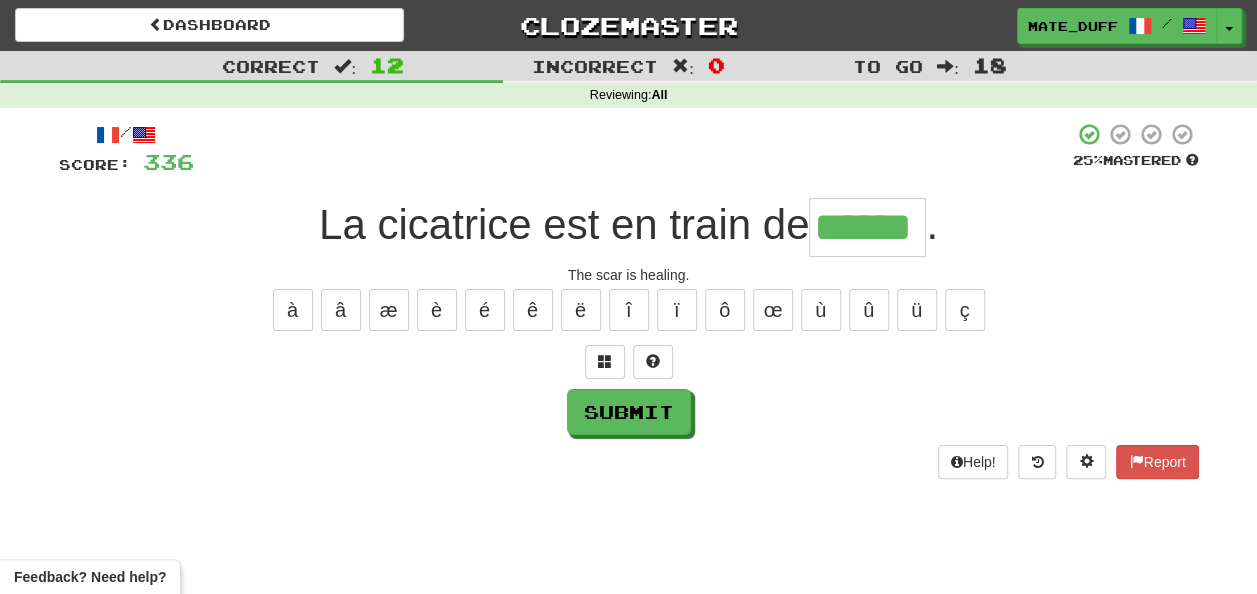 type on "******" 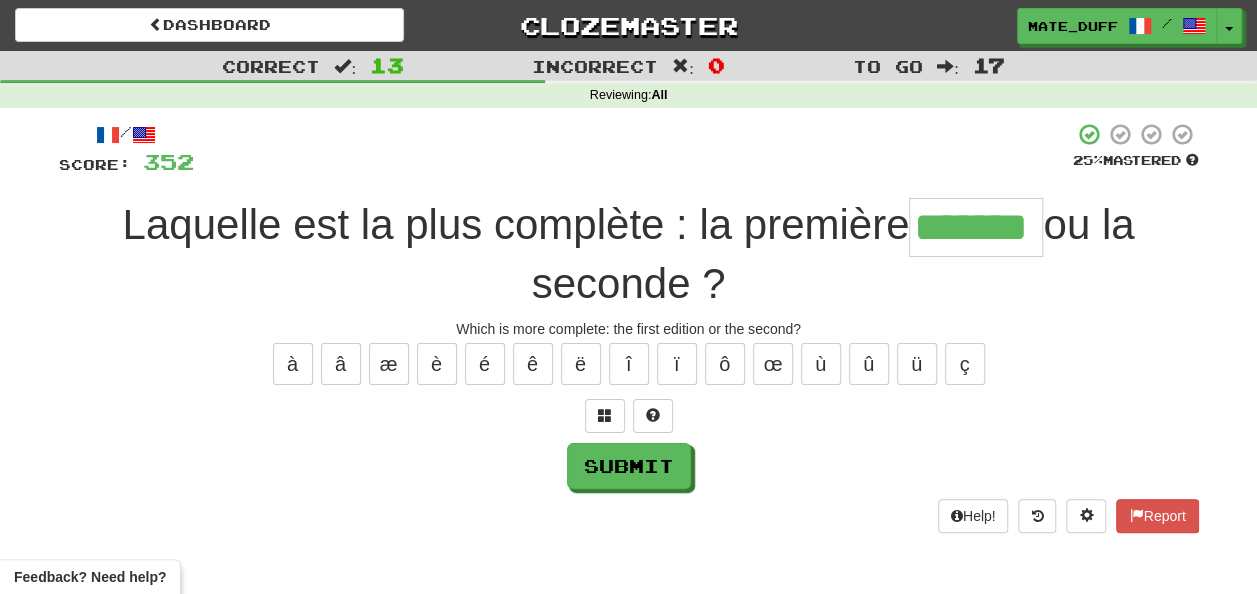 type on "*******" 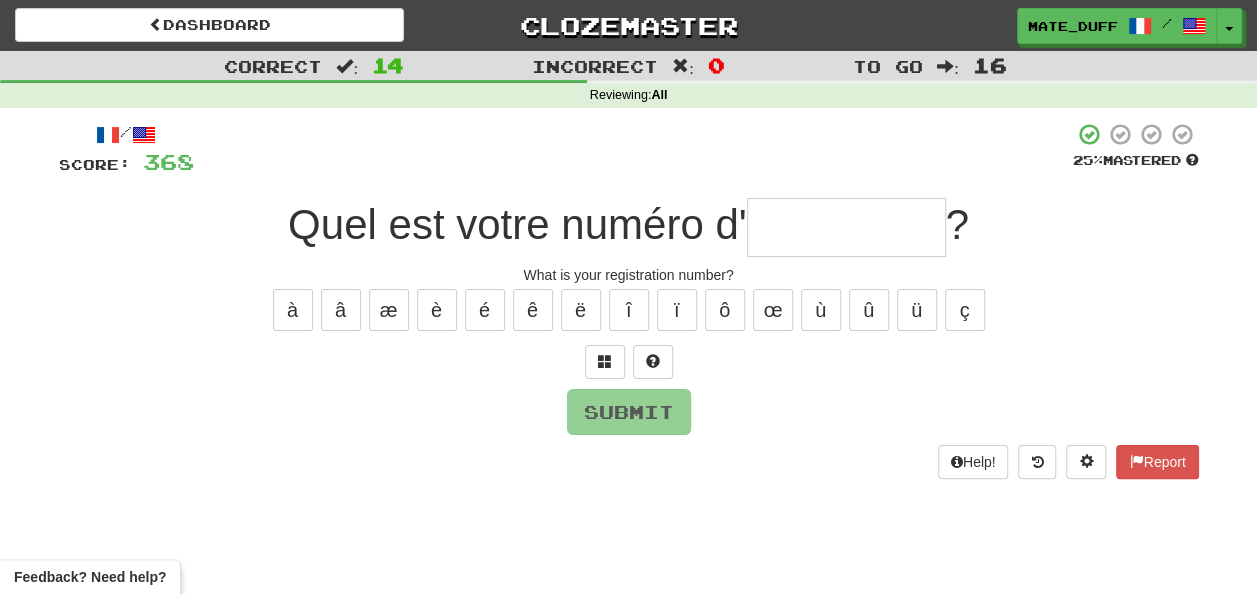 type on "*" 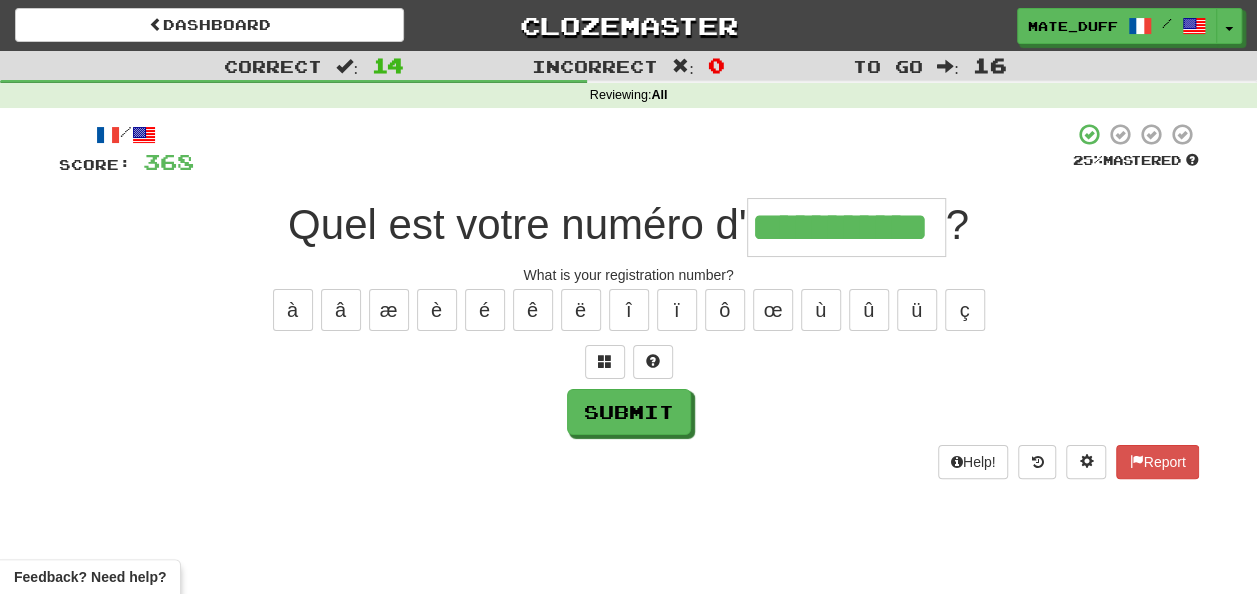 type on "**********" 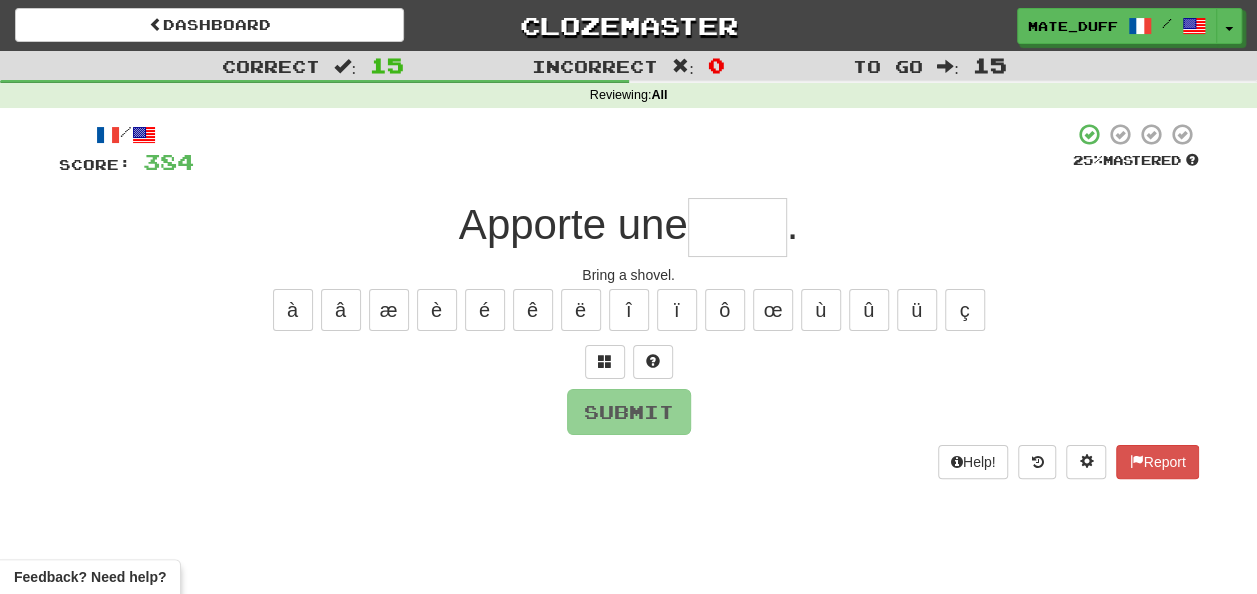 type on "*" 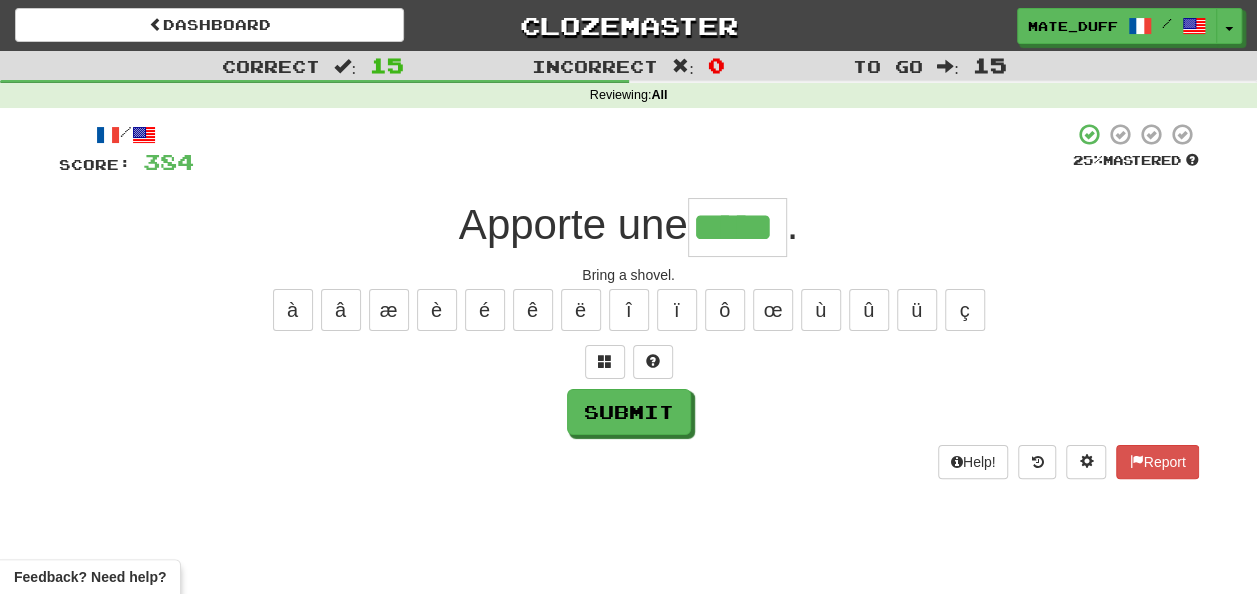 type on "*****" 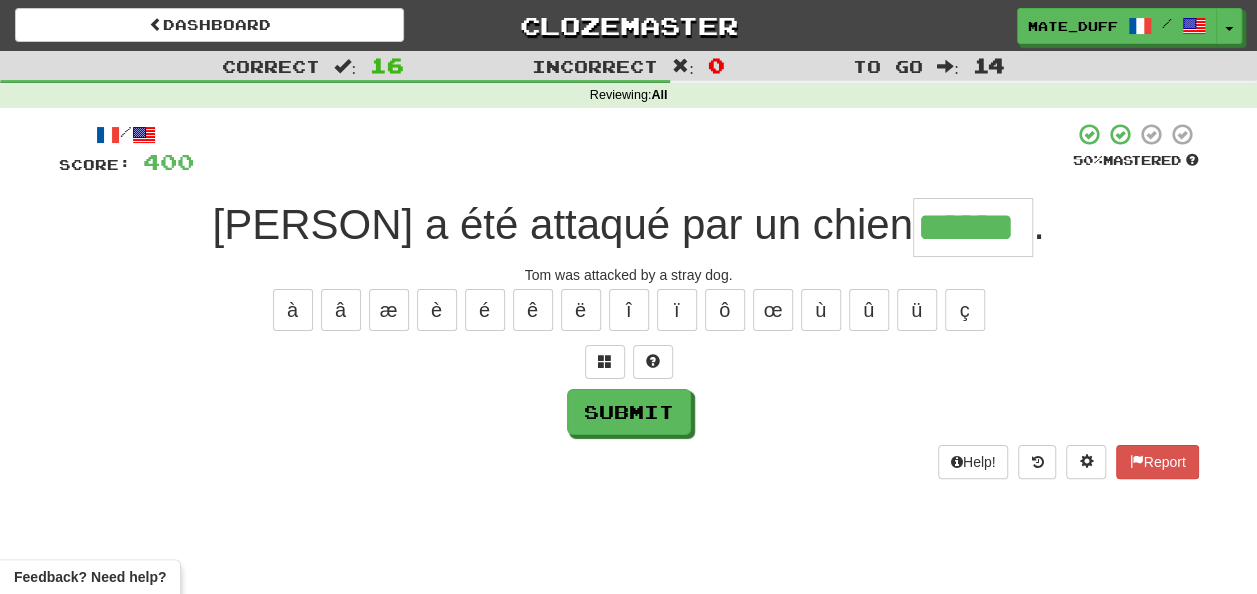 type on "******" 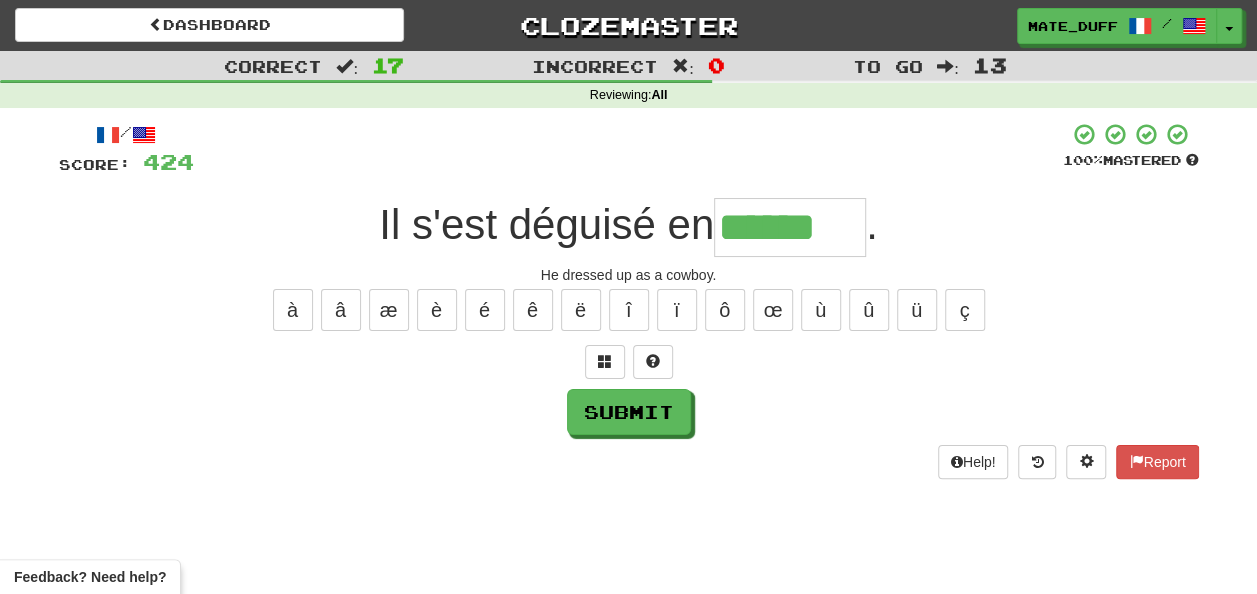 type on "******" 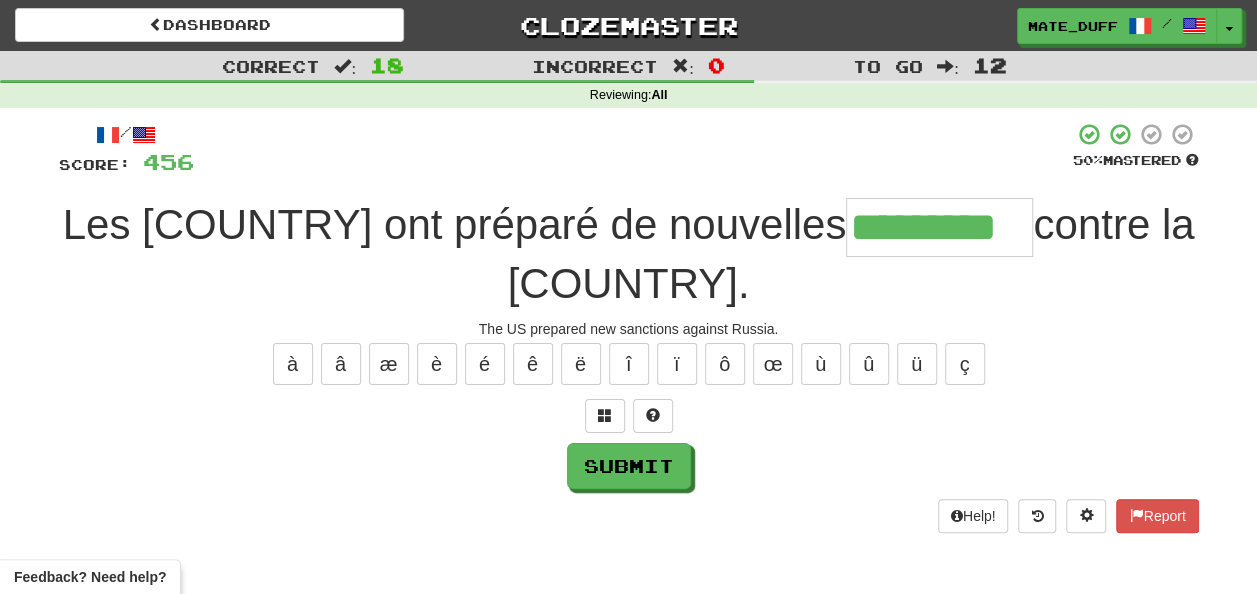 type on "*********" 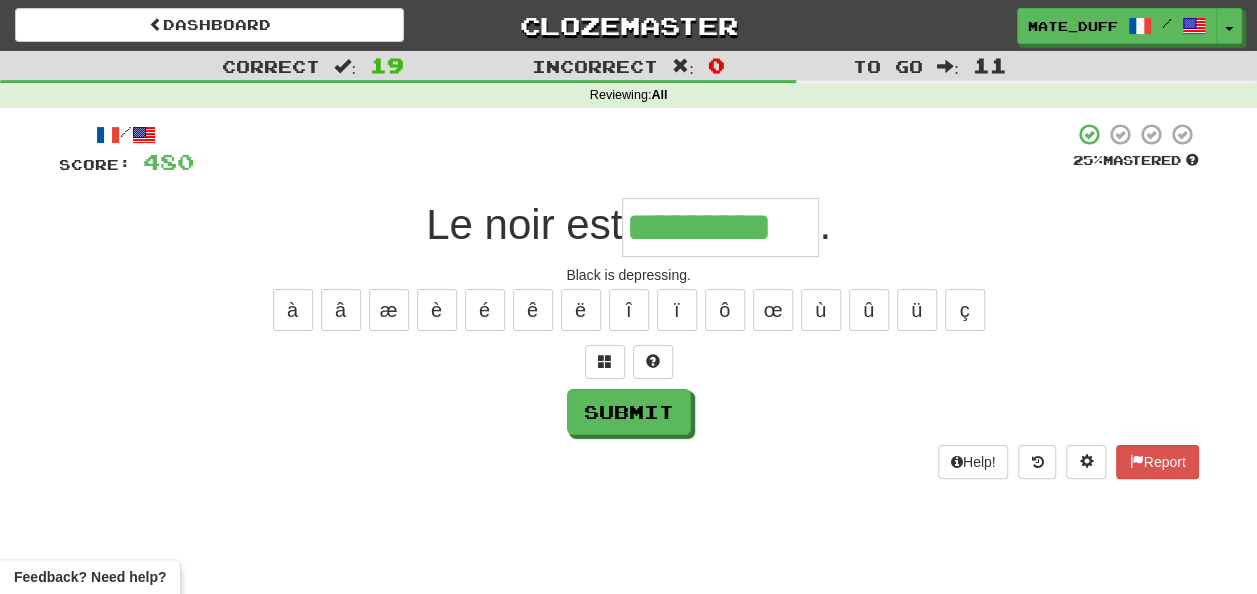 type on "*********" 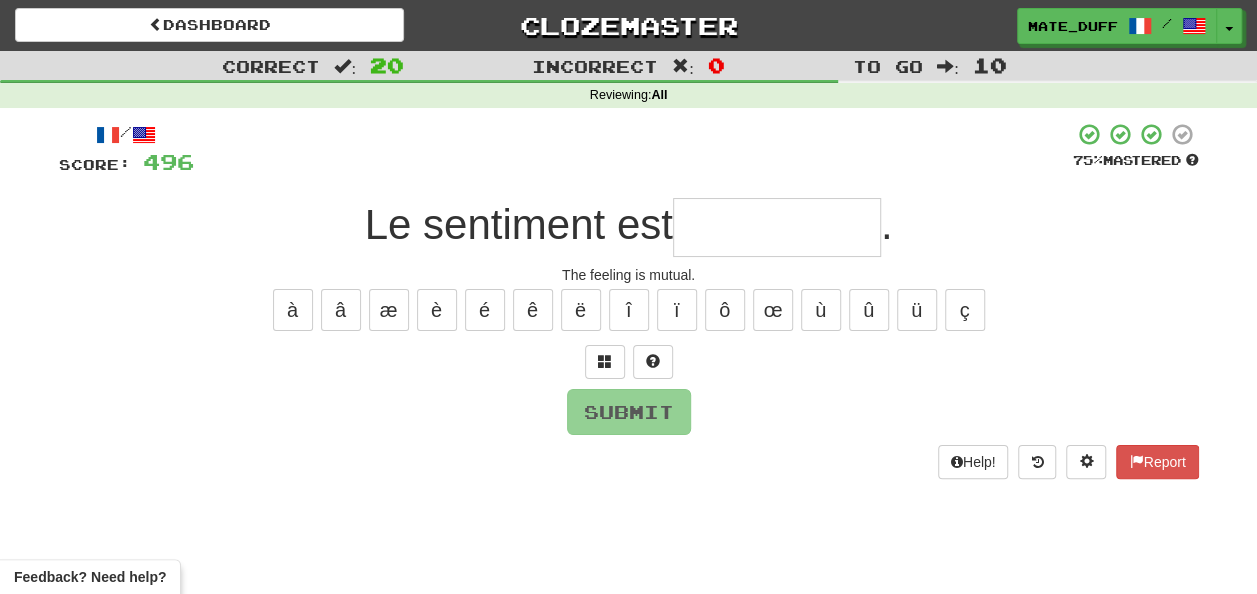 type on "*" 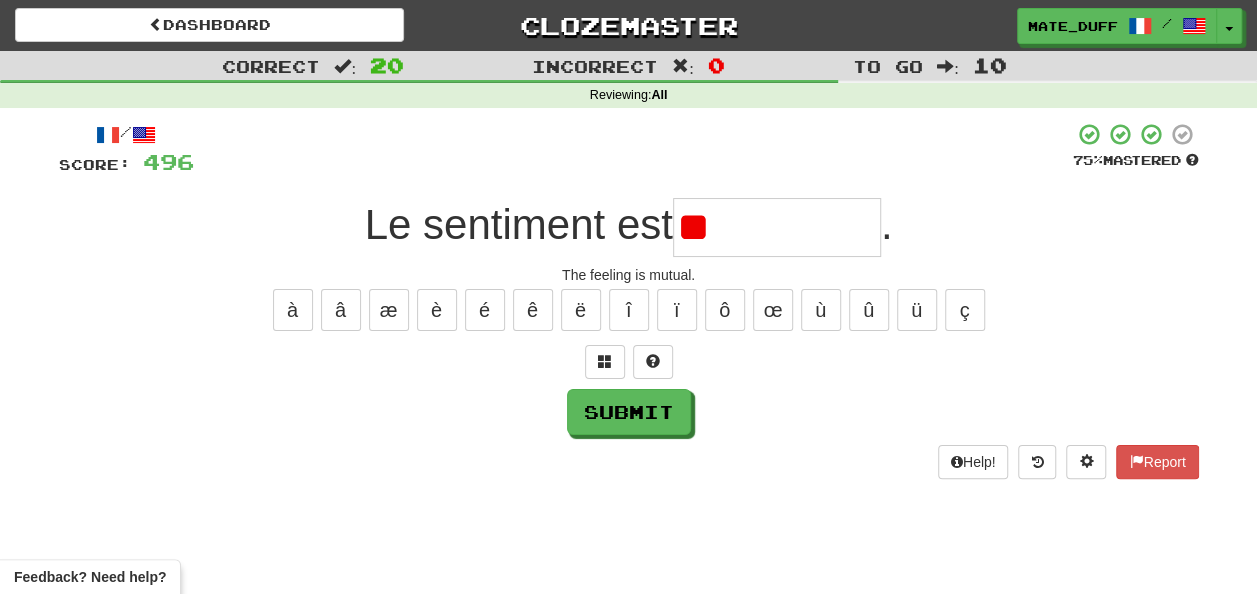 type on "*" 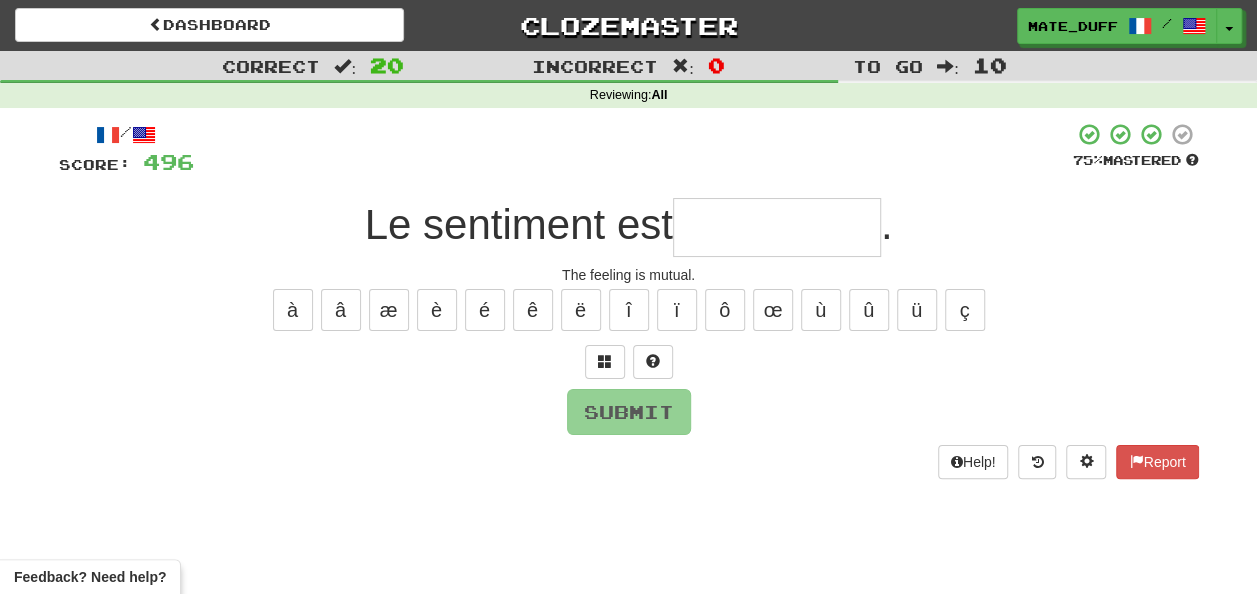 type on "*" 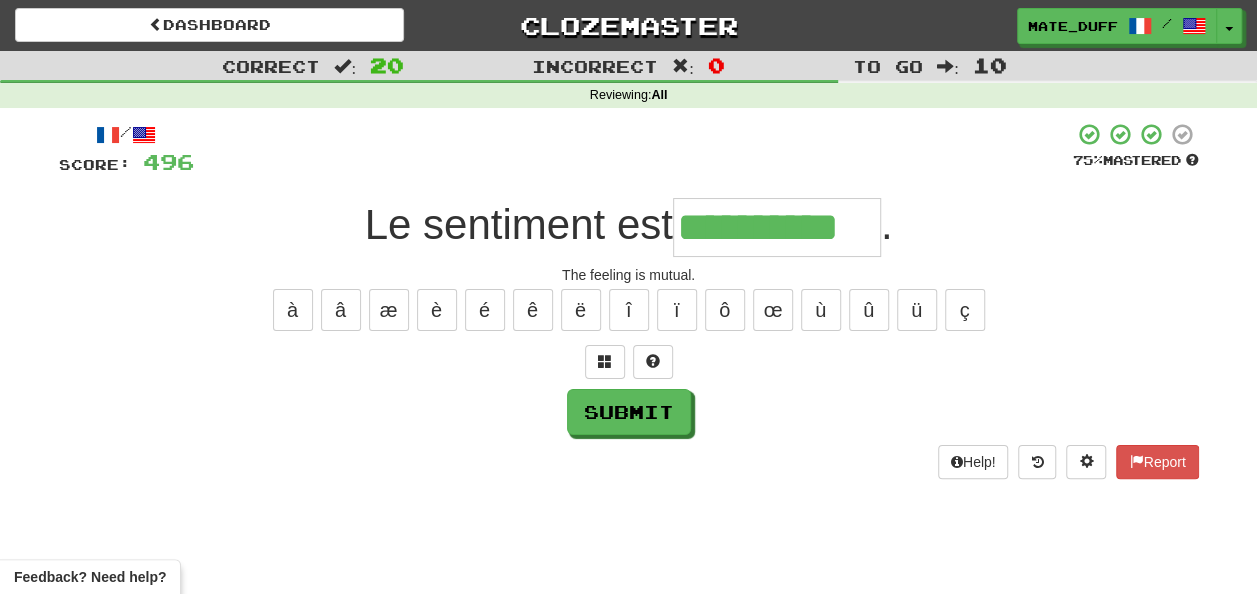 type on "**********" 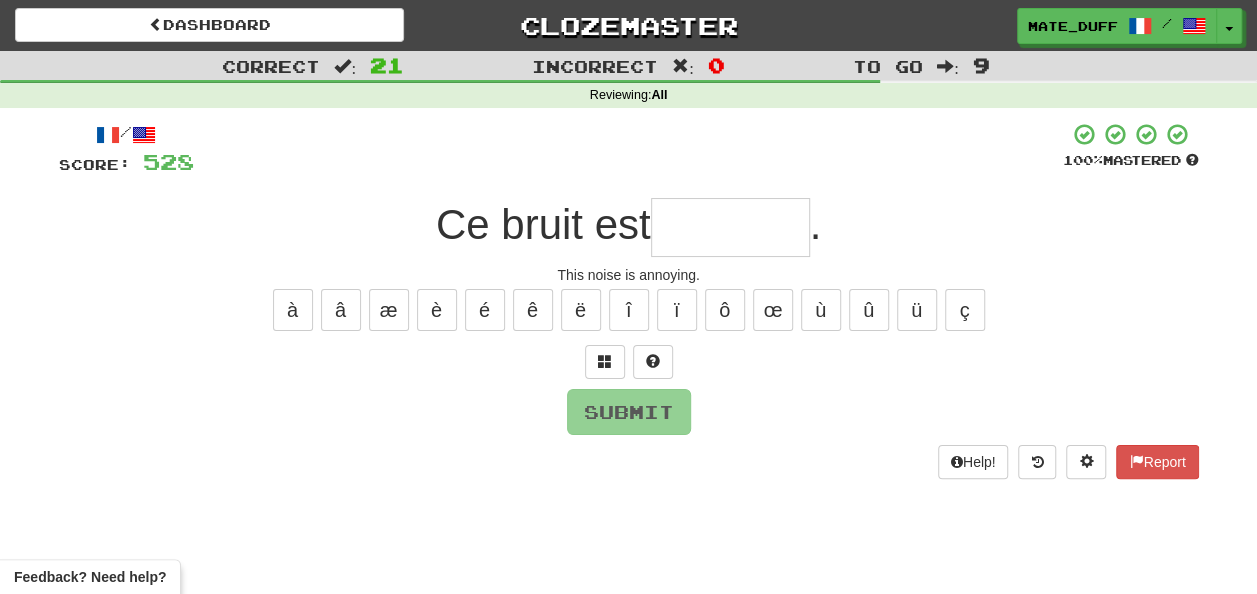 type on "*" 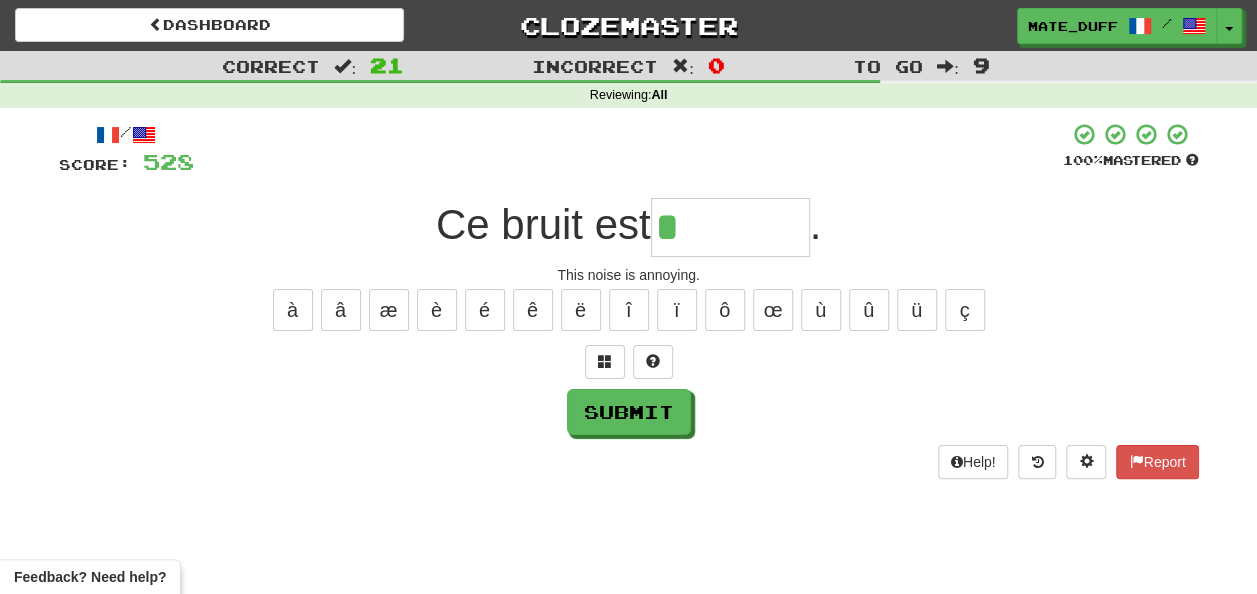 type on "*******" 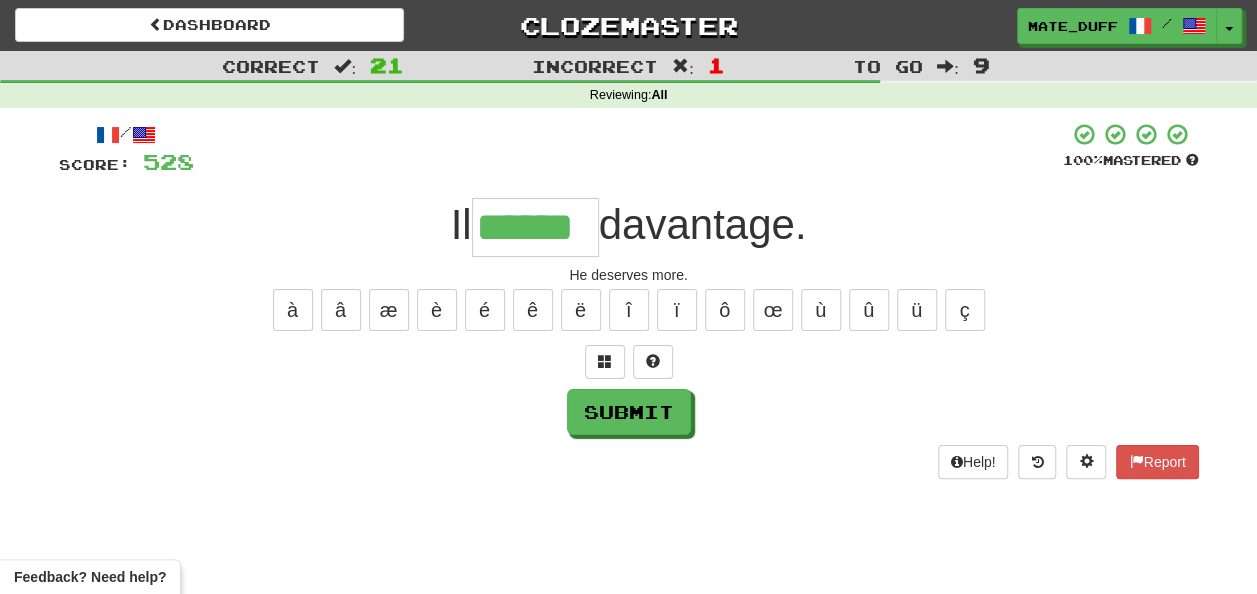 type on "******" 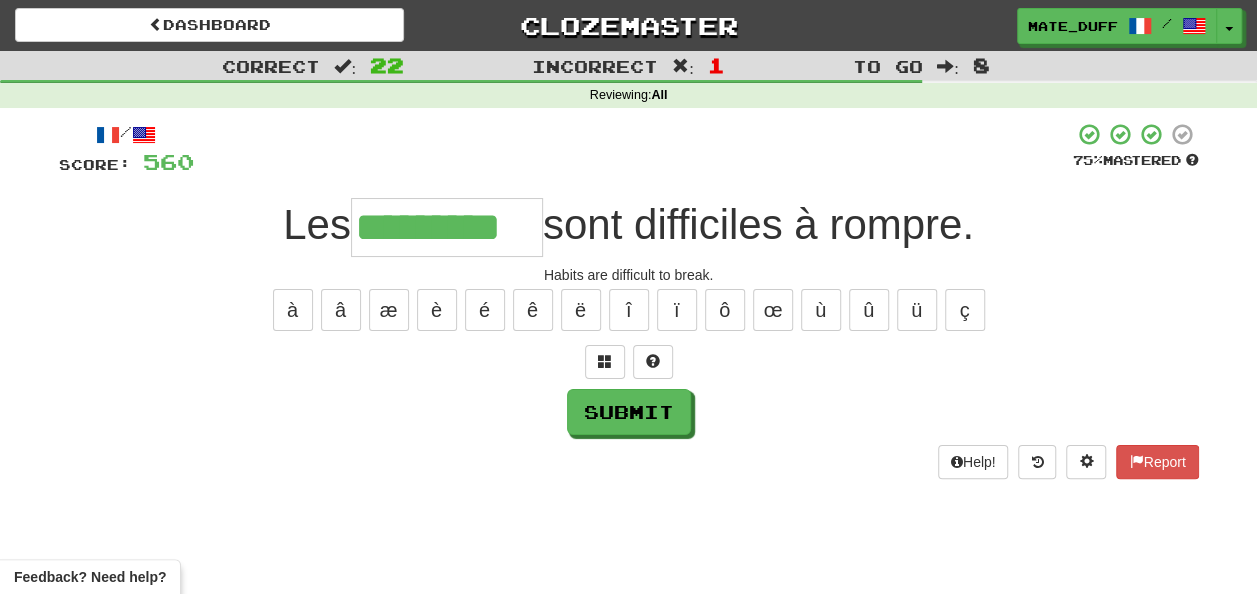 type on "*********" 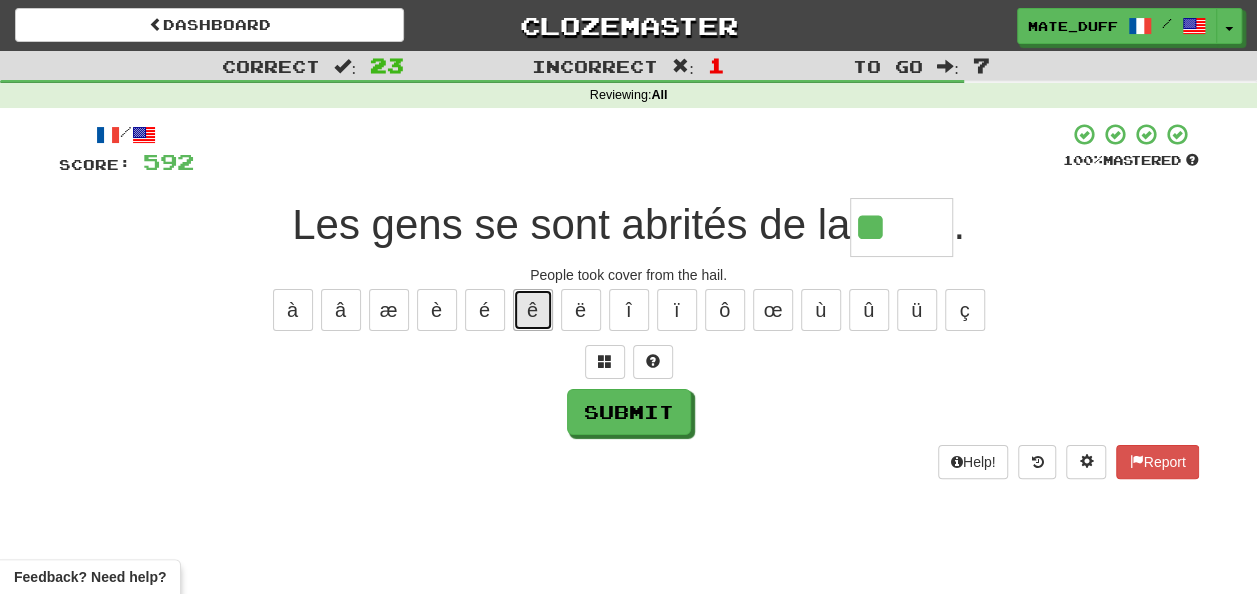 click on "ê" at bounding box center (533, 310) 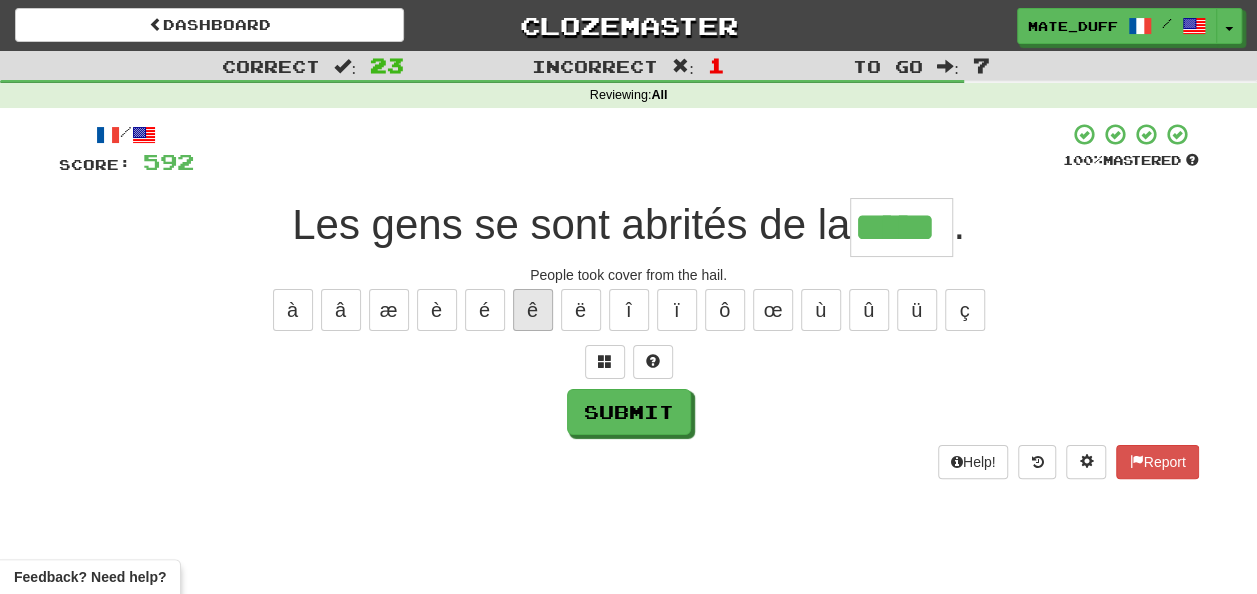 type on "*****" 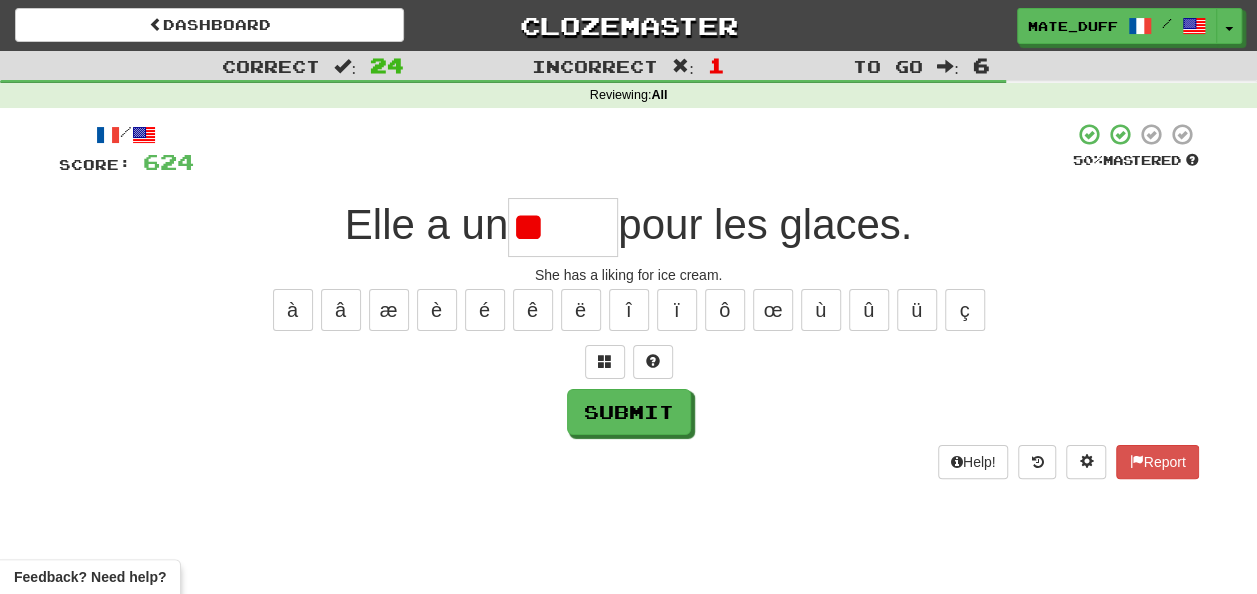type on "*" 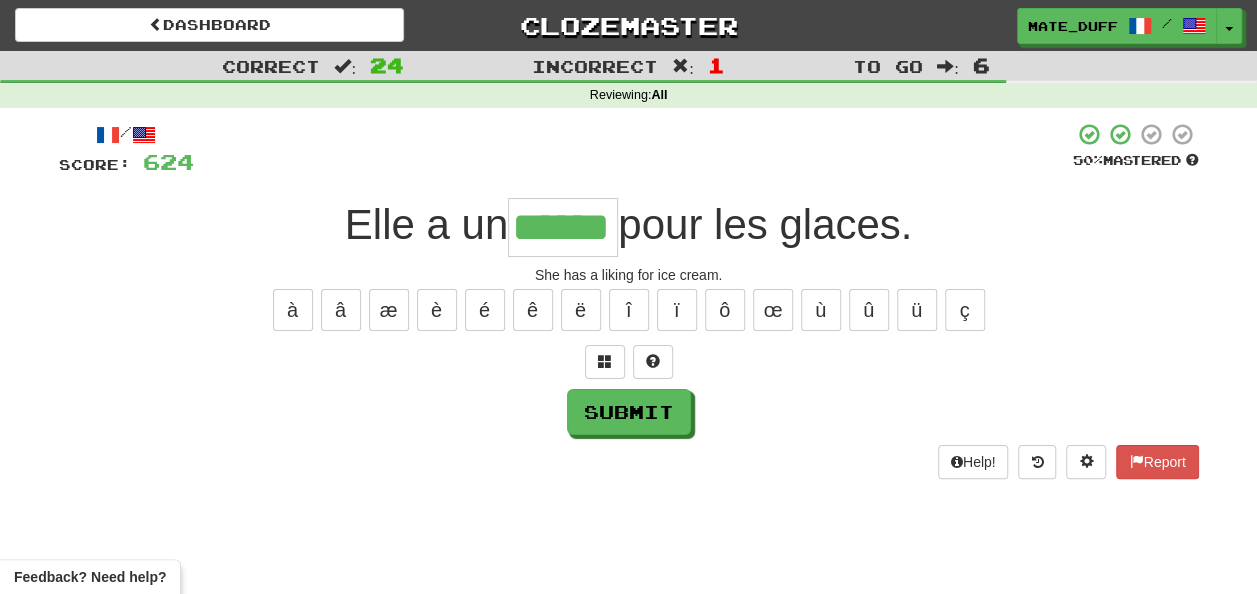 type on "******" 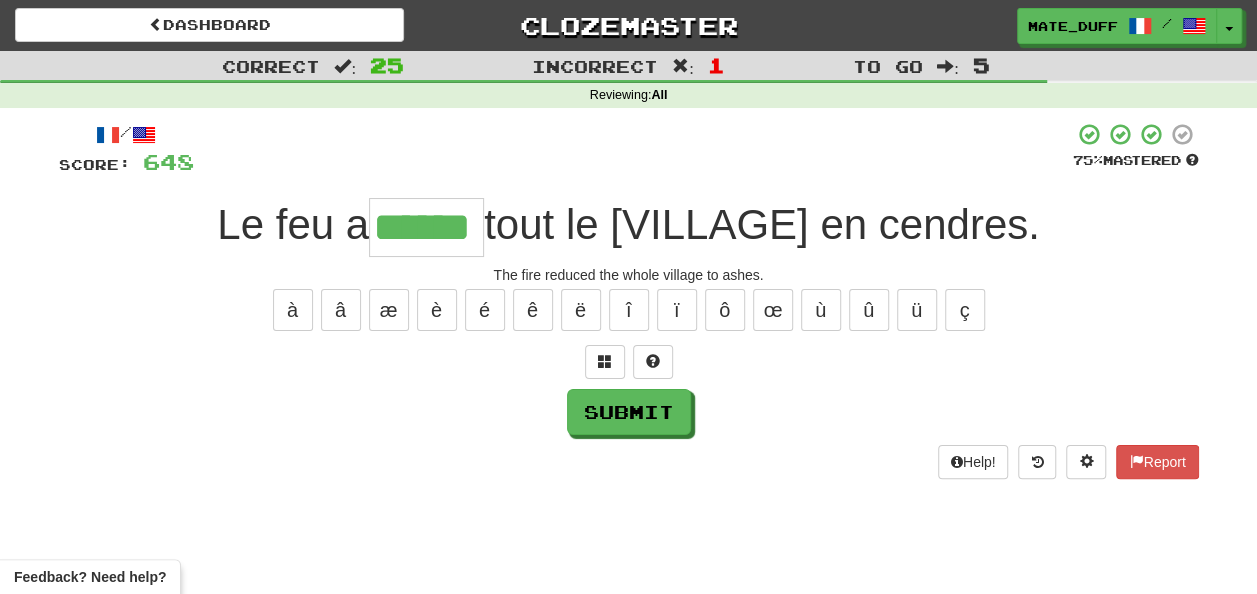 type on "******" 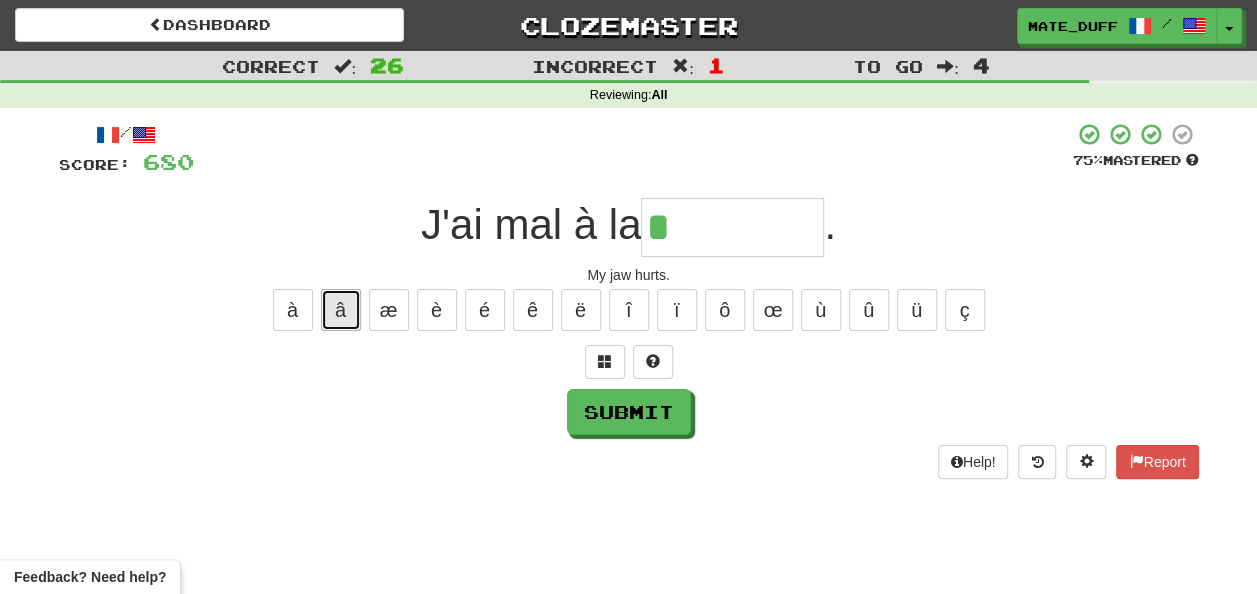 click on "â" at bounding box center (341, 310) 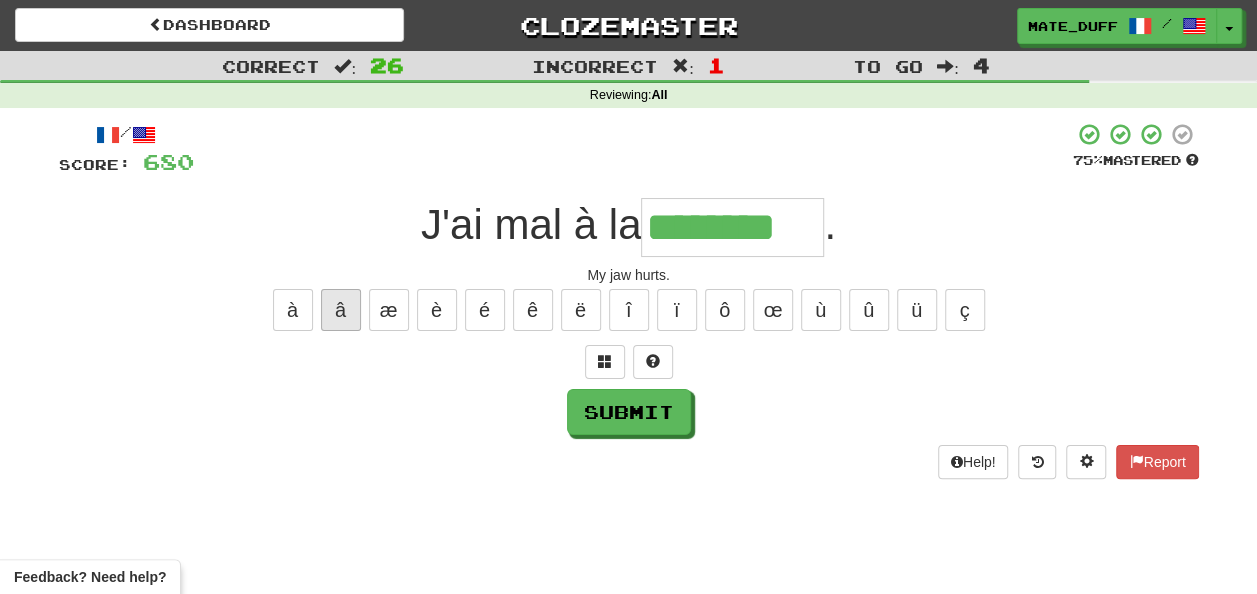 type on "********" 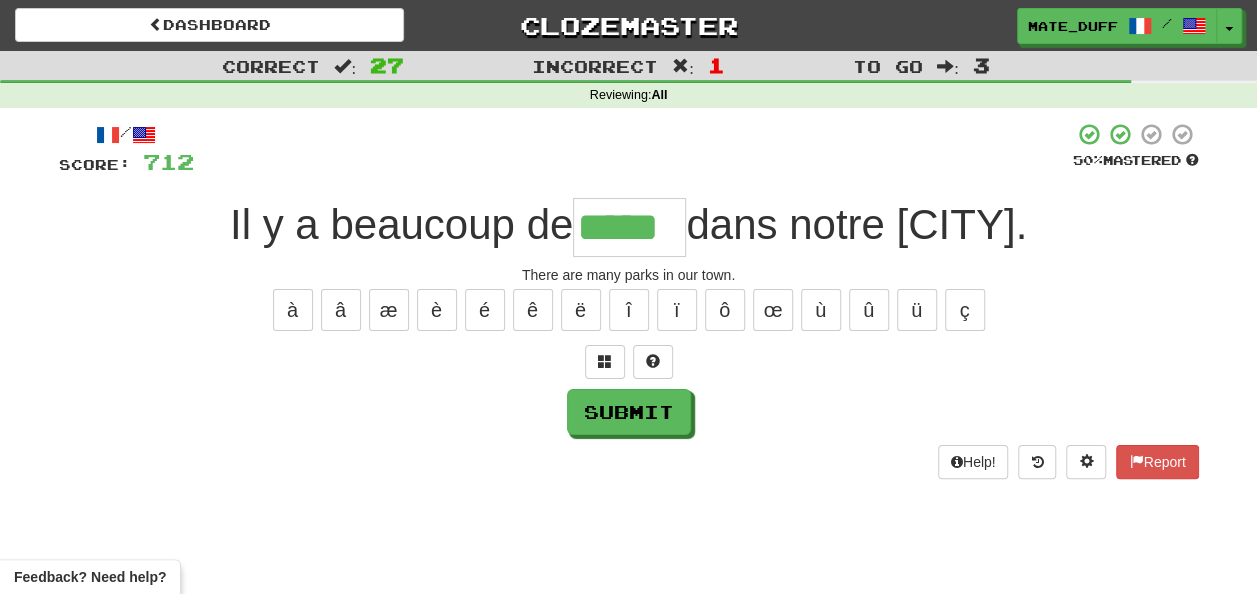 type on "*****" 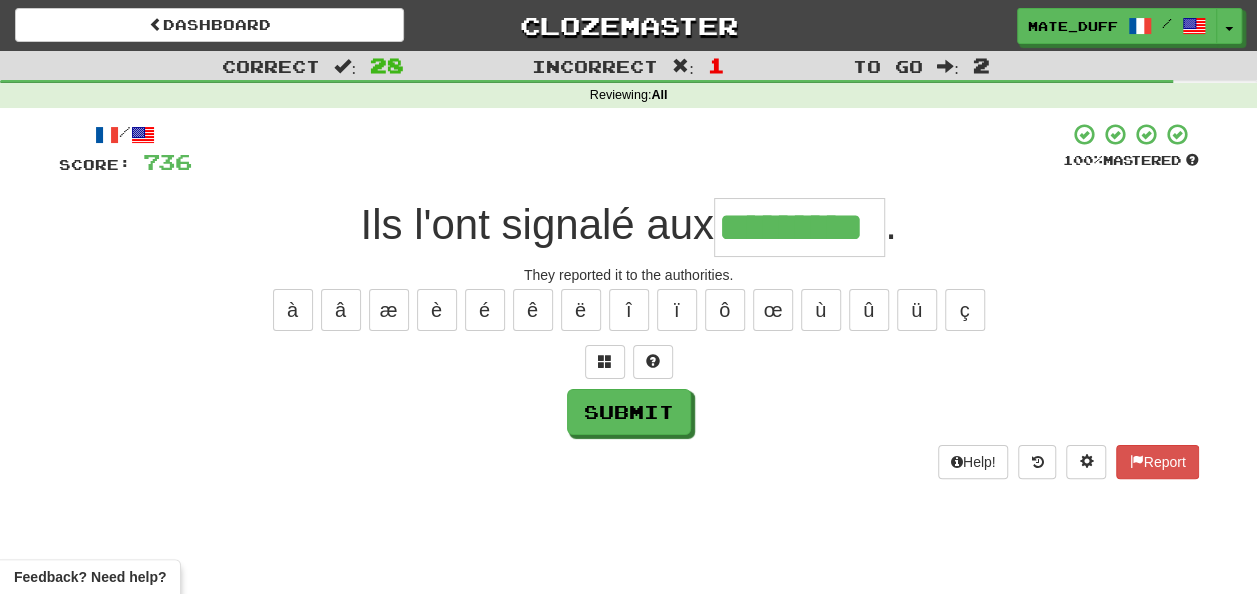 type on "*********" 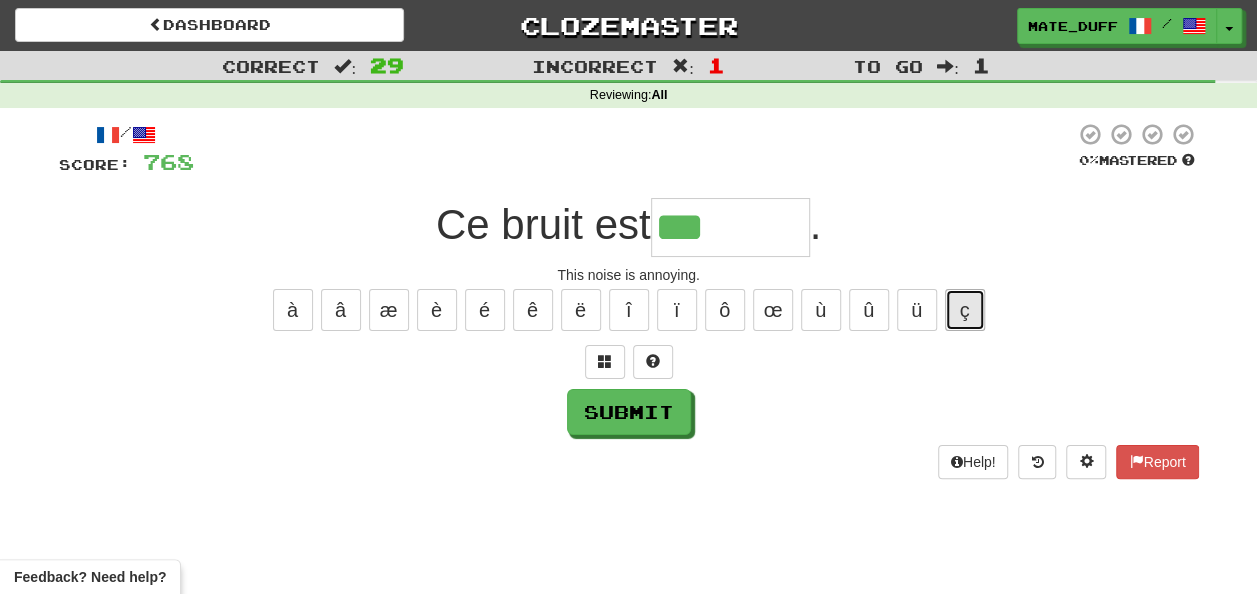 click on "ç" at bounding box center (965, 310) 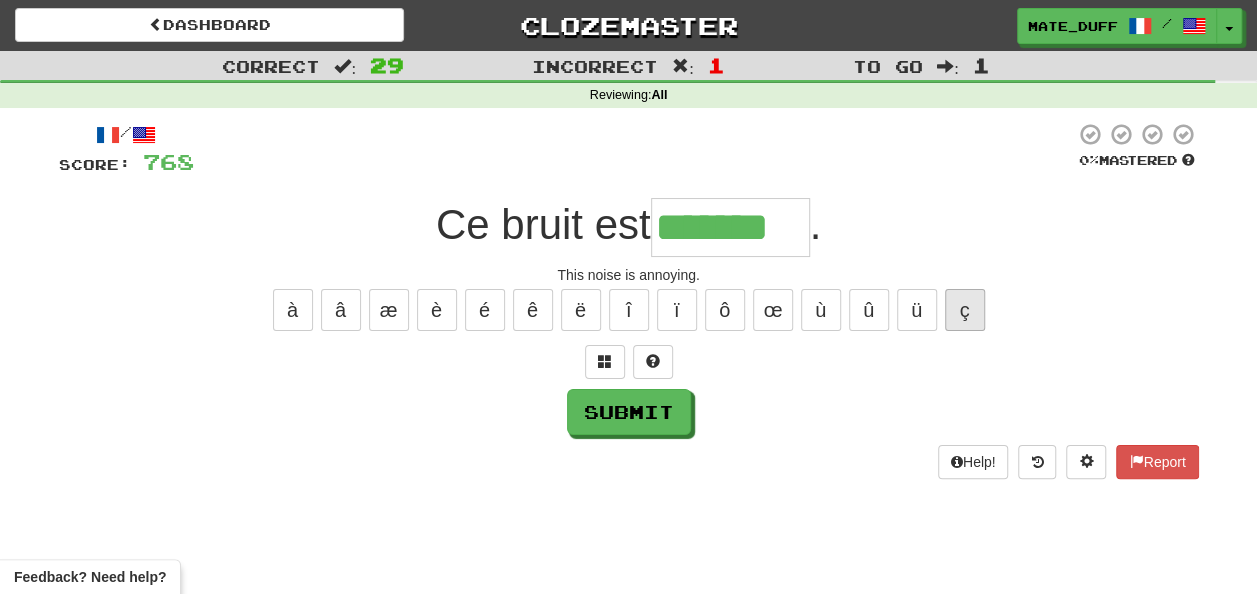 type on "*******" 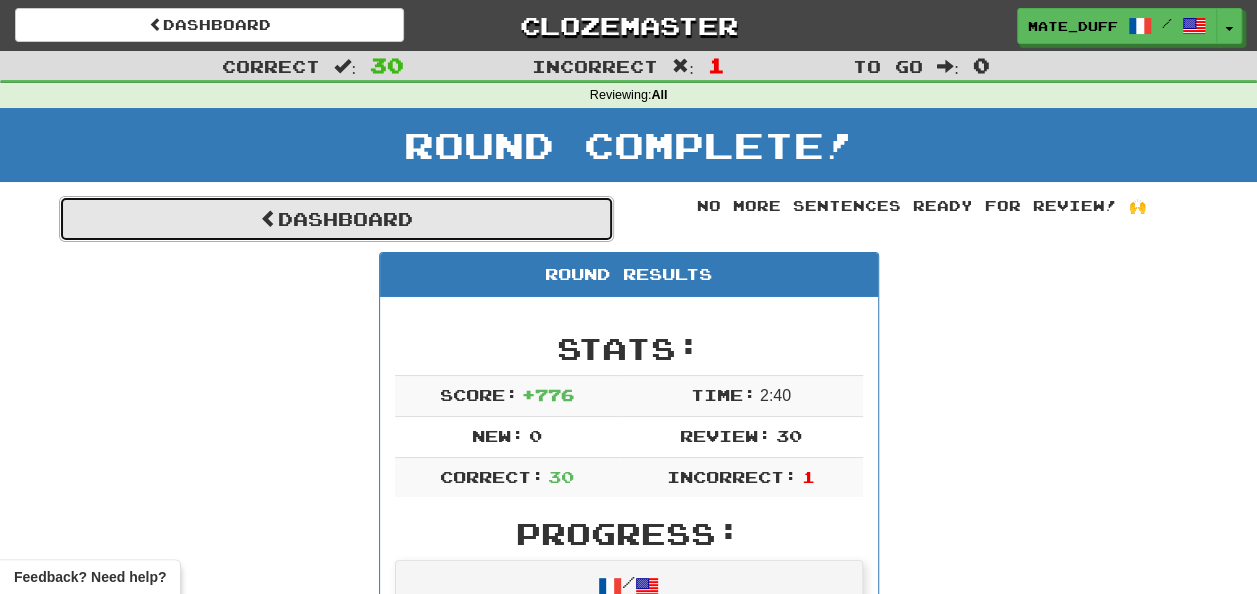 click on "Dashboard" at bounding box center (336, 219) 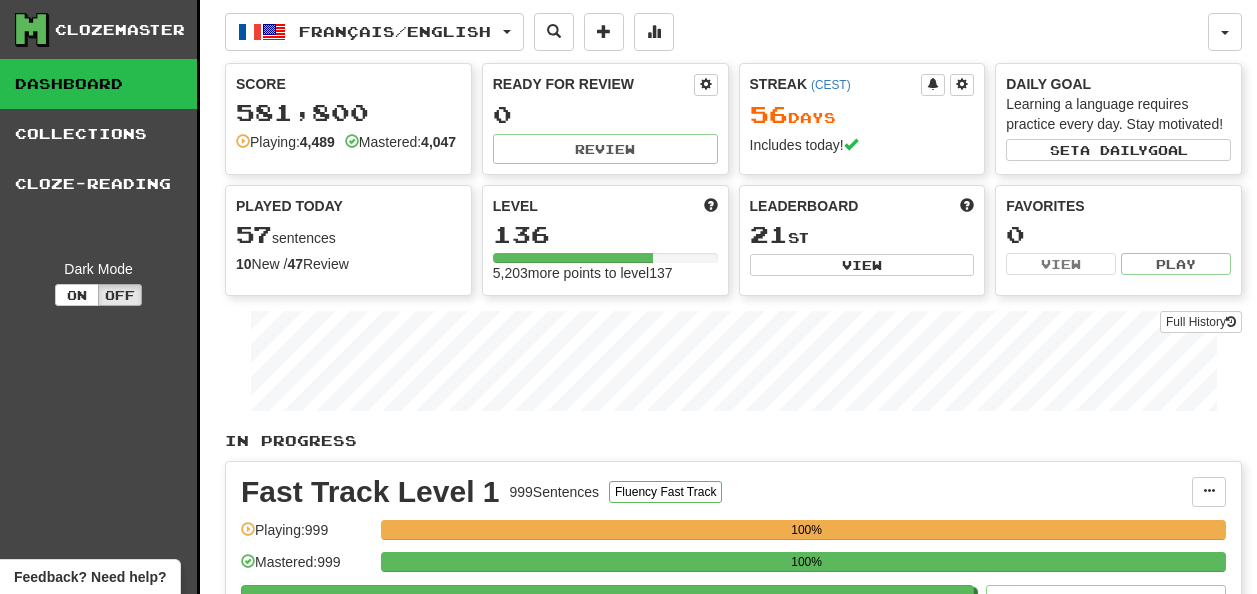 scroll, scrollTop: 0, scrollLeft: 0, axis: both 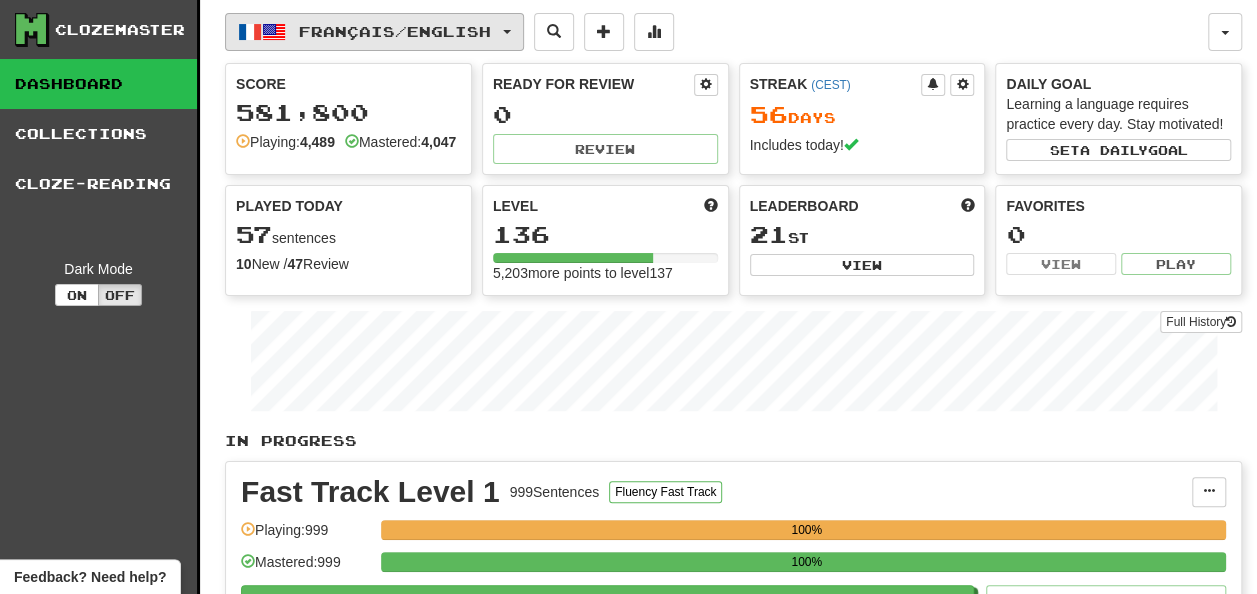 click on "Français  /  English" at bounding box center (395, 31) 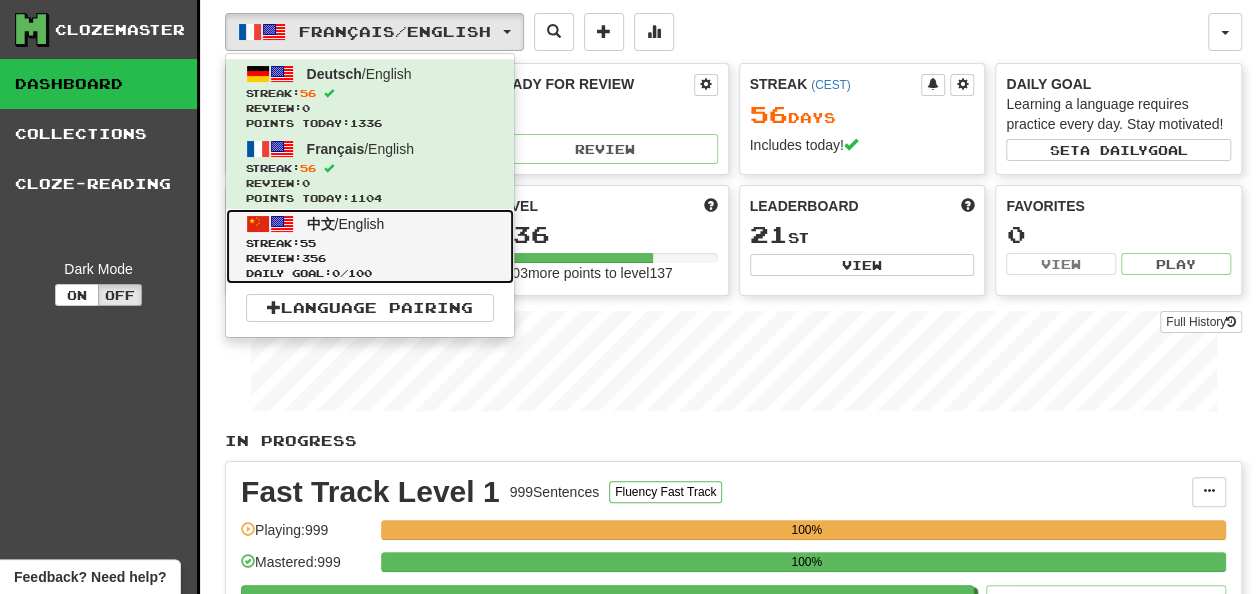 click on "Review:  356" at bounding box center [370, 258] 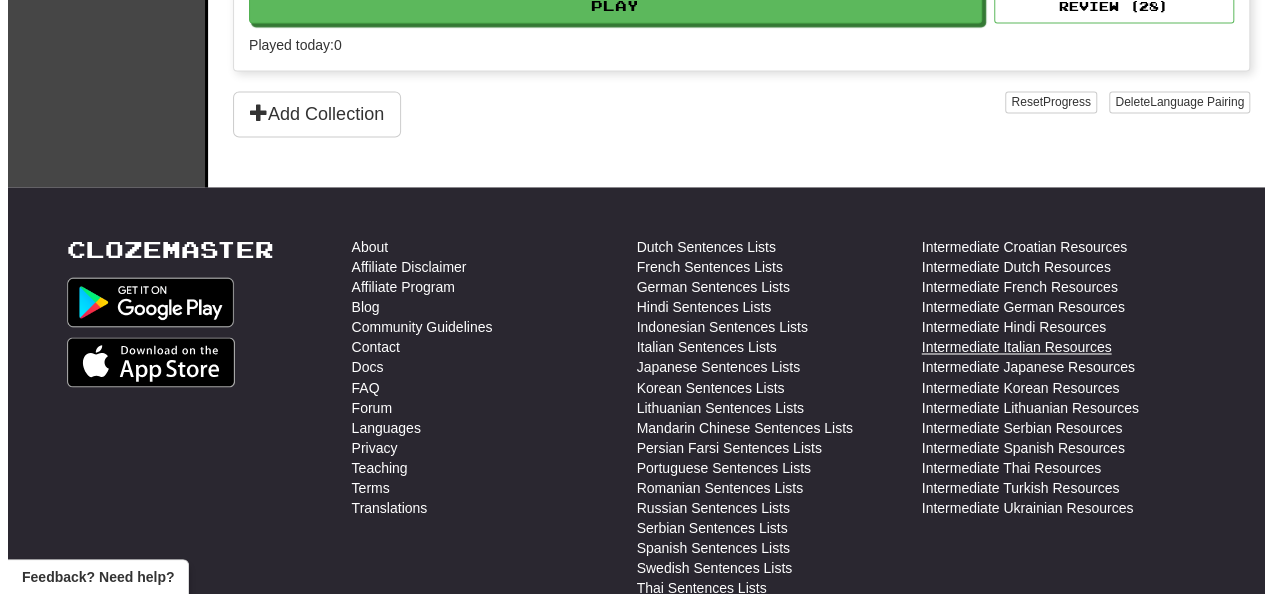 scroll, scrollTop: 1200, scrollLeft: 0, axis: vertical 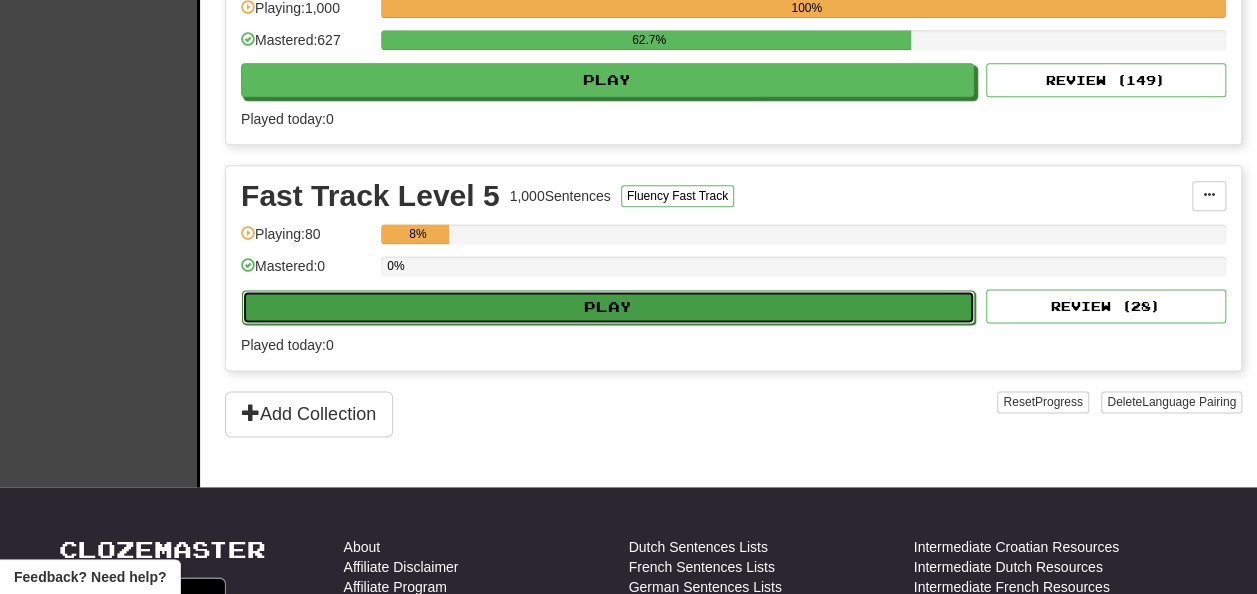 click on "Play" at bounding box center (608, 307) 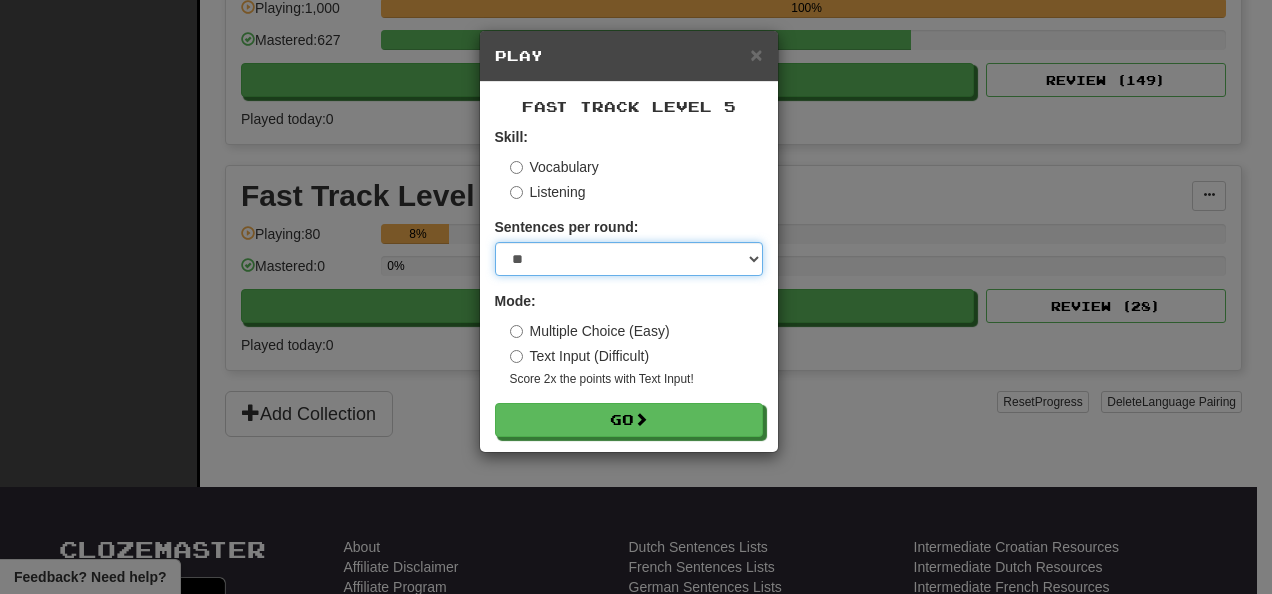 click on "* ** ** ** ** ** *** ********" at bounding box center (629, 259) 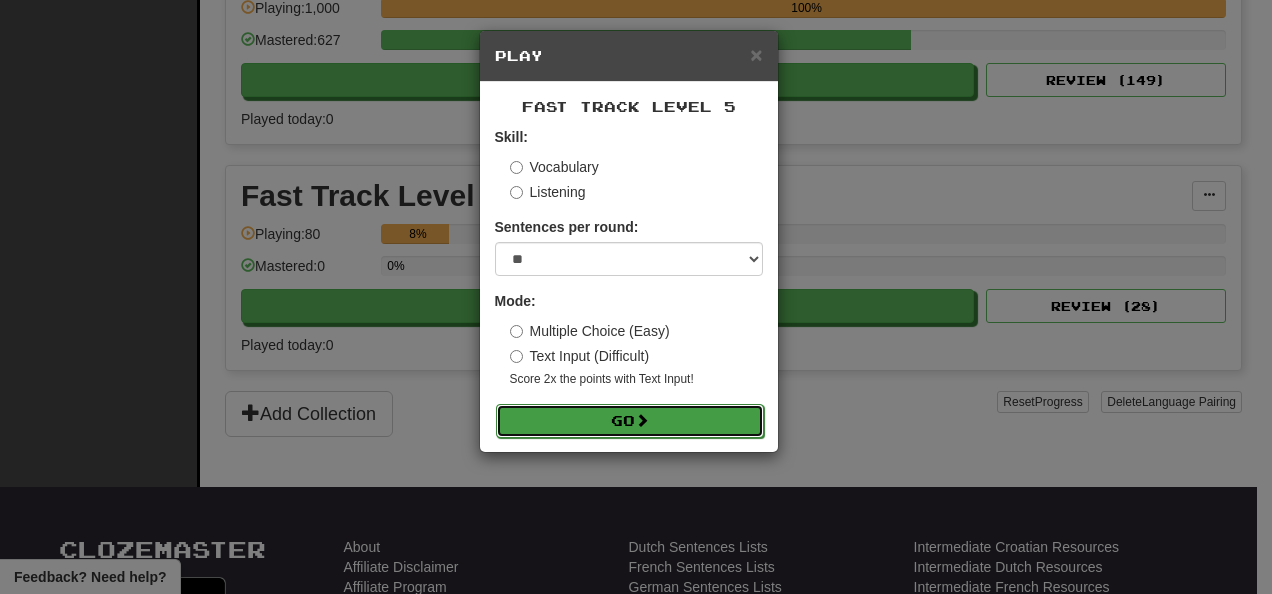 click on "Go" at bounding box center (630, 421) 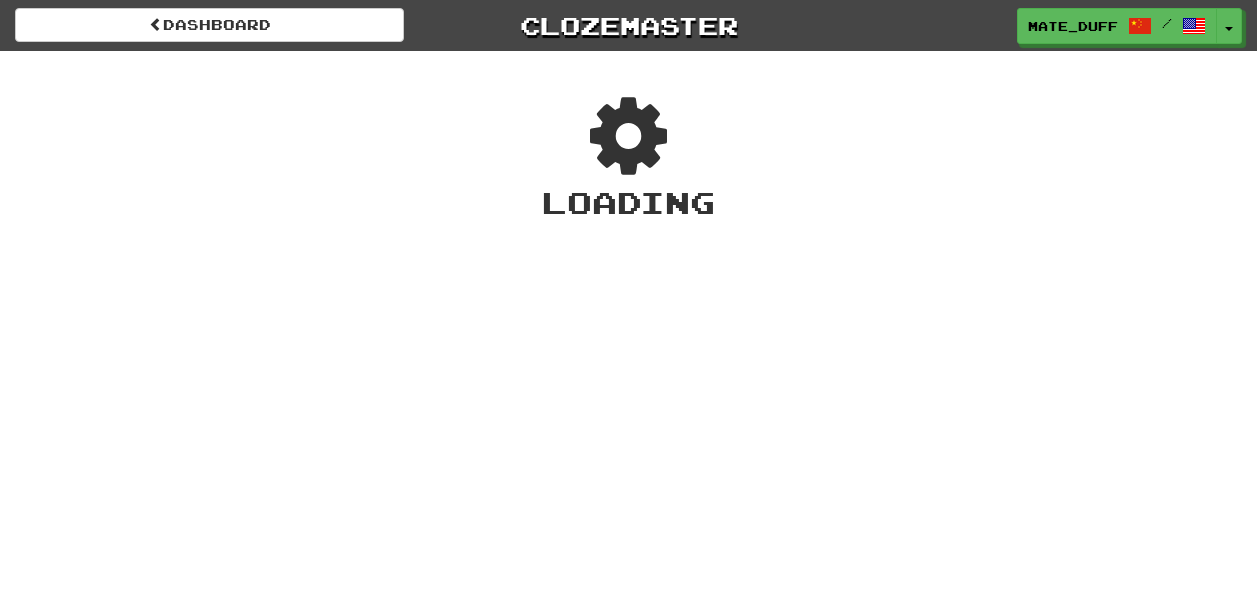 scroll, scrollTop: 0, scrollLeft: 0, axis: both 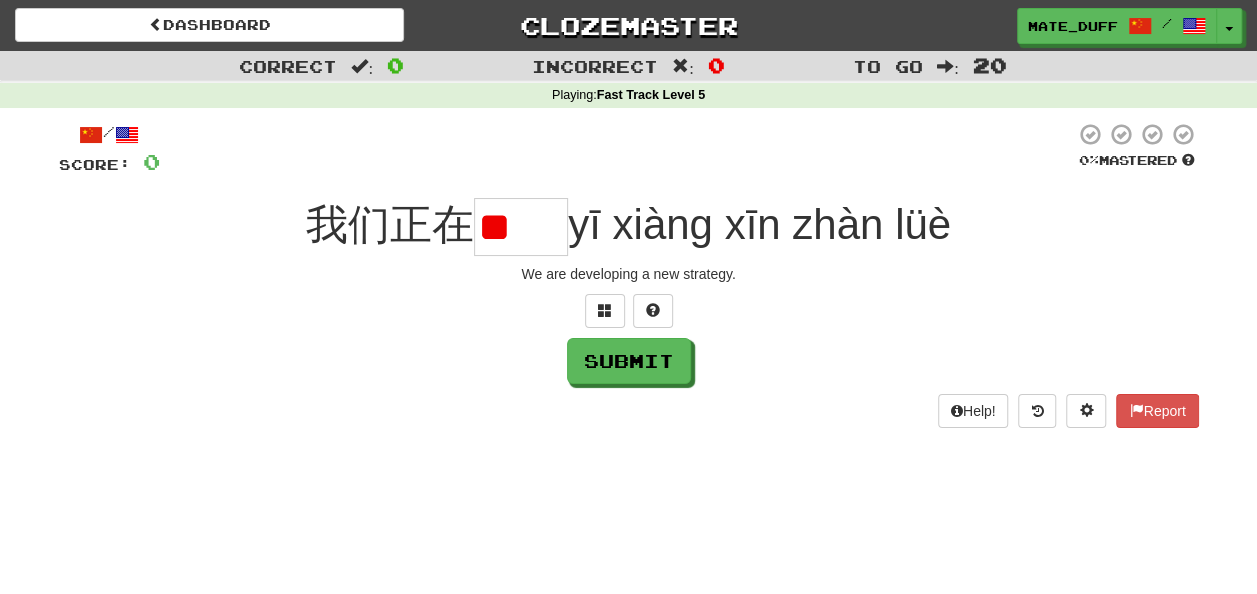 type on "*" 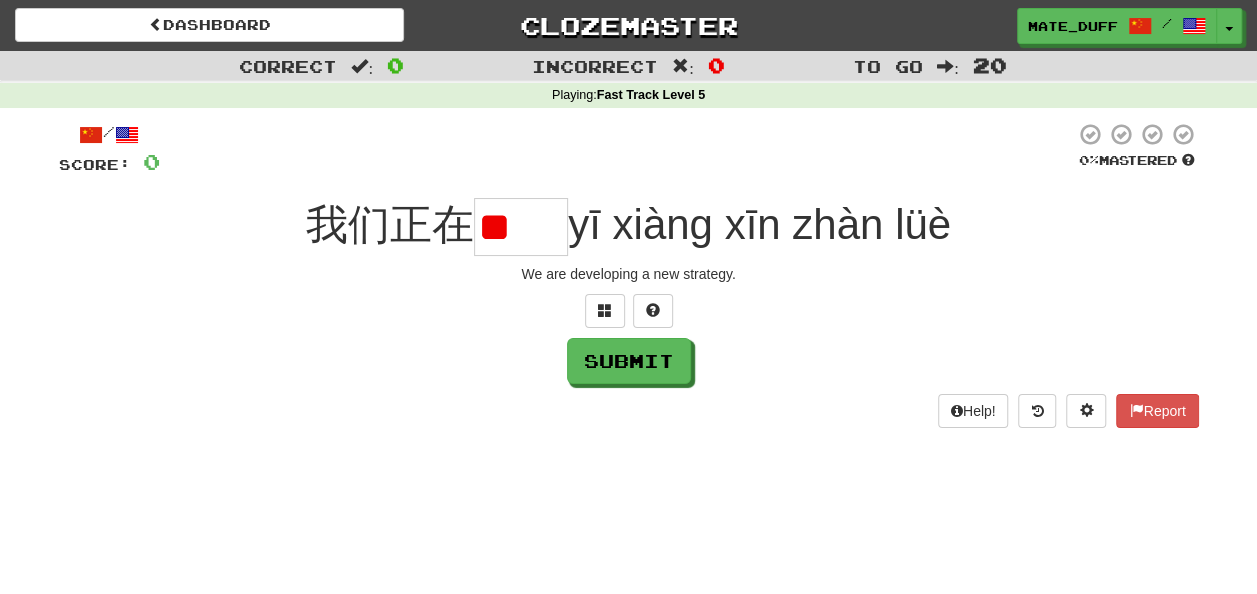 scroll, scrollTop: 0, scrollLeft: 0, axis: both 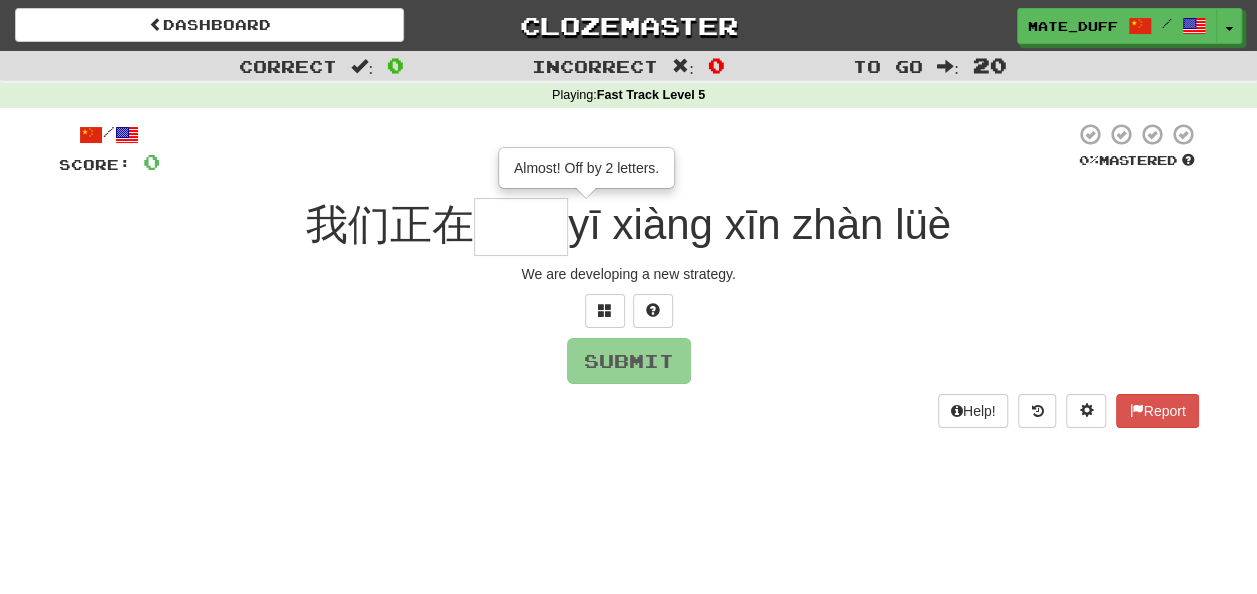type on "**" 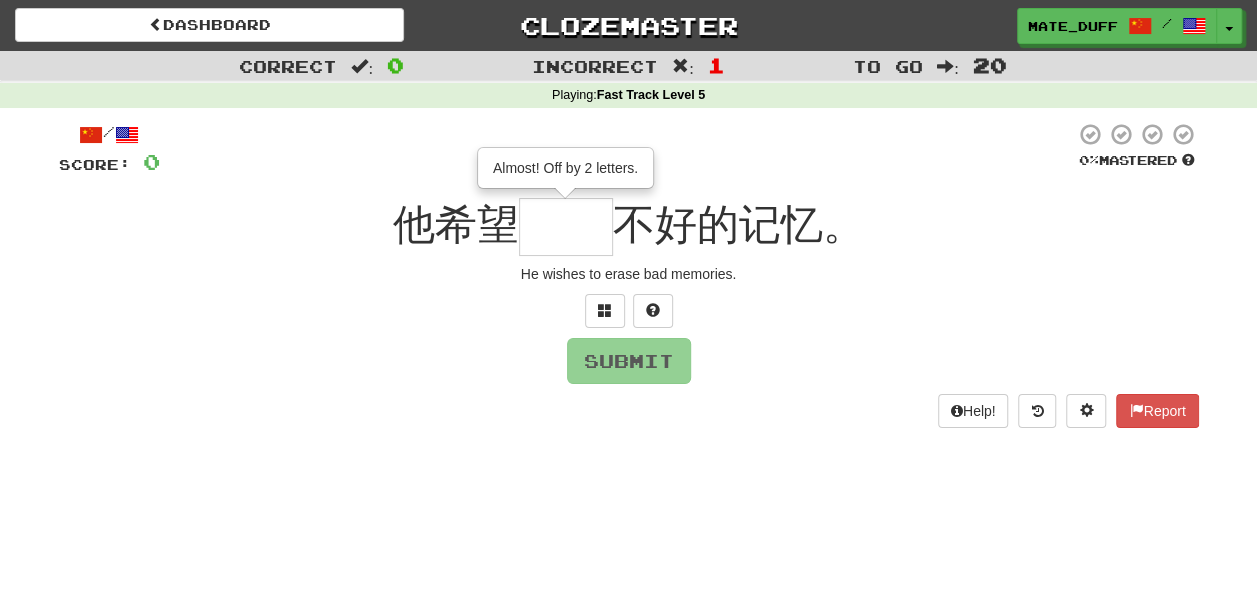 type on "**" 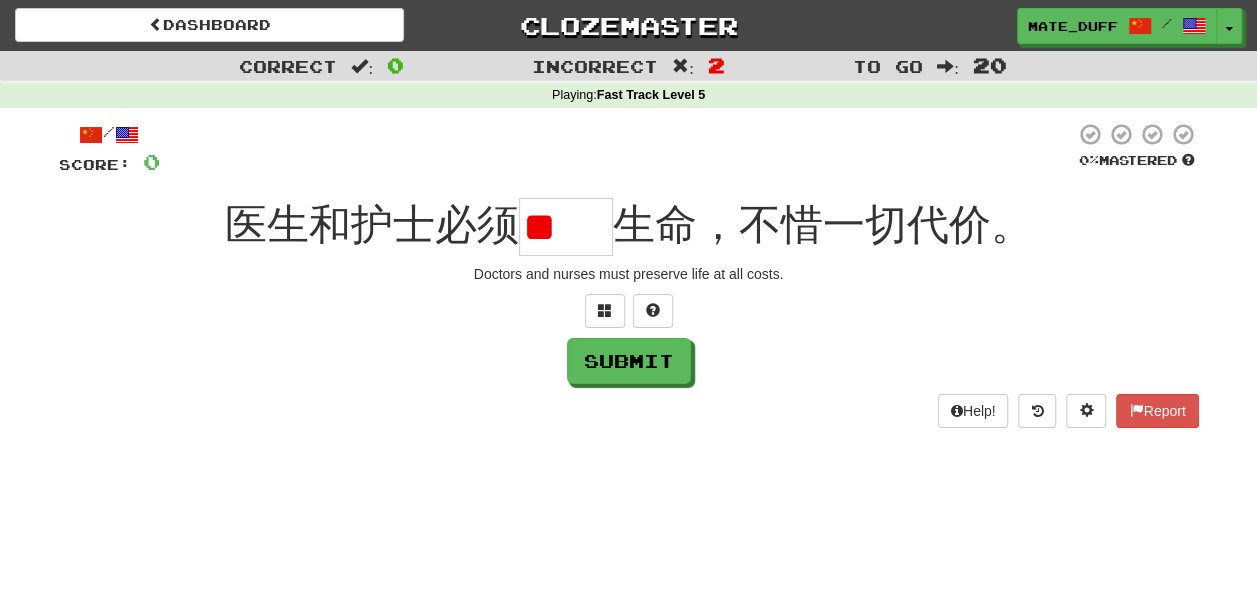 scroll, scrollTop: 0, scrollLeft: 0, axis: both 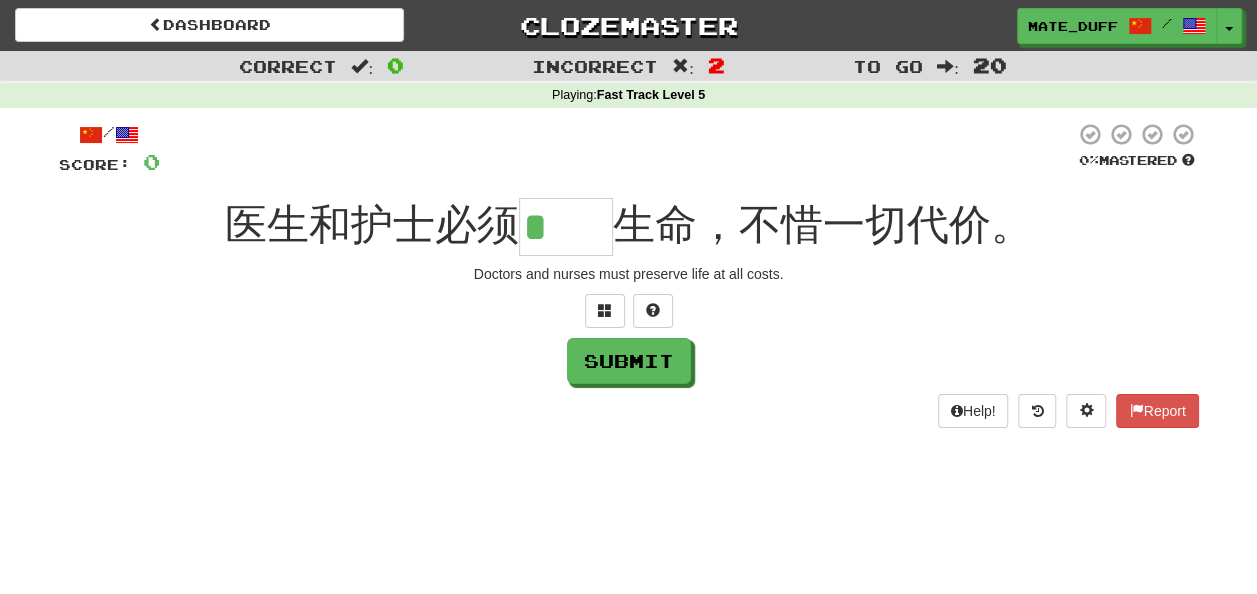 type on "**" 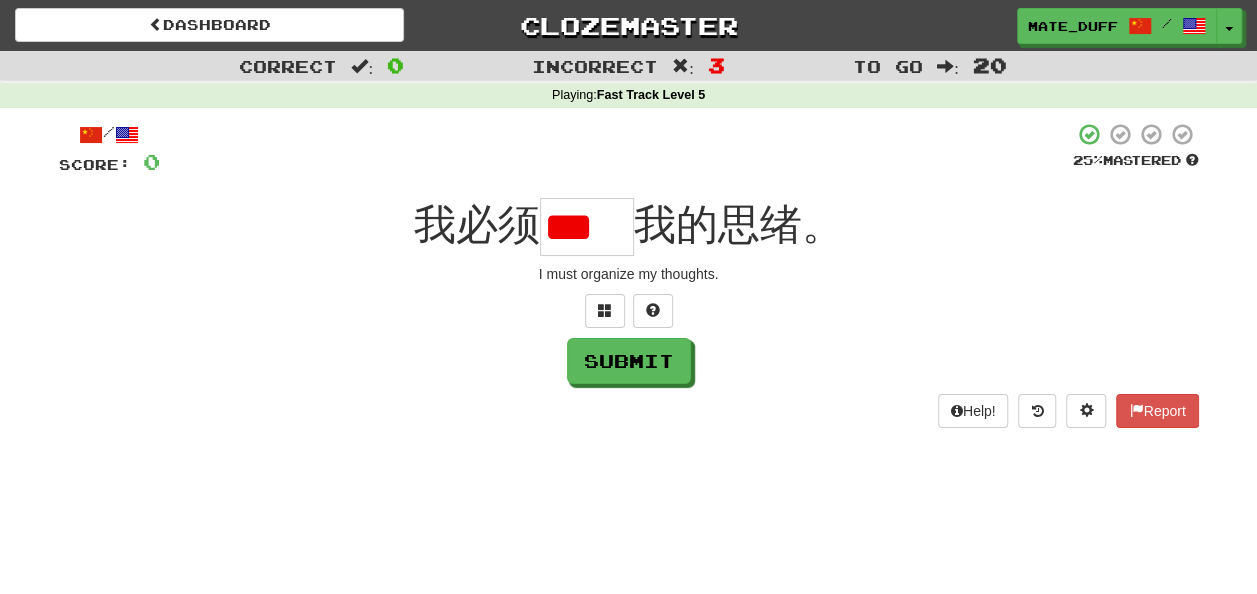 type on "*" 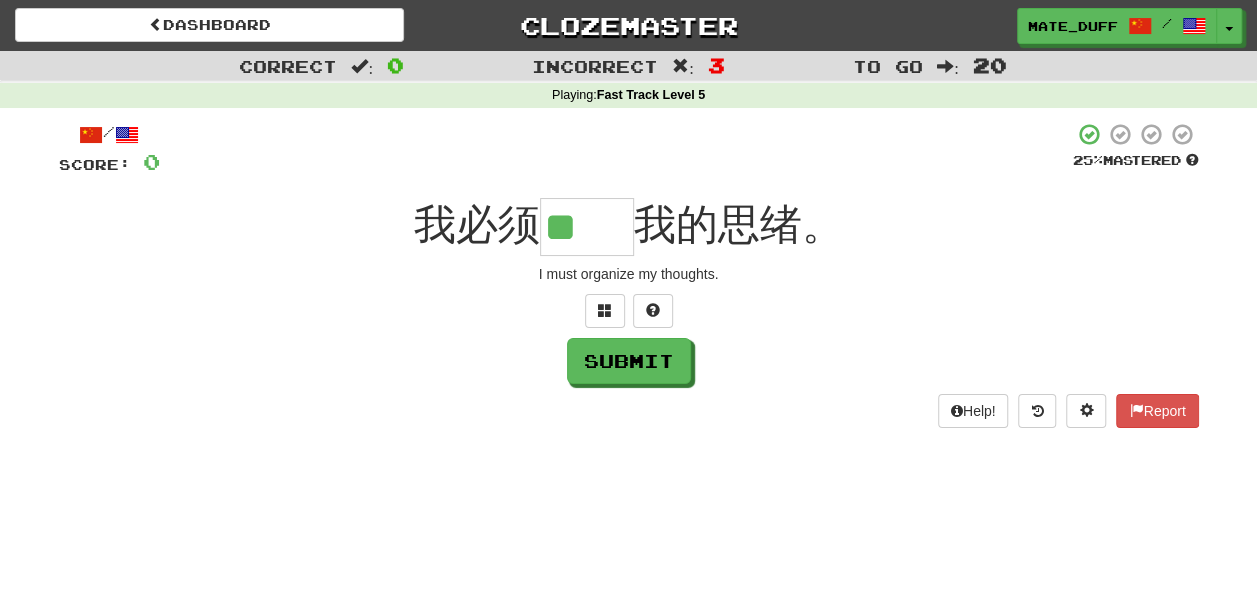 scroll, scrollTop: 0, scrollLeft: 0, axis: both 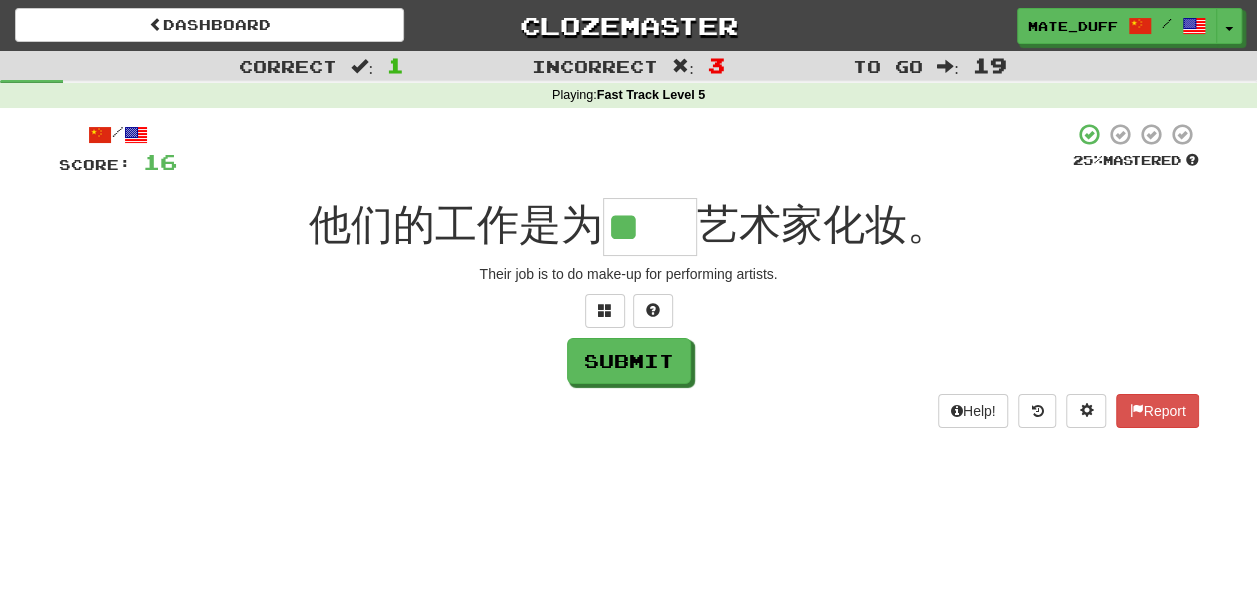 type on "**" 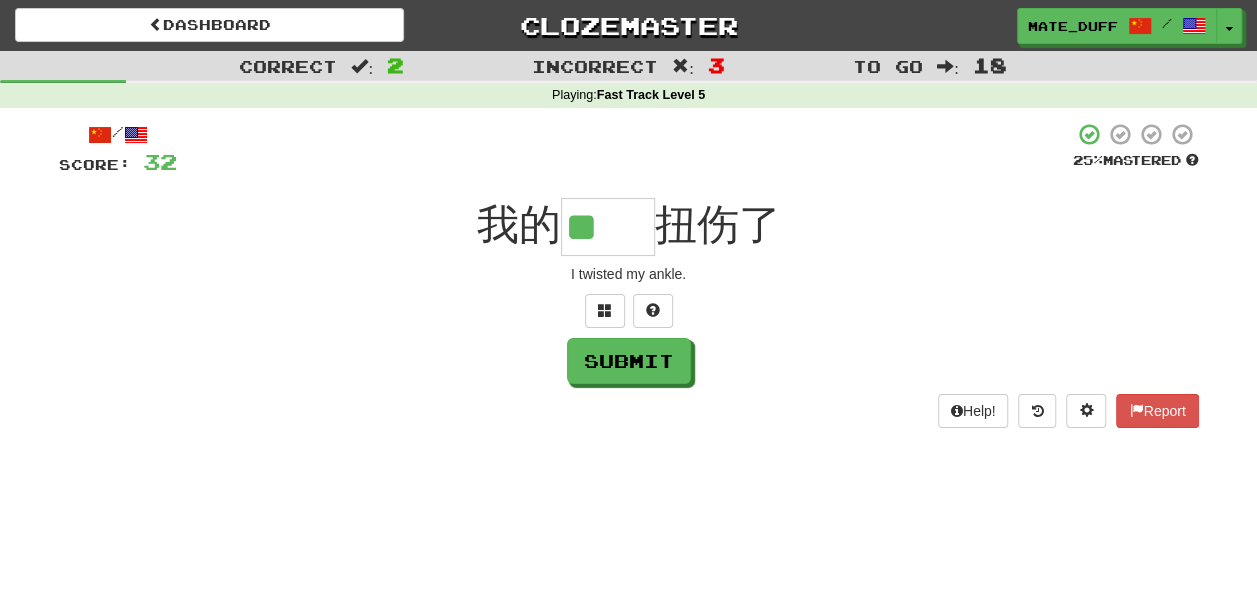 scroll, scrollTop: 0, scrollLeft: 0, axis: both 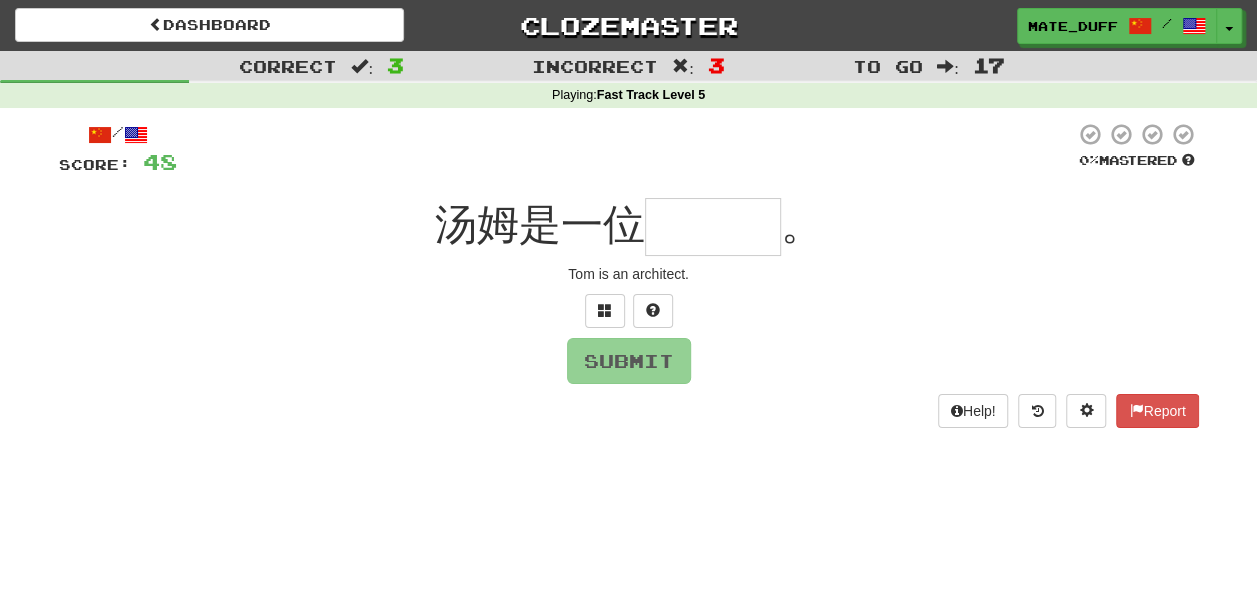 type on "***" 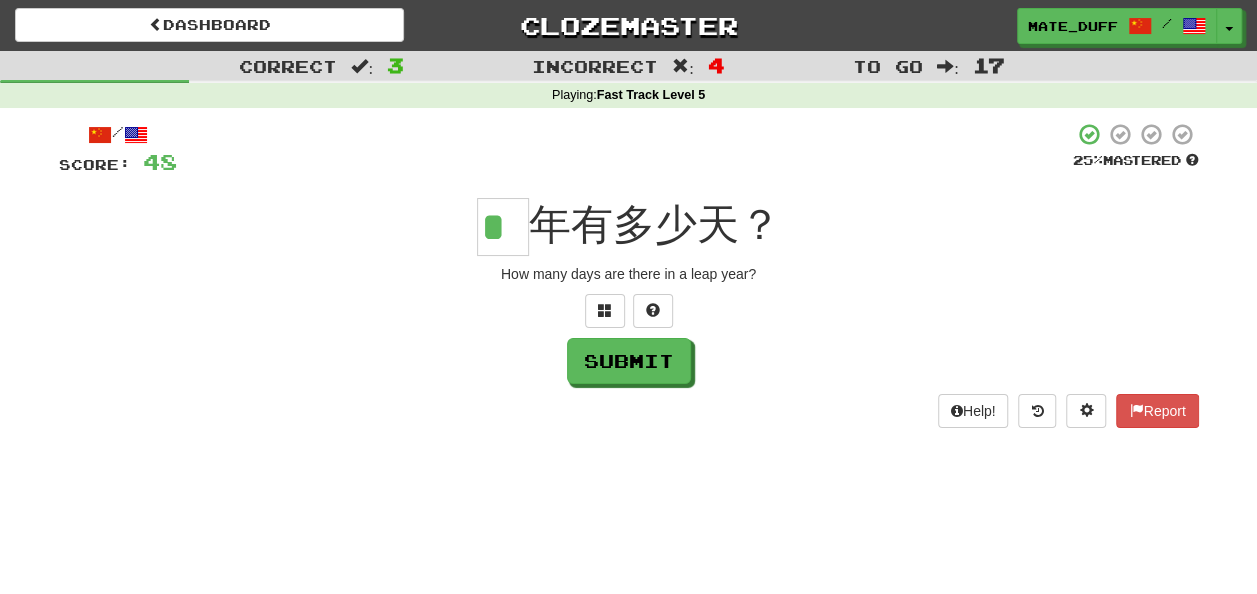 scroll, scrollTop: 0, scrollLeft: 0, axis: both 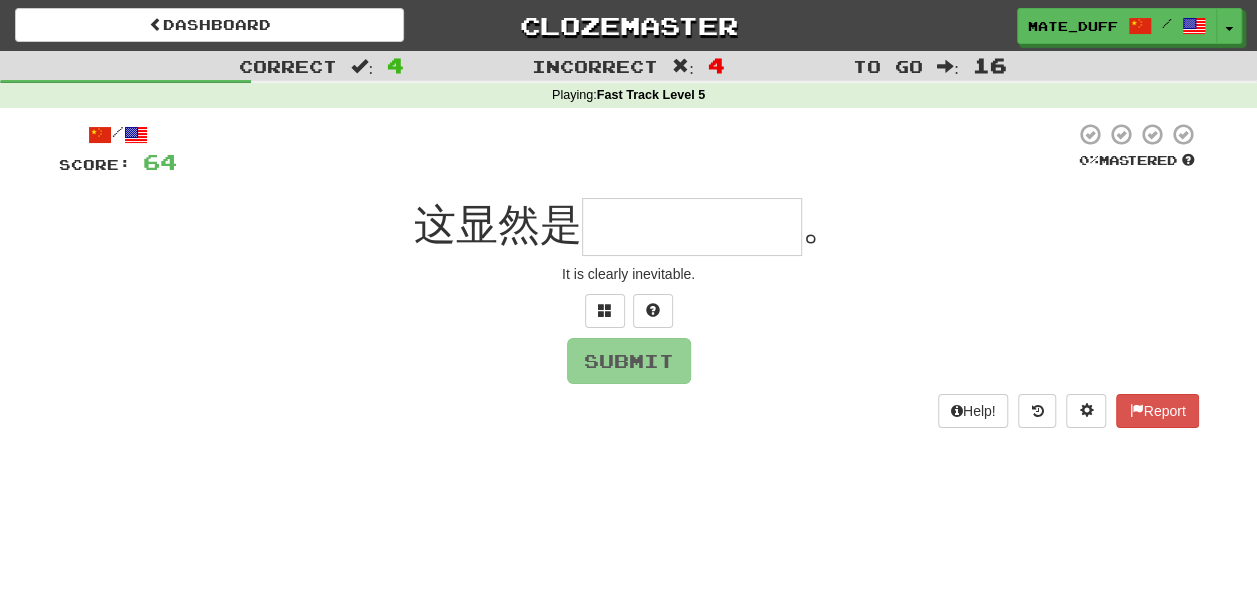 type on "*****" 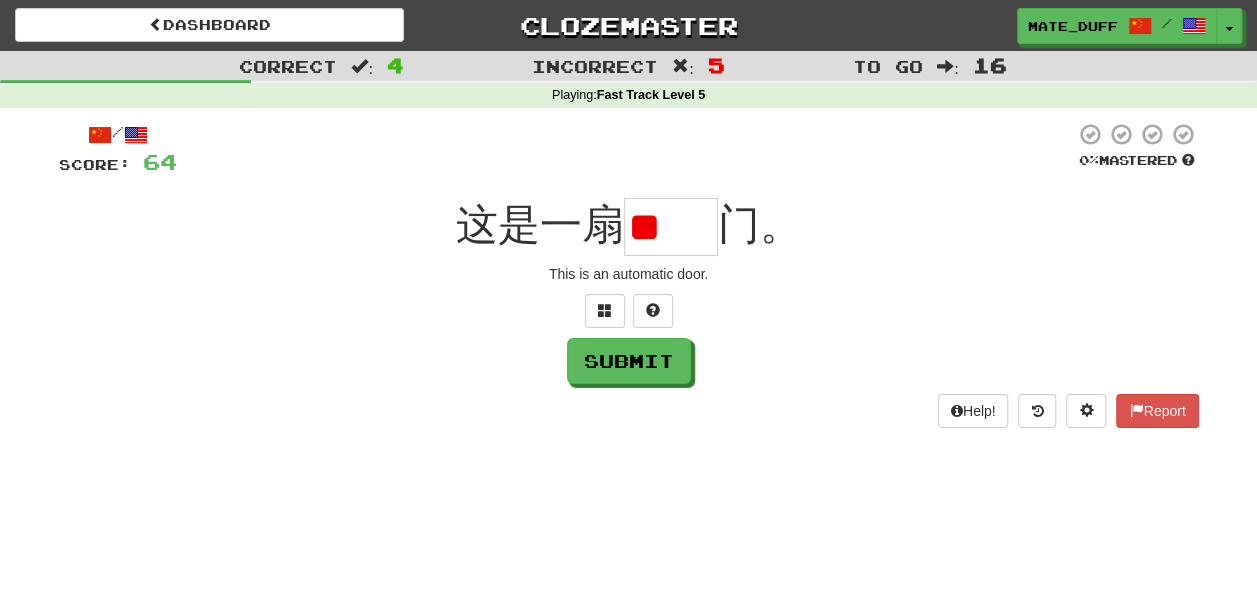 type on "*" 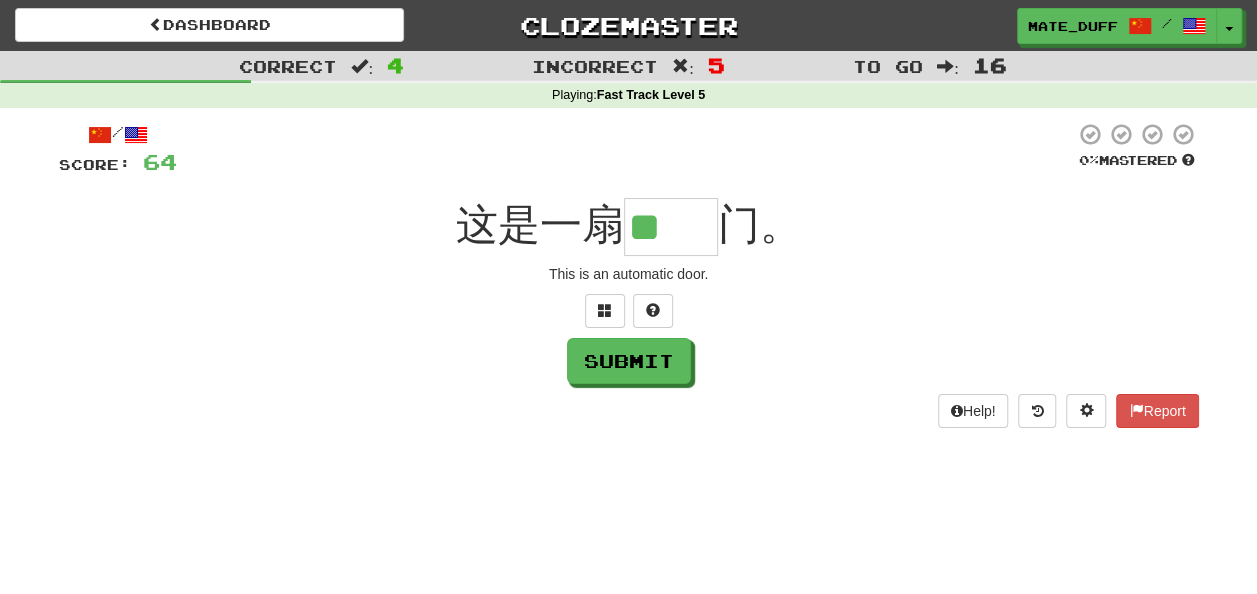 type on "**" 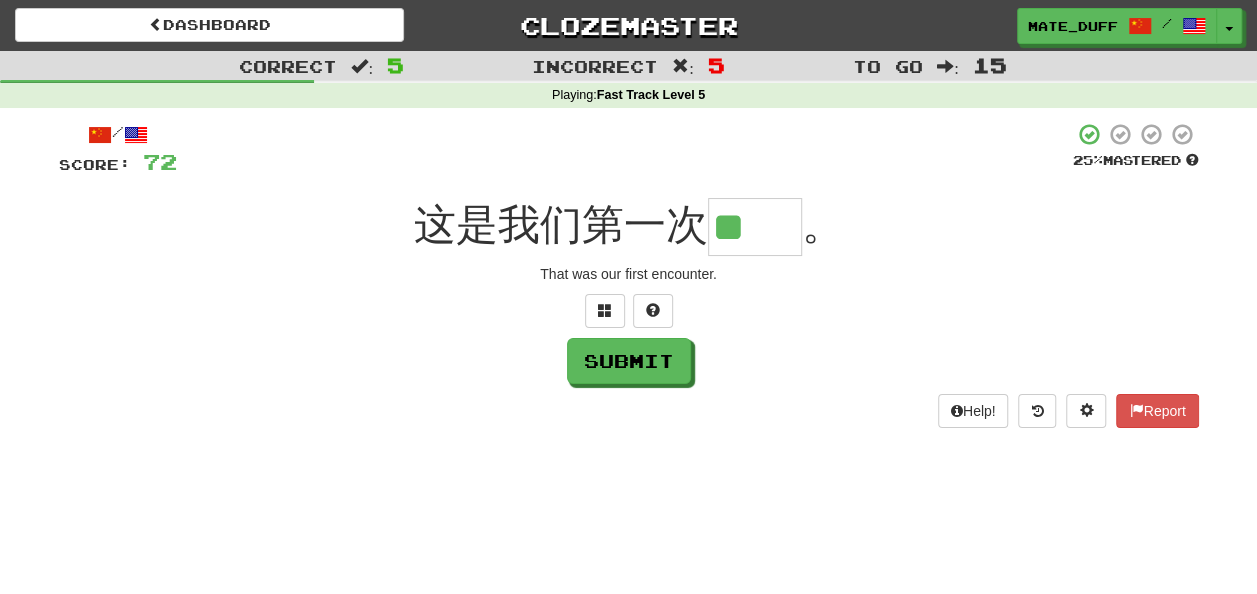 scroll, scrollTop: 0, scrollLeft: 0, axis: both 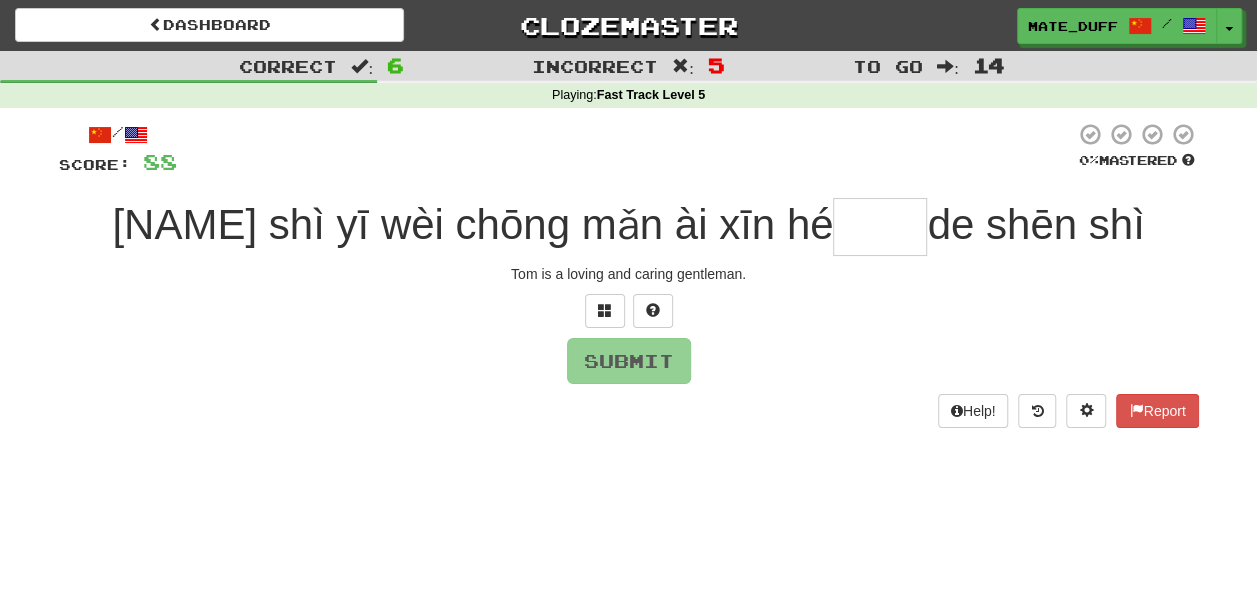 type on "**" 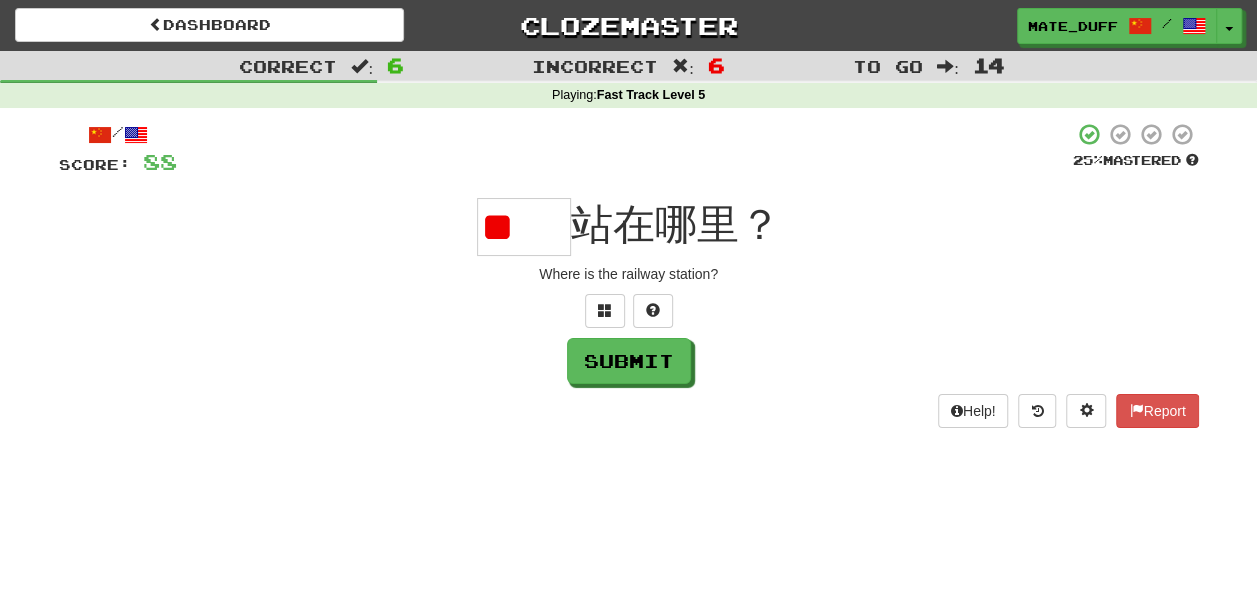 scroll, scrollTop: 0, scrollLeft: 0, axis: both 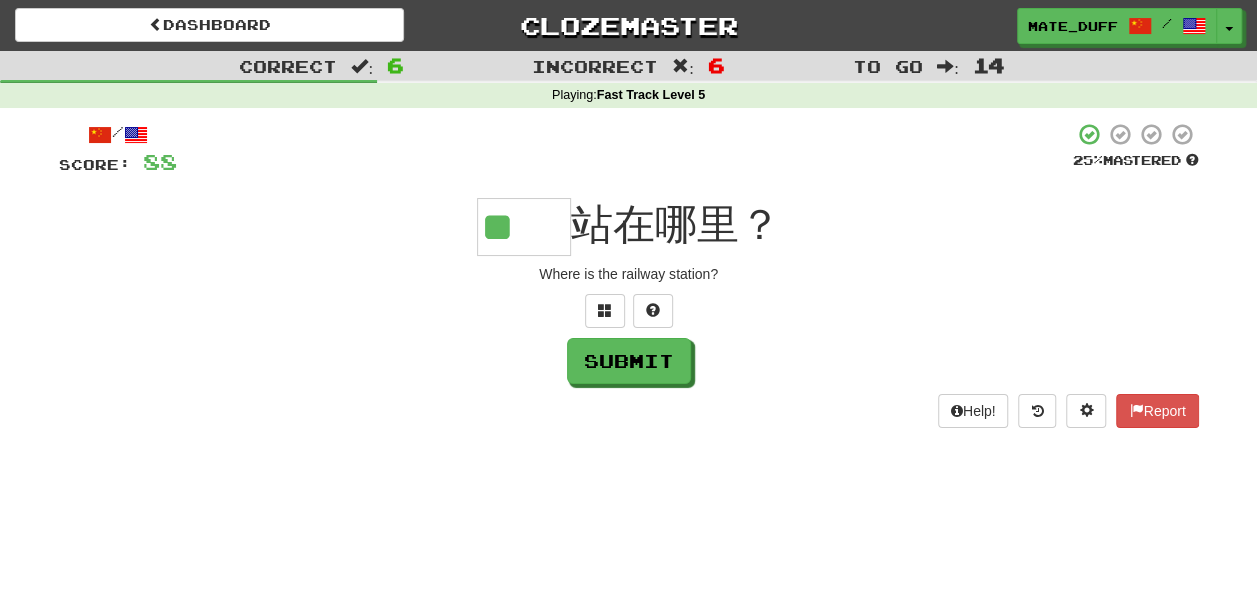 type on "**" 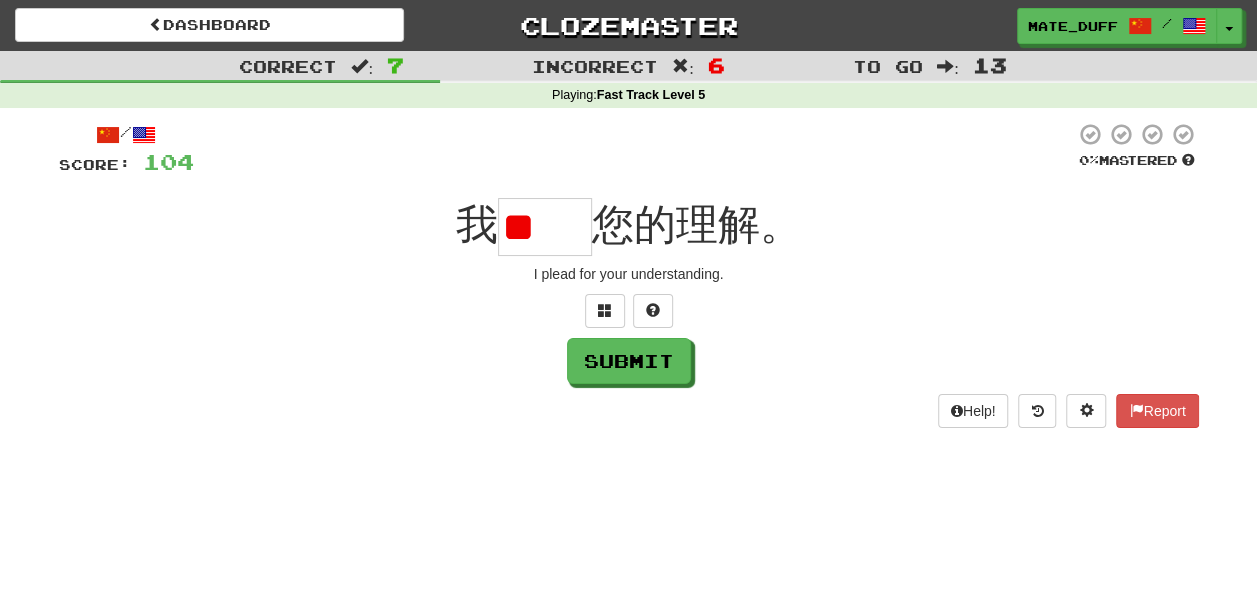 scroll, scrollTop: 0, scrollLeft: 0, axis: both 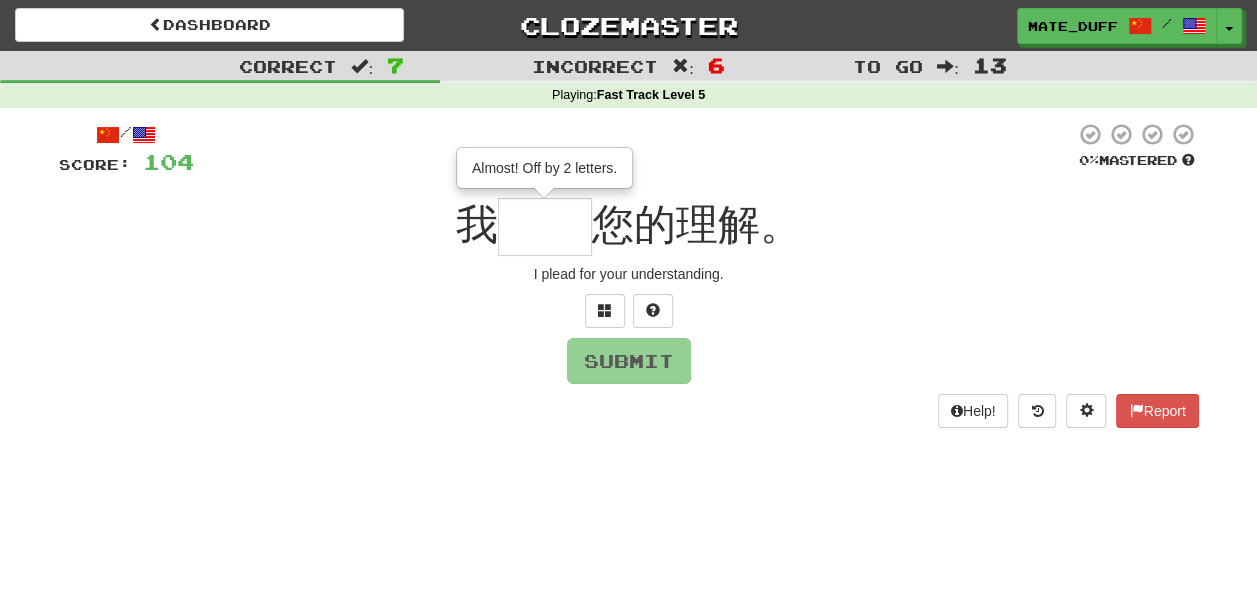 type on "**" 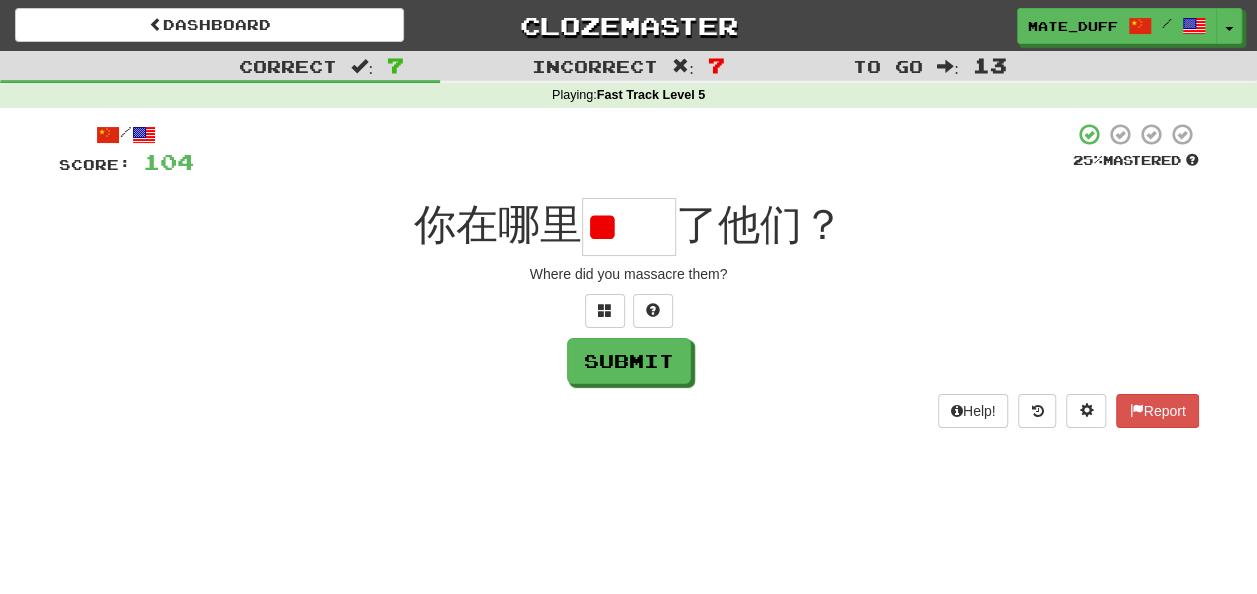 scroll, scrollTop: 0, scrollLeft: 0, axis: both 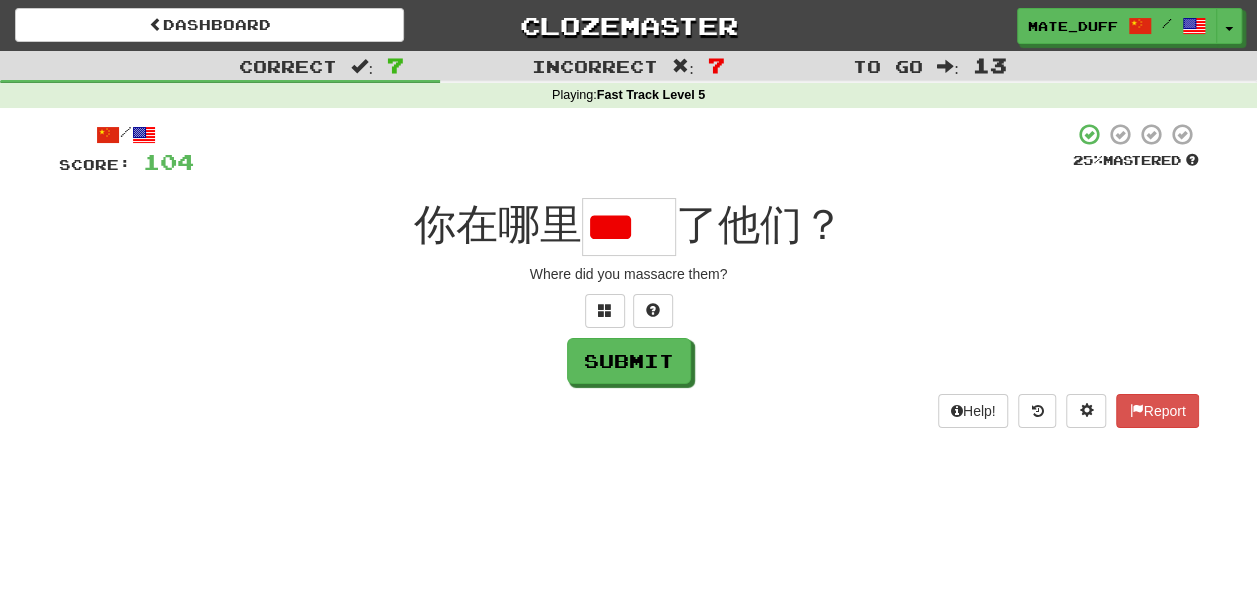 type on "*" 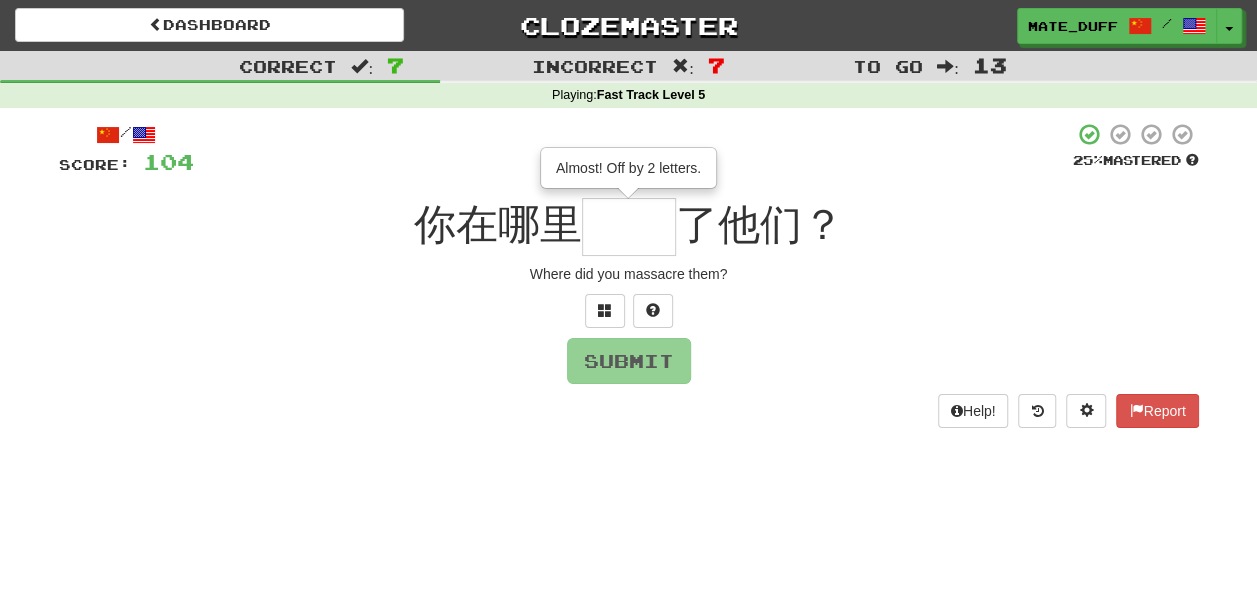 type on "**" 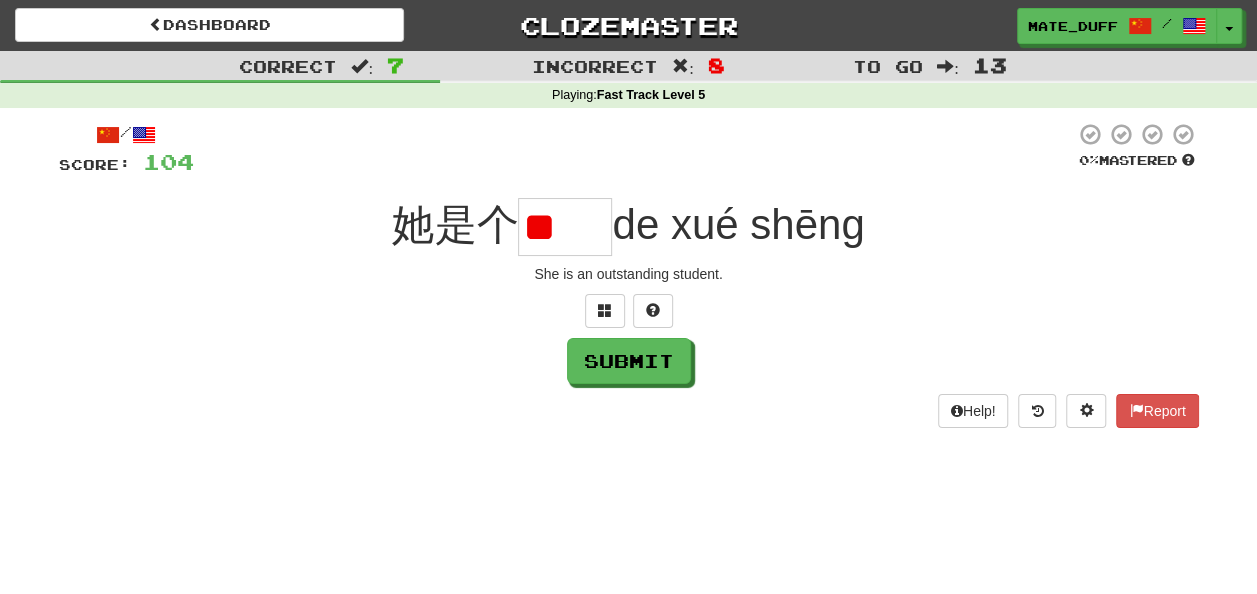 scroll, scrollTop: 0, scrollLeft: 0, axis: both 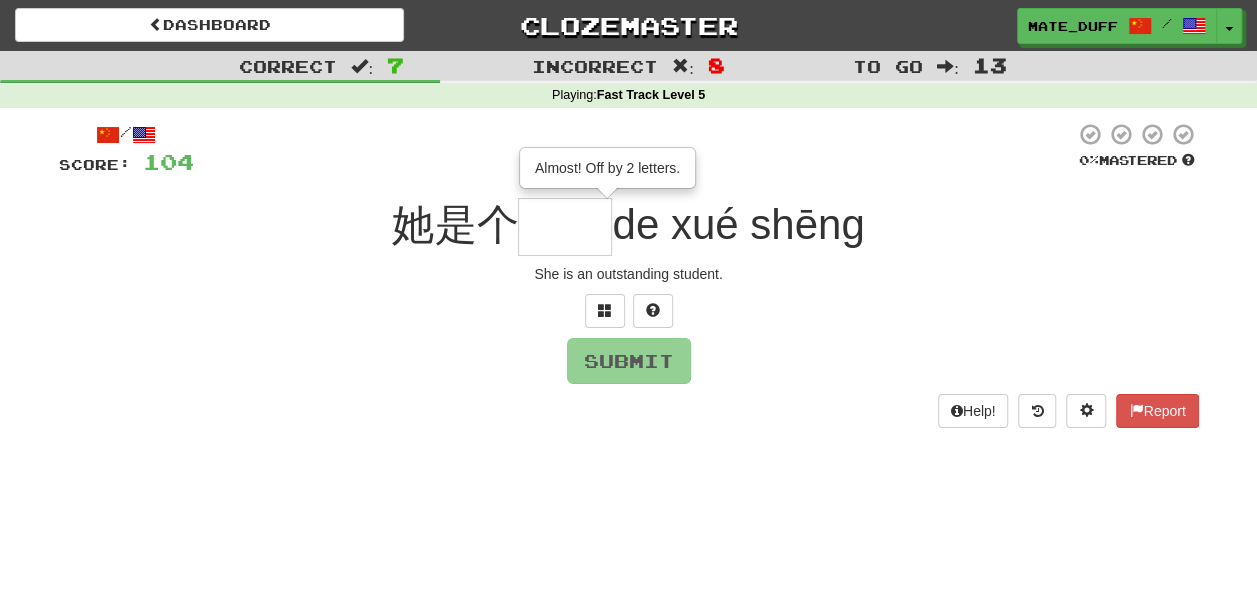 type on "**" 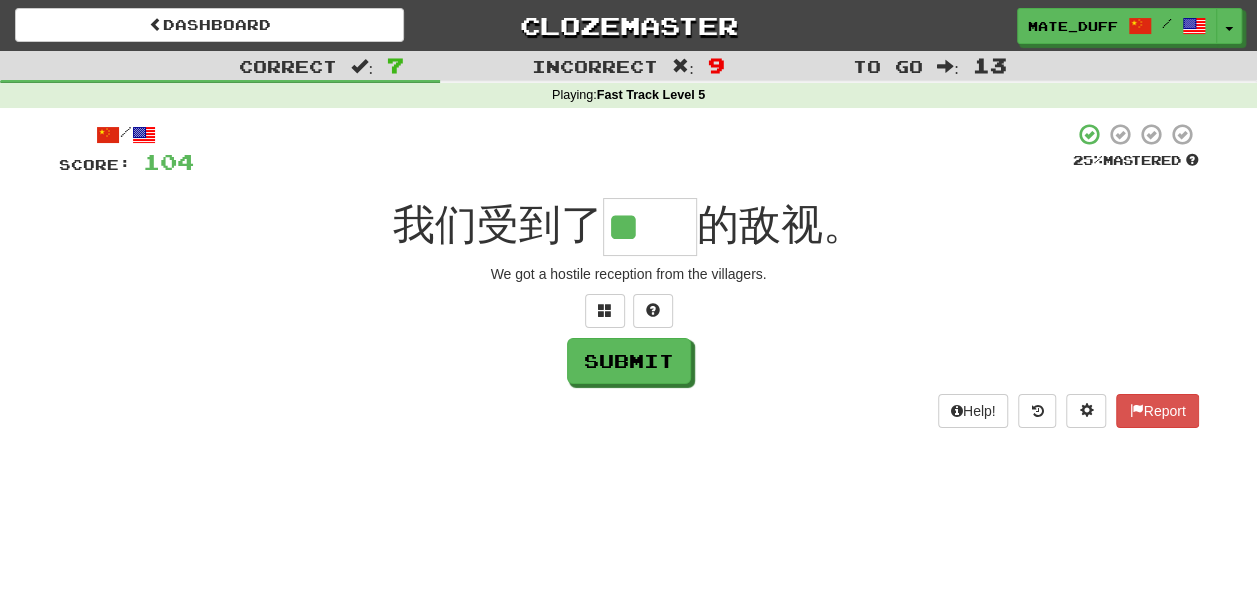 scroll, scrollTop: 0, scrollLeft: 0, axis: both 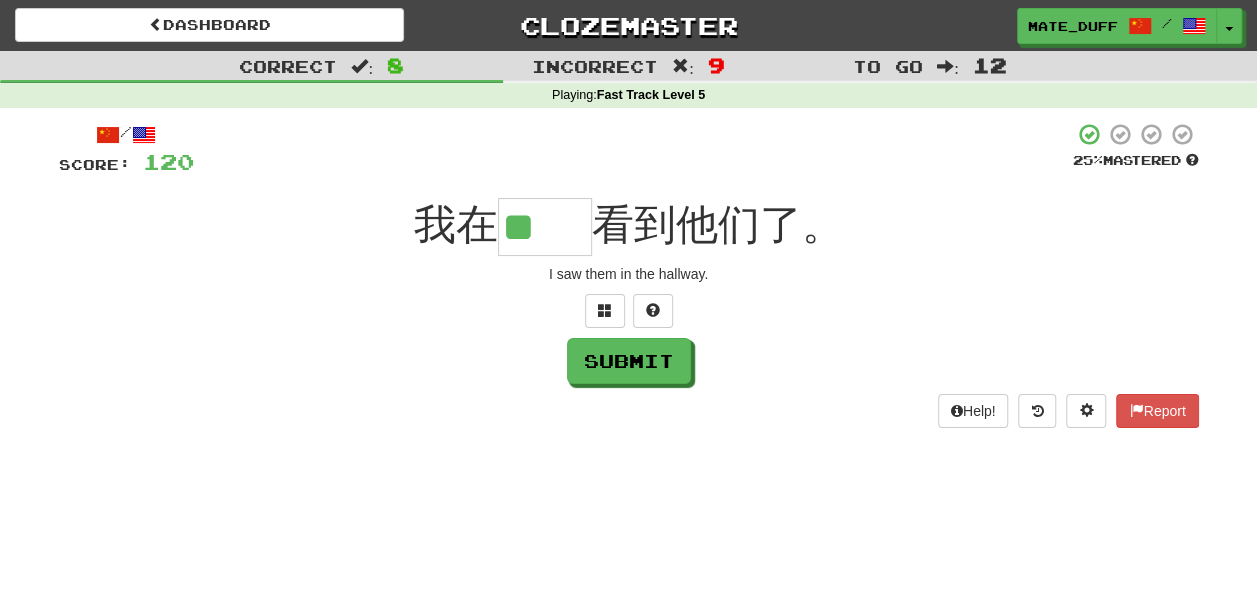 type on "**" 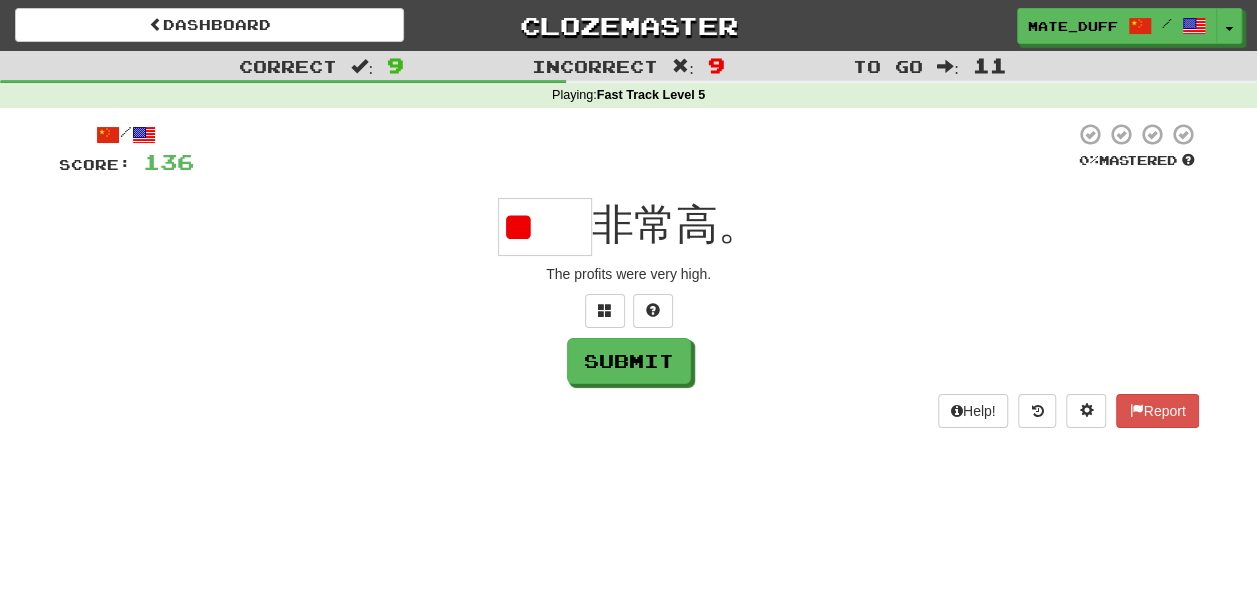 scroll, scrollTop: 0, scrollLeft: 0, axis: both 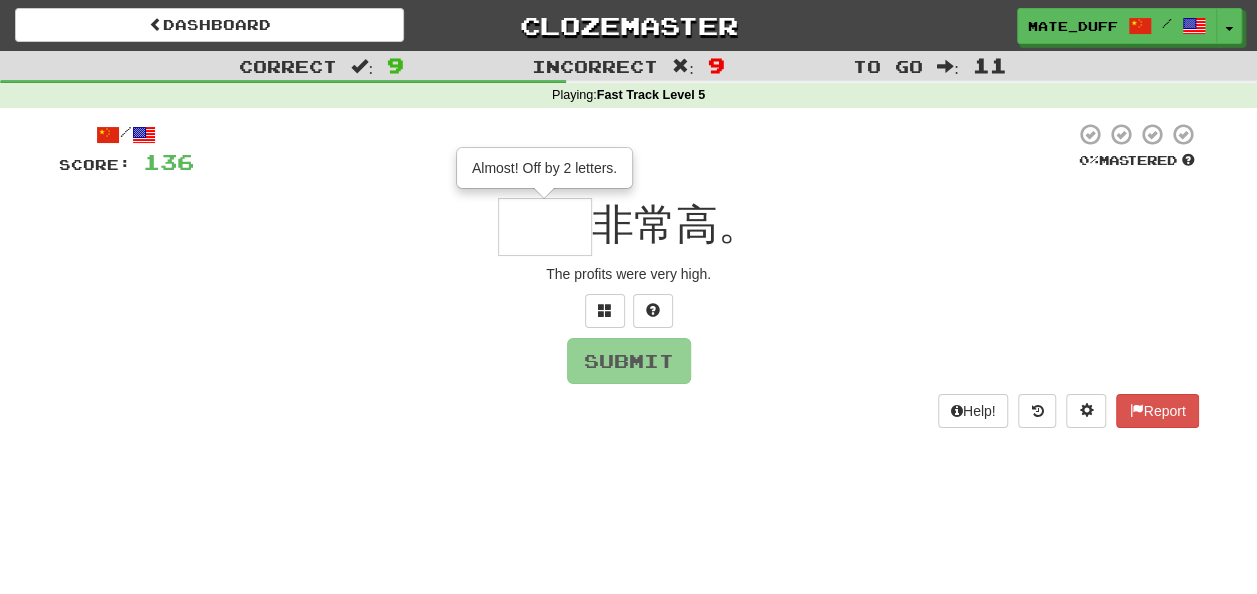 type on "**" 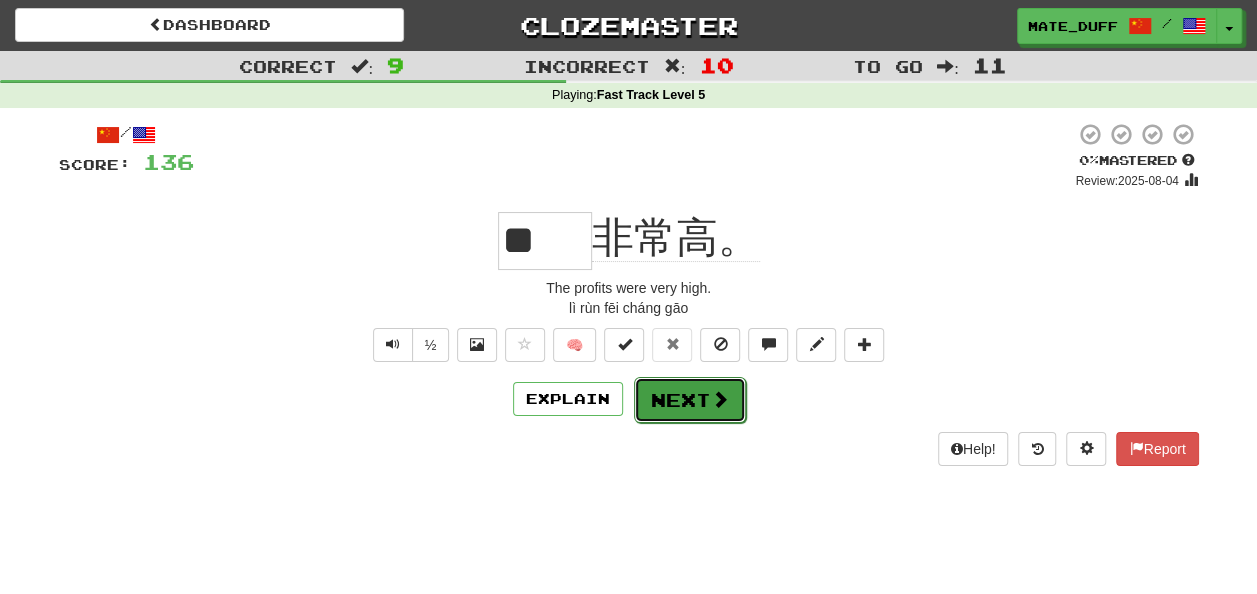 click on "Next" at bounding box center [690, 400] 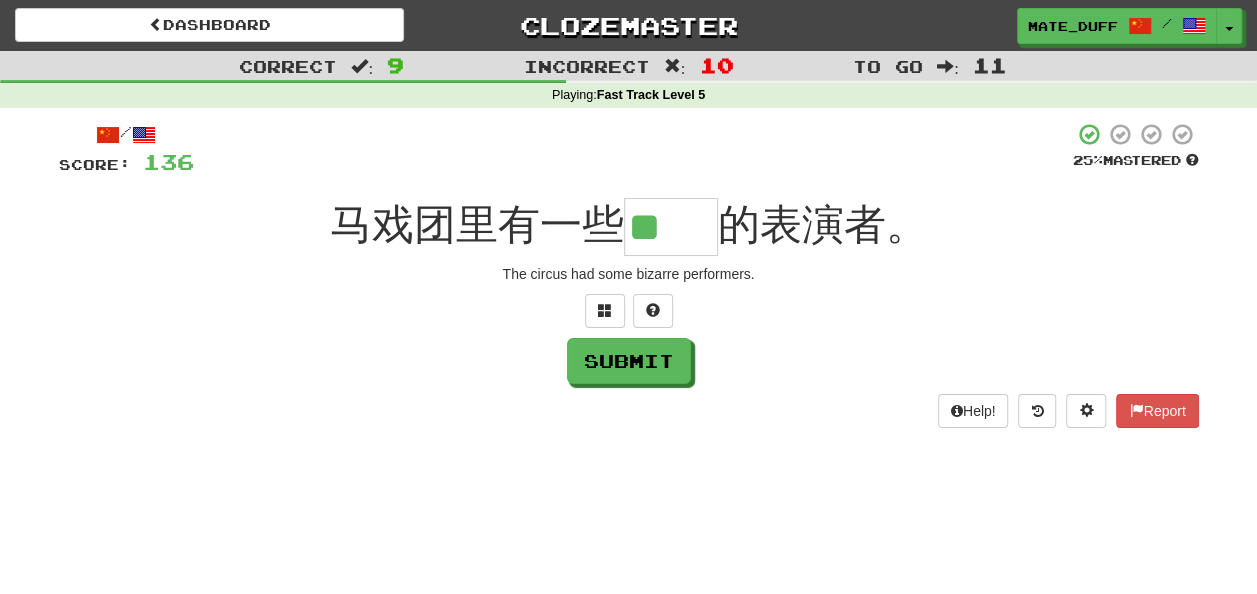 scroll, scrollTop: 0, scrollLeft: 0, axis: both 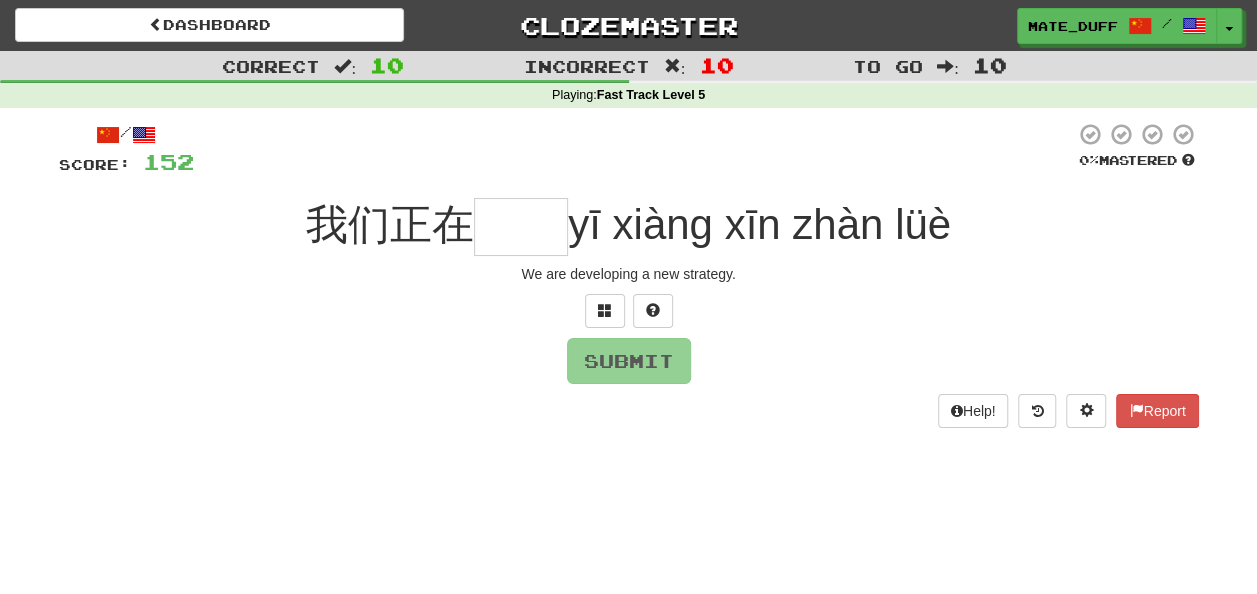 type on "**" 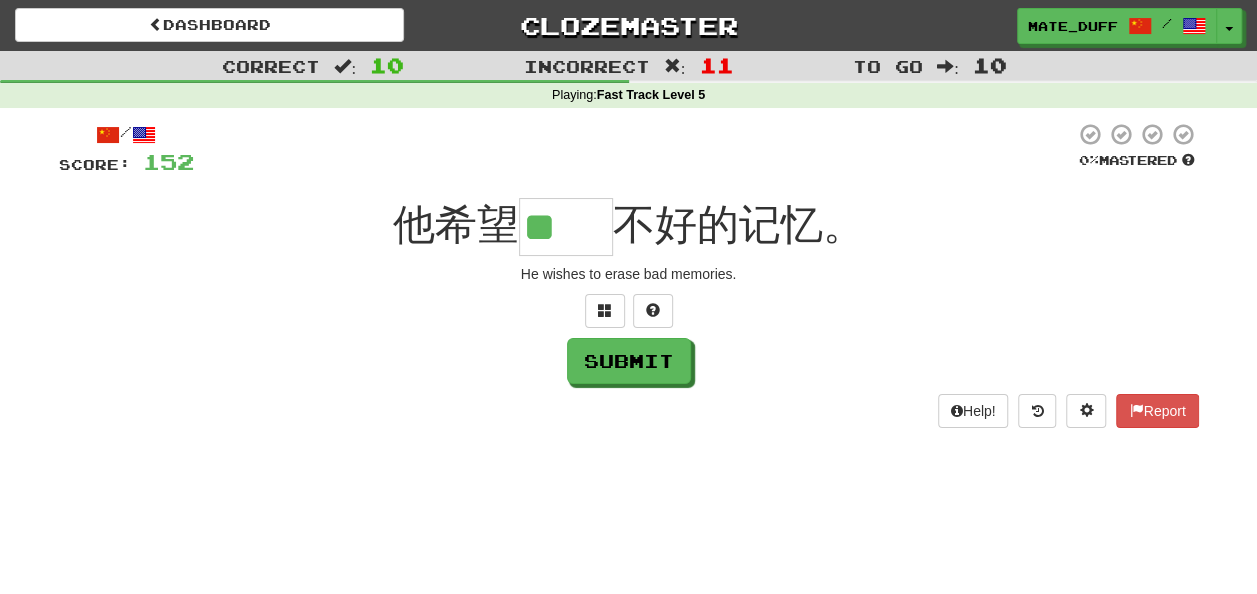 scroll, scrollTop: 0, scrollLeft: 0, axis: both 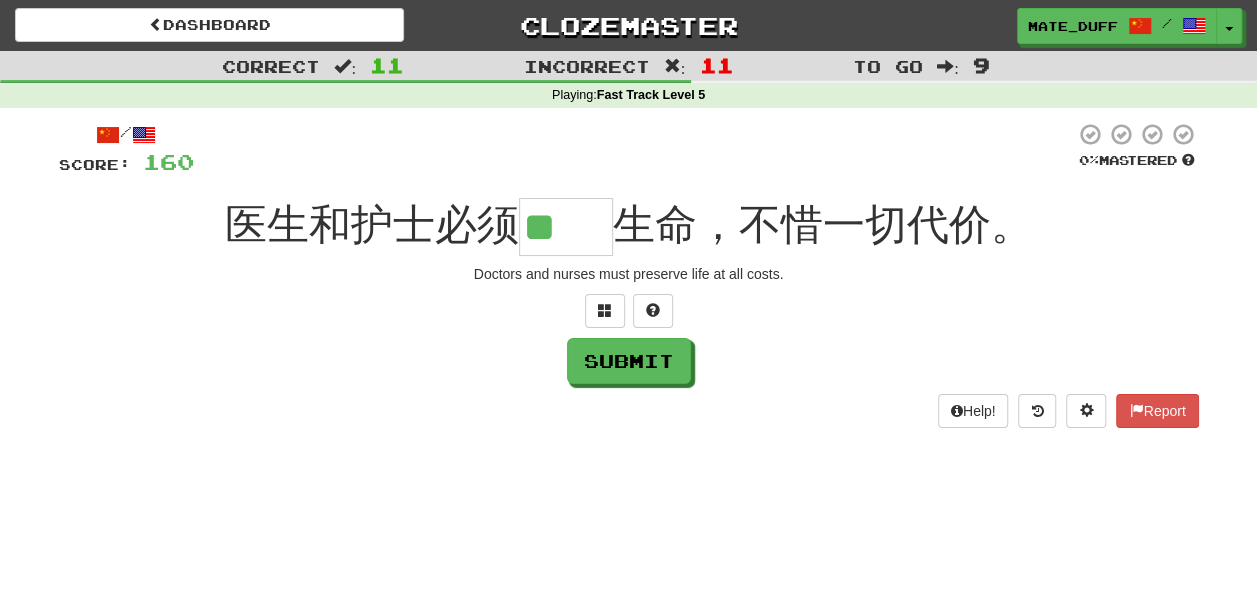type on "**" 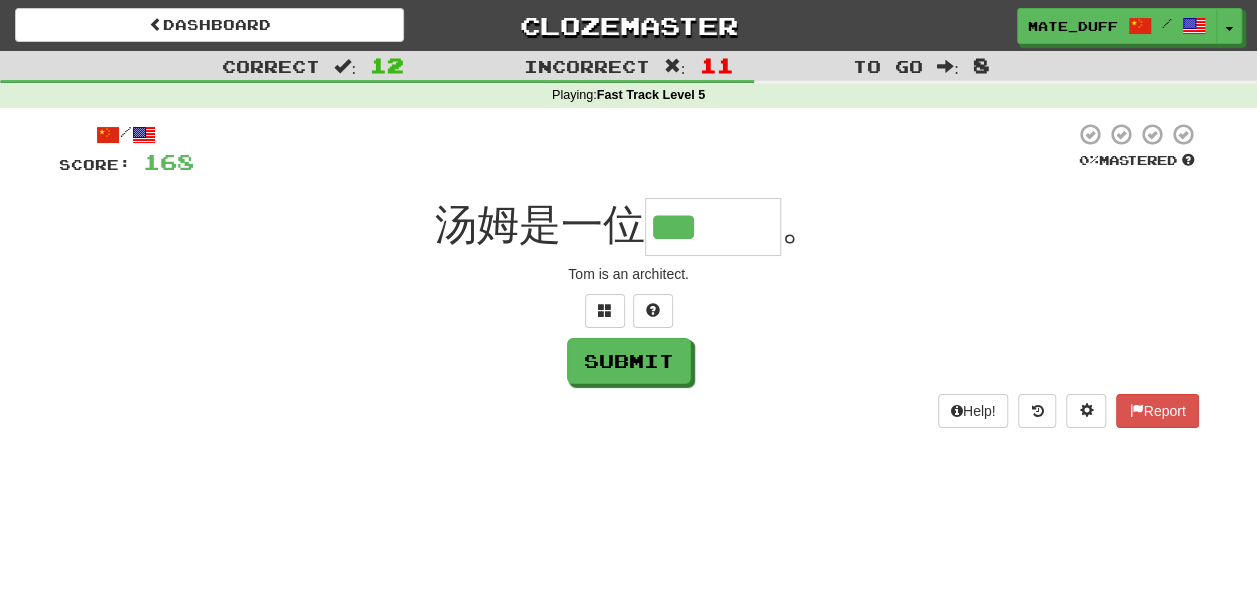 type on "***" 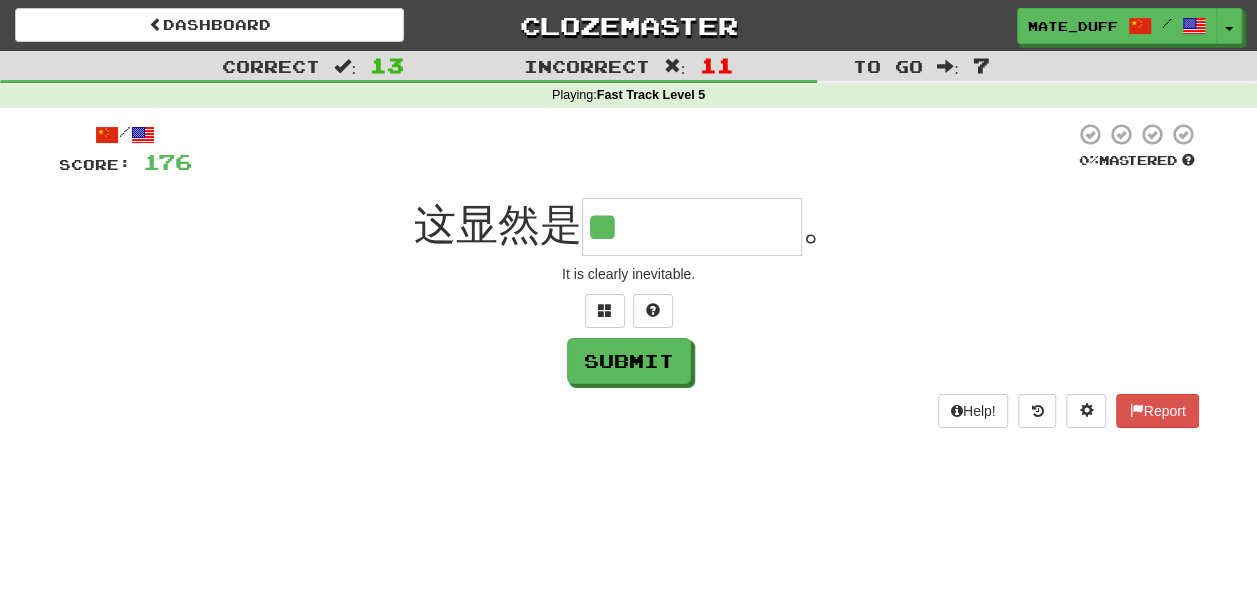 type on "*****" 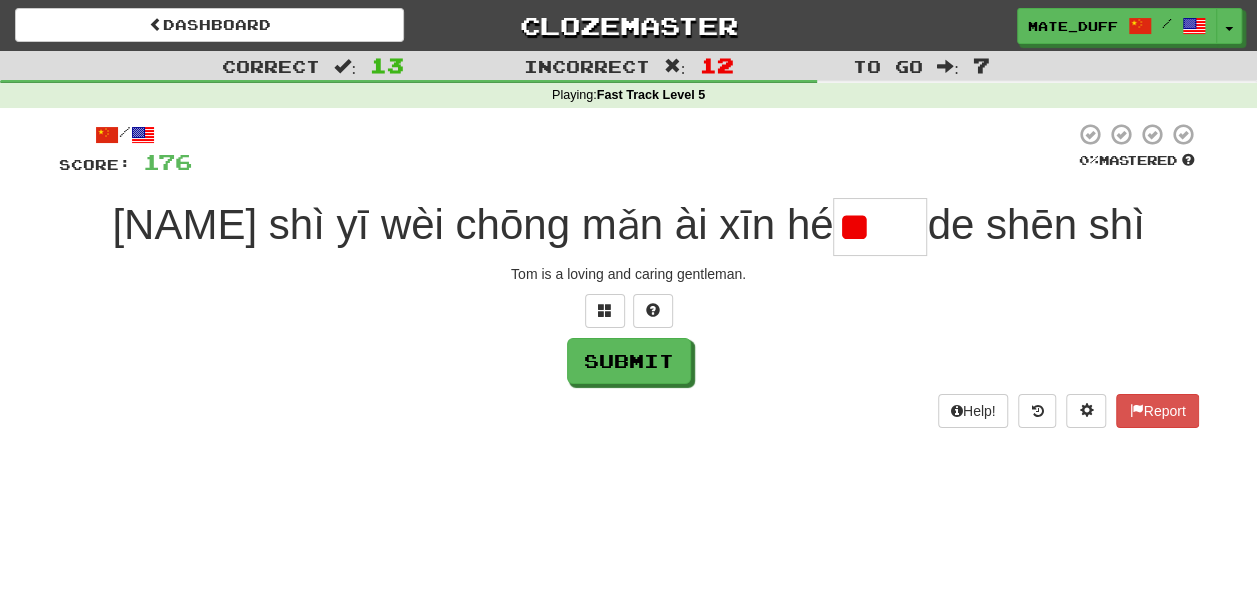 scroll, scrollTop: 0, scrollLeft: 0, axis: both 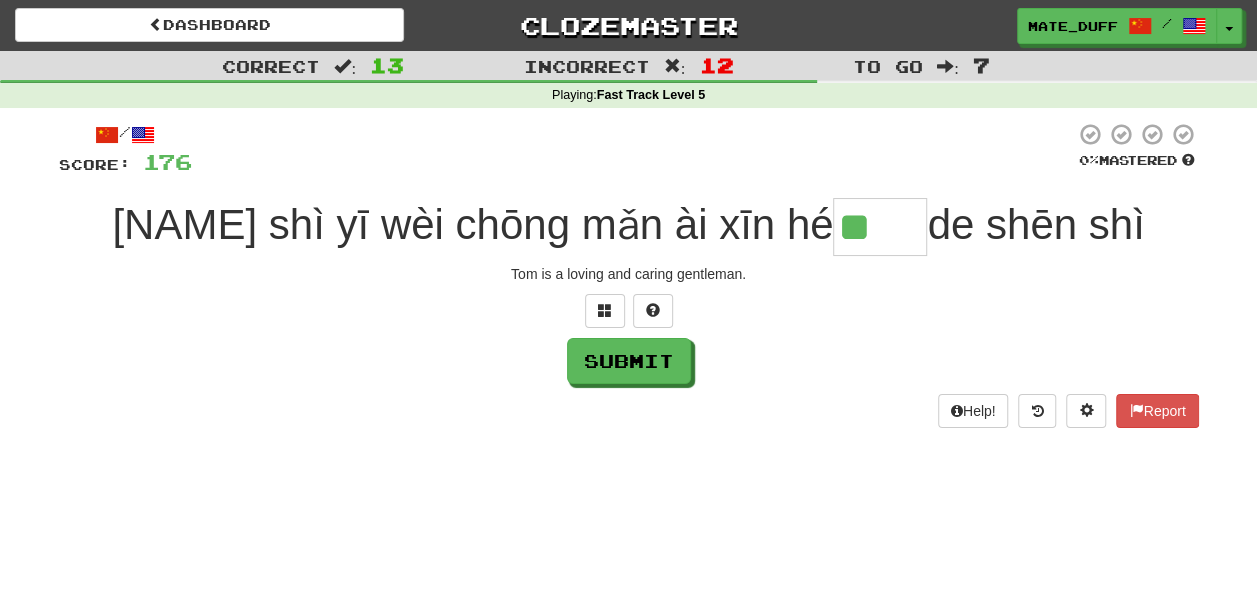 type on "**" 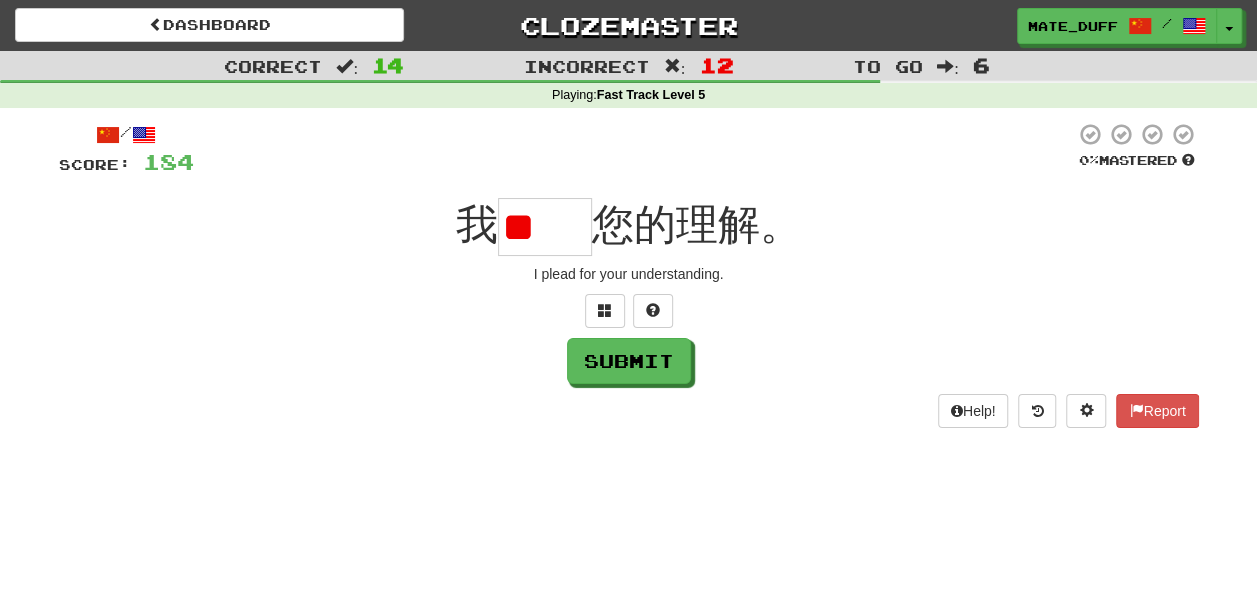 scroll, scrollTop: 0, scrollLeft: 0, axis: both 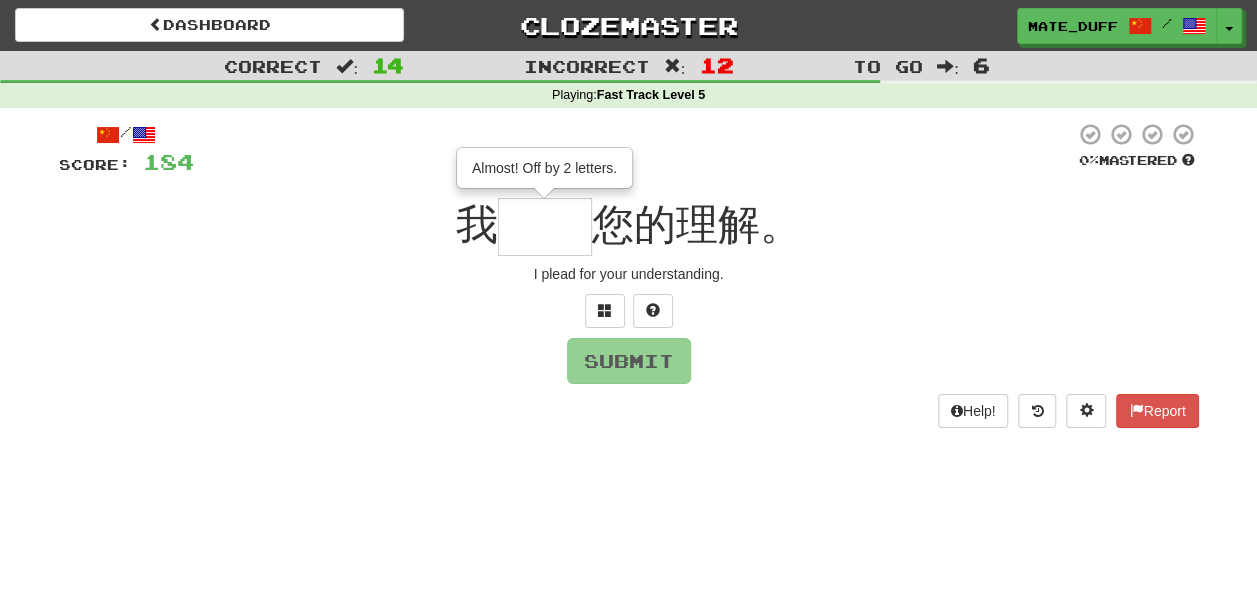 type on "**" 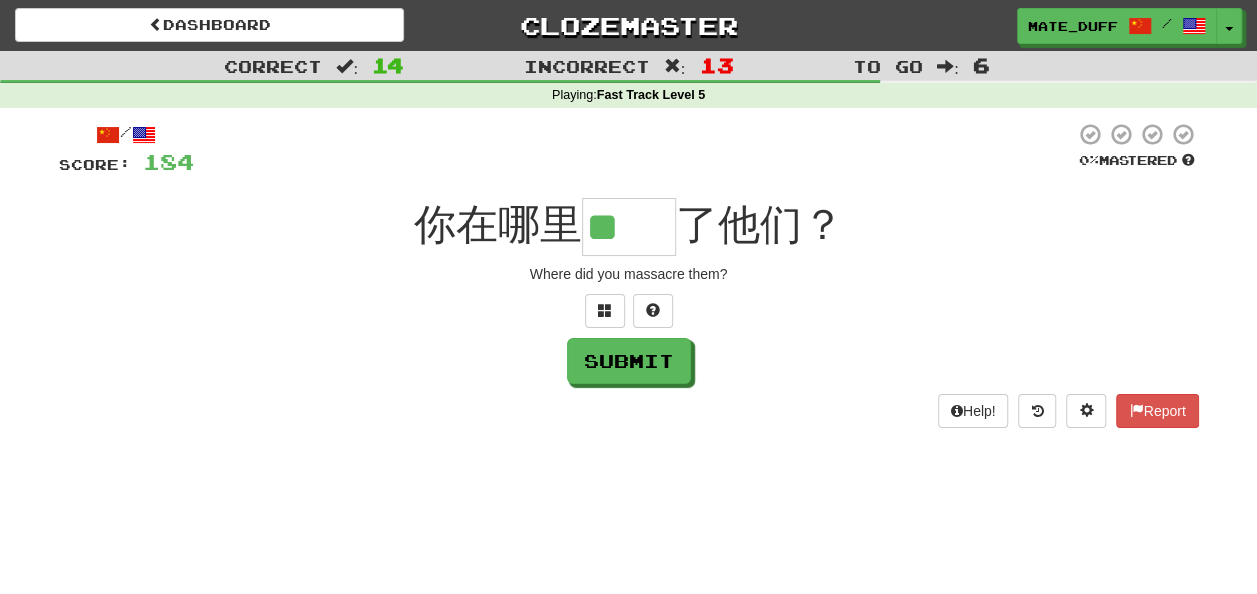 scroll, scrollTop: 0, scrollLeft: 0, axis: both 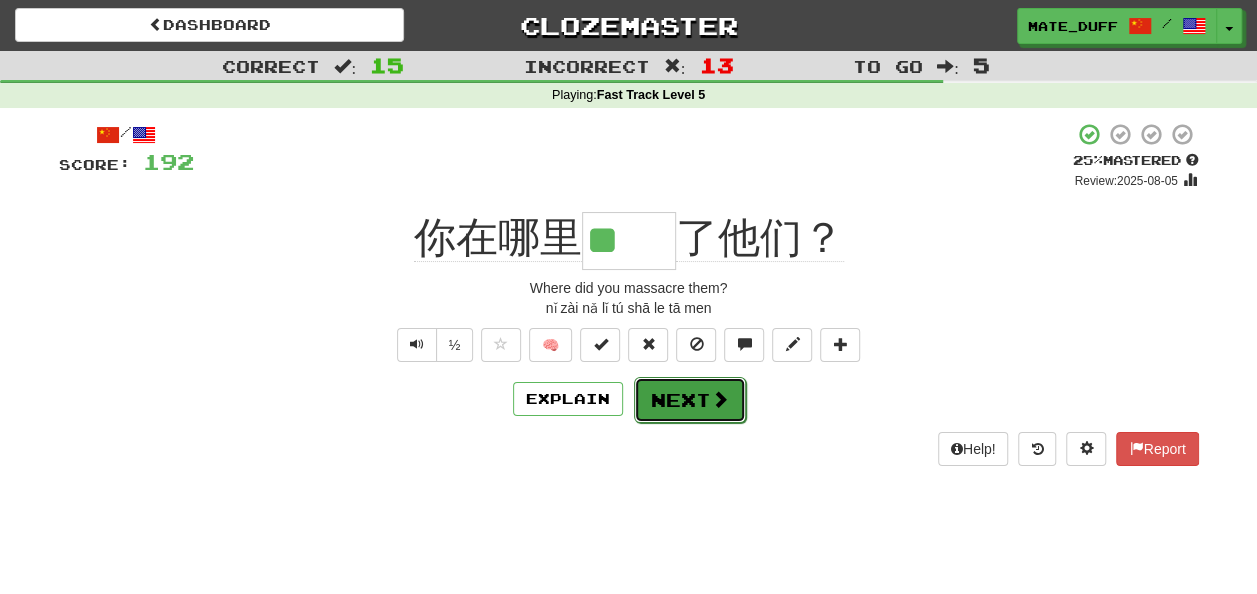 click on "Next" at bounding box center (690, 400) 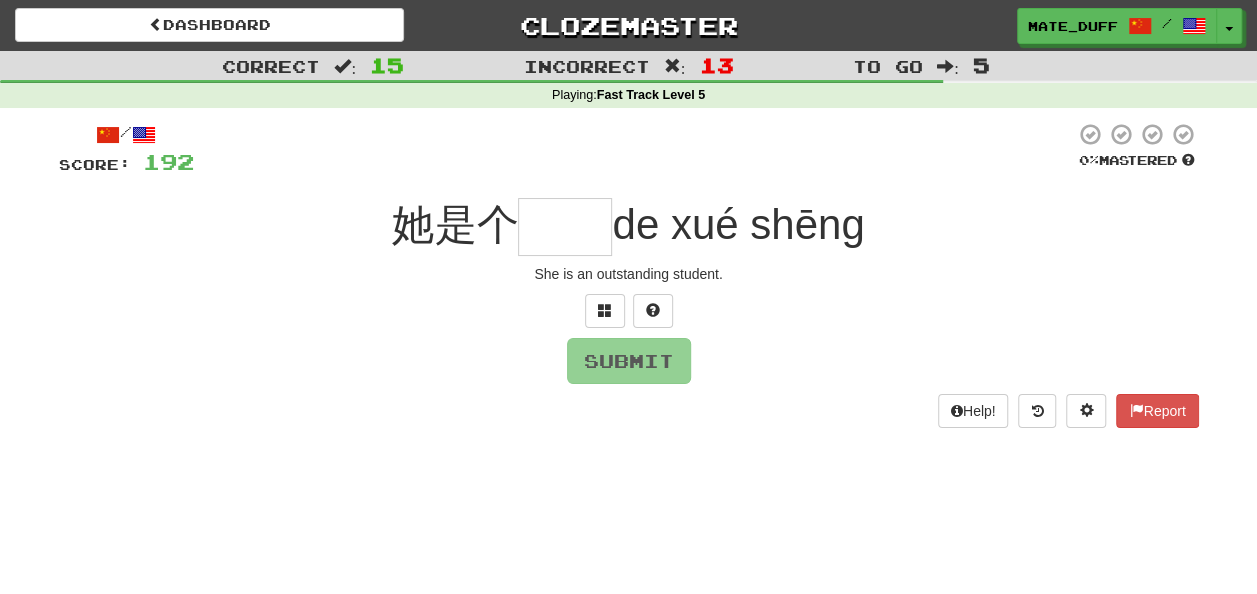 click at bounding box center [565, 227] 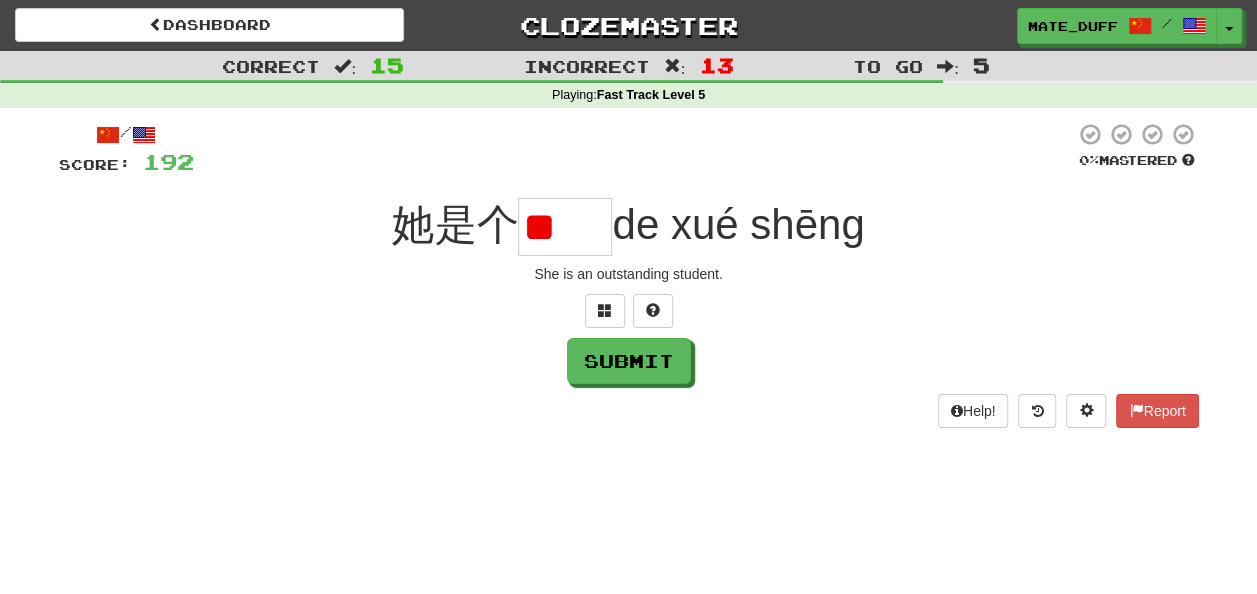 scroll, scrollTop: 0, scrollLeft: 0, axis: both 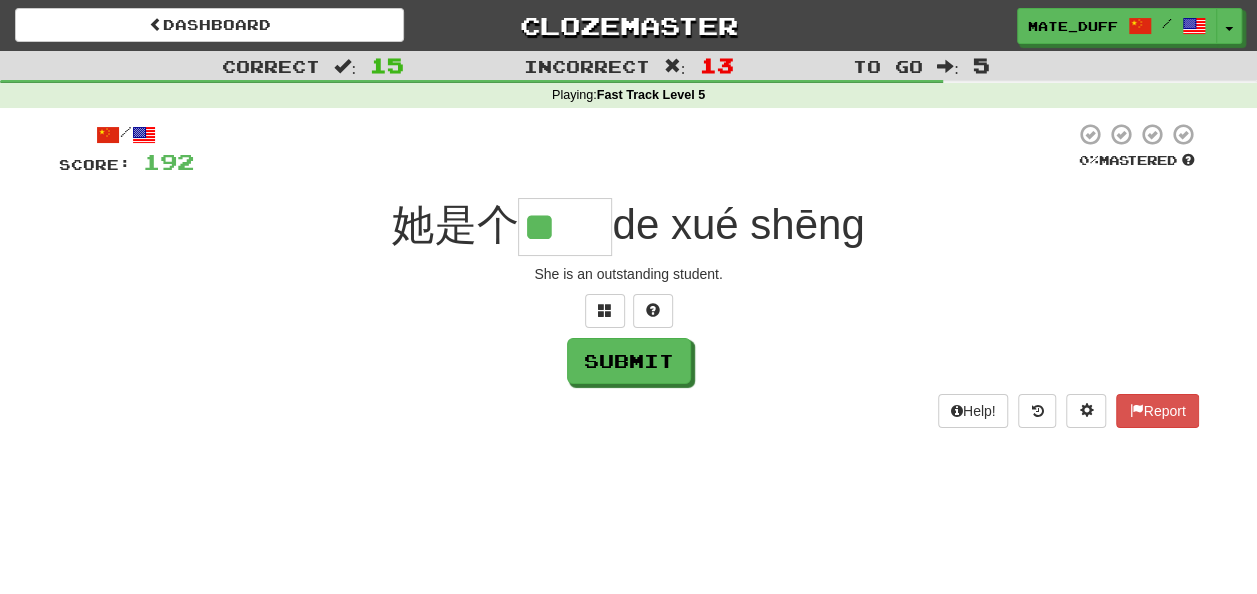 type on "**" 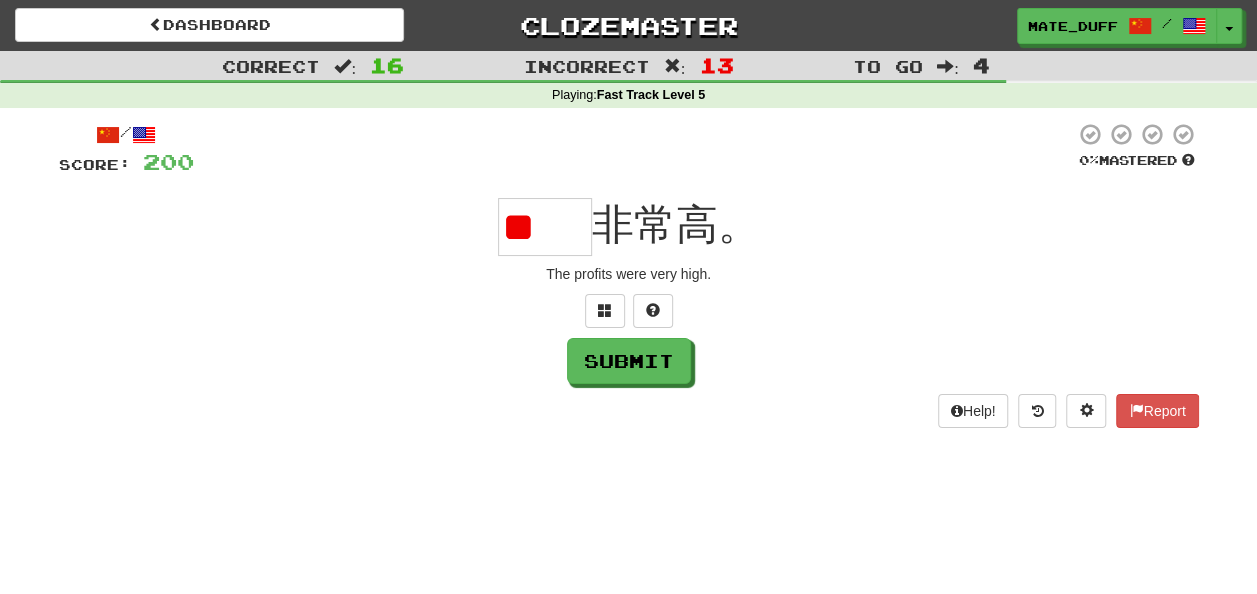 scroll, scrollTop: 0, scrollLeft: 0, axis: both 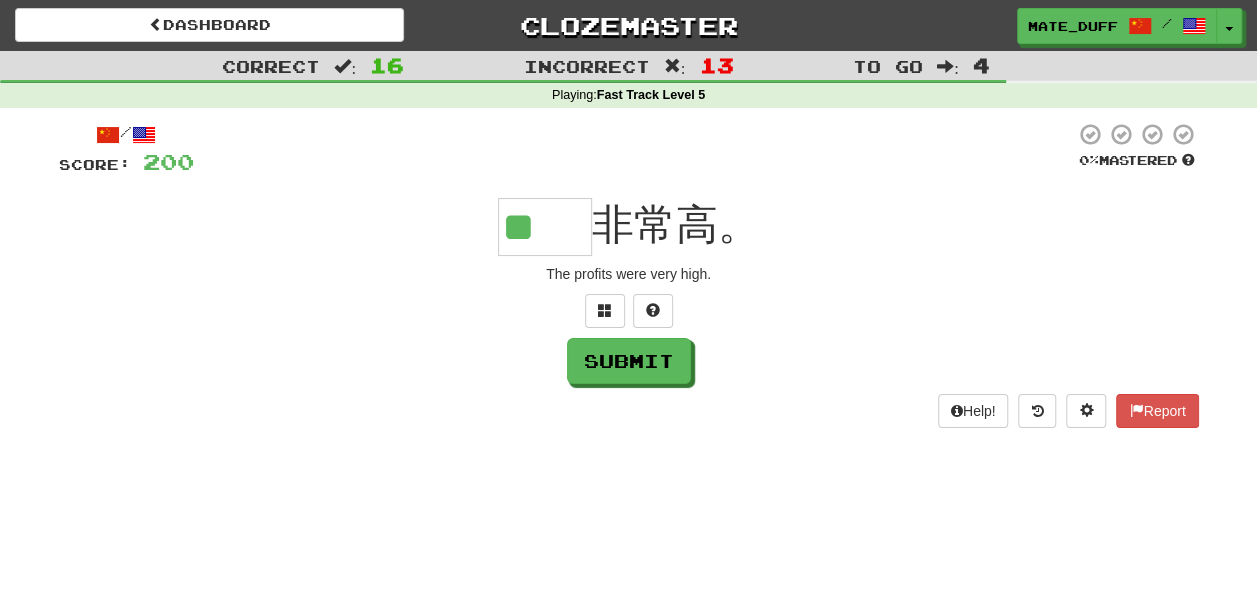 type on "**" 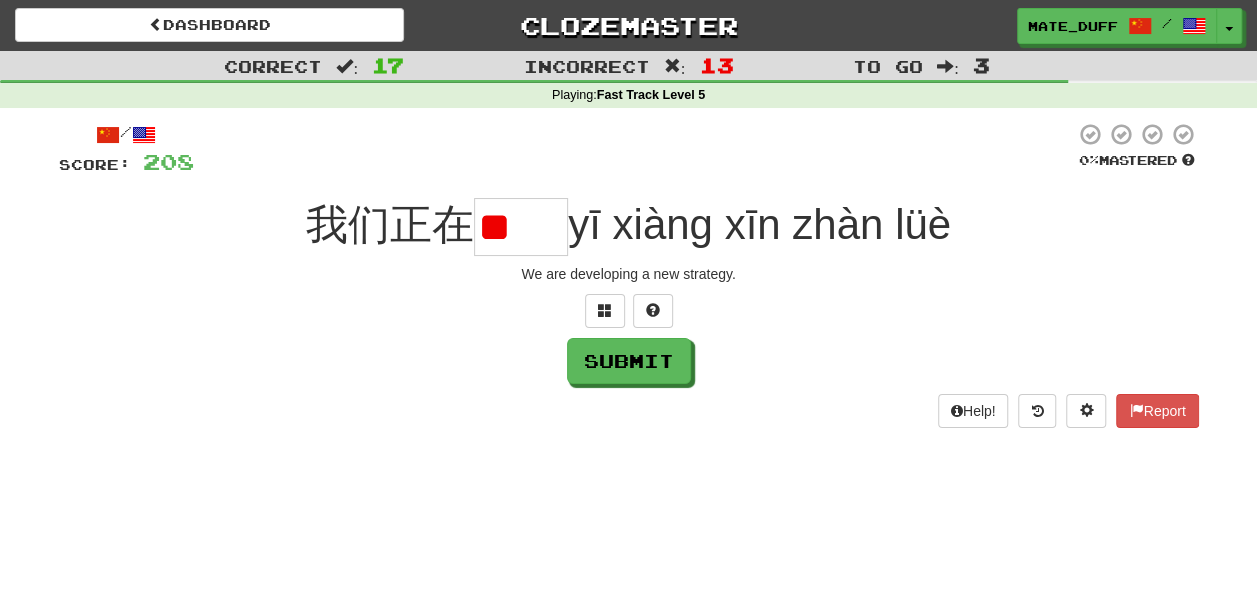 scroll, scrollTop: 0, scrollLeft: 0, axis: both 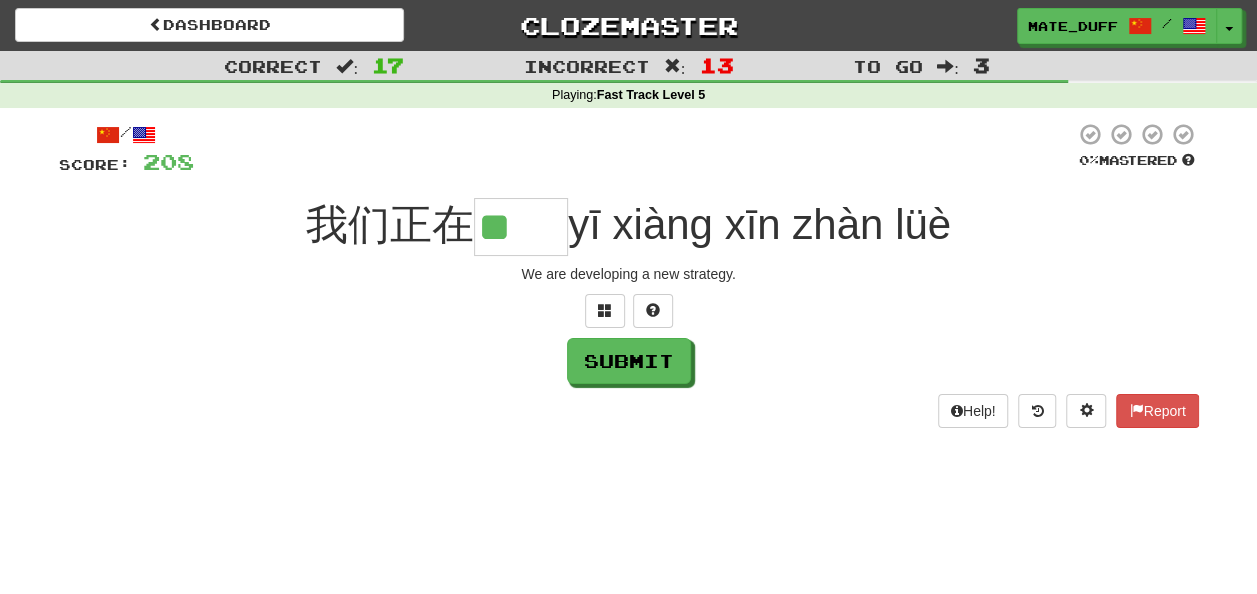 type on "**" 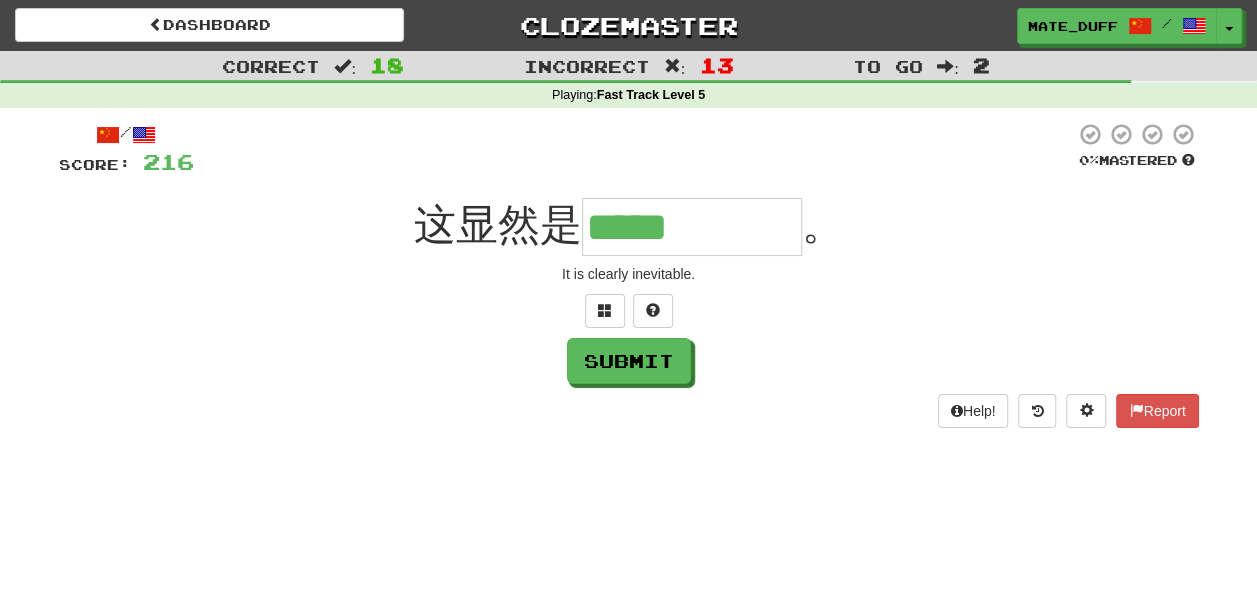 type on "*****" 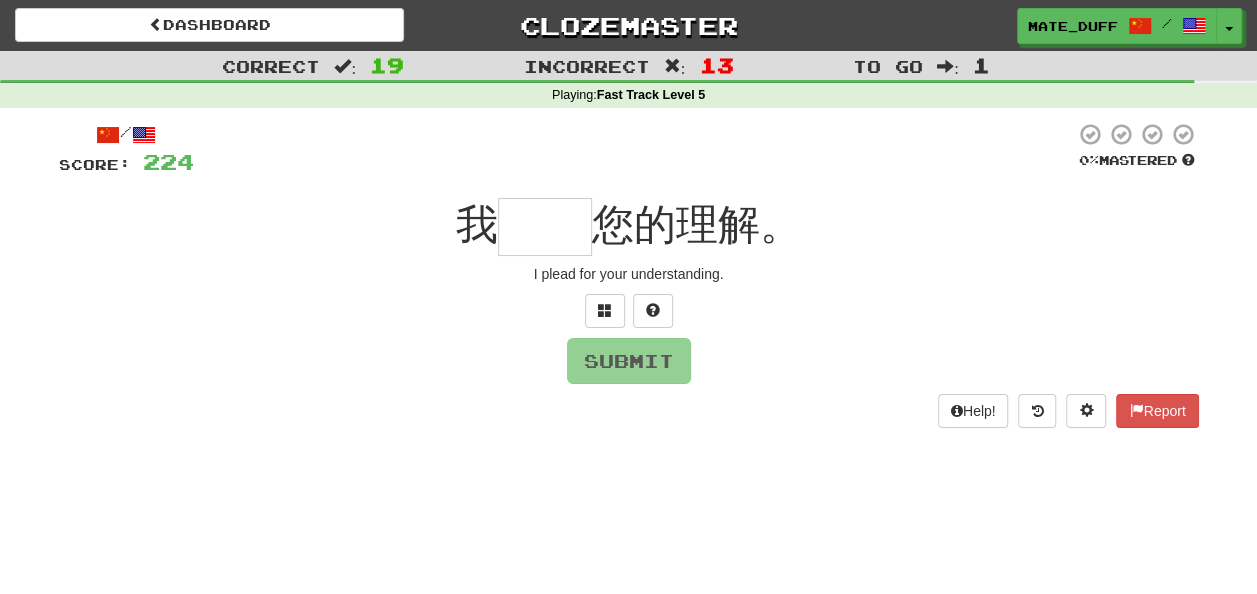 click at bounding box center (545, 227) 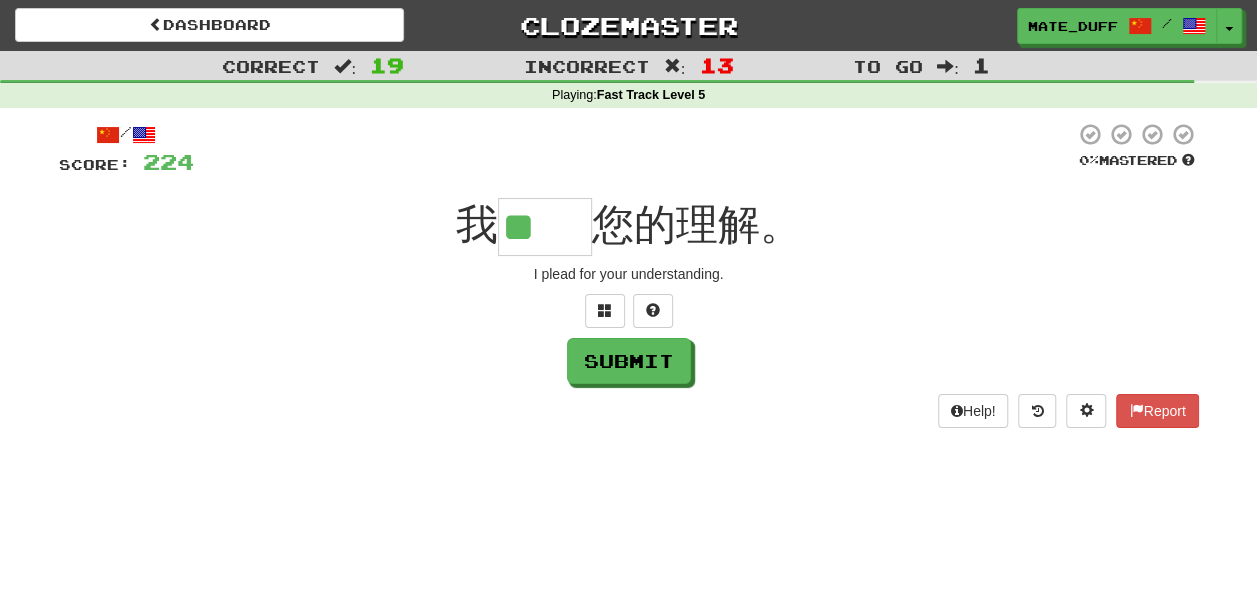 scroll, scrollTop: 0, scrollLeft: 0, axis: both 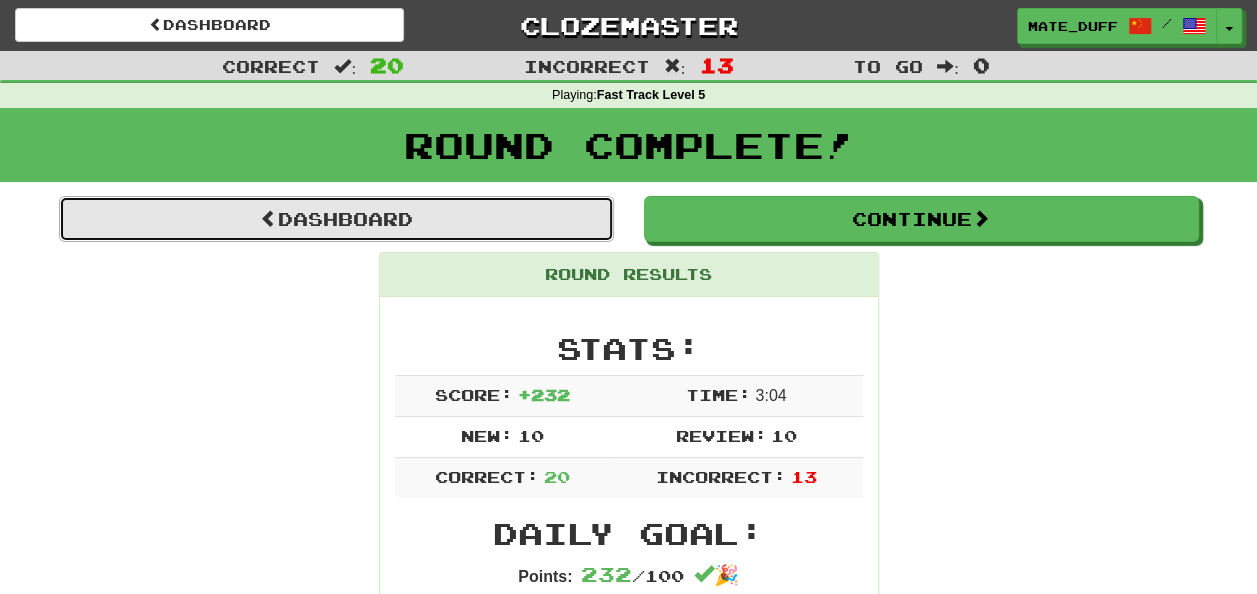 click on "Dashboard" at bounding box center (336, 219) 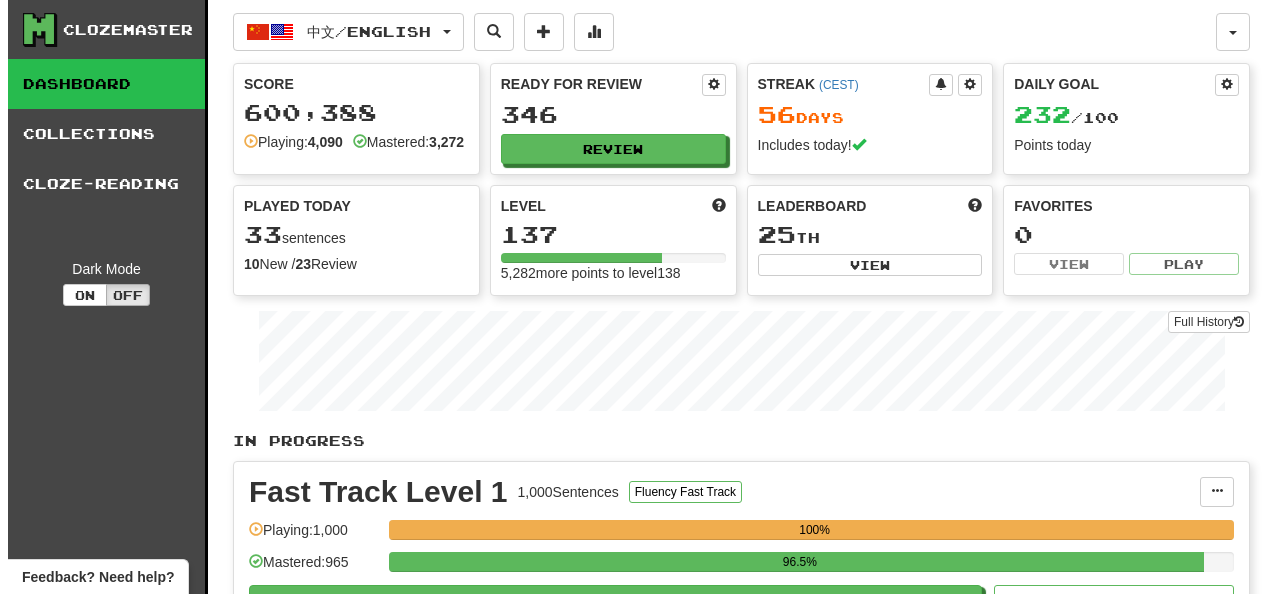 scroll, scrollTop: 0, scrollLeft: 0, axis: both 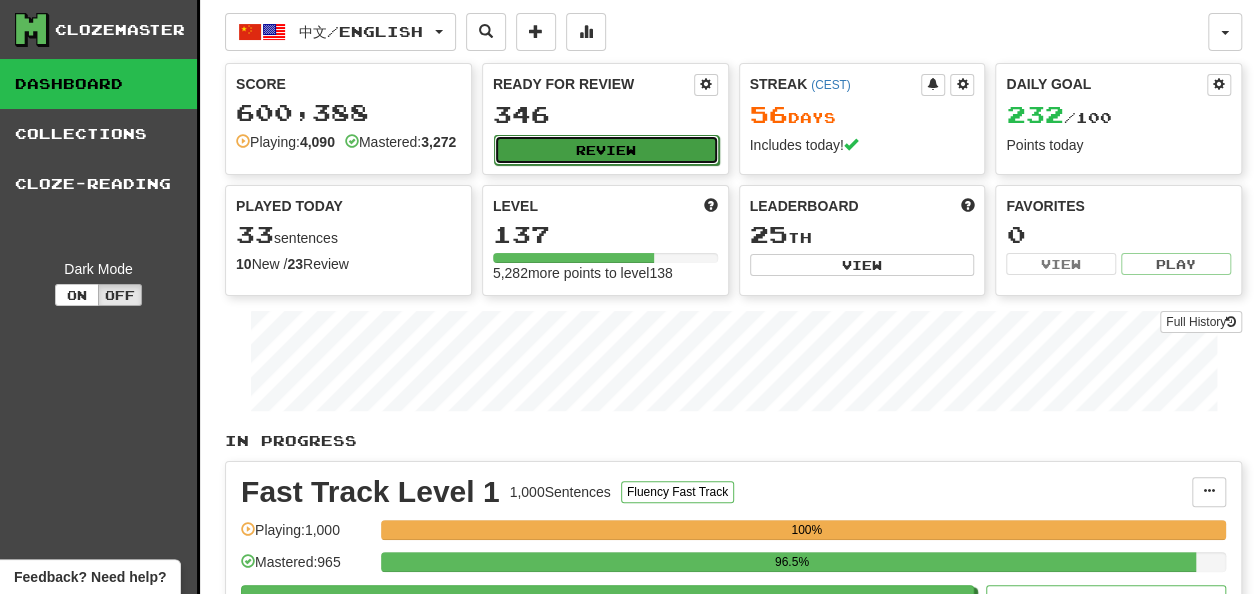 click on "Review" at bounding box center [606, 150] 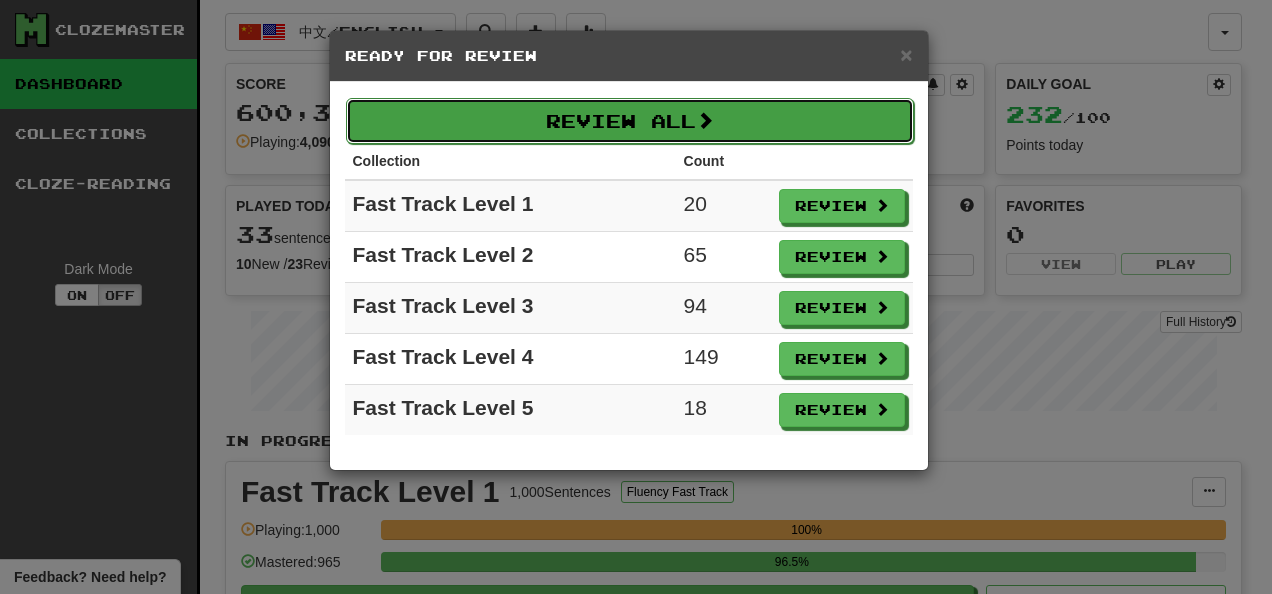 click on "Review All" at bounding box center [630, 121] 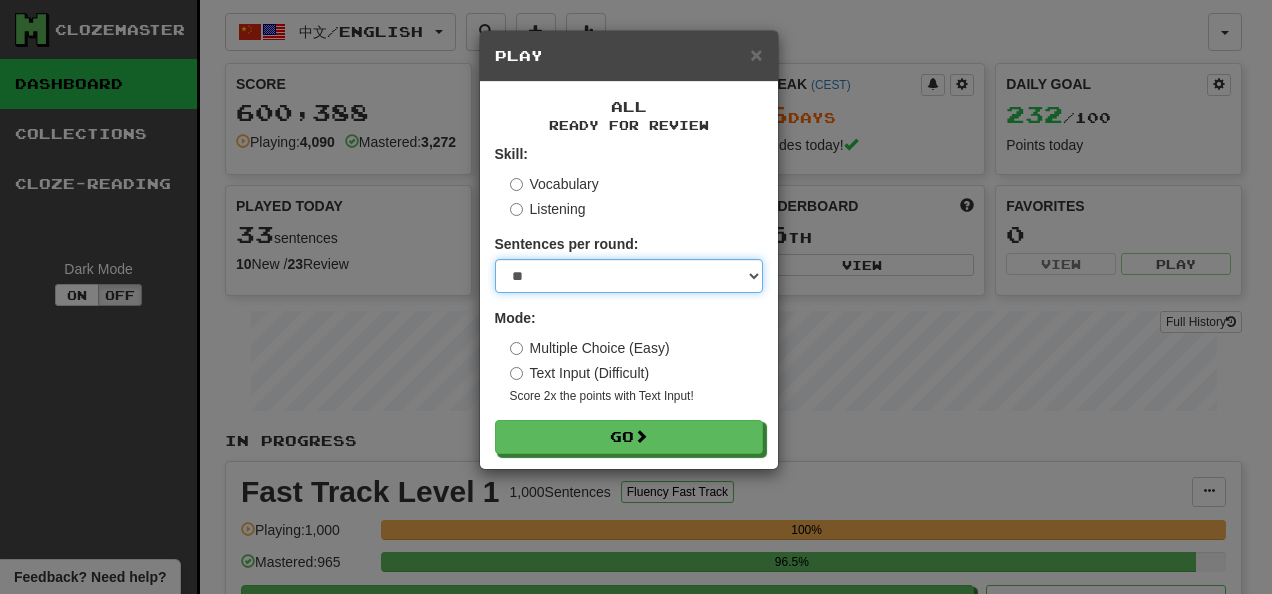 click on "* ** ** ** ** ** *** ********" at bounding box center (629, 276) 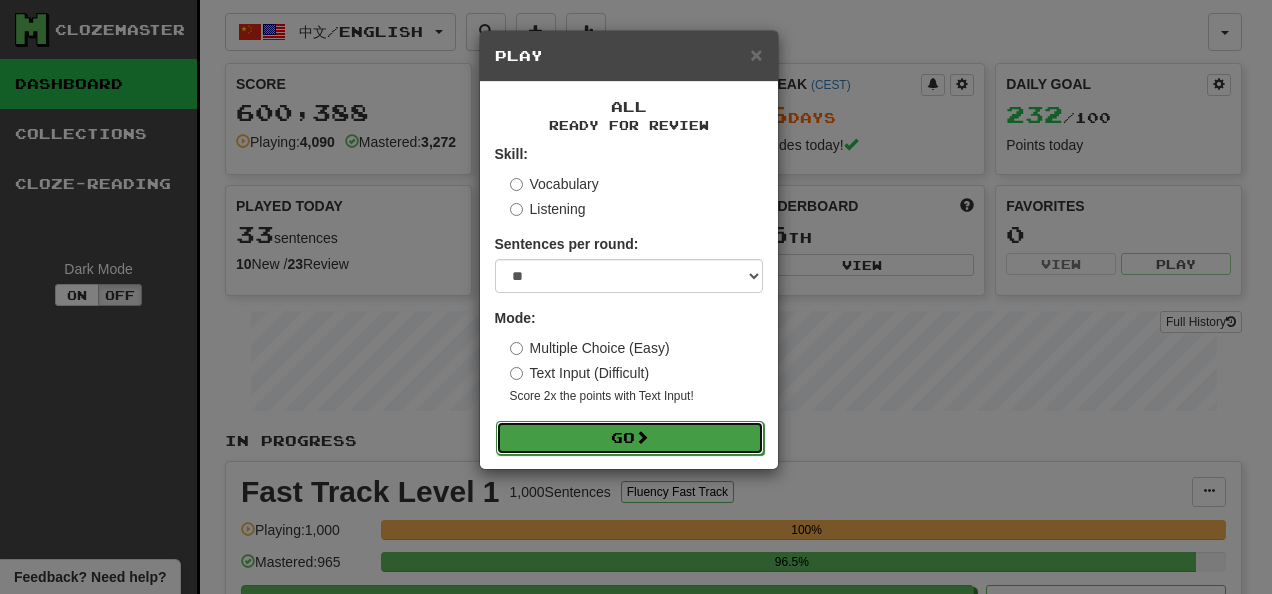 click on "Go" at bounding box center [630, 438] 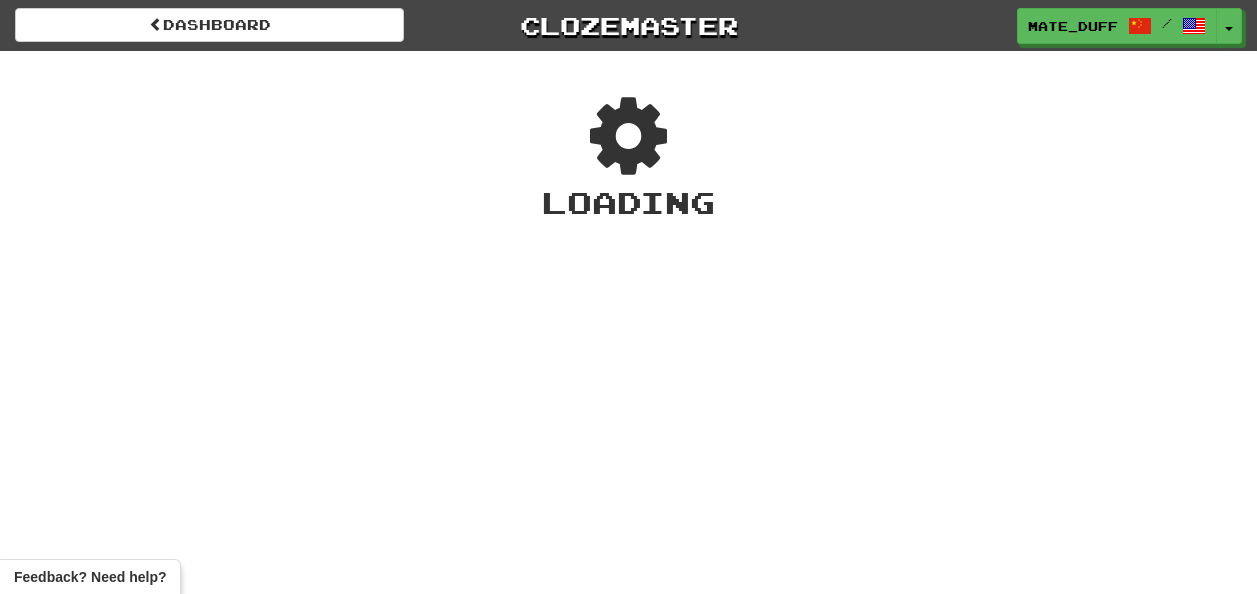 scroll, scrollTop: 0, scrollLeft: 0, axis: both 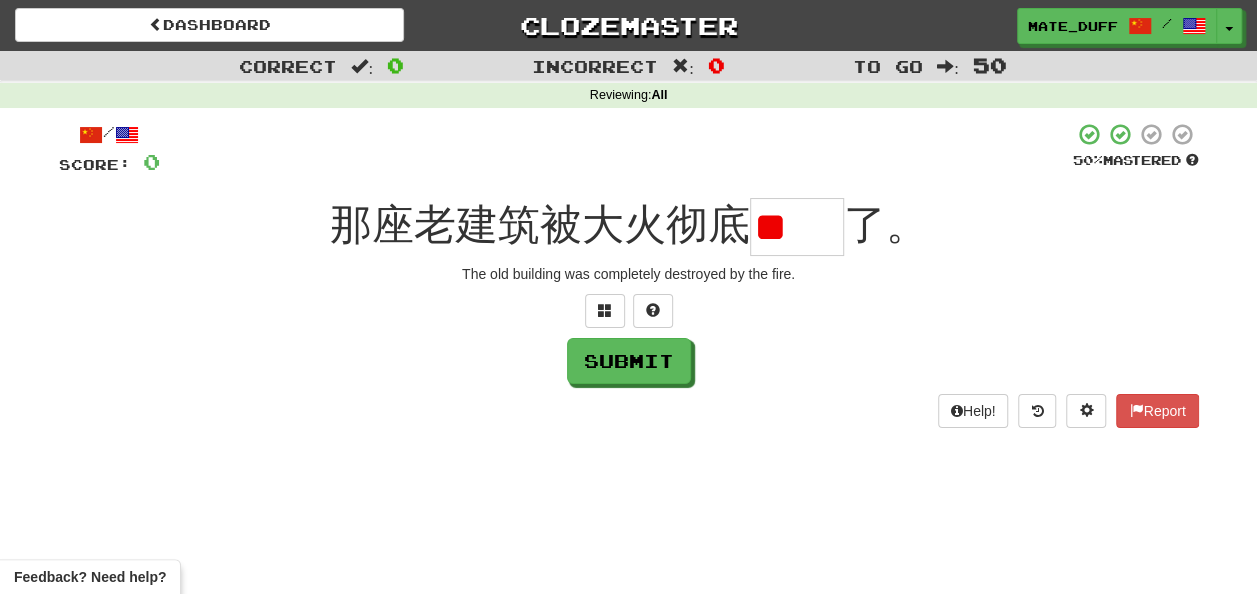type on "*" 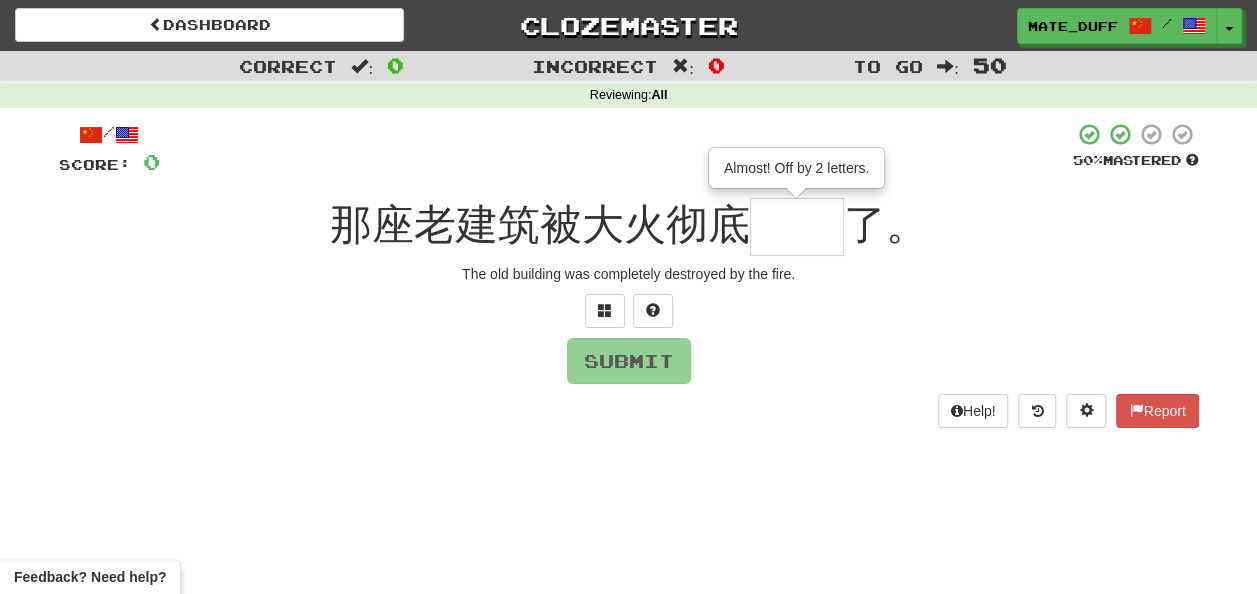 type on "**" 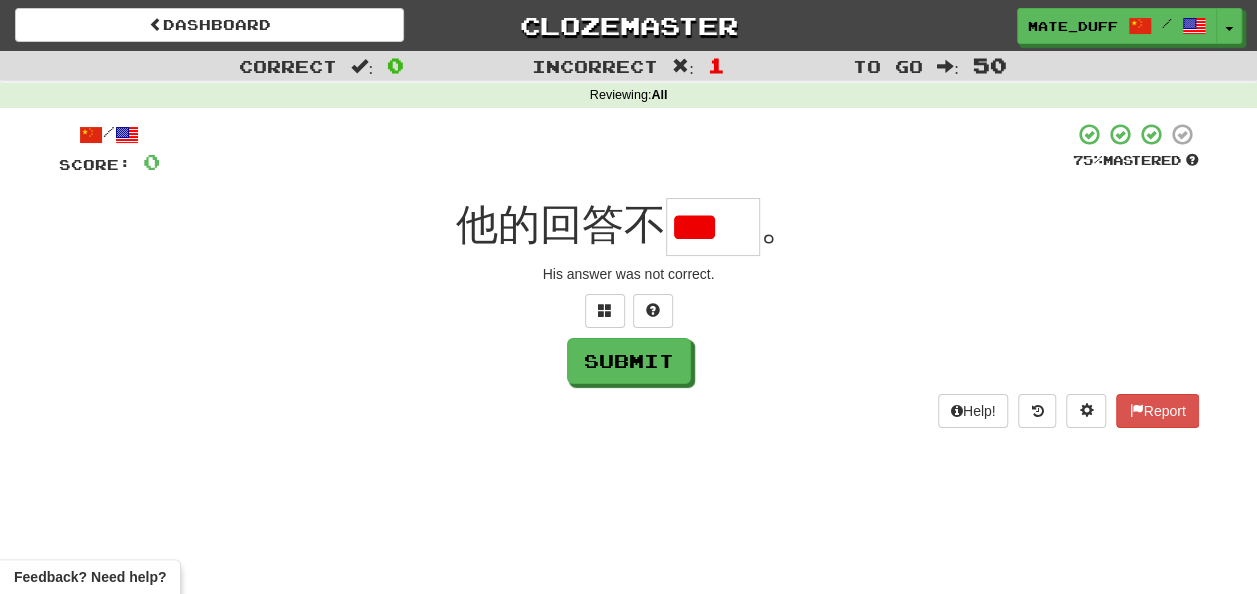 type on "*" 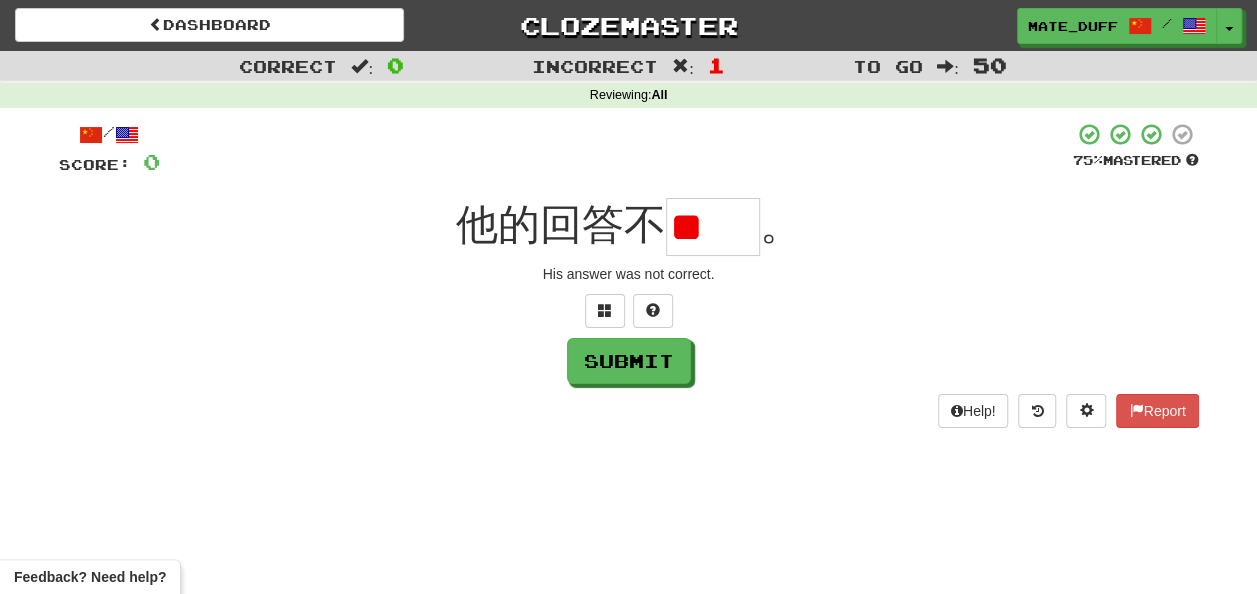 scroll, scrollTop: 0, scrollLeft: 0, axis: both 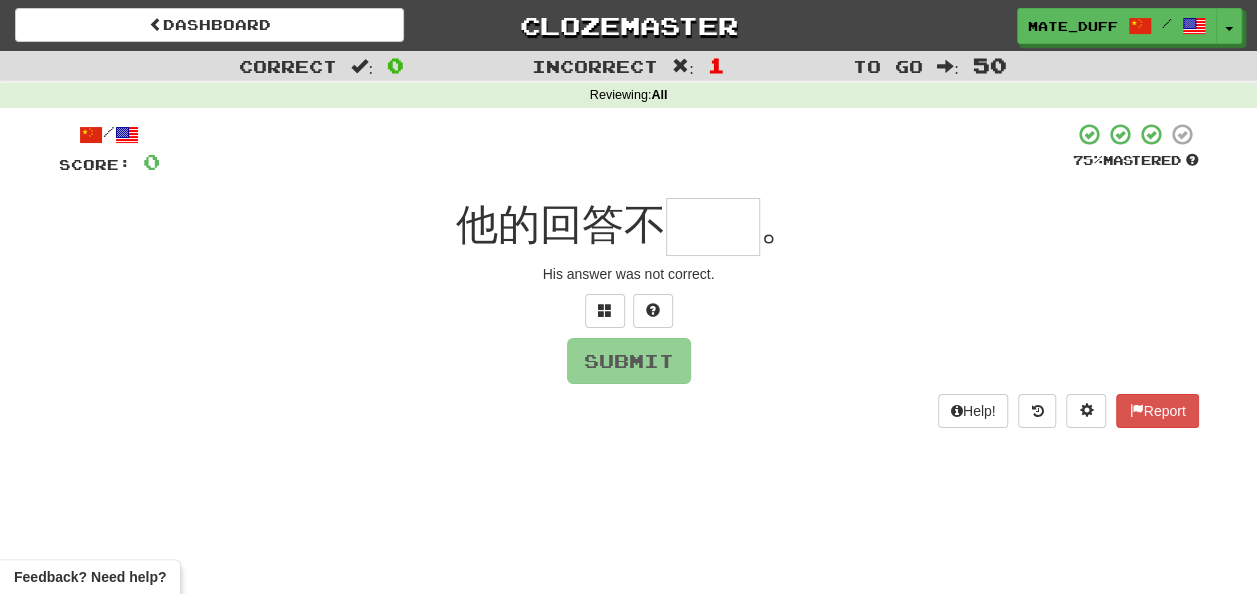 type on "**" 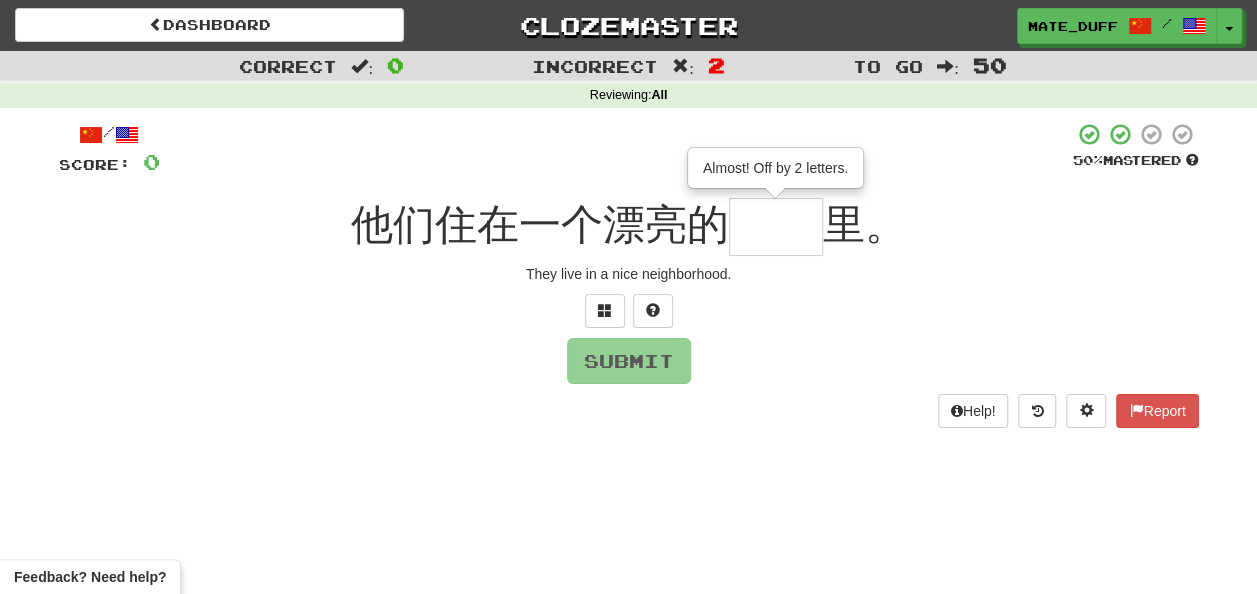 type on "**" 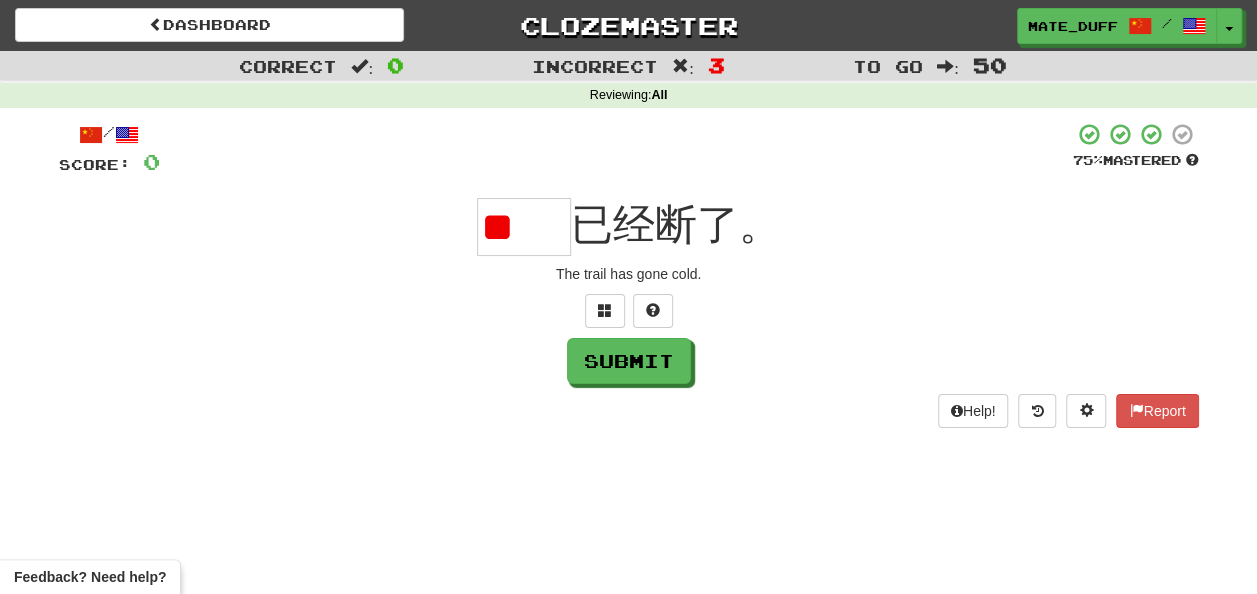 scroll, scrollTop: 0, scrollLeft: 0, axis: both 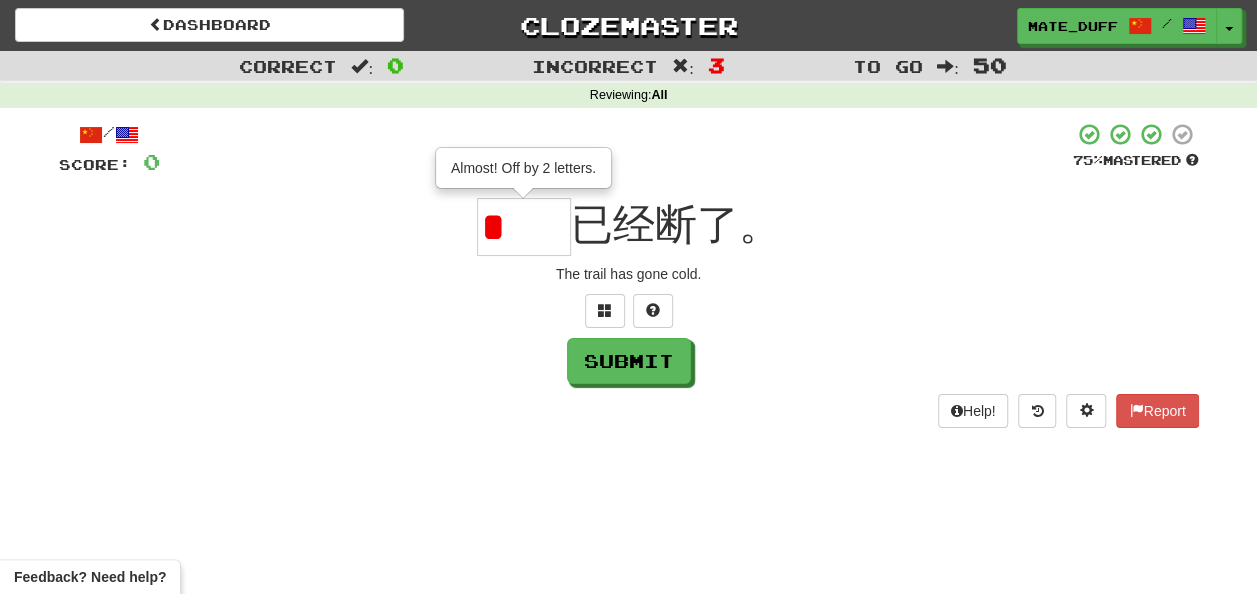 type on "**" 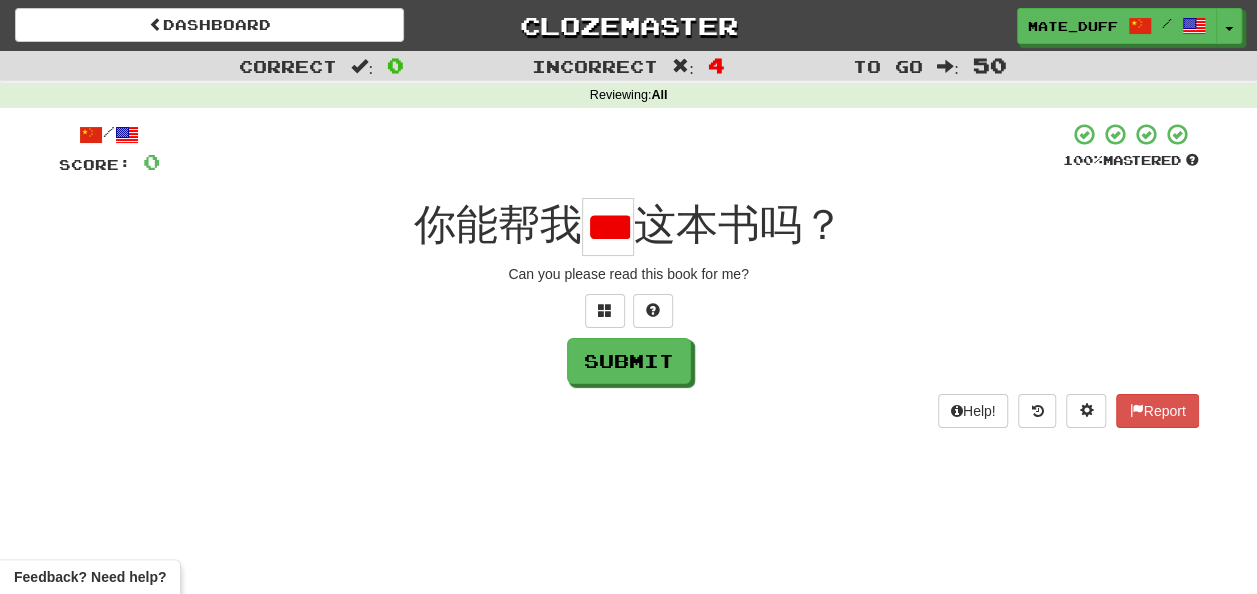scroll, scrollTop: 0, scrollLeft: 23, axis: horizontal 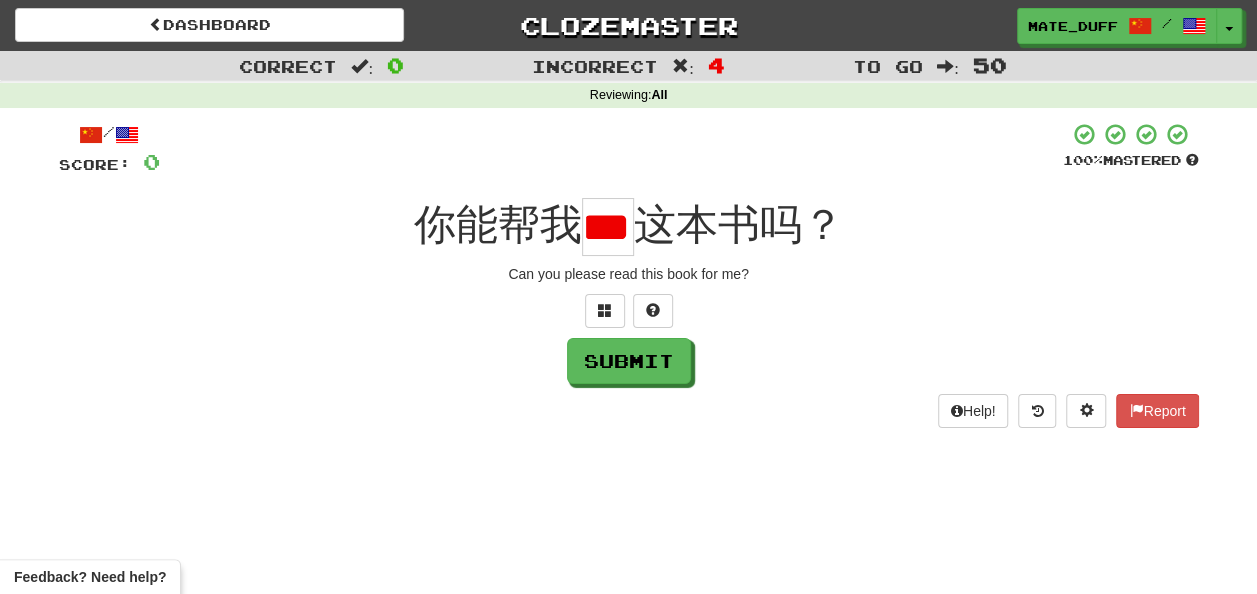 type on "*" 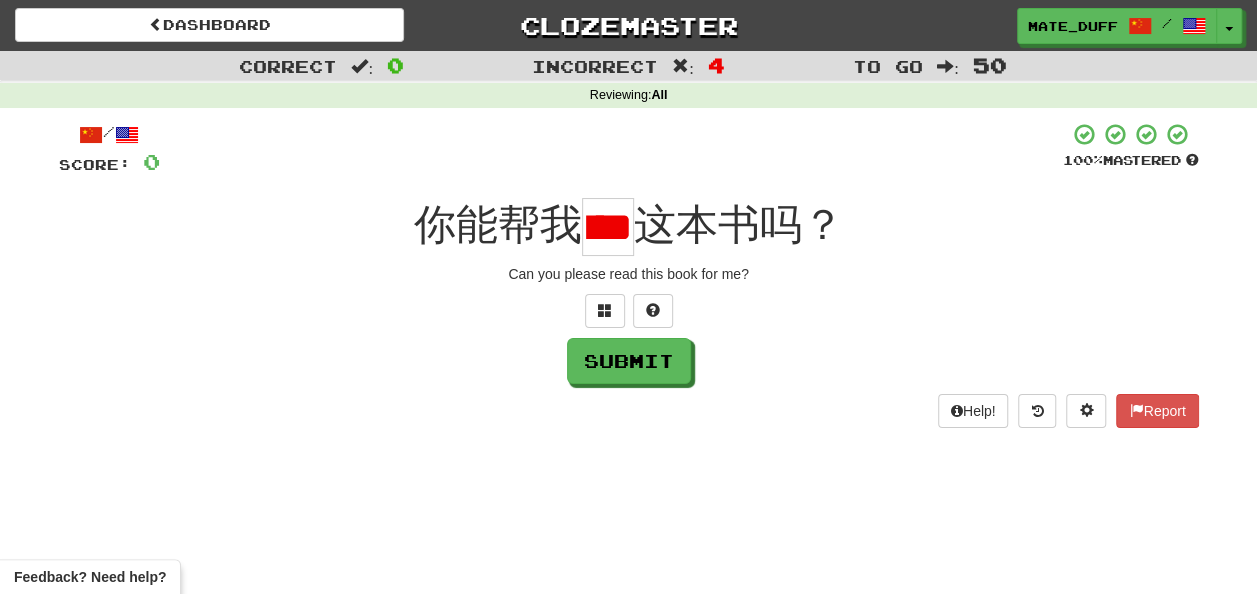 scroll, scrollTop: 0, scrollLeft: 34, axis: horizontal 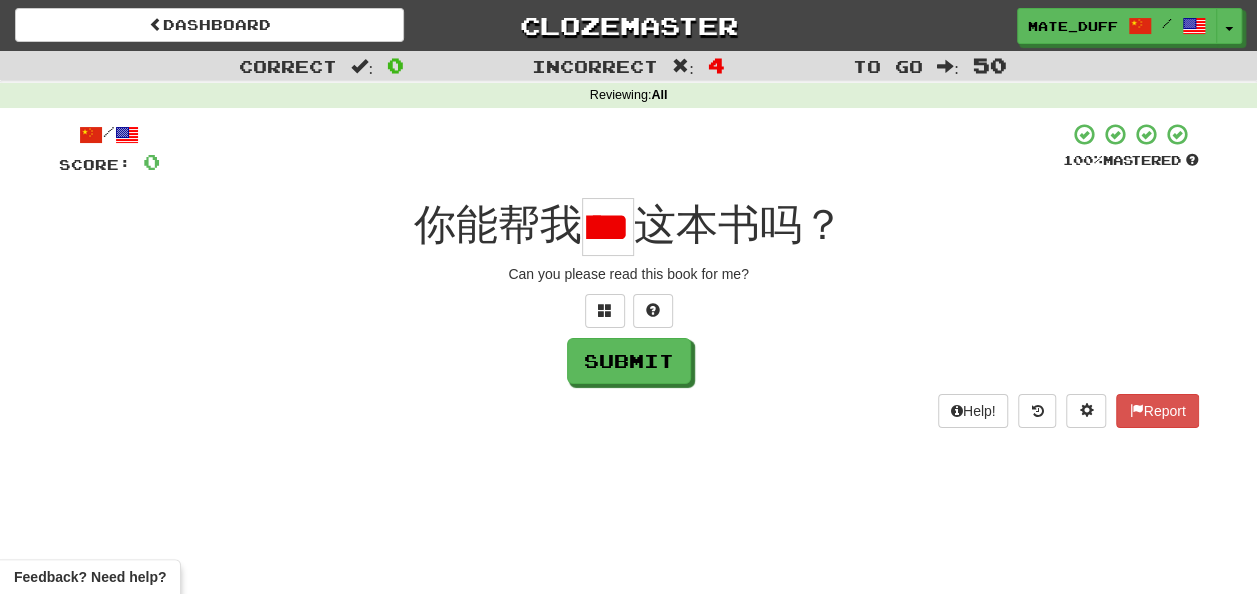 type on "*" 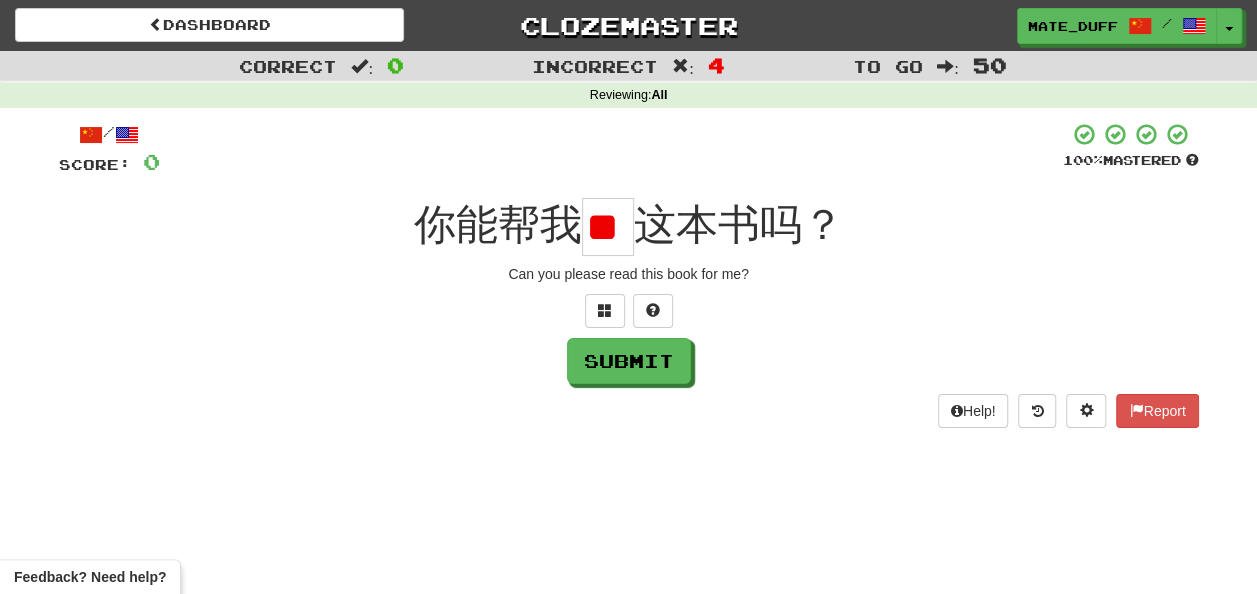 scroll, scrollTop: 0, scrollLeft: 2, axis: horizontal 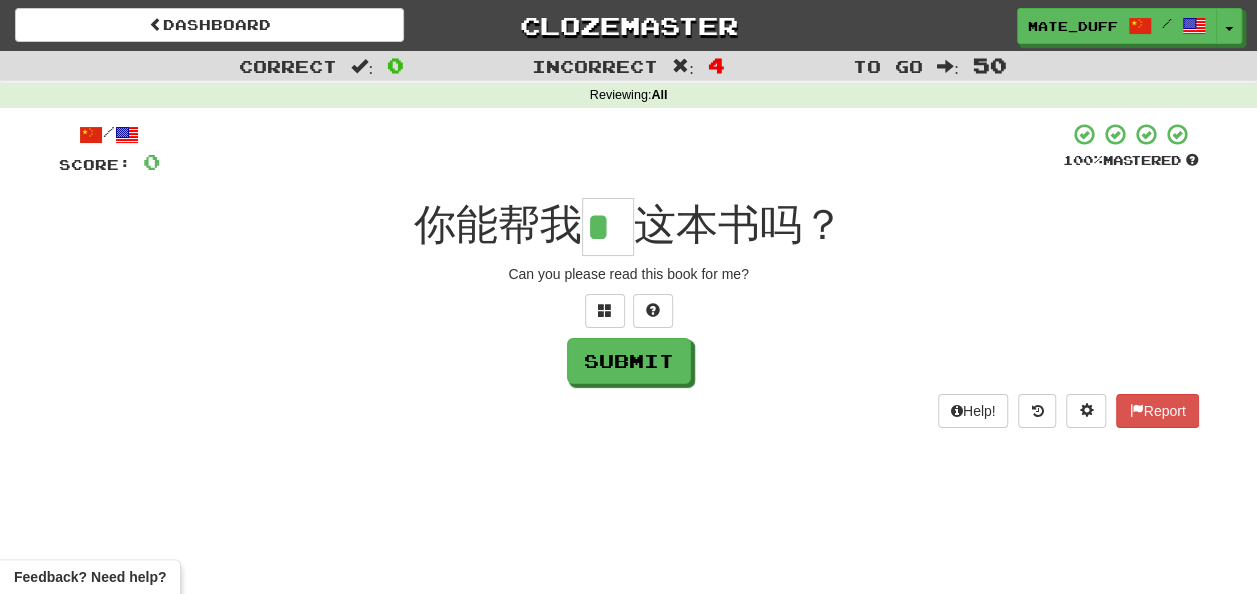 type on "*" 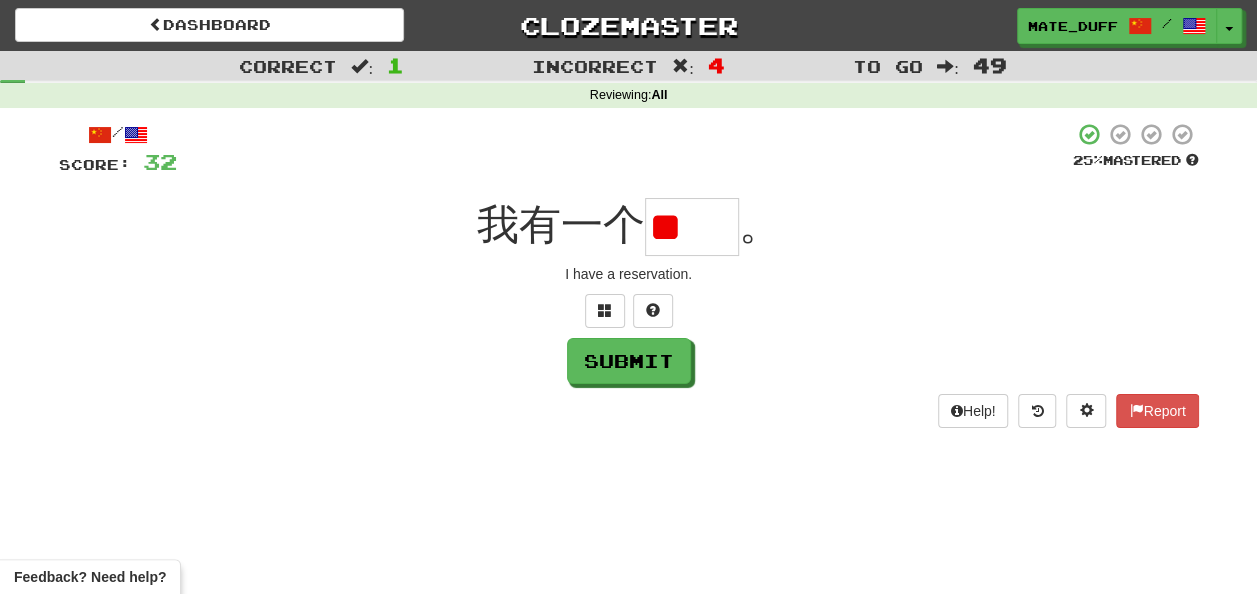 scroll, scrollTop: 0, scrollLeft: 0, axis: both 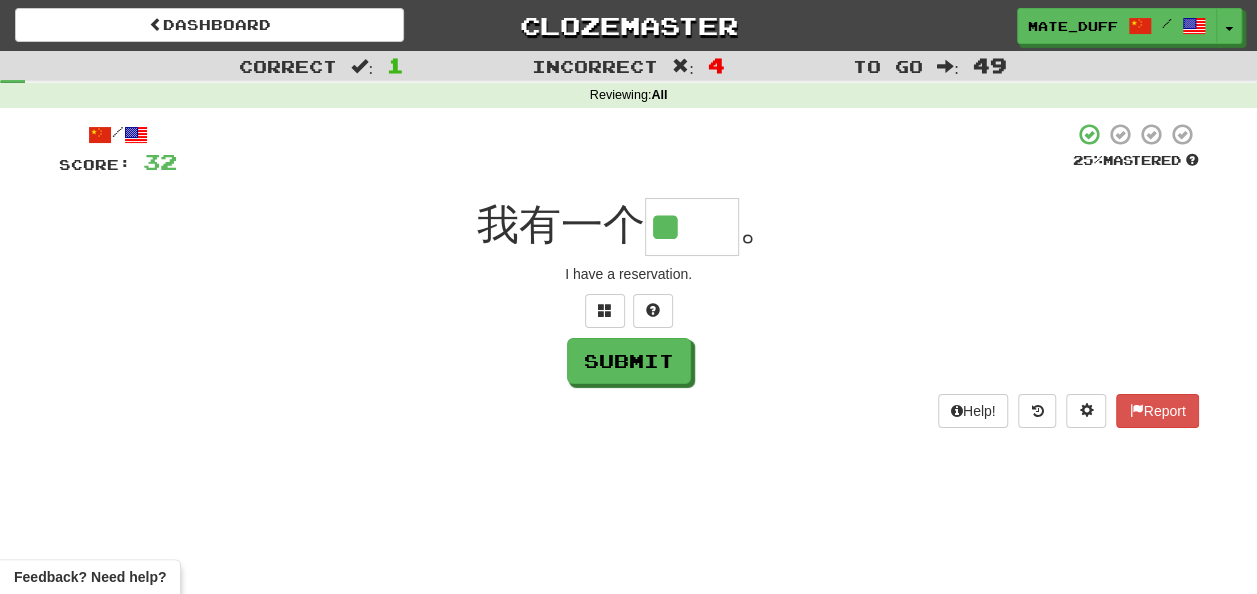 type on "**" 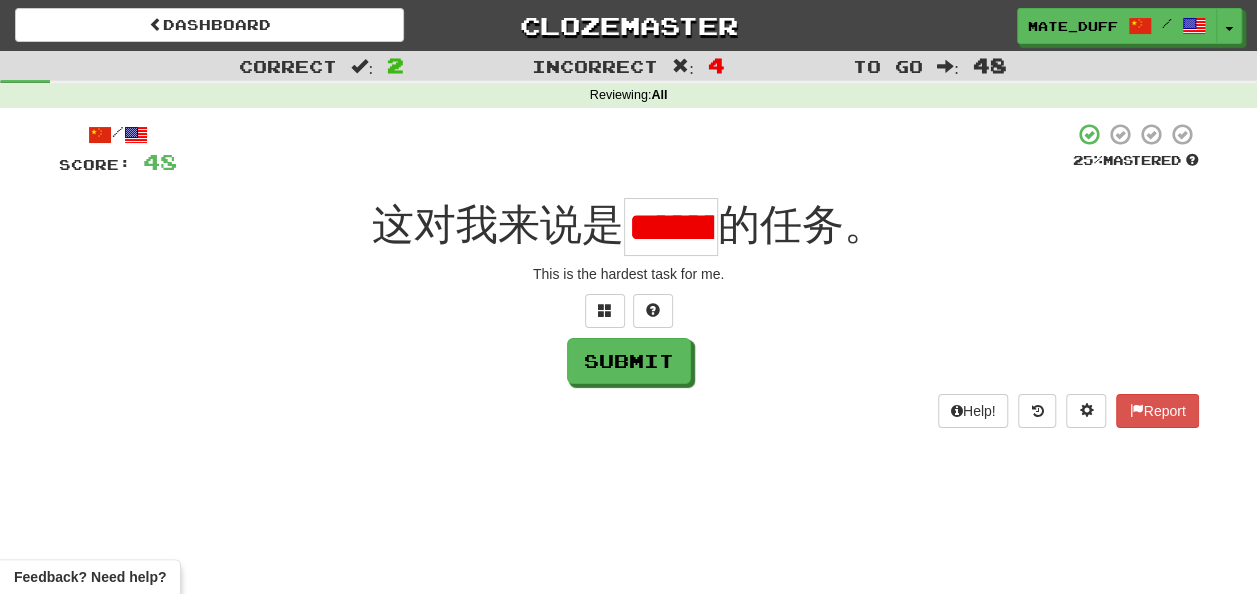 scroll, scrollTop: 0, scrollLeft: 45, axis: horizontal 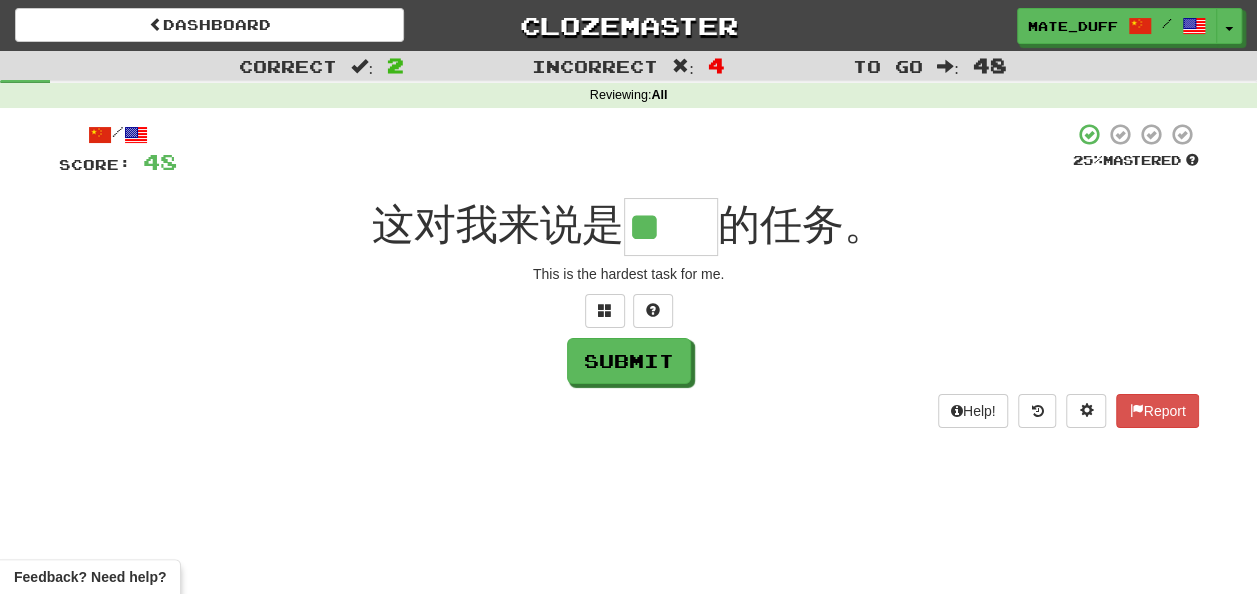 type on "**" 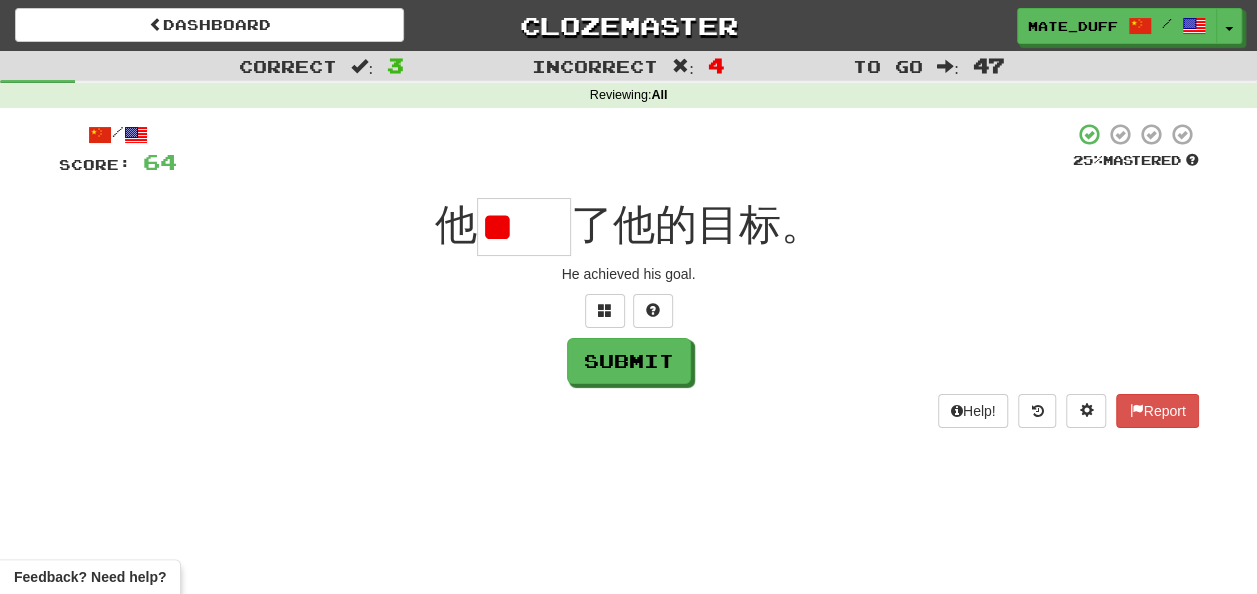scroll, scrollTop: 0, scrollLeft: 0, axis: both 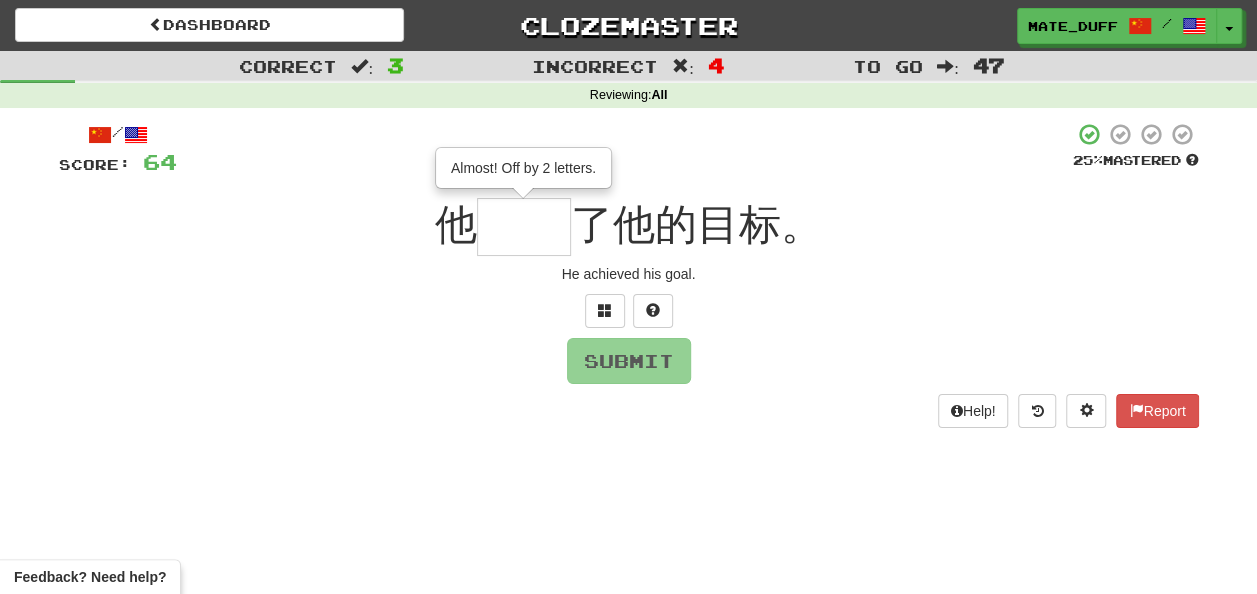 type on "**" 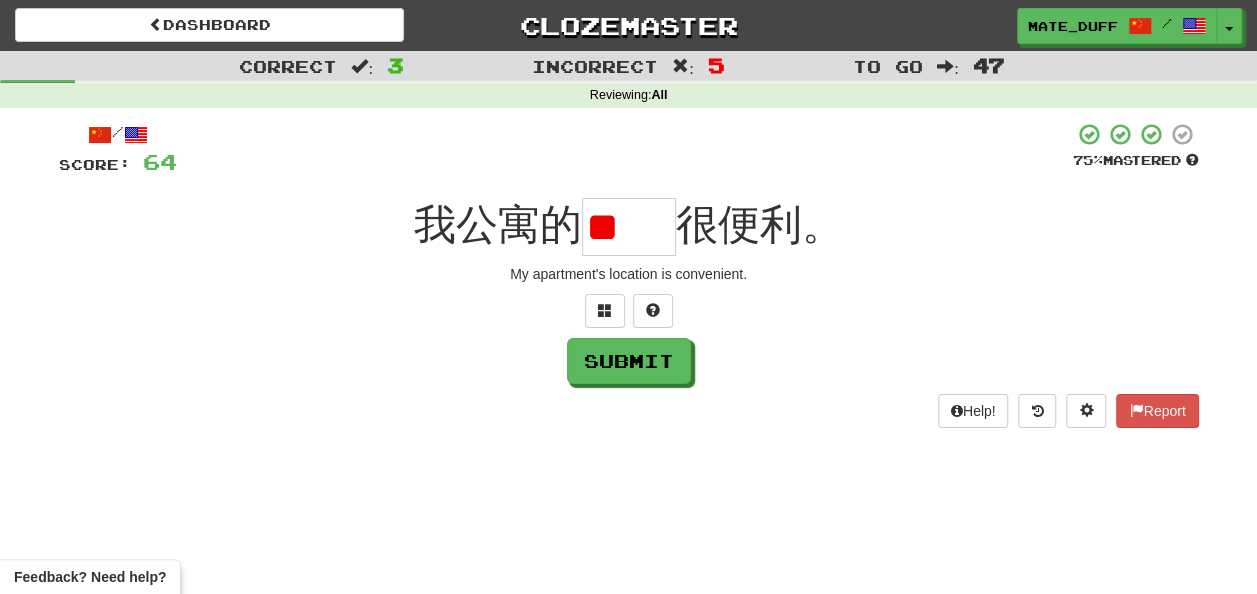 scroll, scrollTop: 0, scrollLeft: 0, axis: both 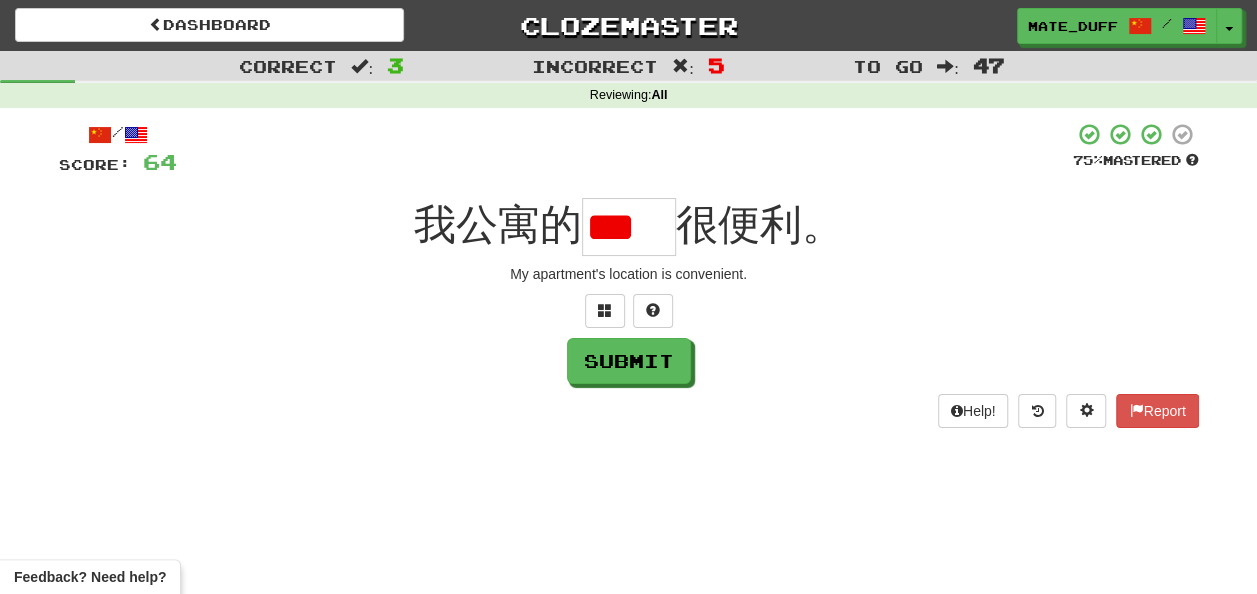 type on "*" 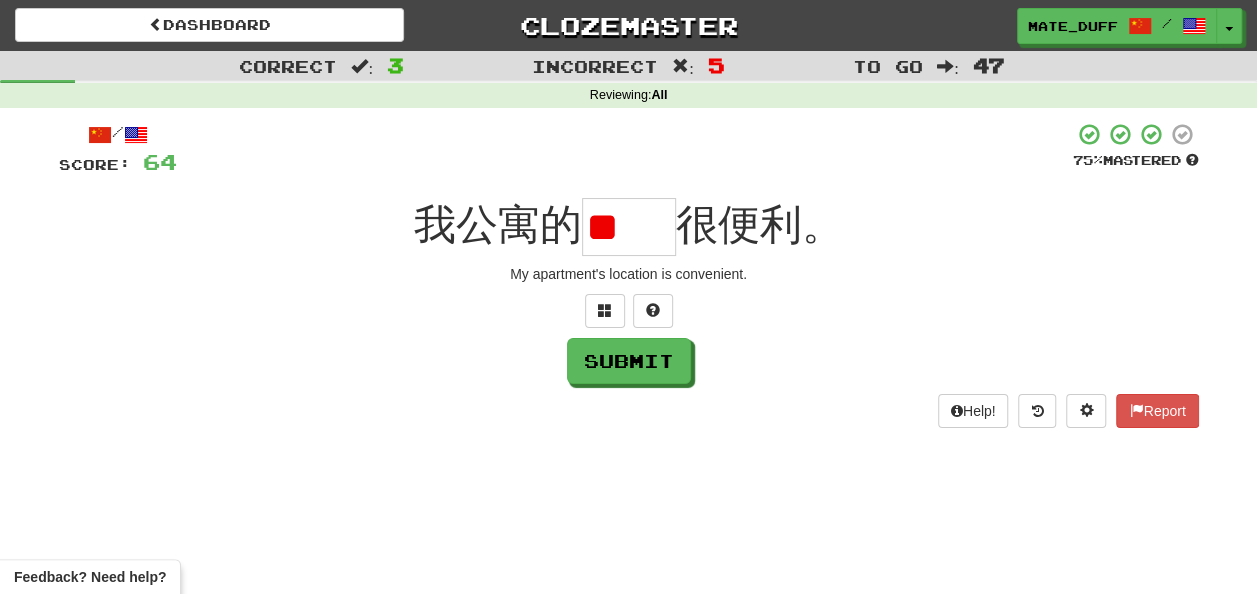 type on "*" 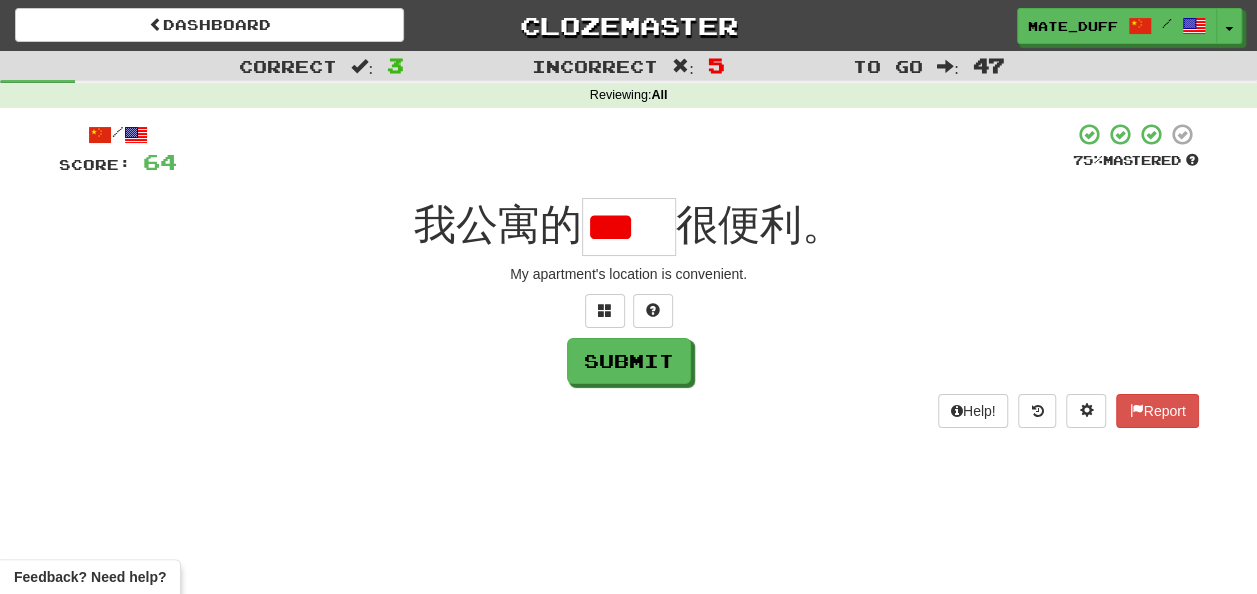 type on "**" 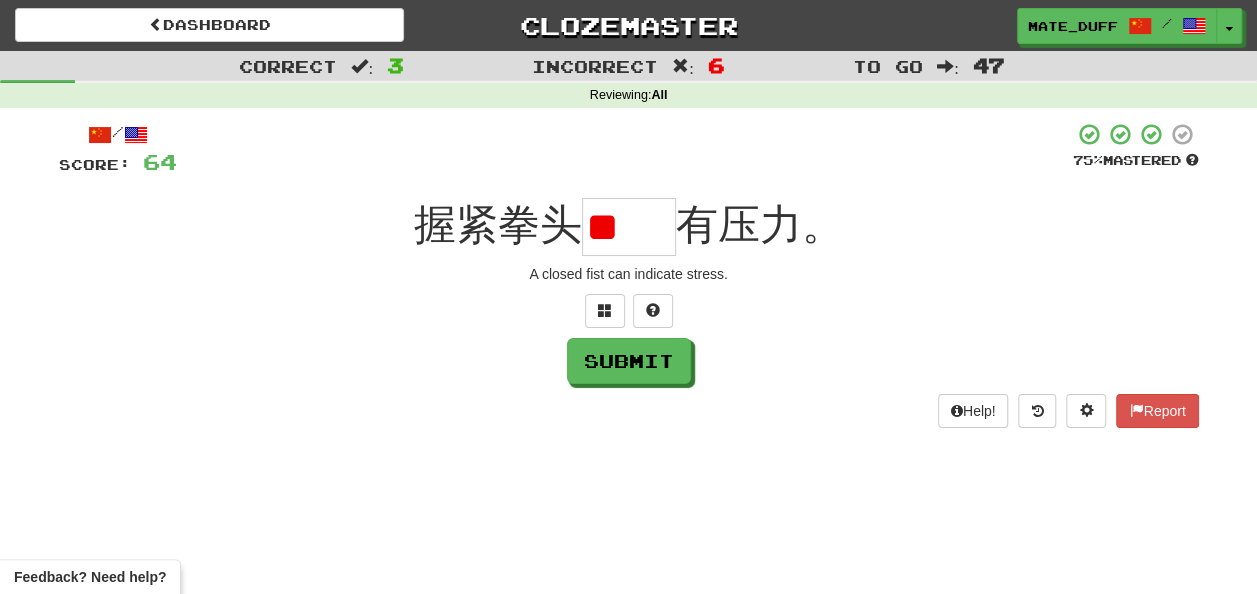 type on "*" 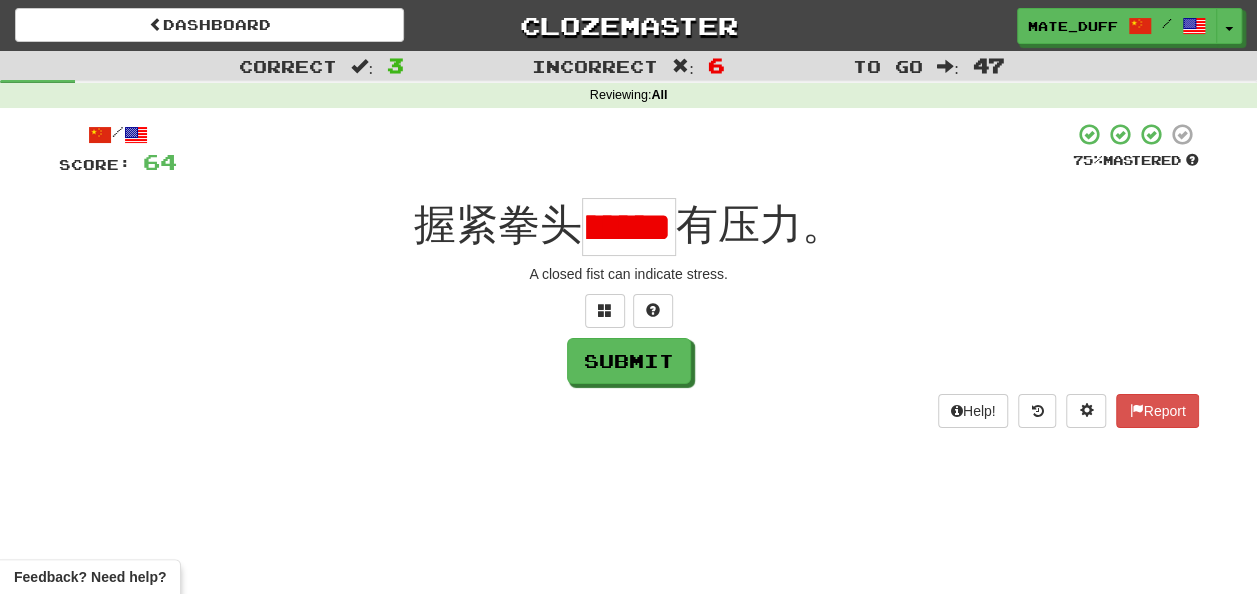 scroll, scrollTop: 0, scrollLeft: 103, axis: horizontal 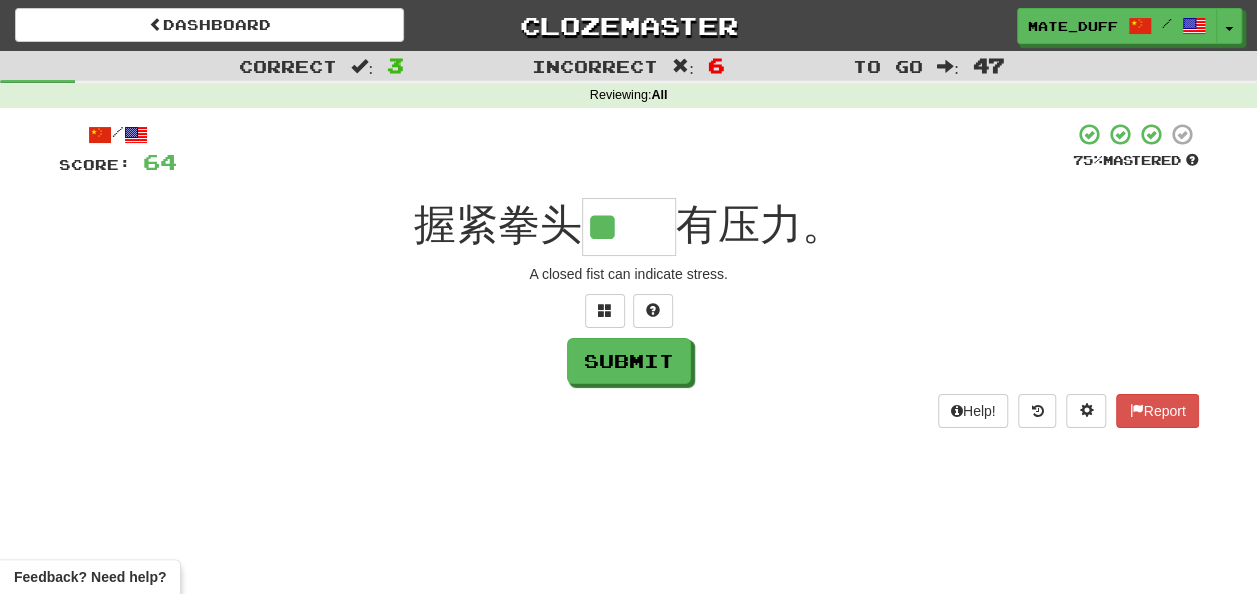 type on "**" 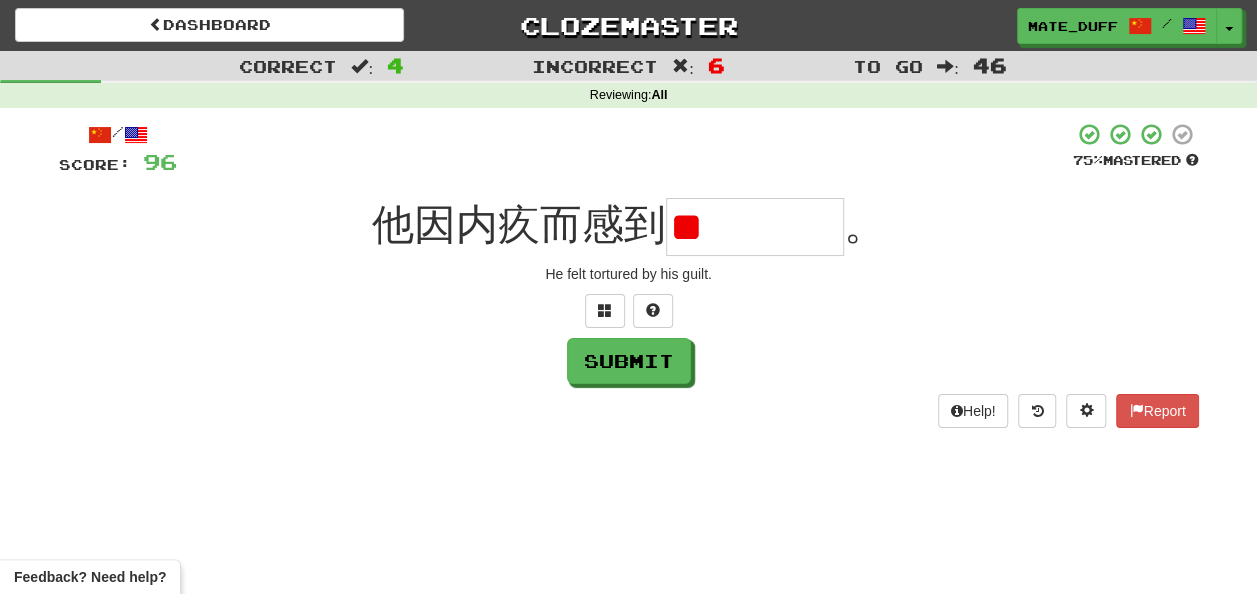 type on "*" 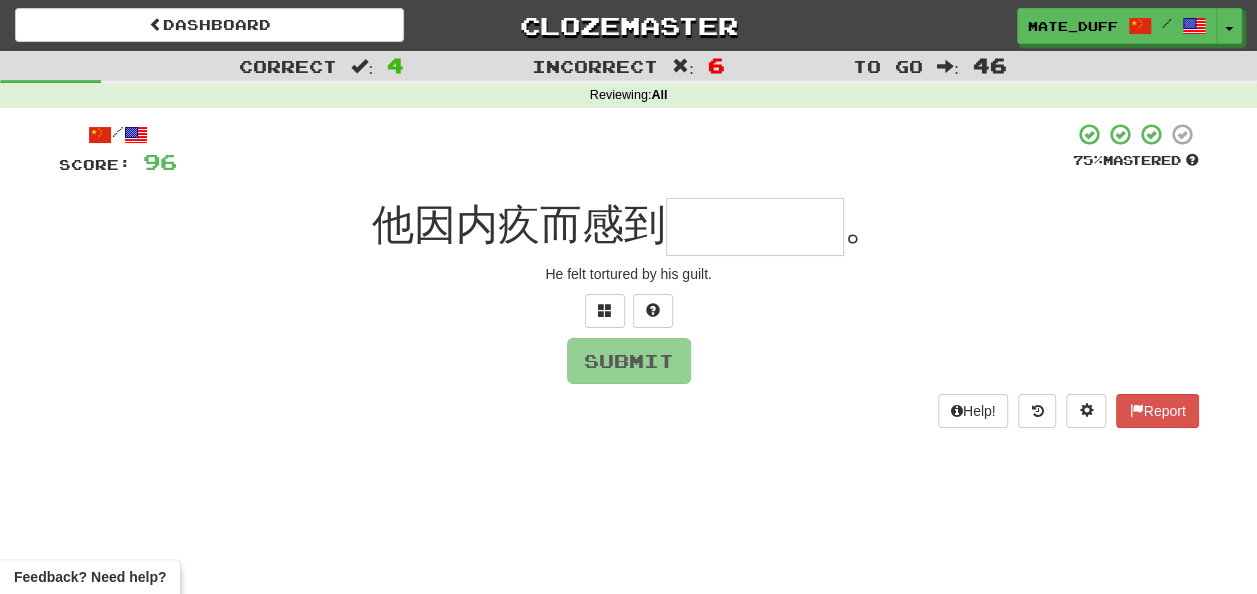 type on "****" 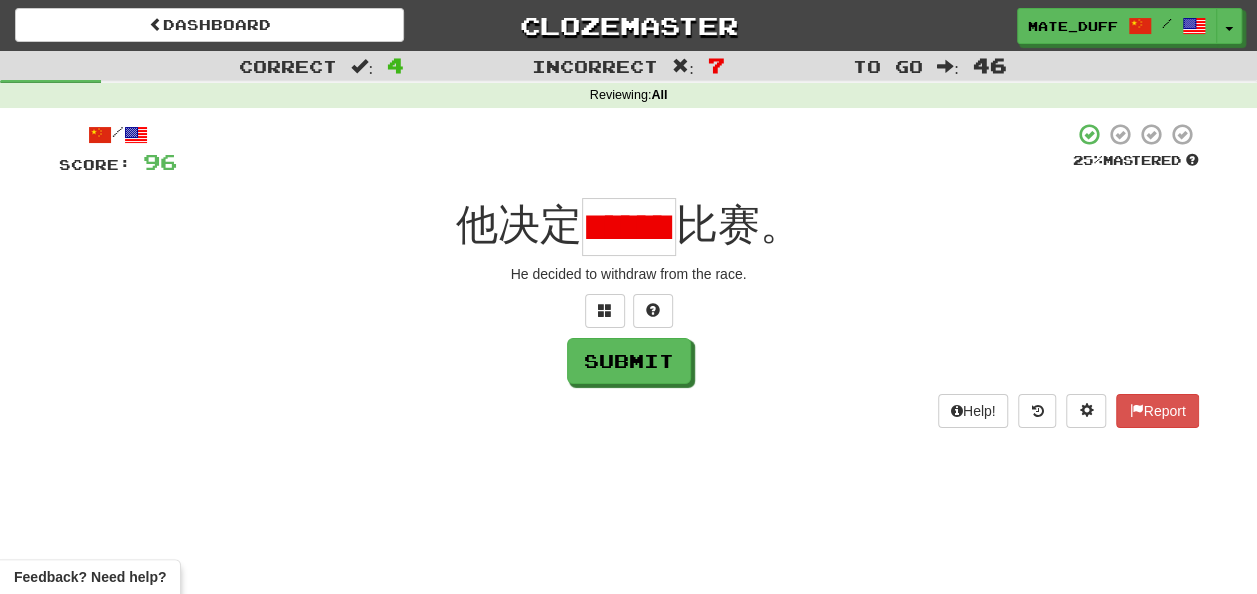 scroll, scrollTop: 0, scrollLeft: 0, axis: both 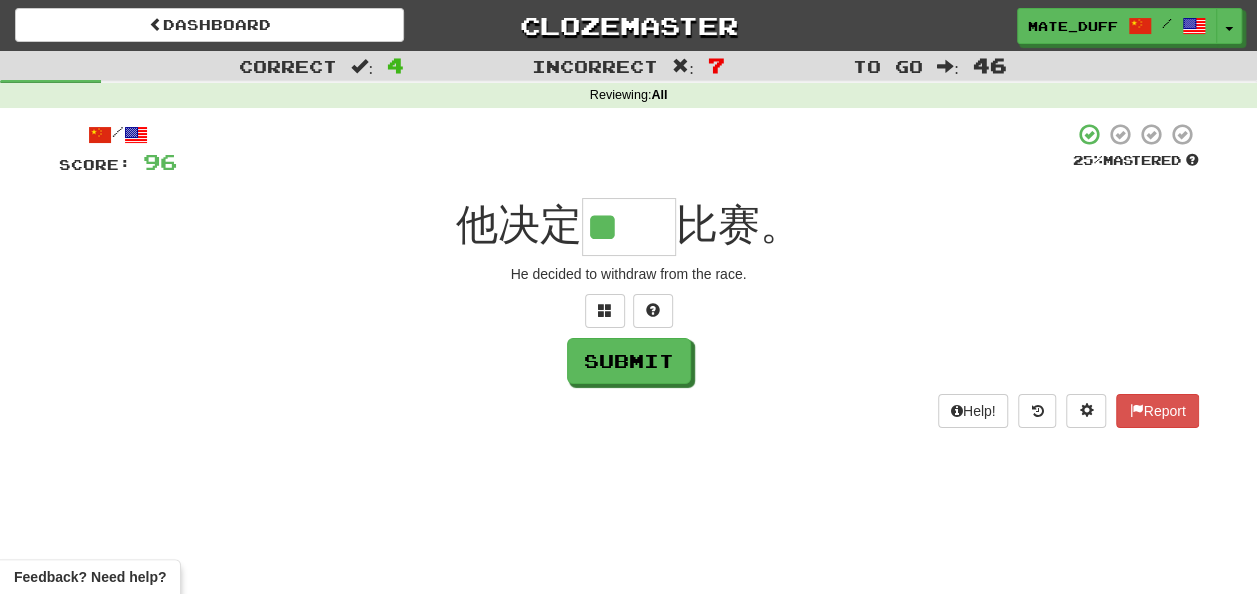 type on "**" 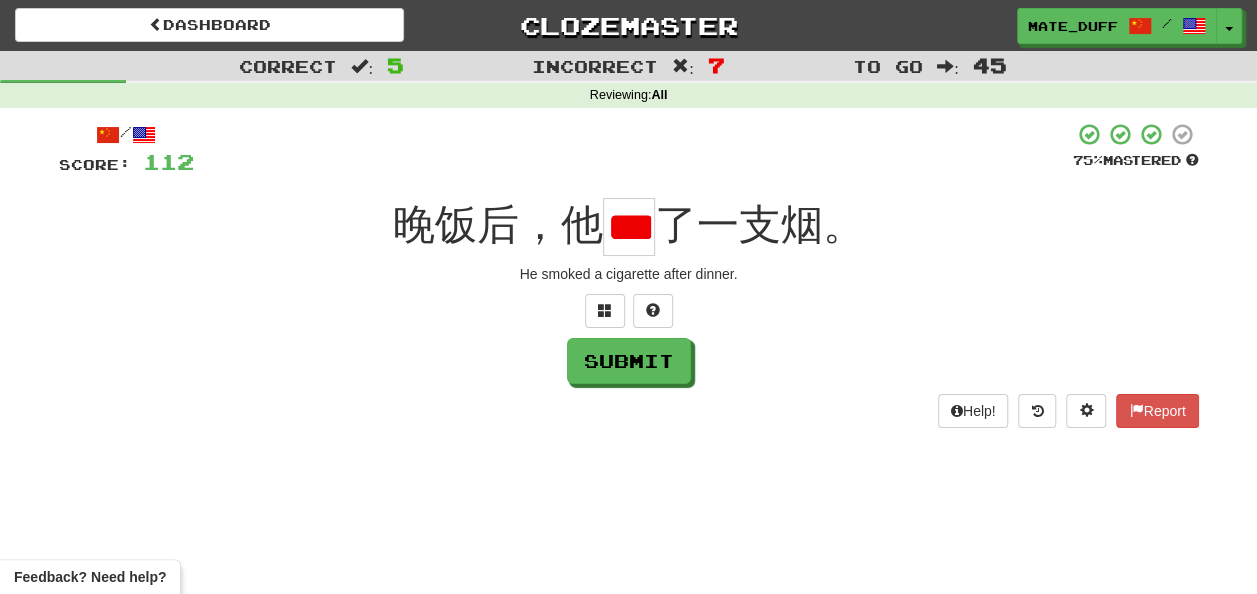 scroll, scrollTop: 0, scrollLeft: 34, axis: horizontal 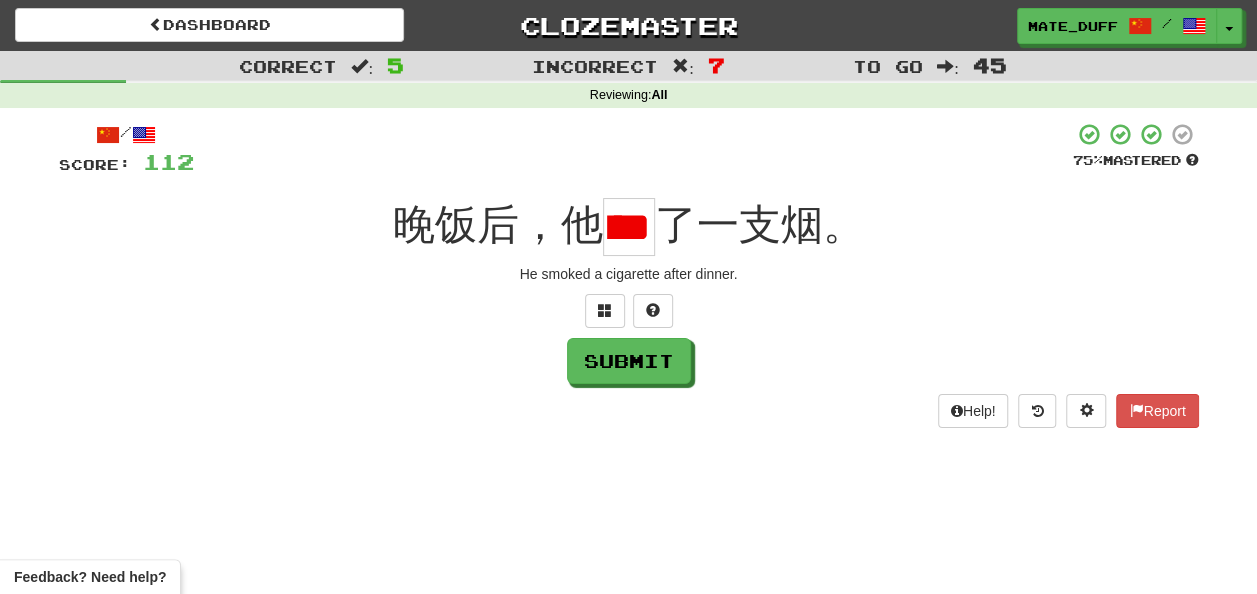 type on "*" 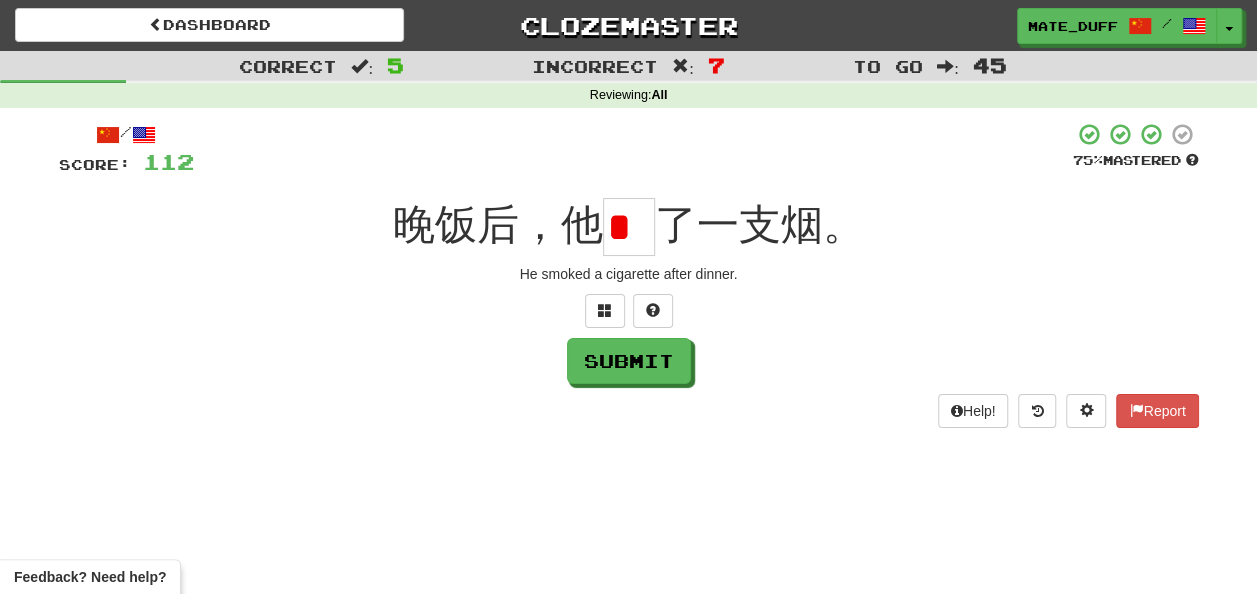 scroll, scrollTop: 0, scrollLeft: 0, axis: both 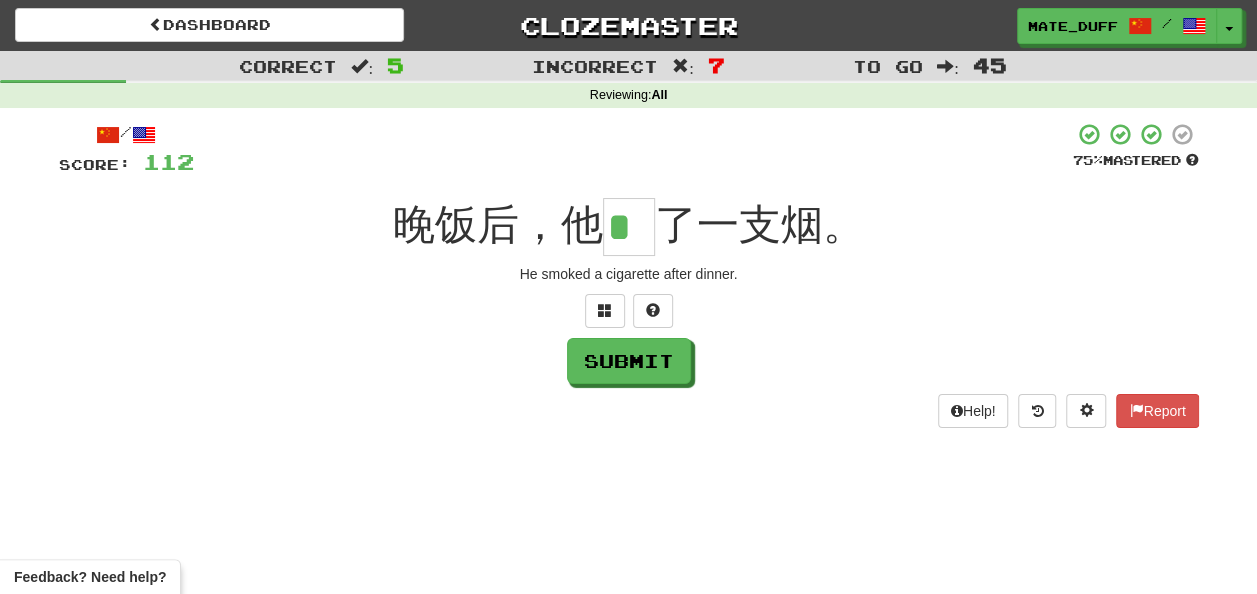type on "*" 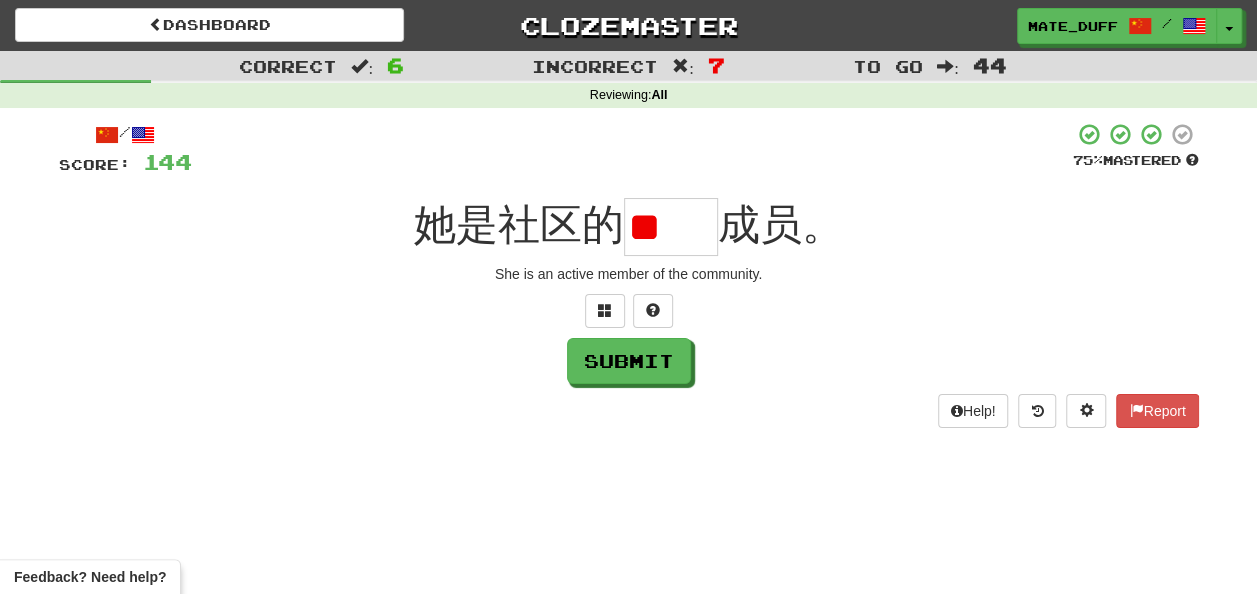 scroll, scrollTop: 0, scrollLeft: 0, axis: both 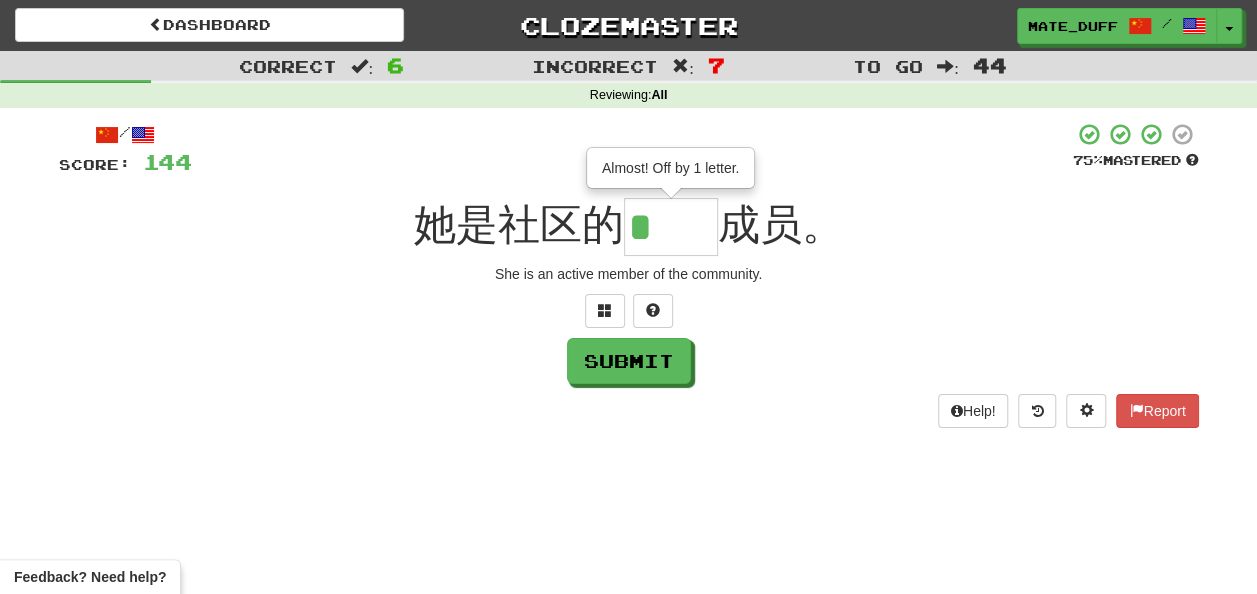 type on "**" 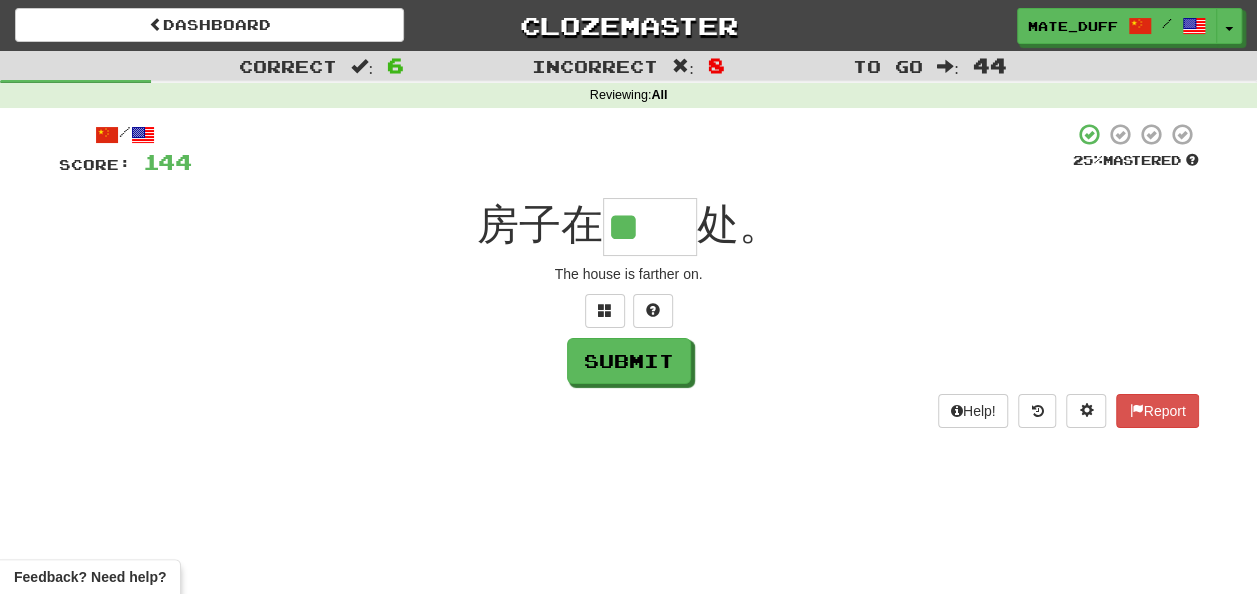 scroll, scrollTop: 0, scrollLeft: 0, axis: both 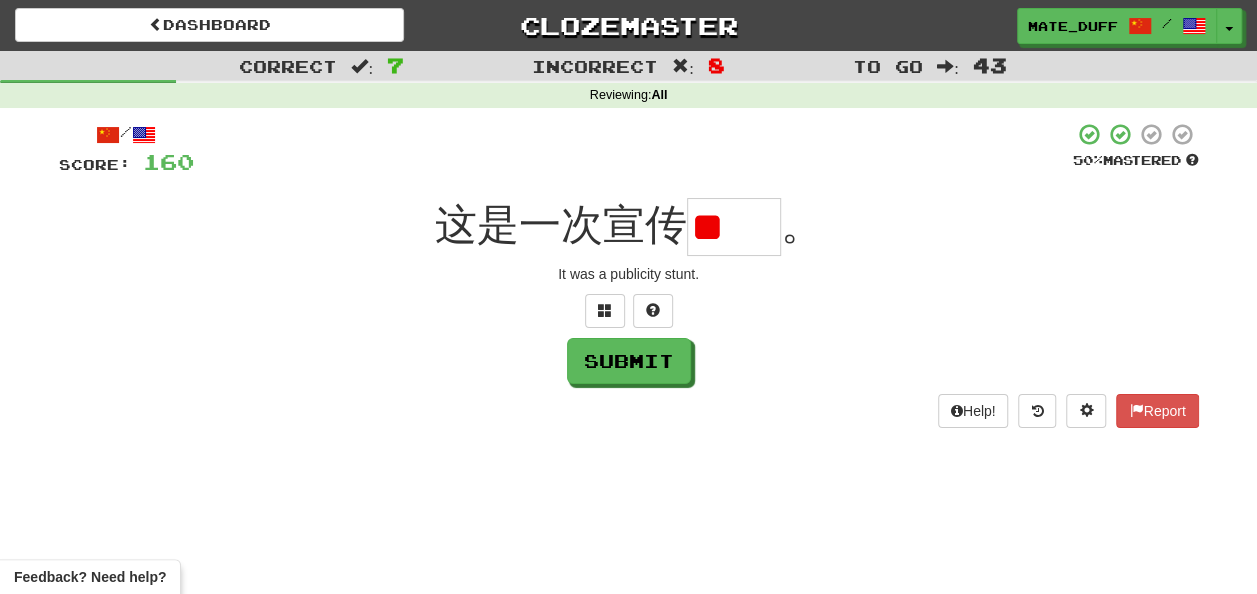 type on "*" 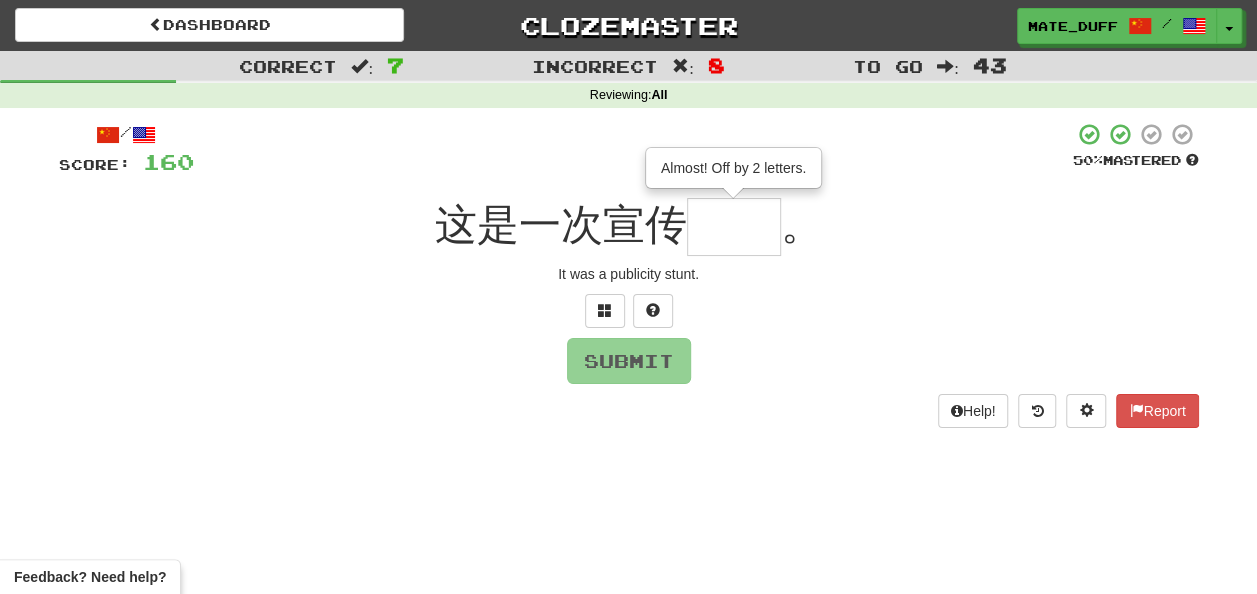 type on "**" 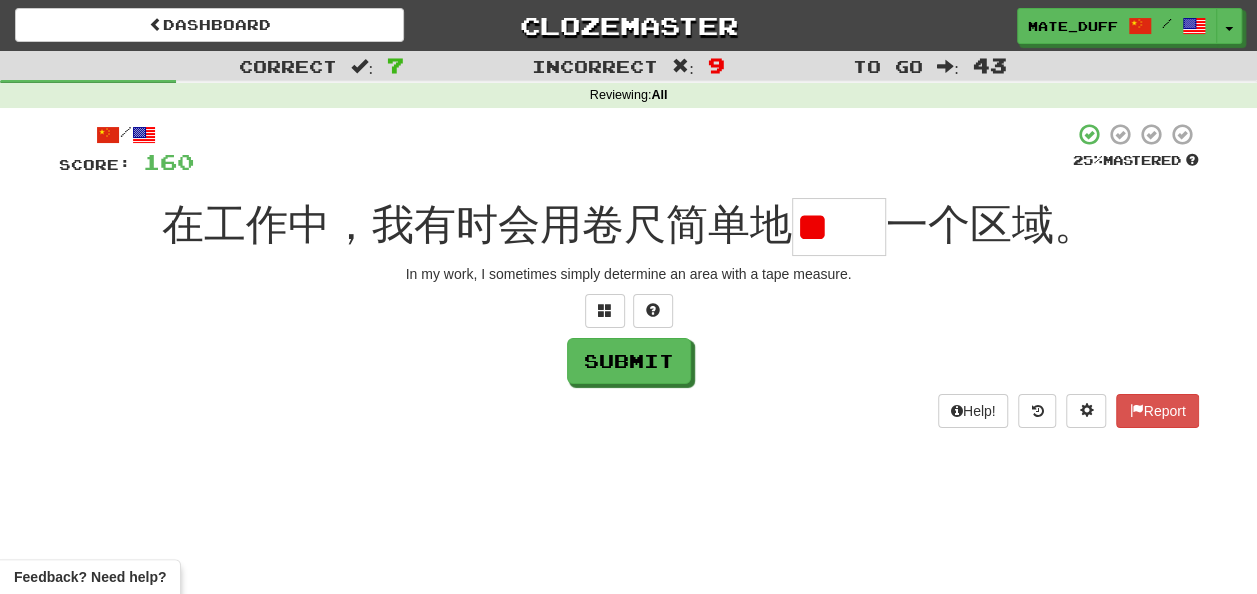 scroll, scrollTop: 0, scrollLeft: 0, axis: both 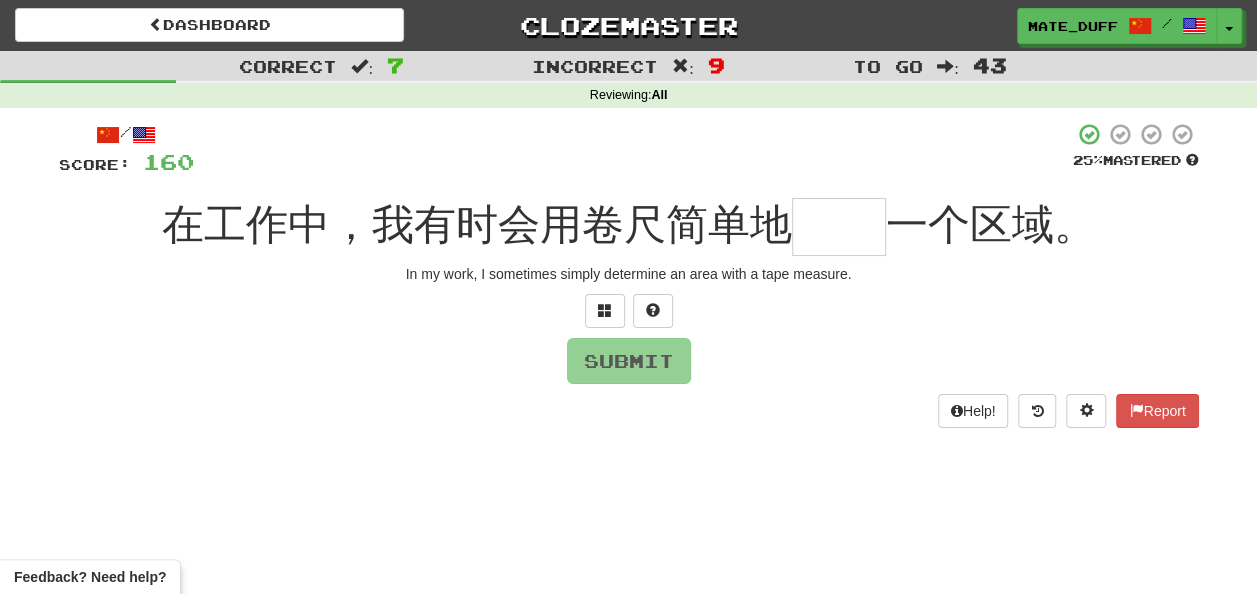 type on "**" 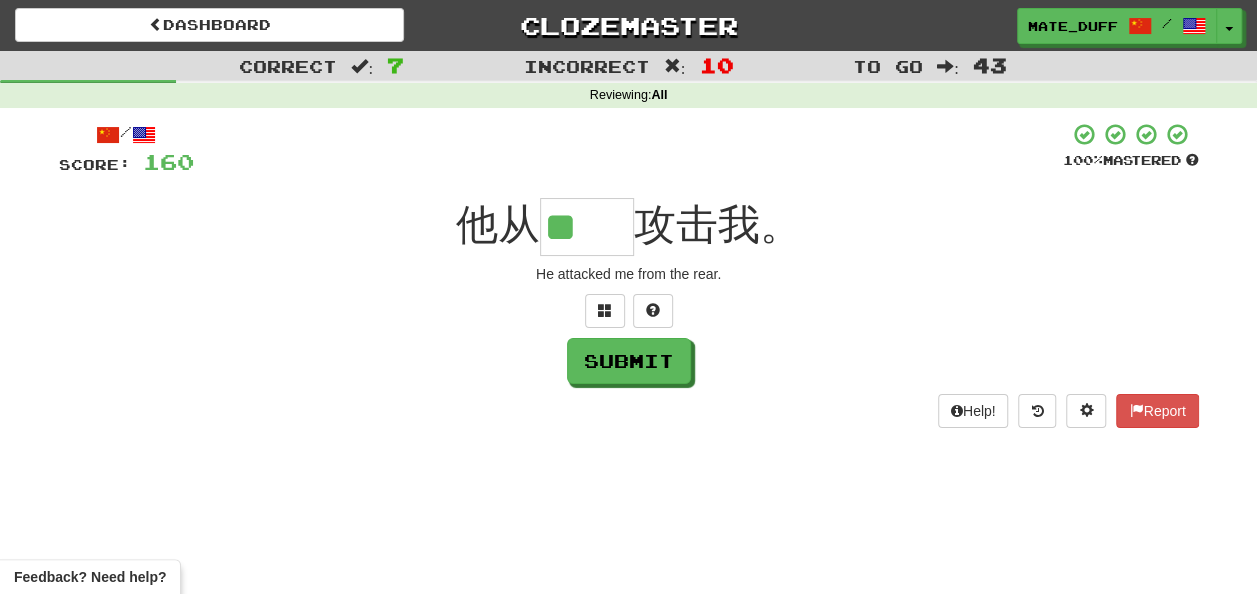 scroll, scrollTop: 0, scrollLeft: 0, axis: both 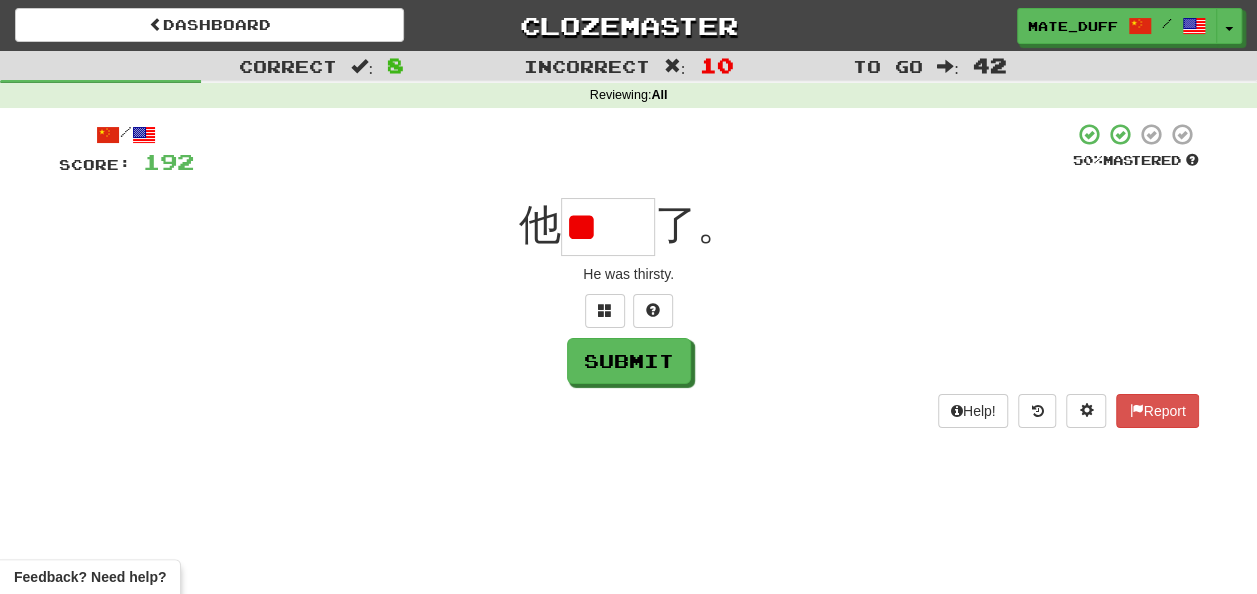 type on "*" 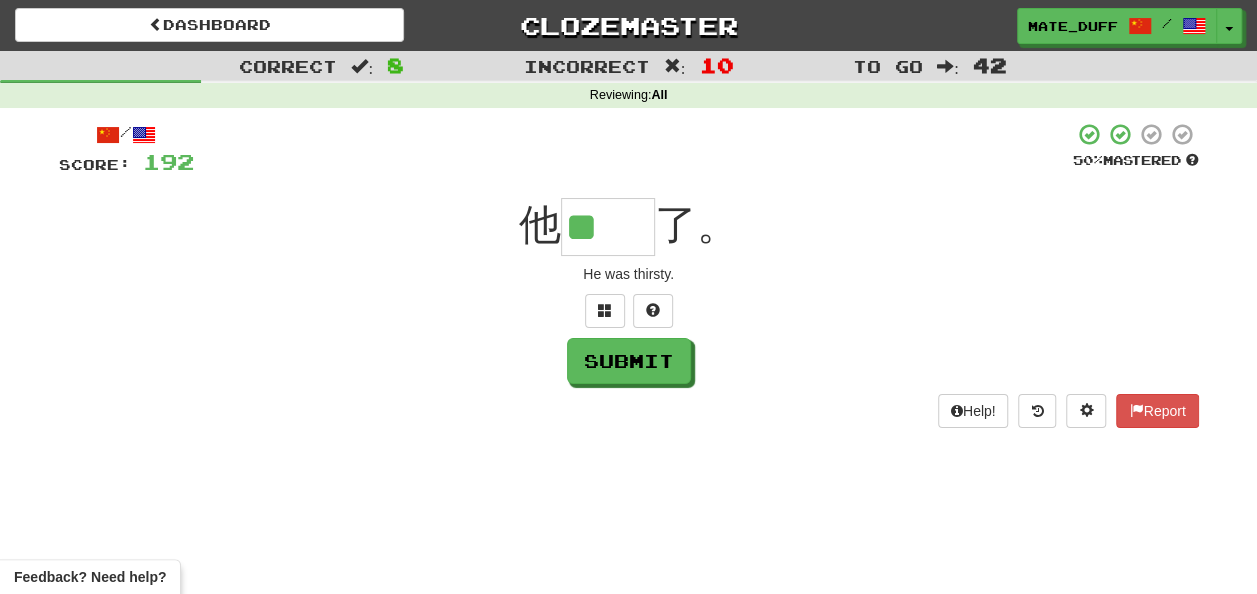 type on "**" 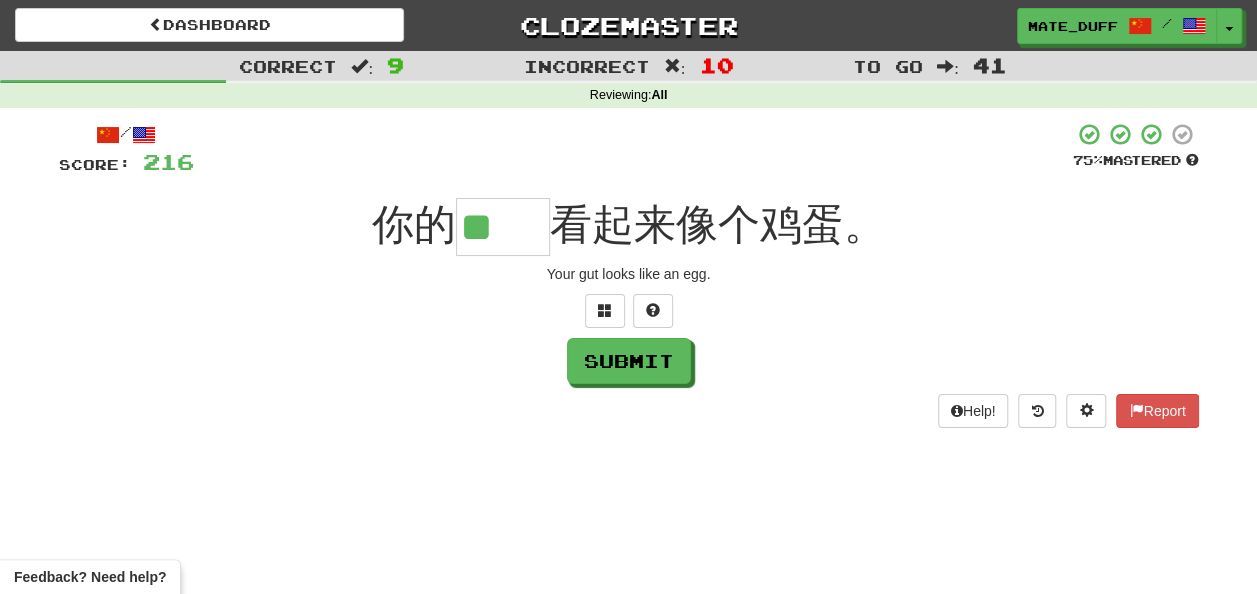 scroll, scrollTop: 0, scrollLeft: 0, axis: both 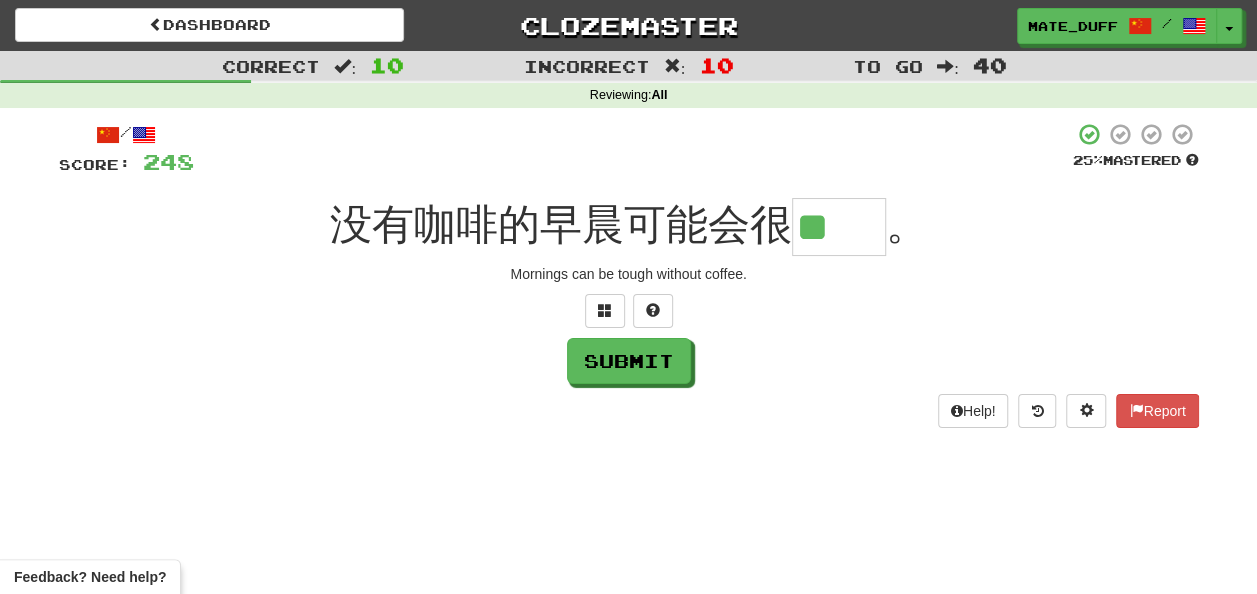 type on "**" 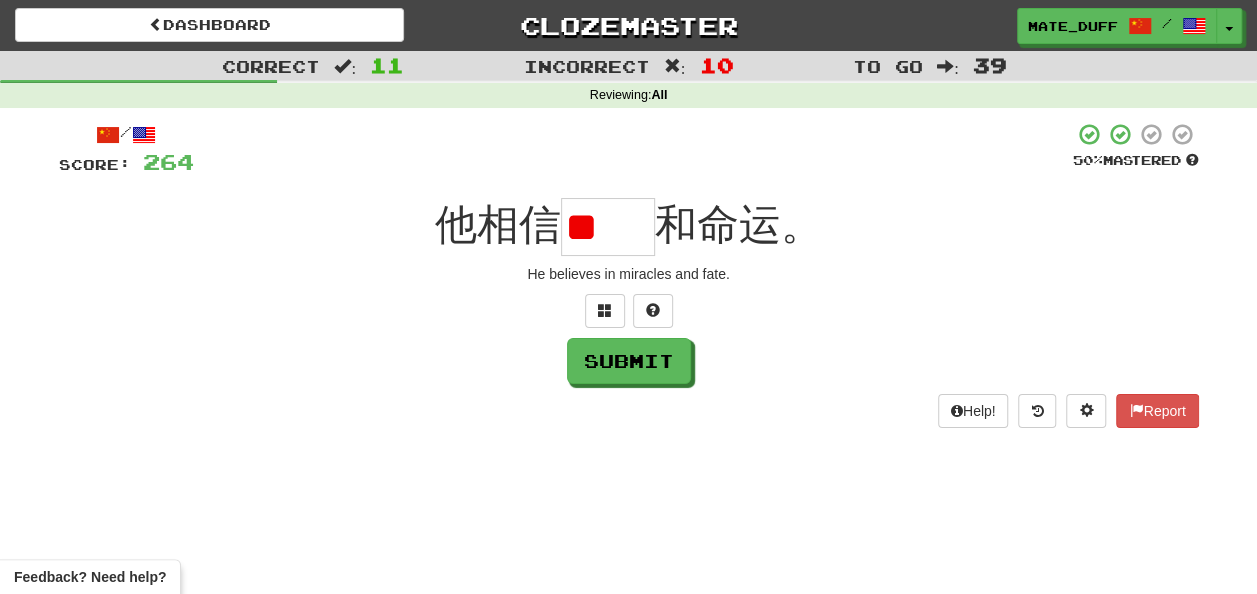 type on "*" 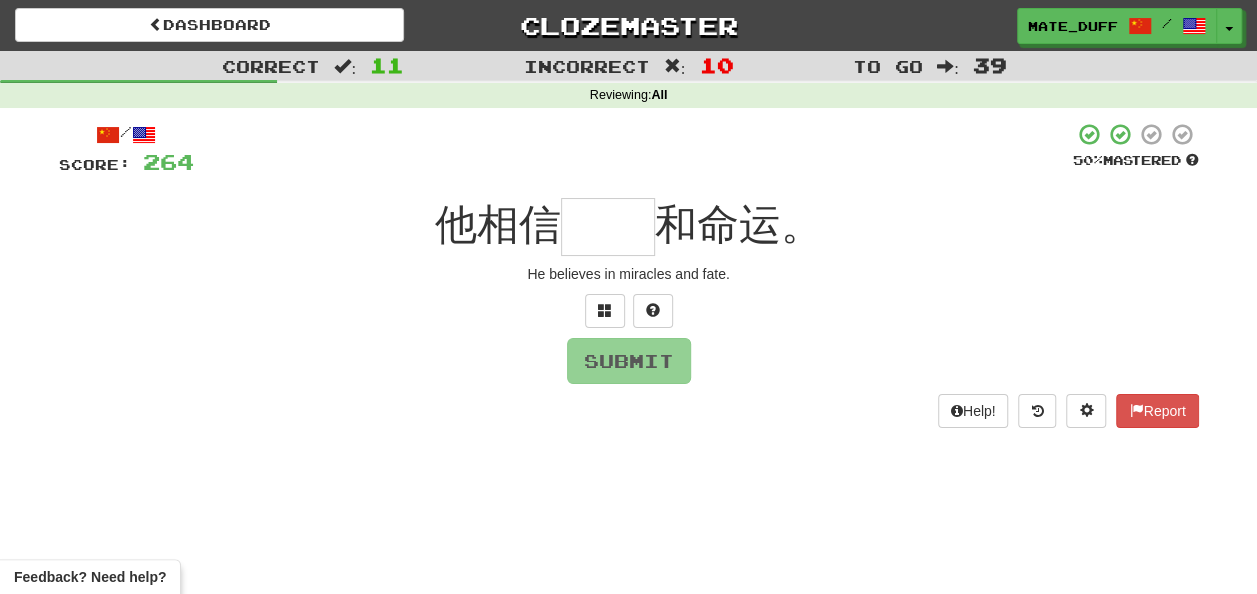 click at bounding box center (608, 227) 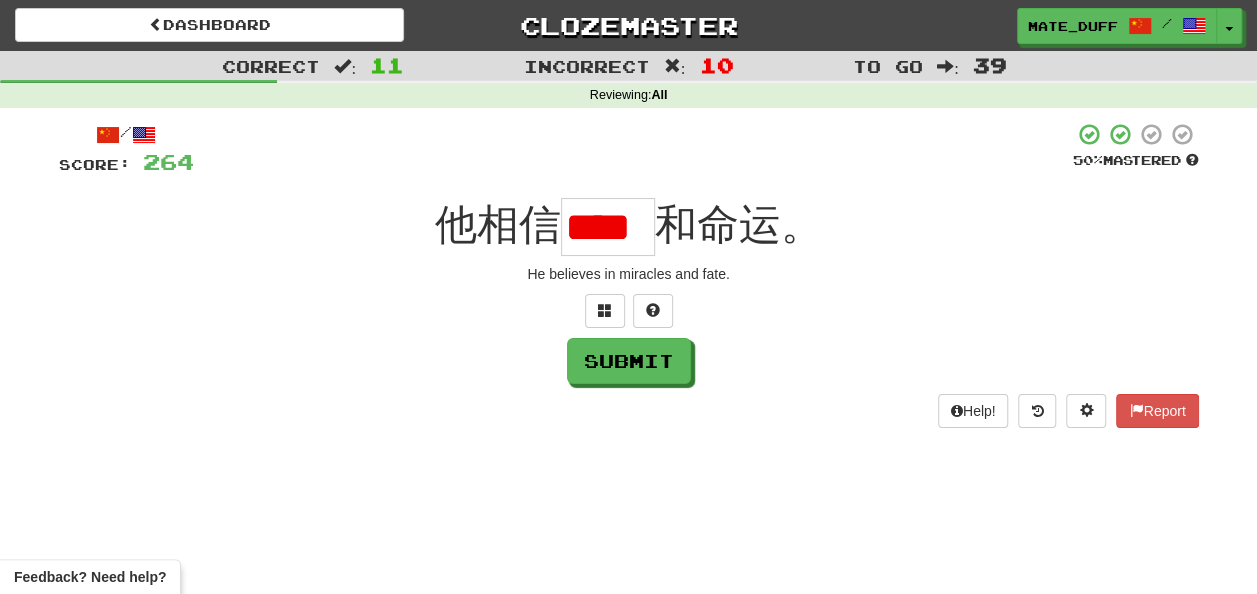 scroll, scrollTop: 0, scrollLeft: 0, axis: both 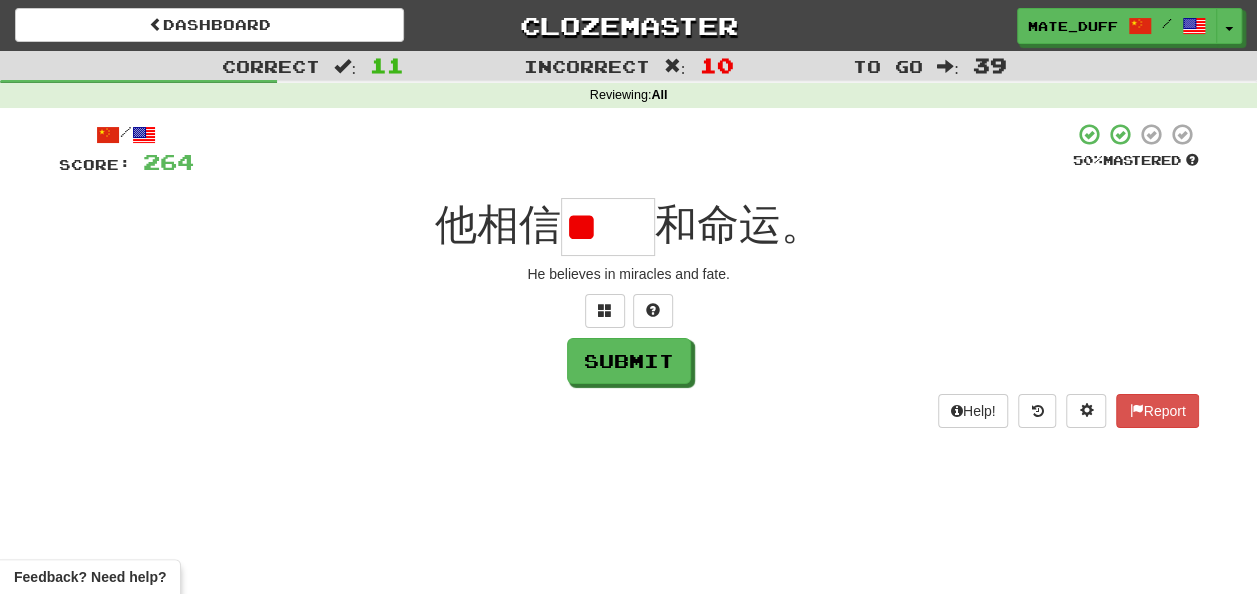 type on "*" 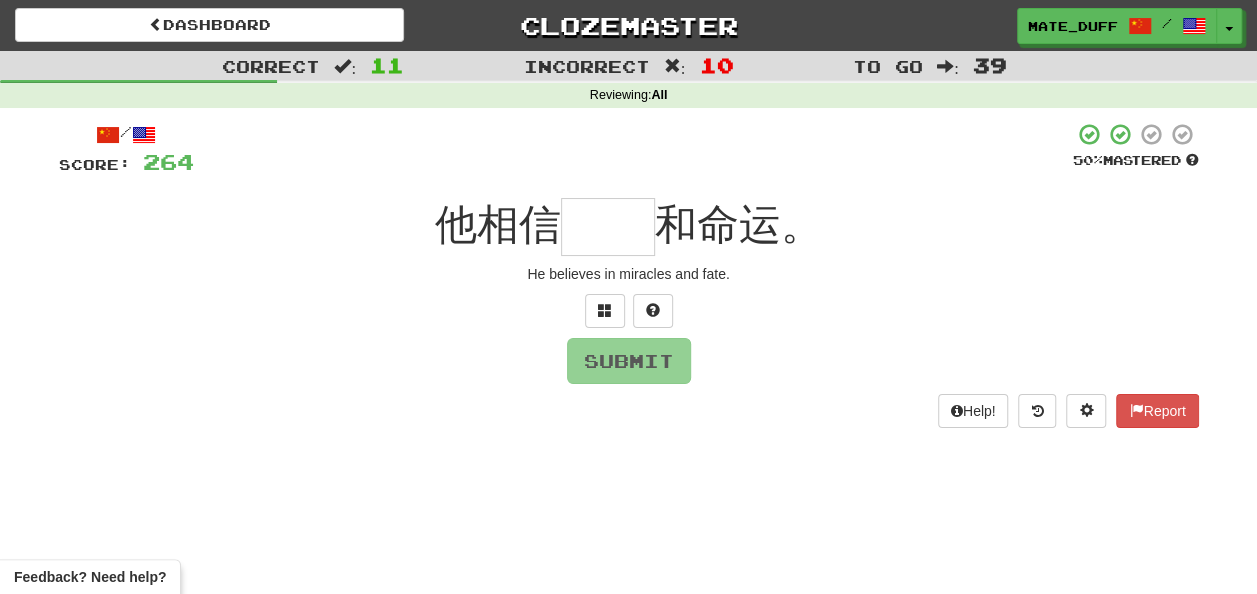 click at bounding box center [608, 227] 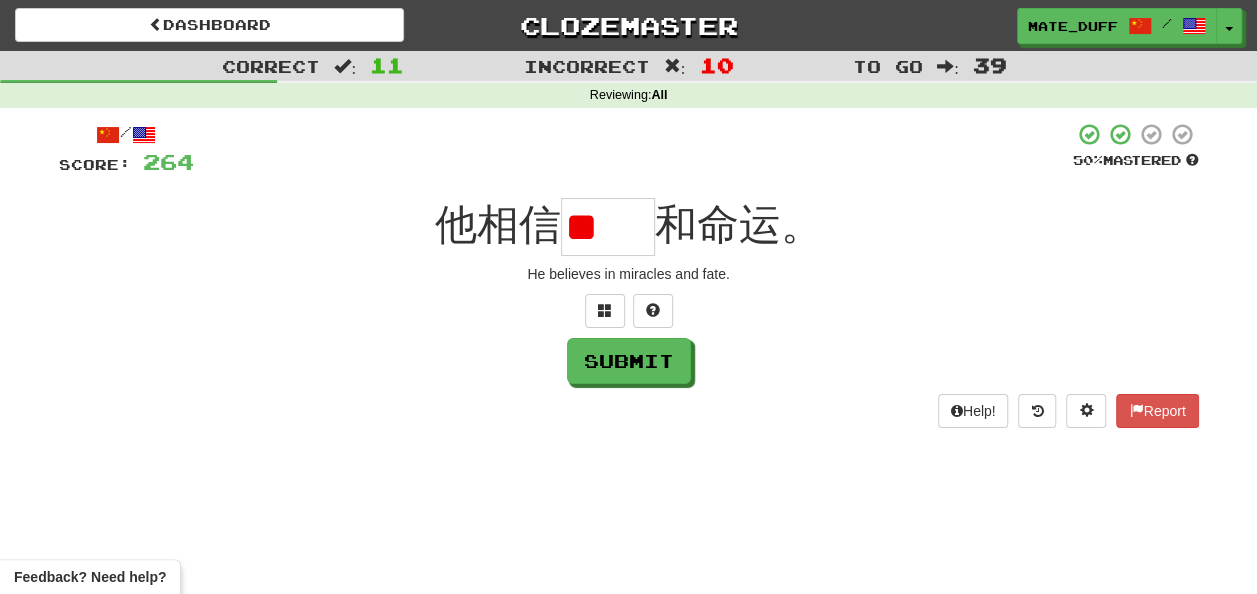 scroll, scrollTop: 0, scrollLeft: 0, axis: both 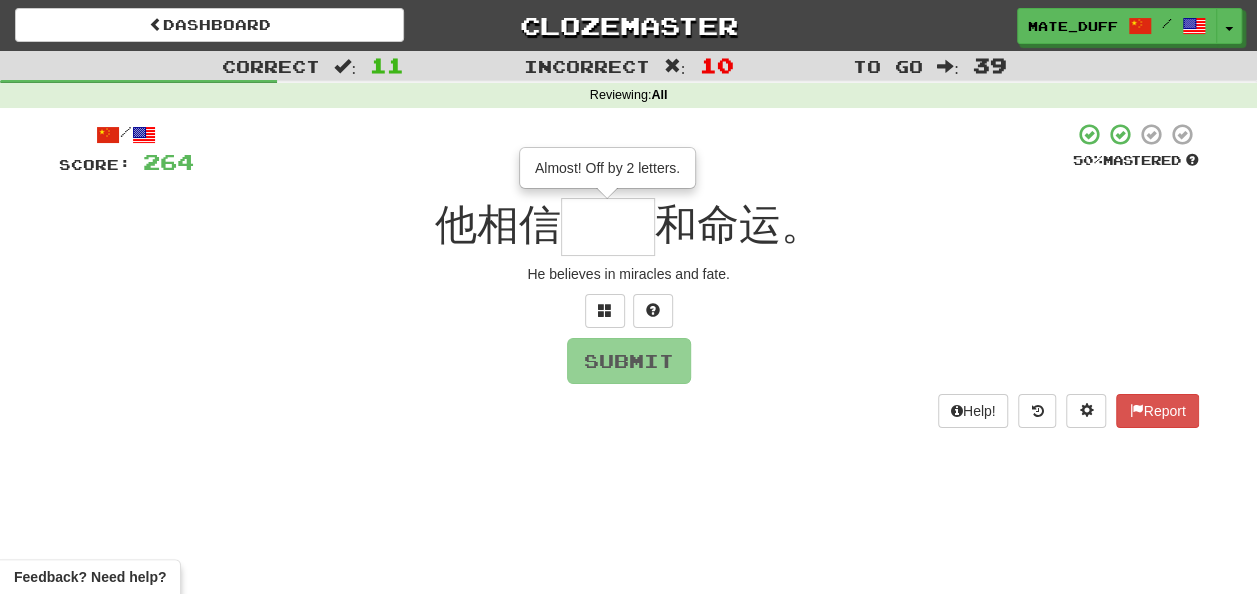 type on "**" 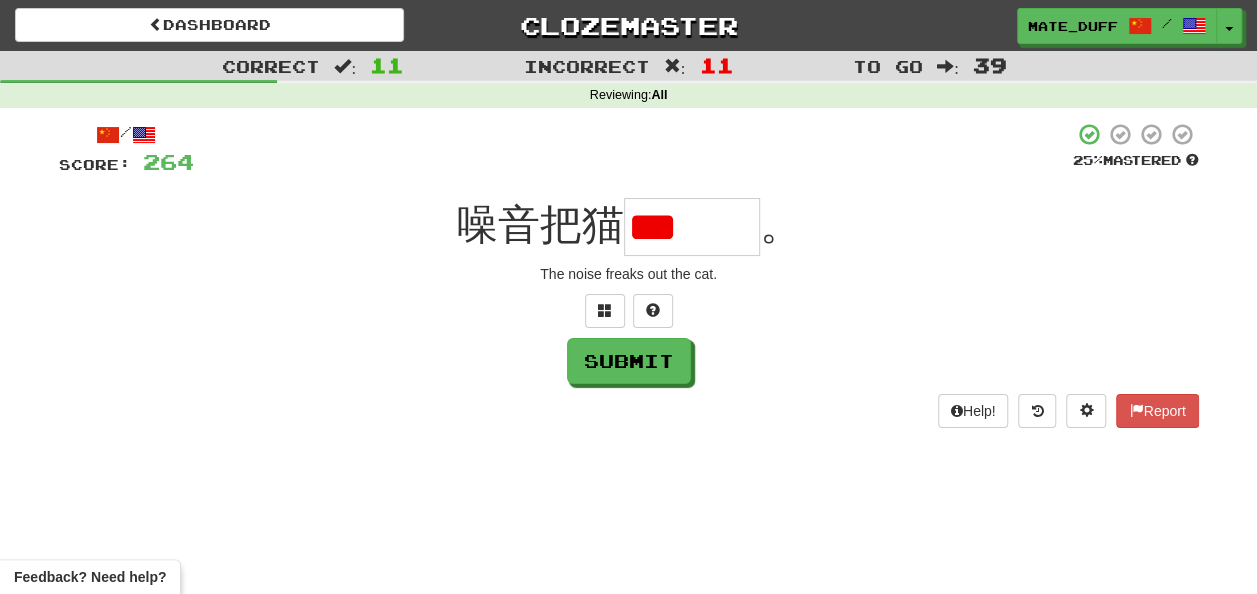 scroll, scrollTop: 0, scrollLeft: 0, axis: both 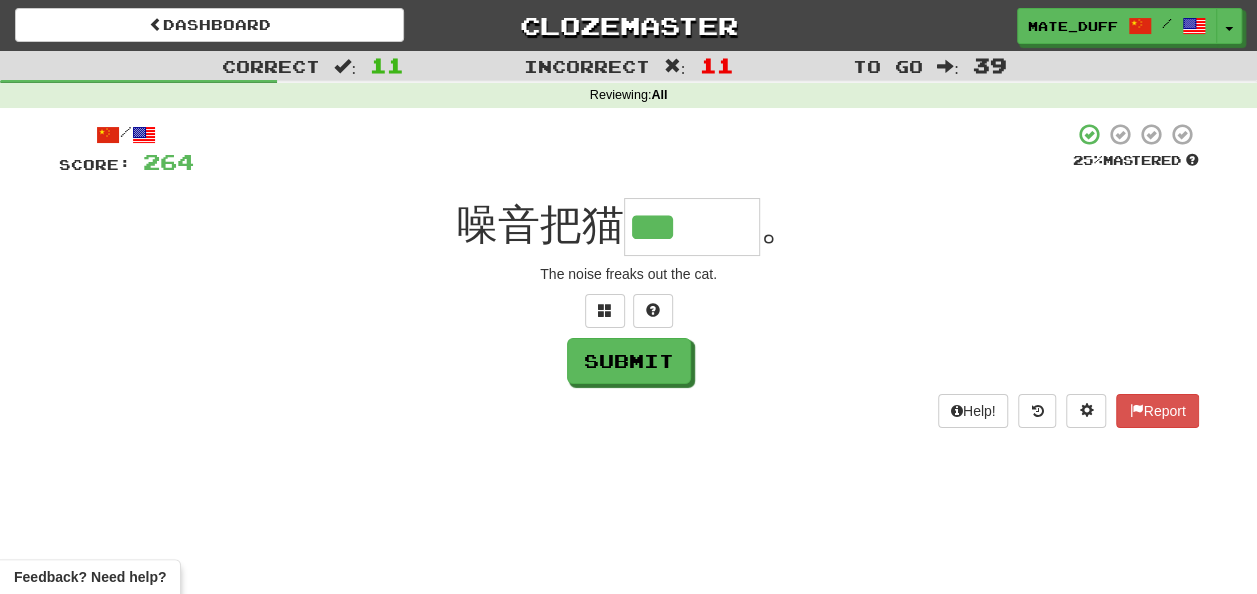 type on "***" 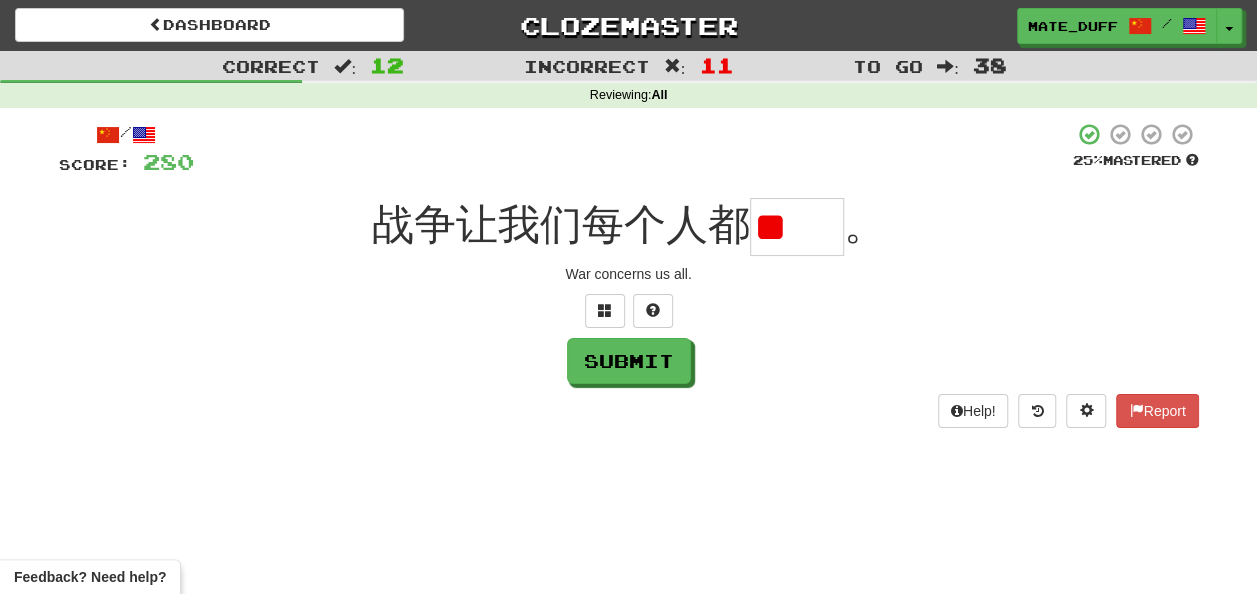scroll, scrollTop: 0, scrollLeft: 0, axis: both 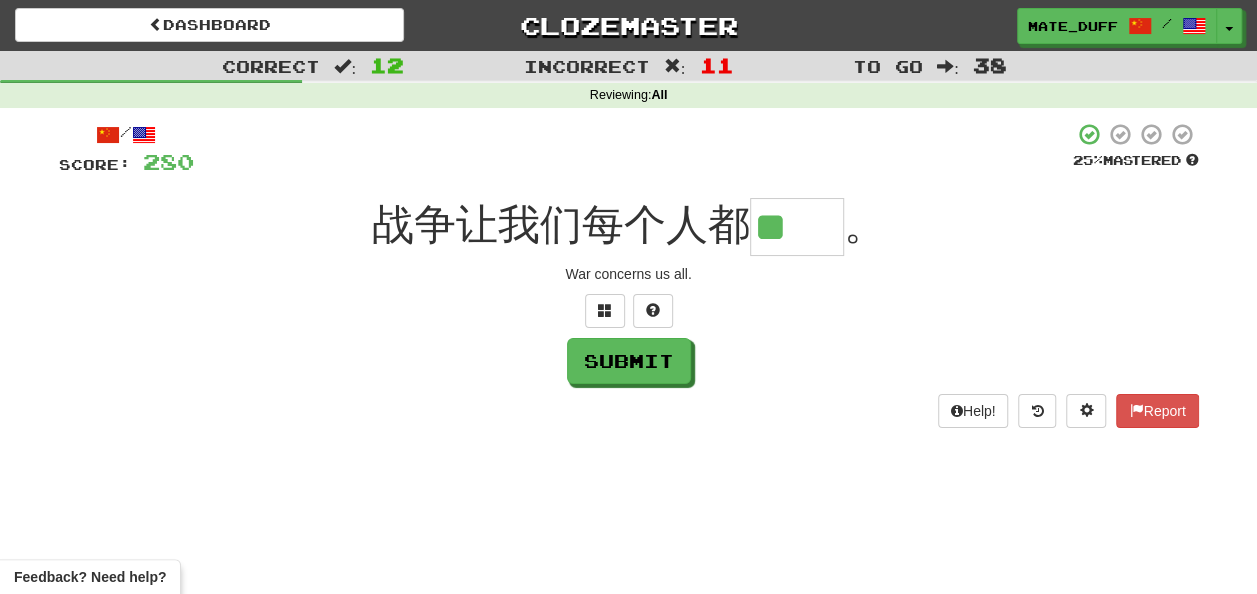 type on "**" 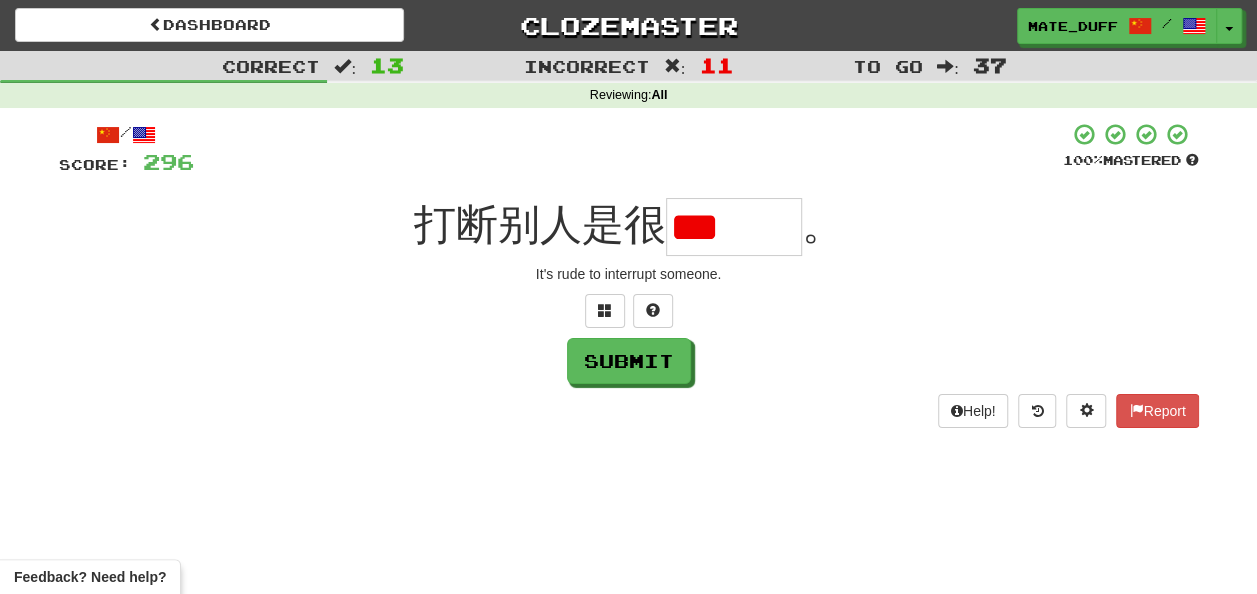 scroll, scrollTop: 0, scrollLeft: 0, axis: both 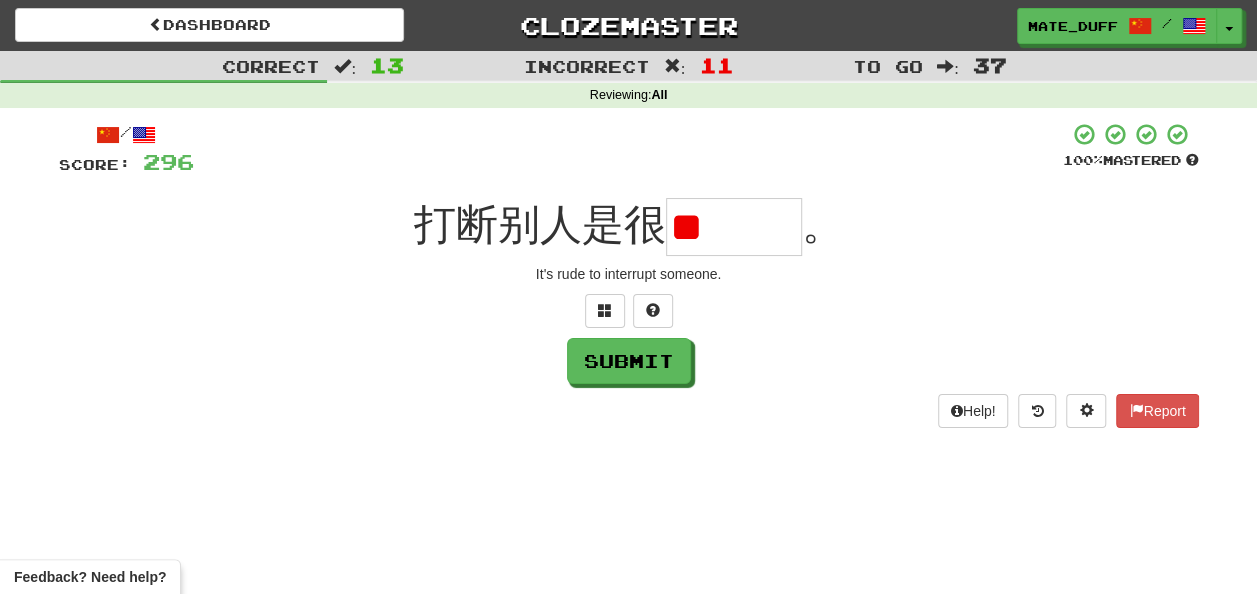 type on "*" 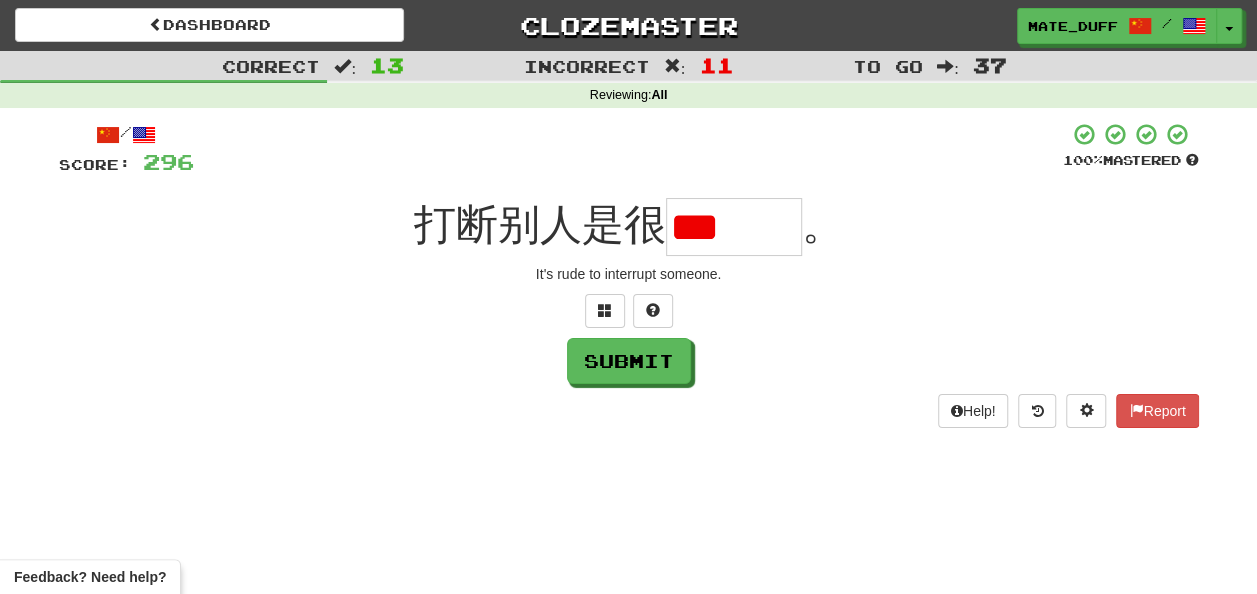 scroll, scrollTop: 0, scrollLeft: 0, axis: both 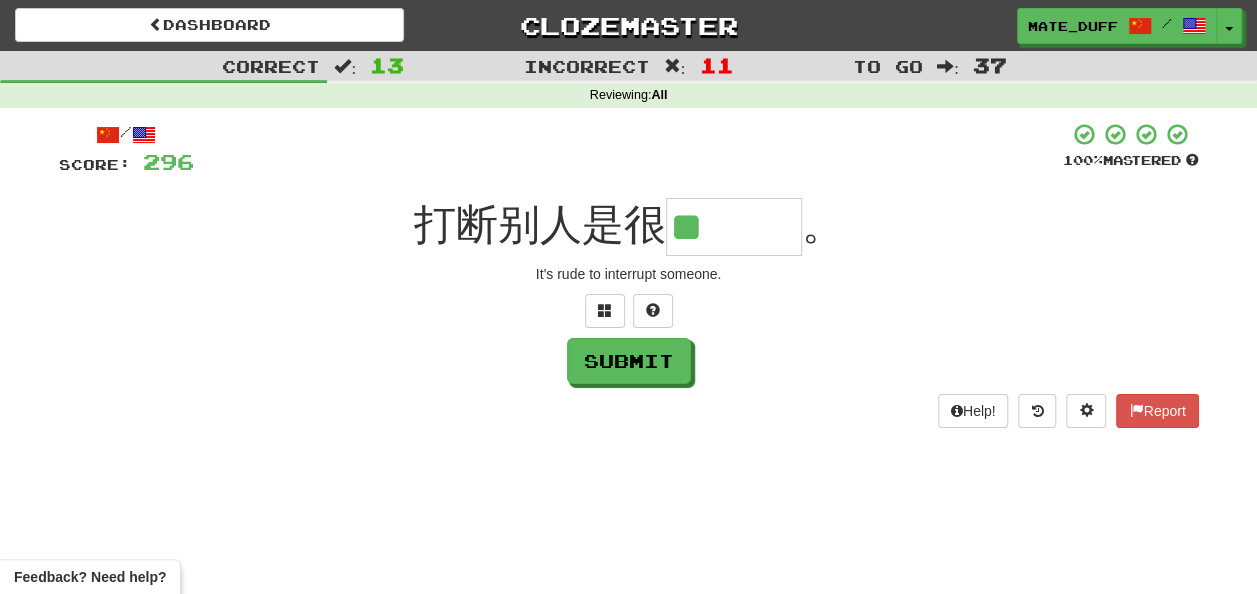 type on "*" 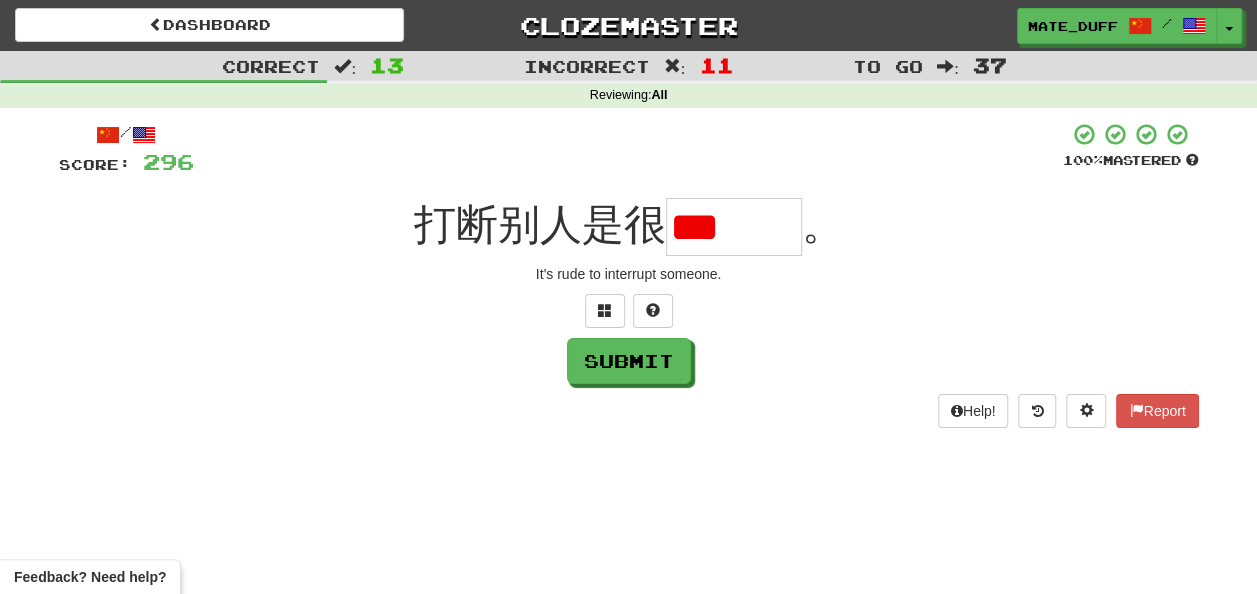 scroll, scrollTop: 0, scrollLeft: 0, axis: both 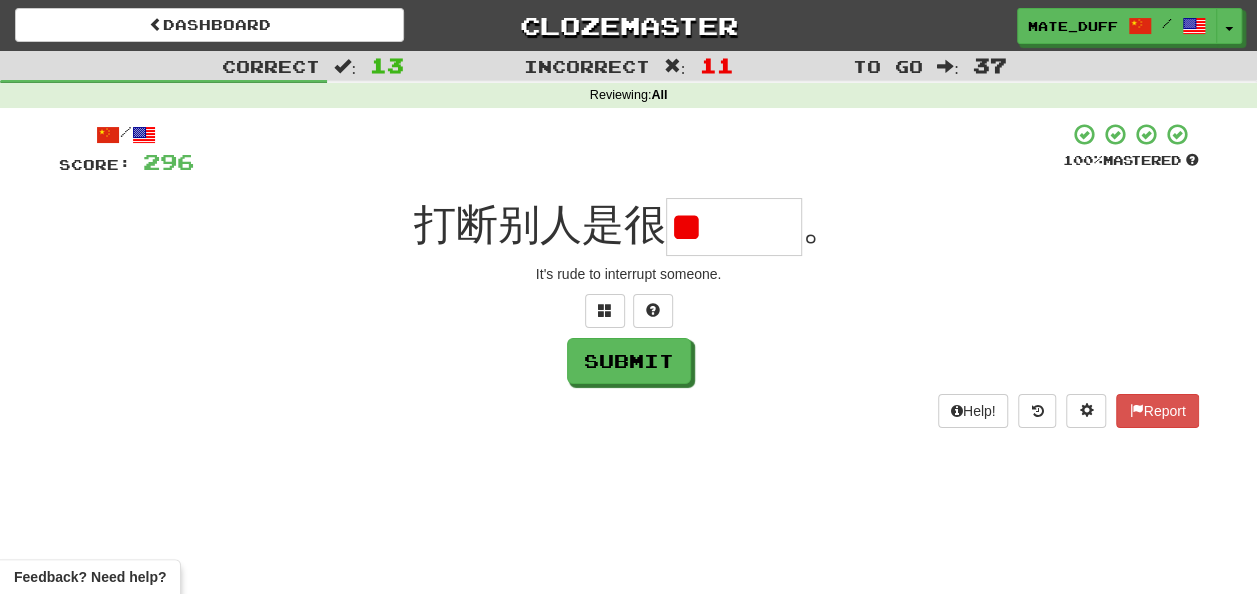type on "*" 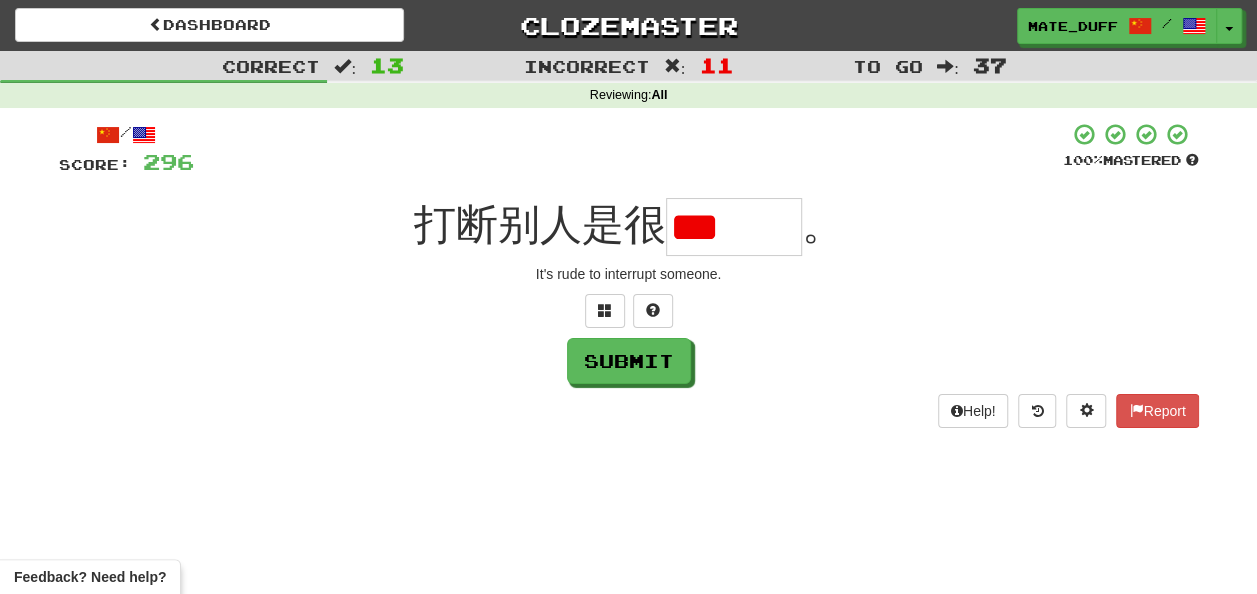 scroll, scrollTop: 0, scrollLeft: 0, axis: both 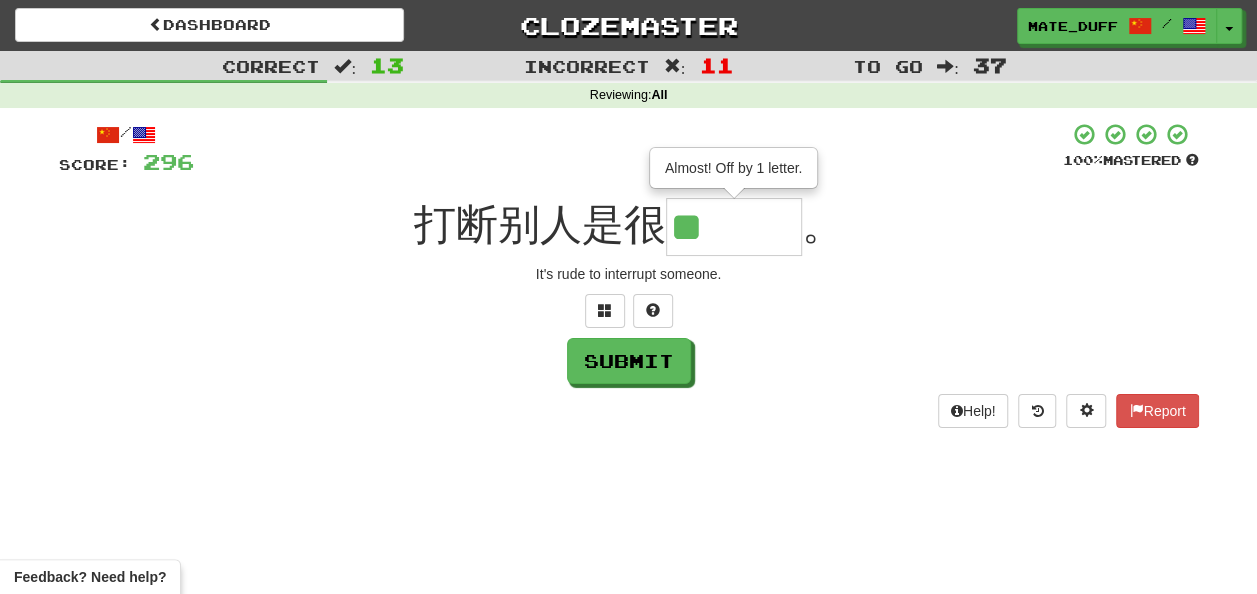 type on "***" 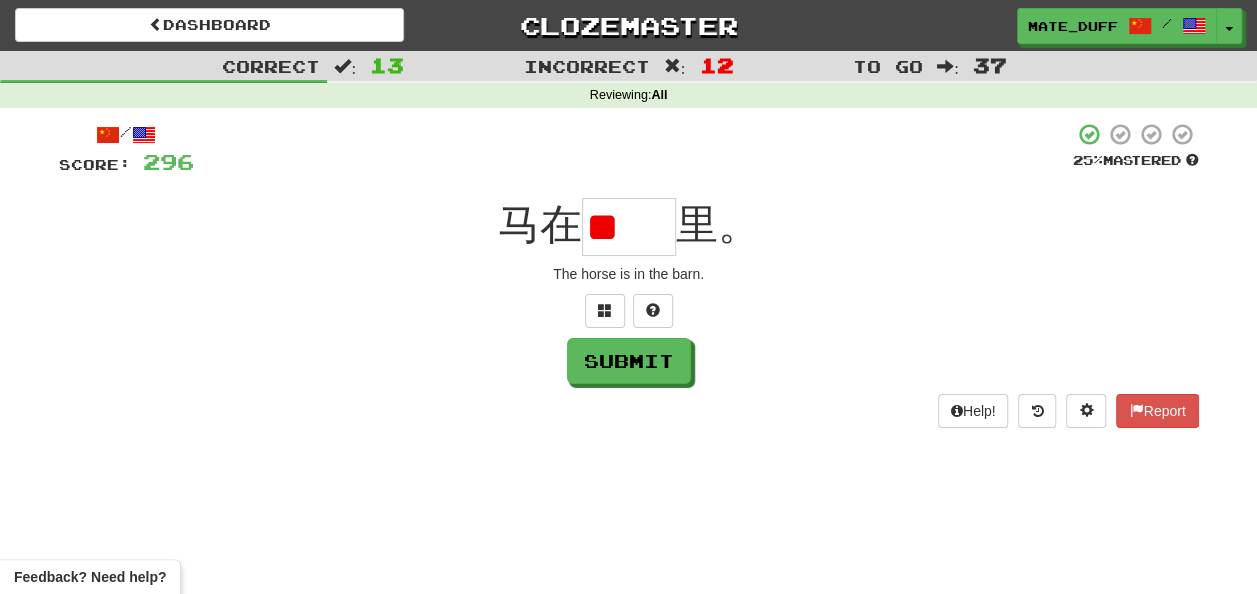 scroll, scrollTop: 0, scrollLeft: 0, axis: both 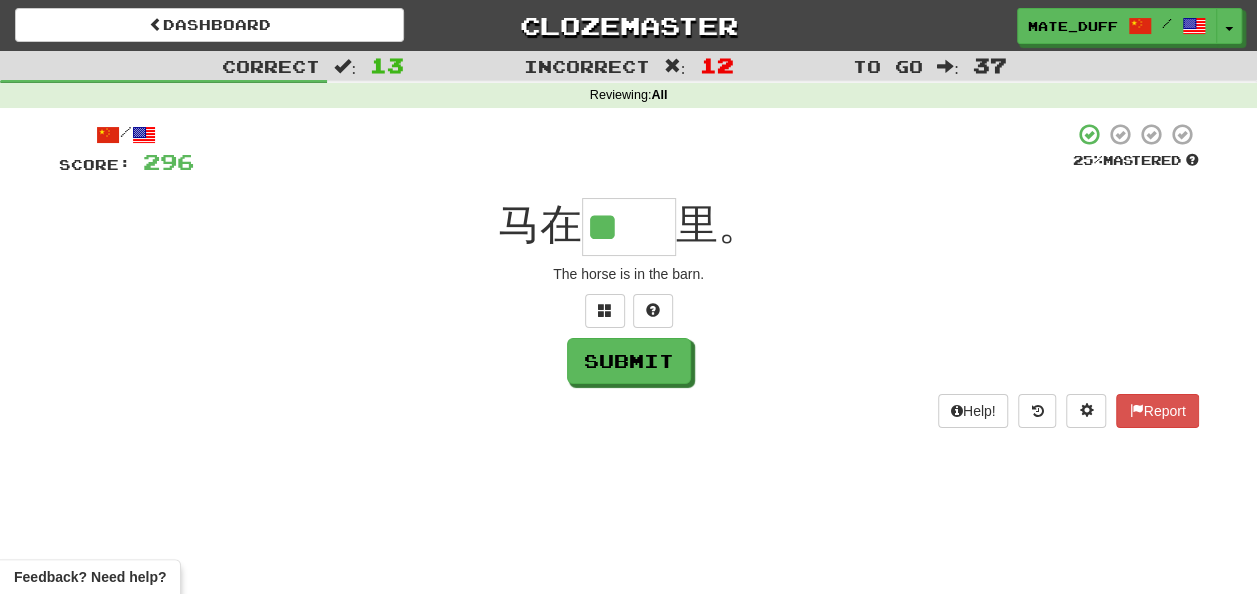 type on "**" 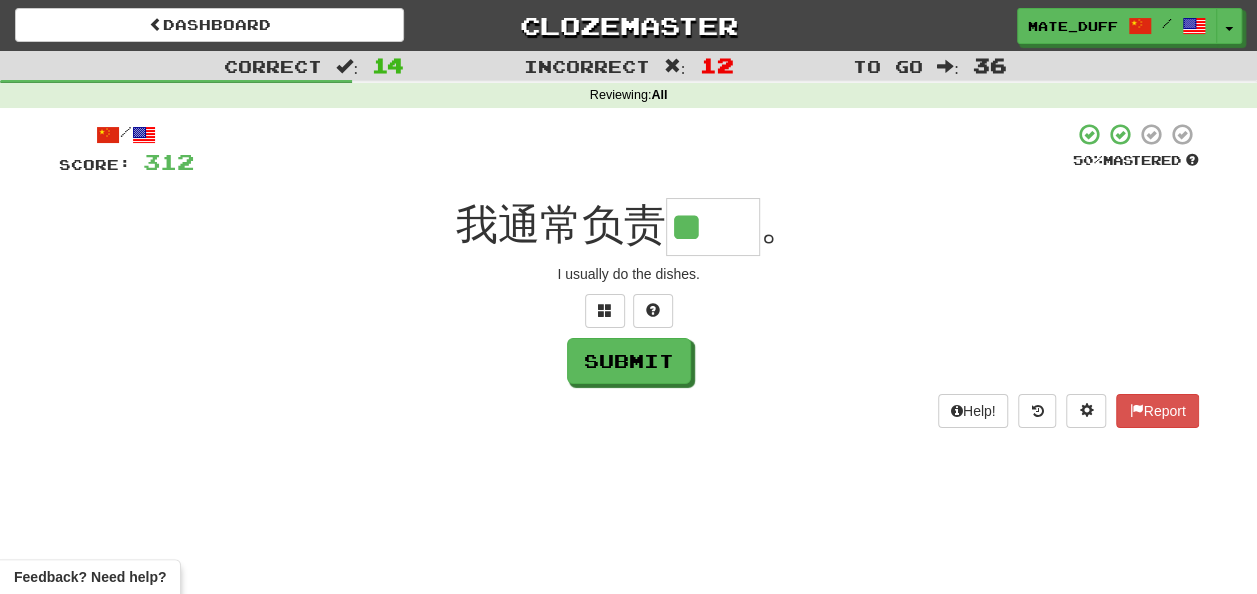 scroll, scrollTop: 0, scrollLeft: 0, axis: both 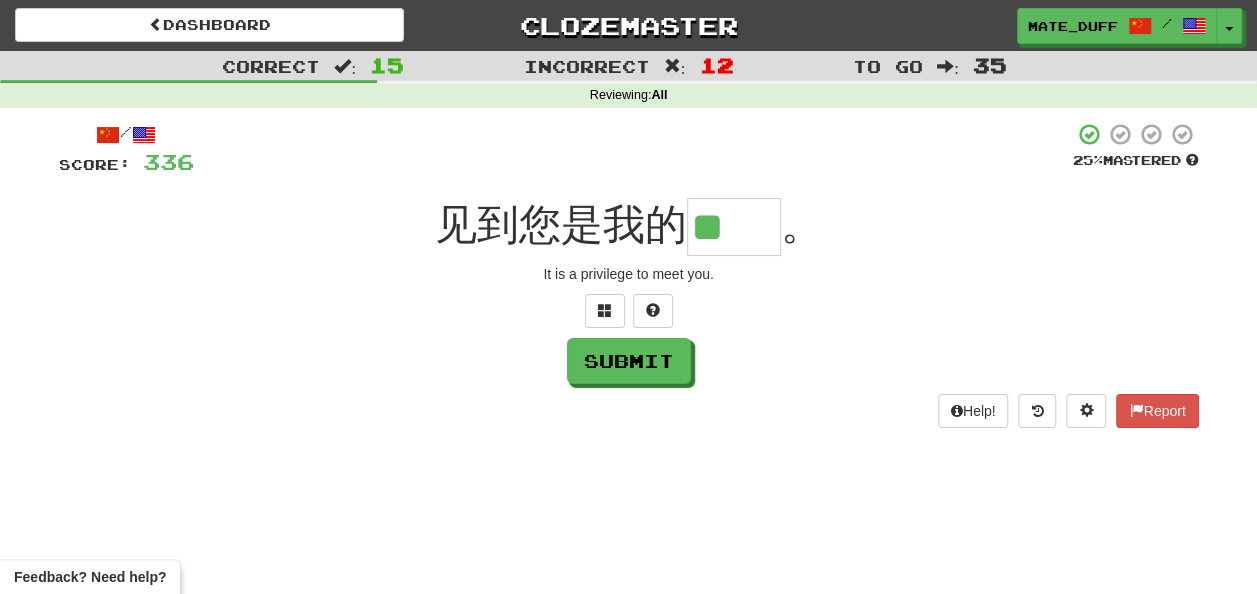 type on "**" 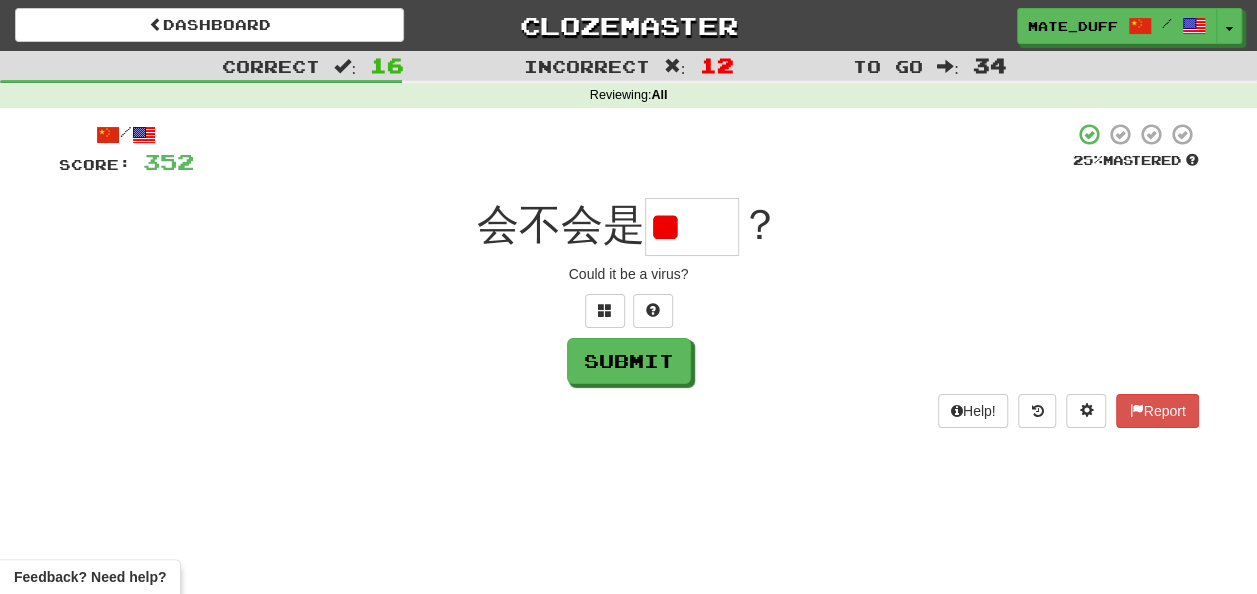 scroll, scrollTop: 0, scrollLeft: 0, axis: both 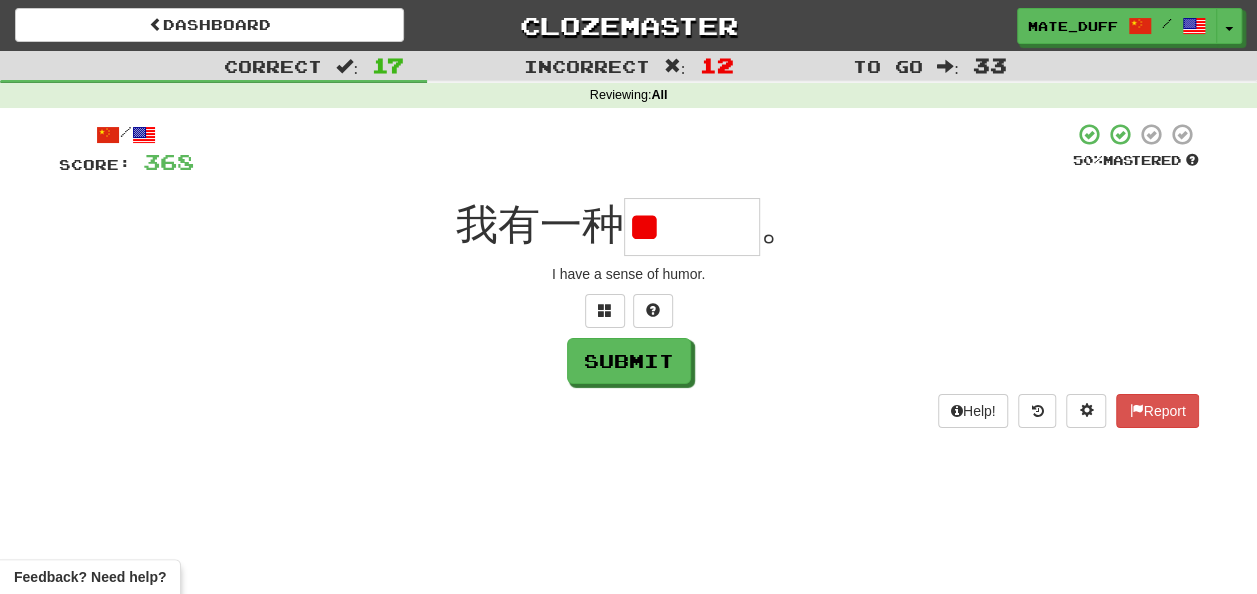 type on "*" 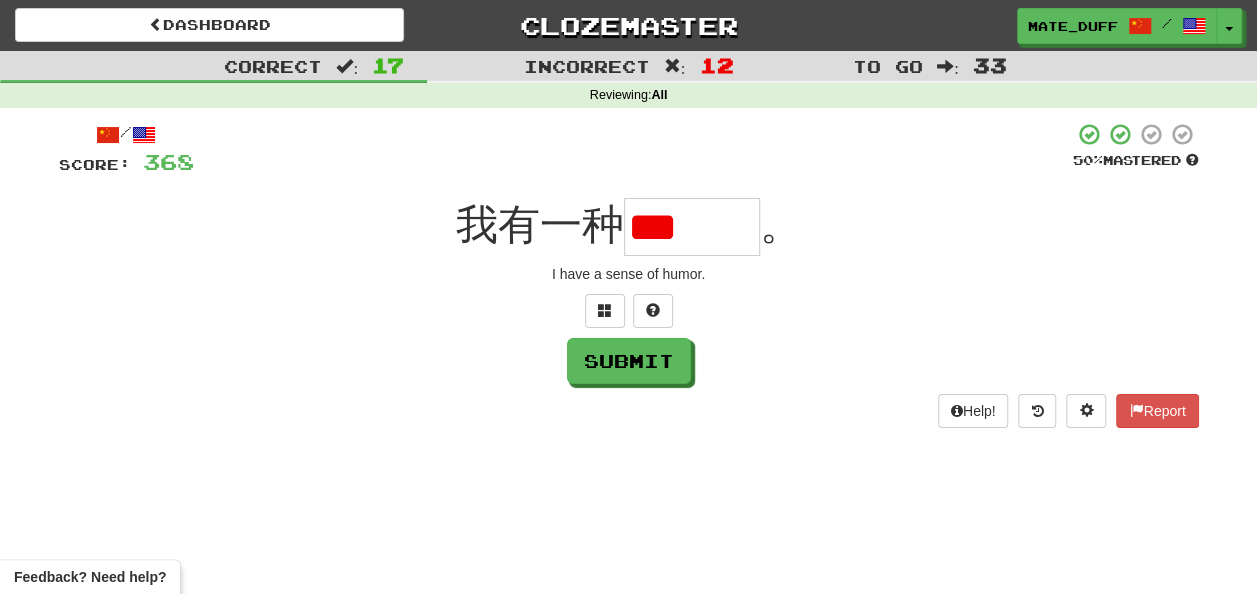 type on "*" 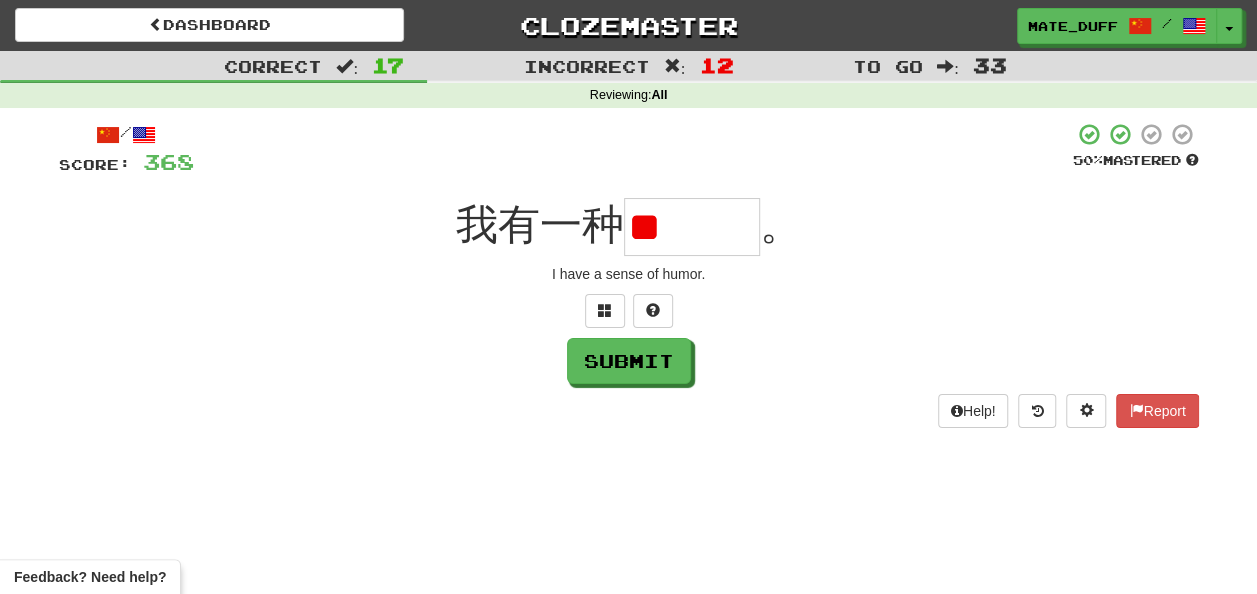 type on "*" 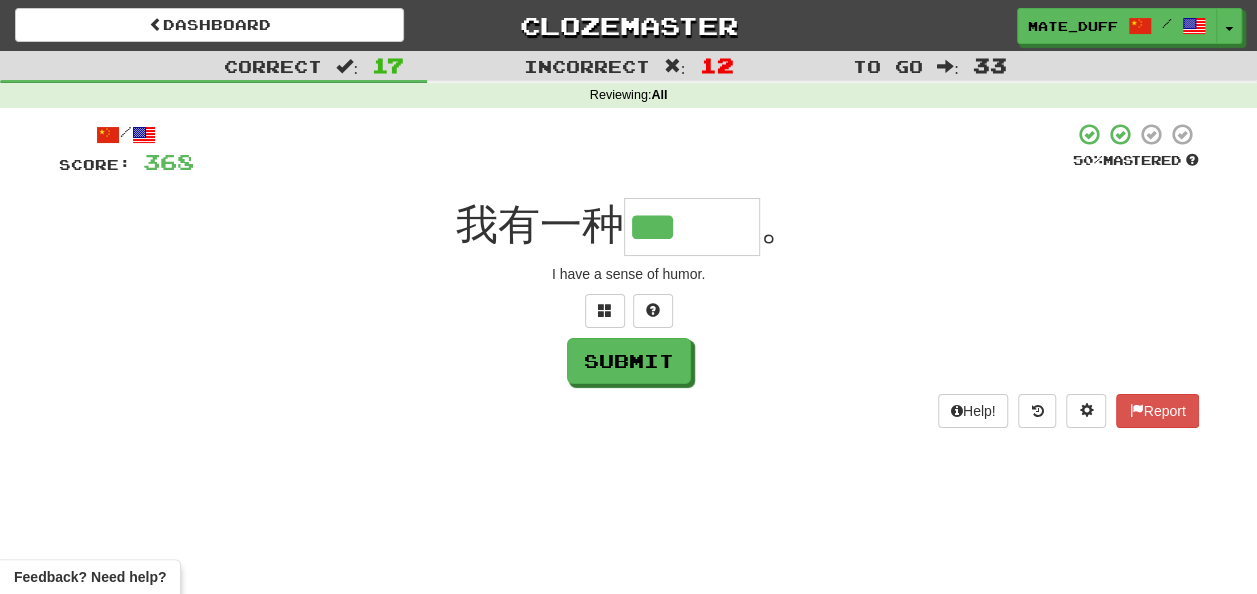 type on "***" 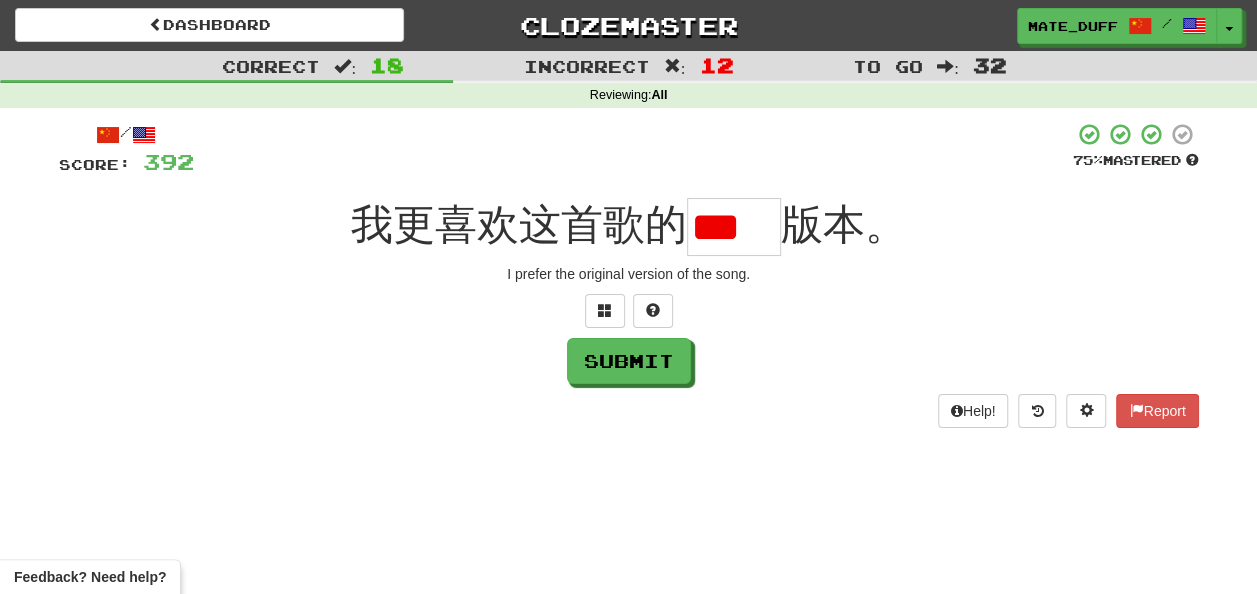 type on "*" 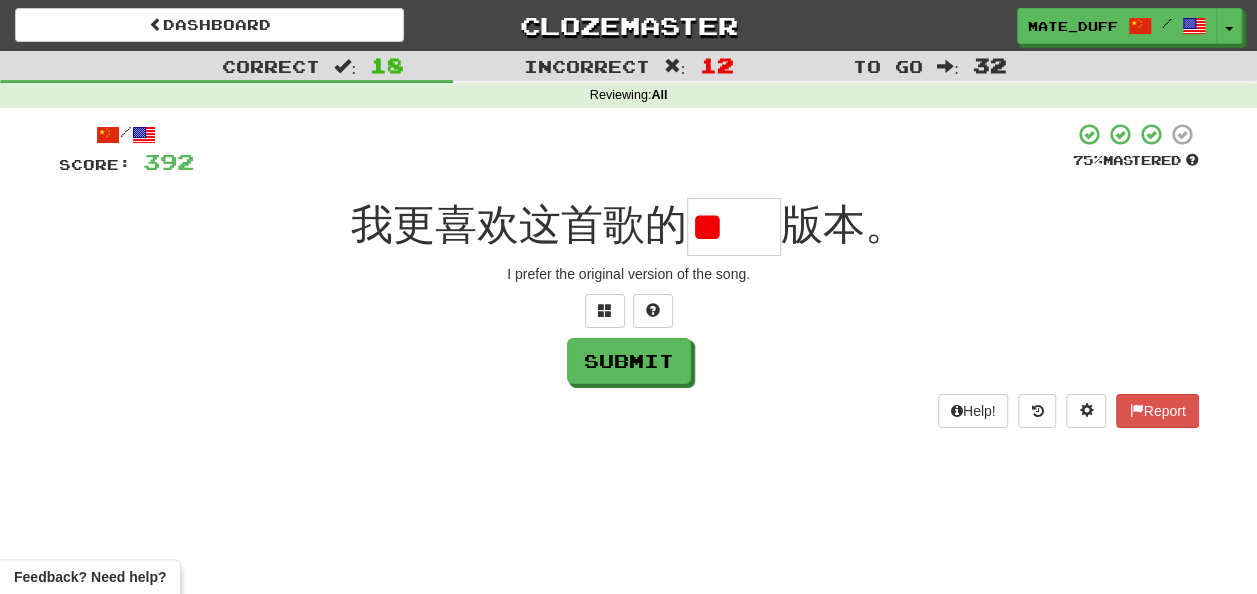 scroll, scrollTop: 0, scrollLeft: 0, axis: both 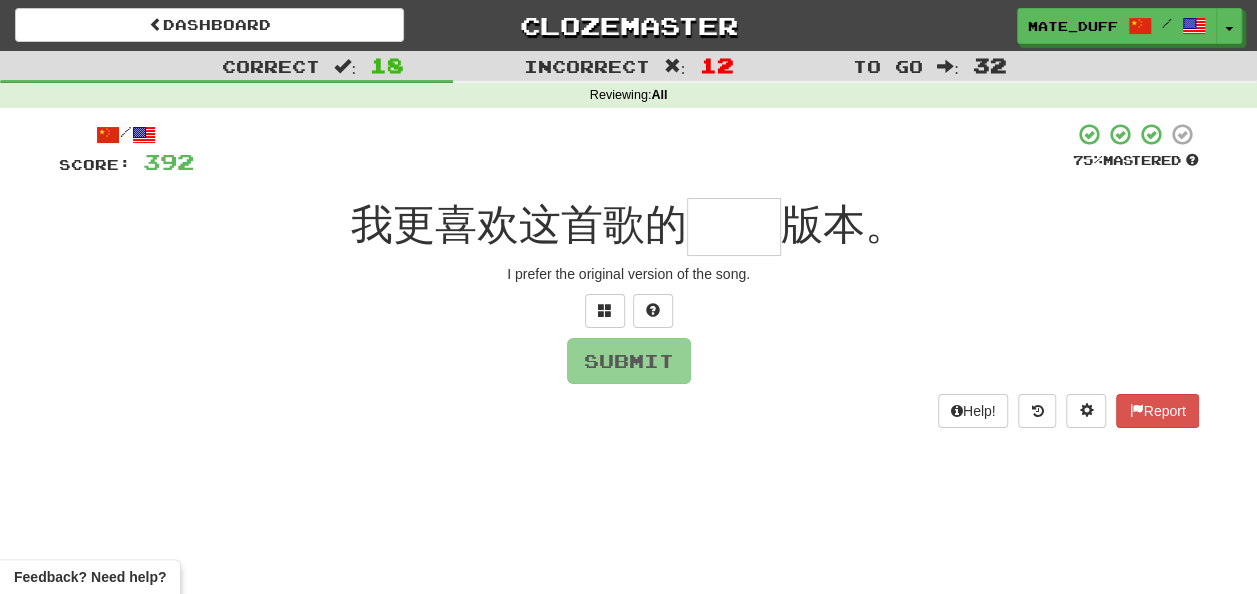 type on "**" 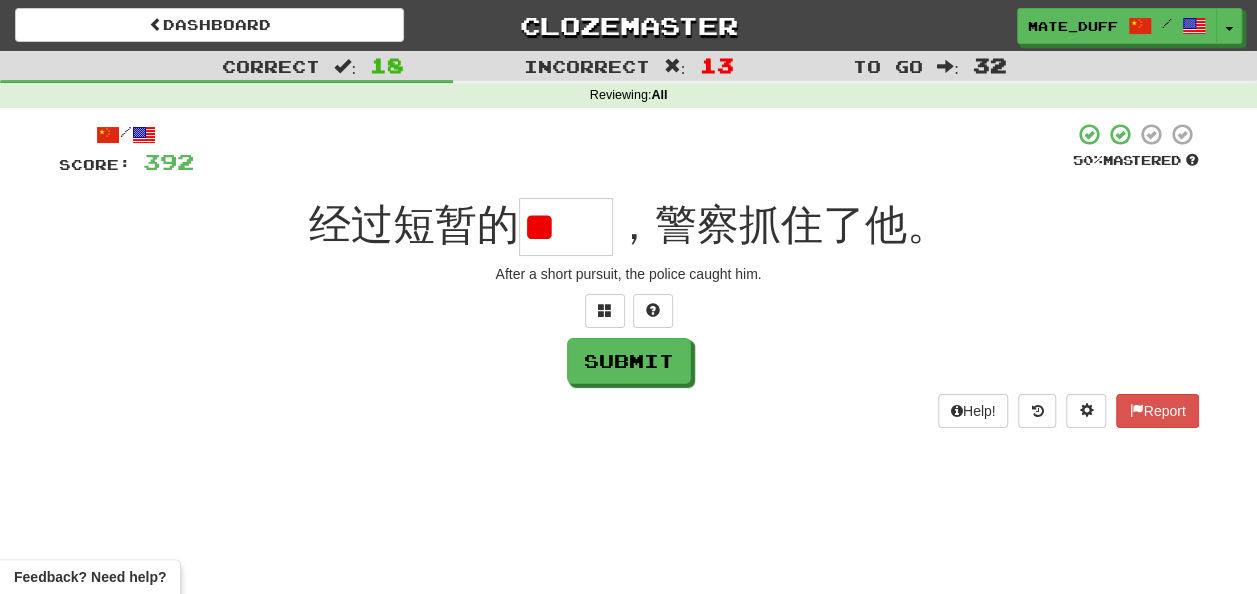scroll, scrollTop: 0, scrollLeft: 0, axis: both 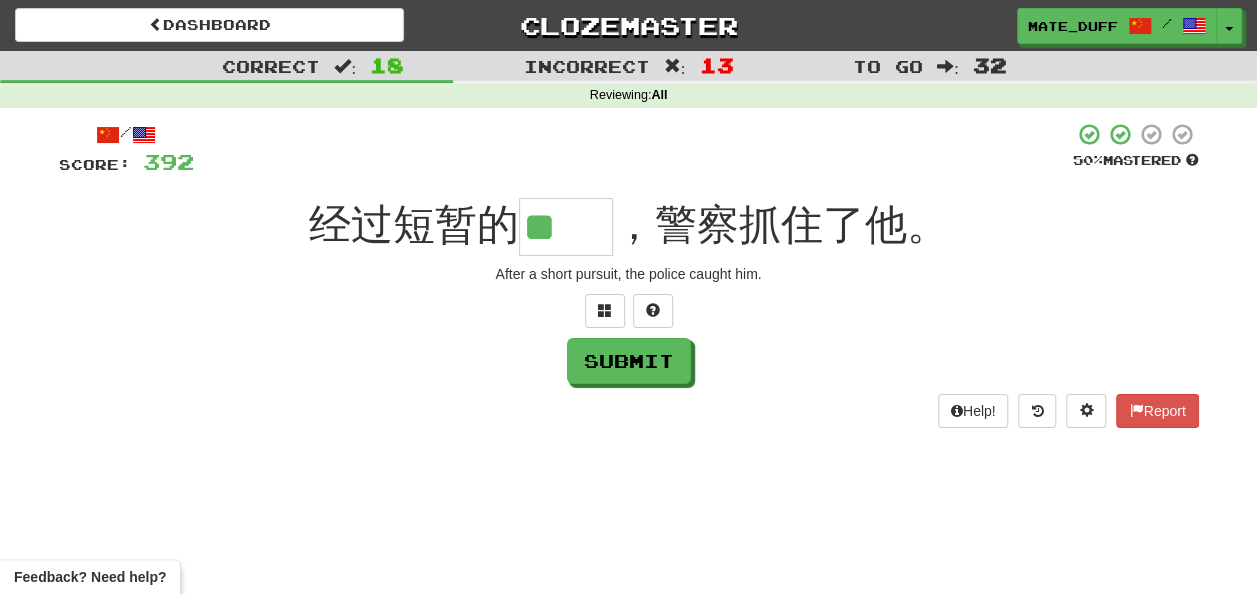 type on "**" 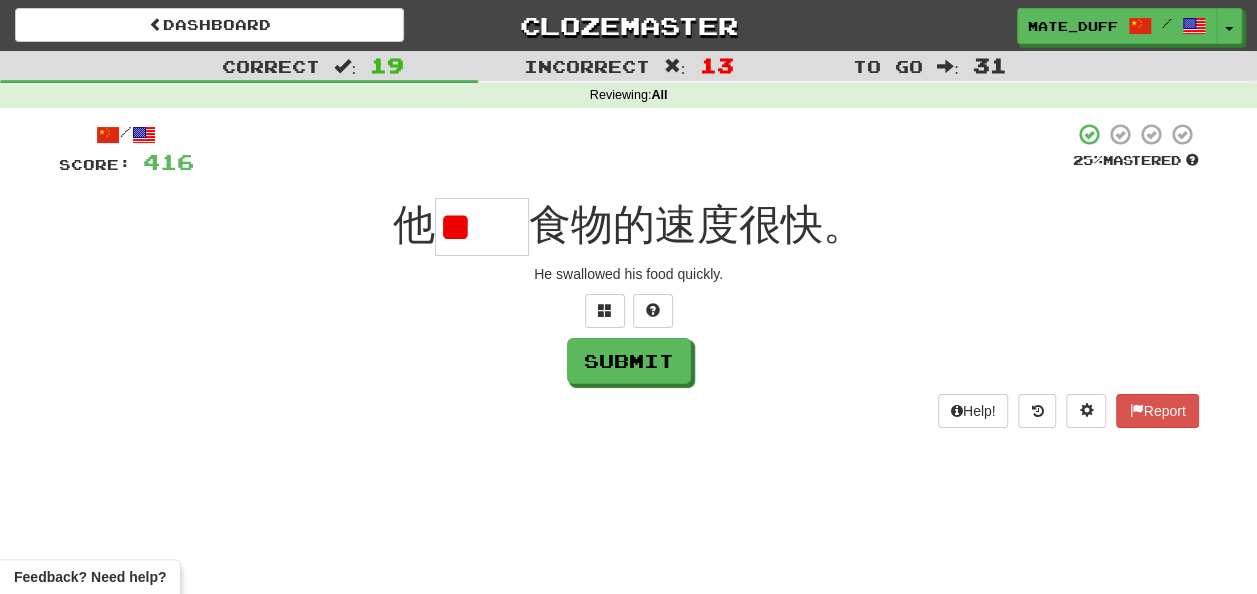 scroll, scrollTop: 0, scrollLeft: 0, axis: both 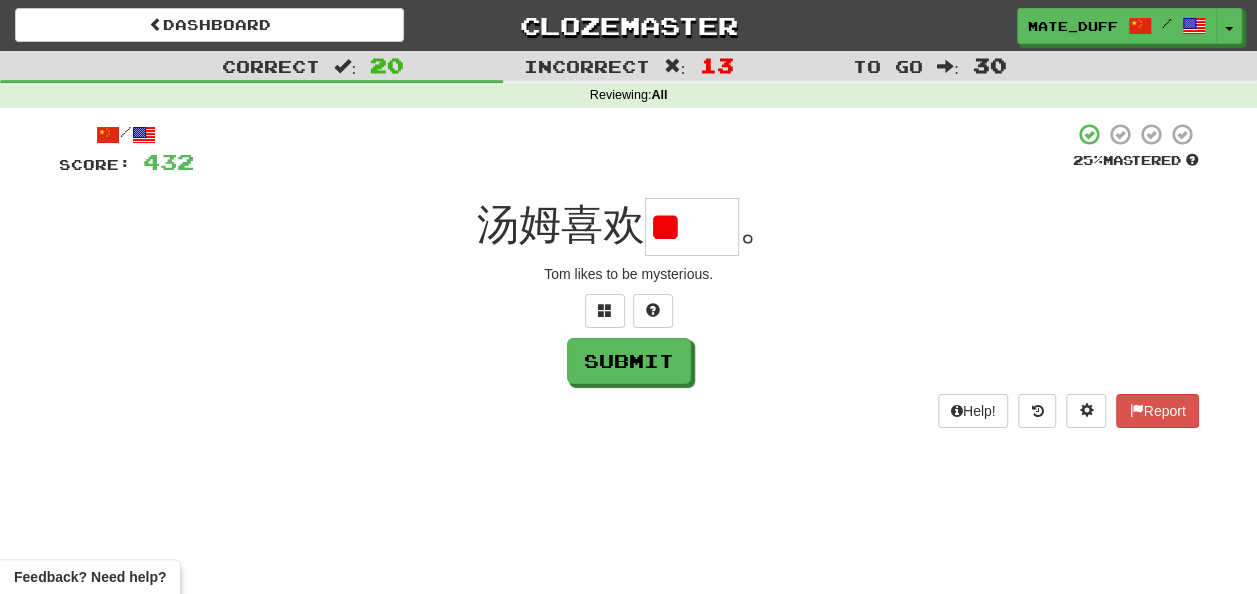 type on "*" 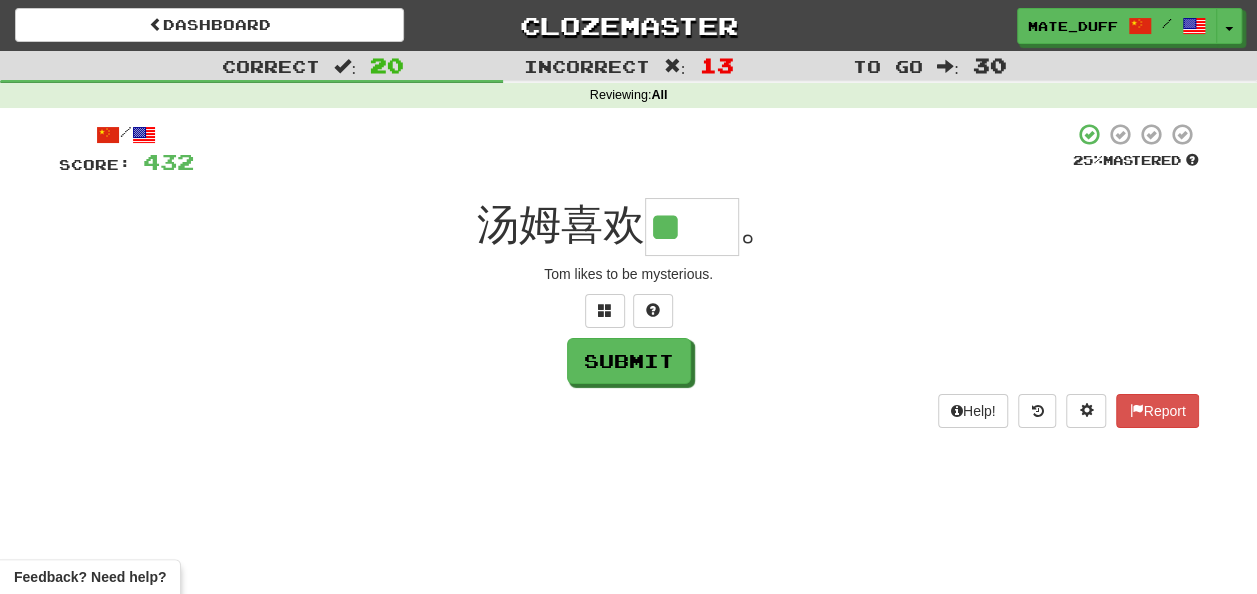 scroll, scrollTop: 0, scrollLeft: 0, axis: both 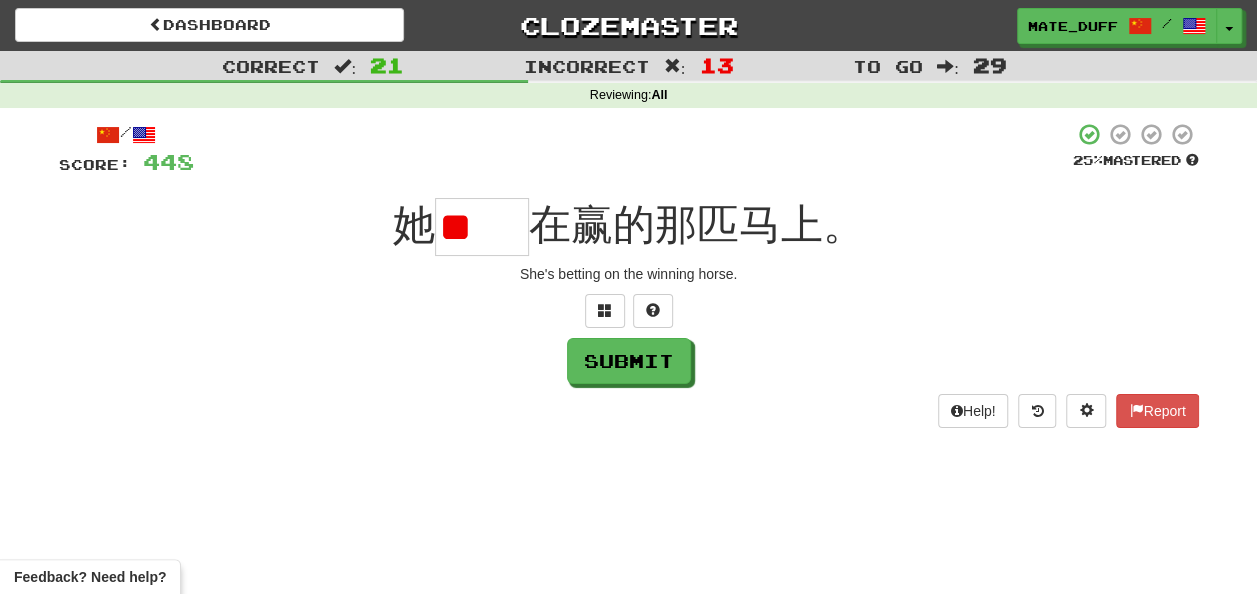 type on "*" 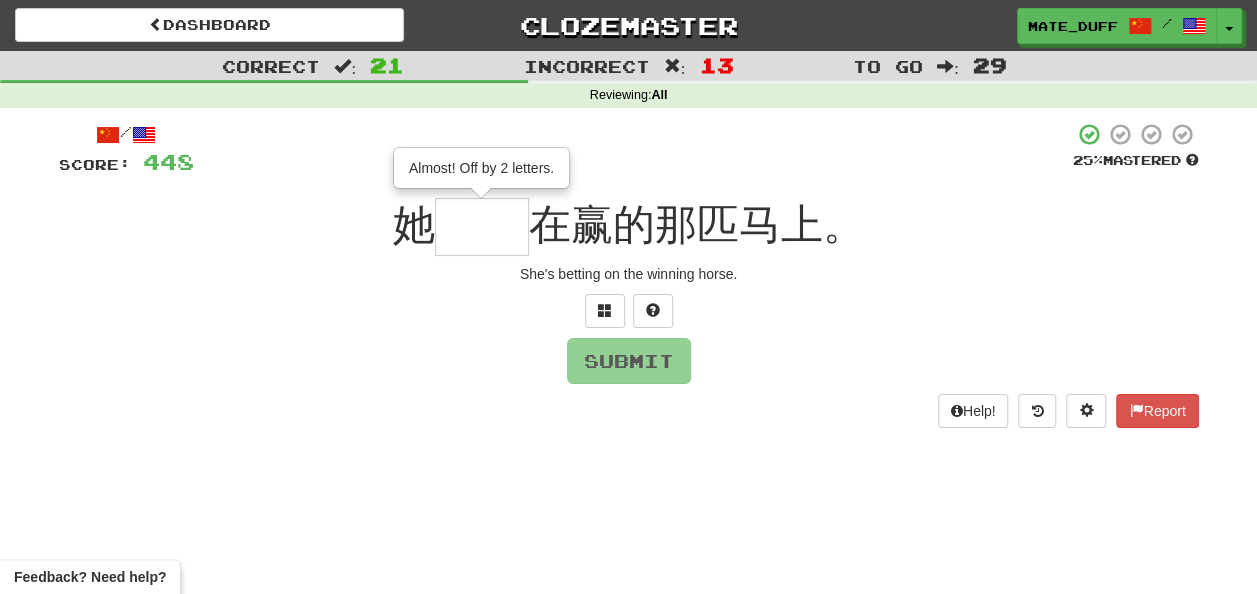 type on "**" 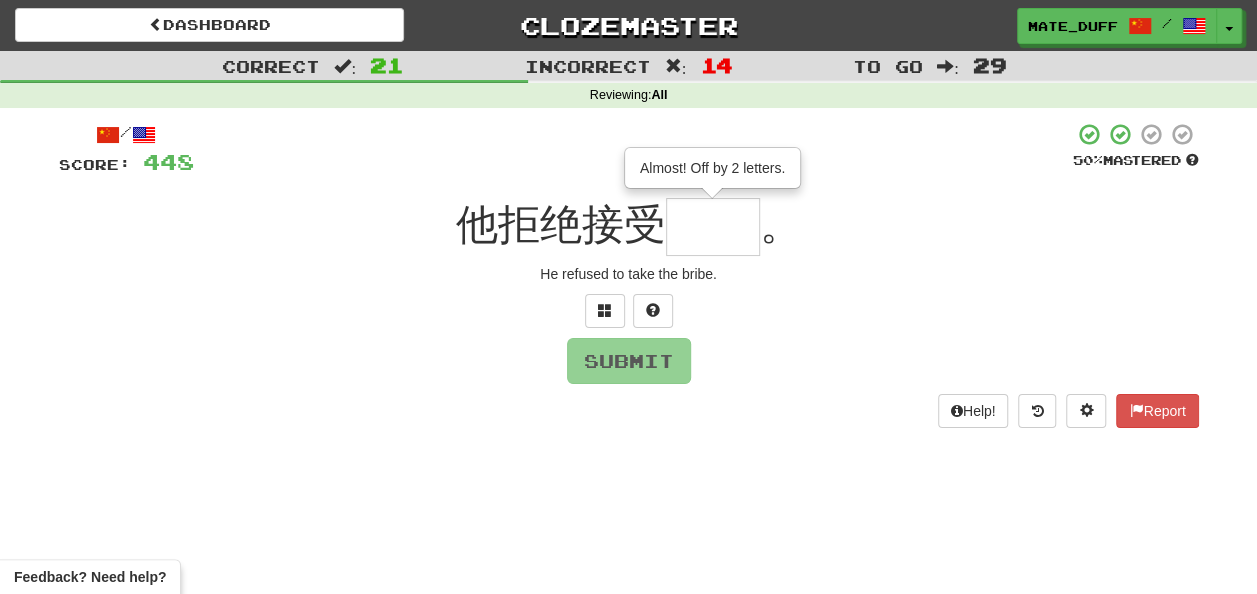 type on "**" 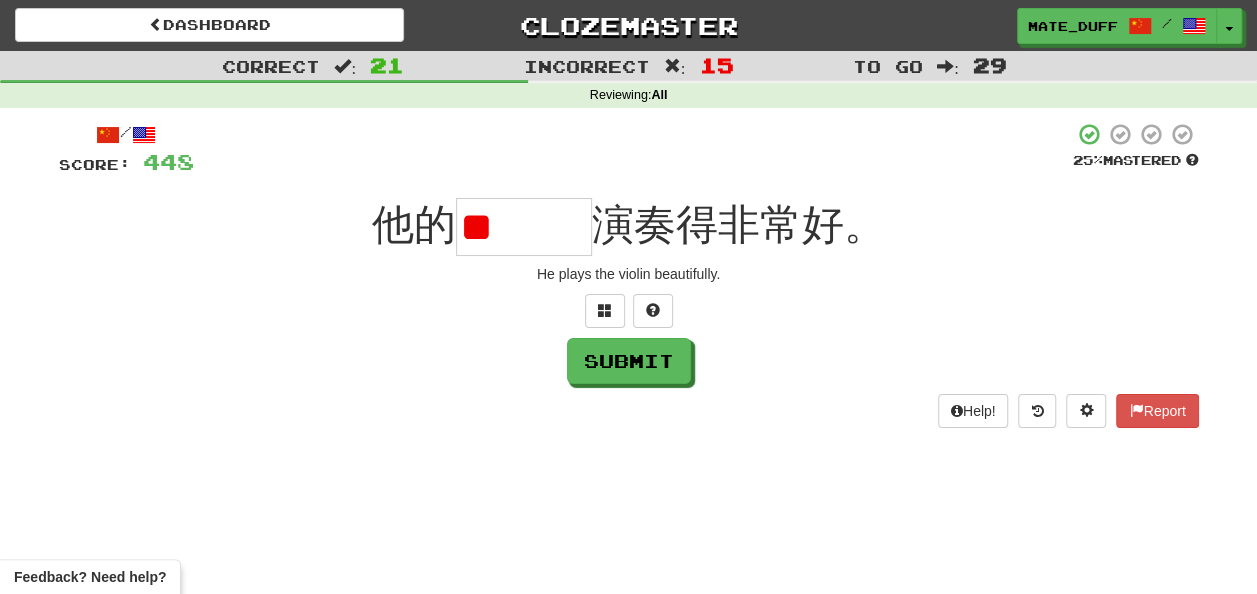 type on "*" 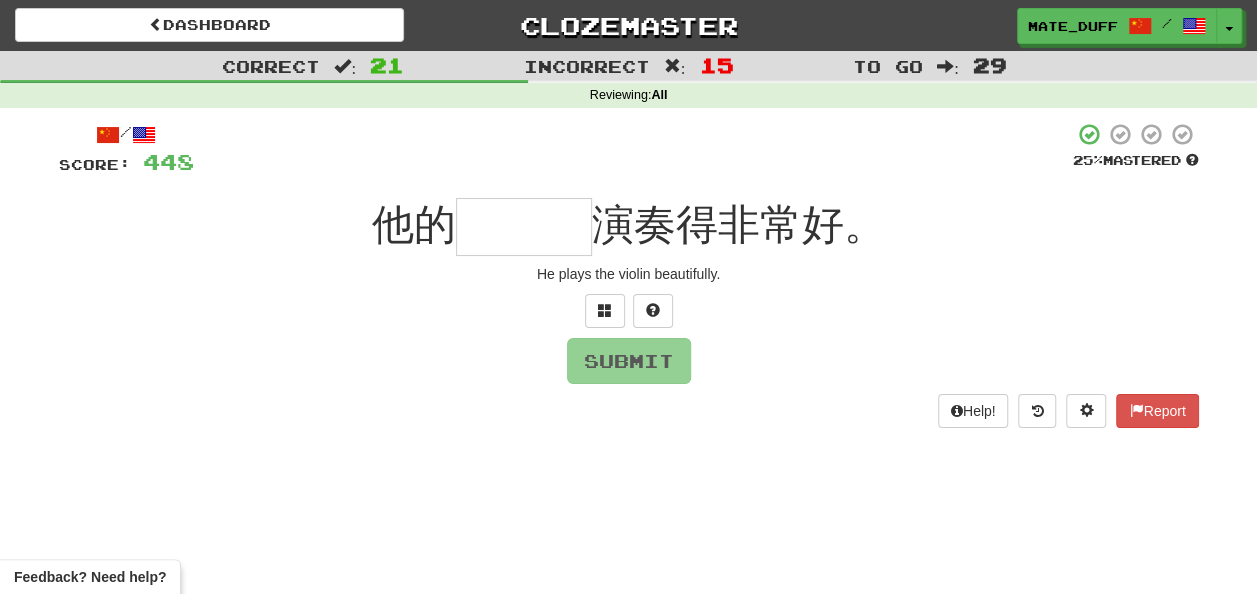 type on "***" 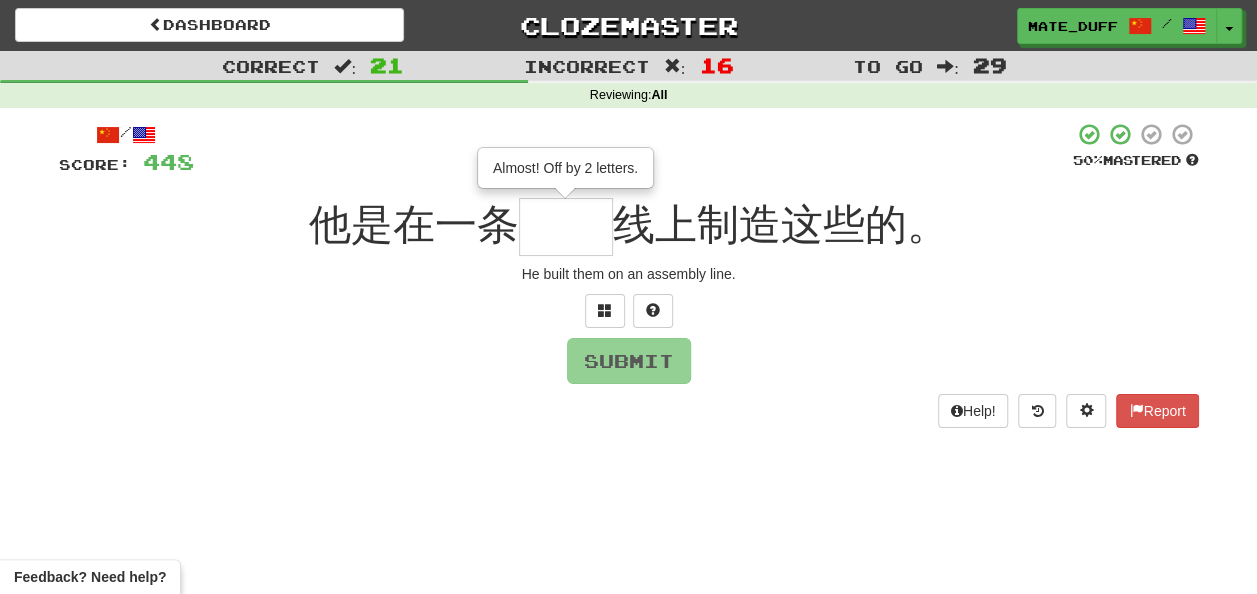 type on "**" 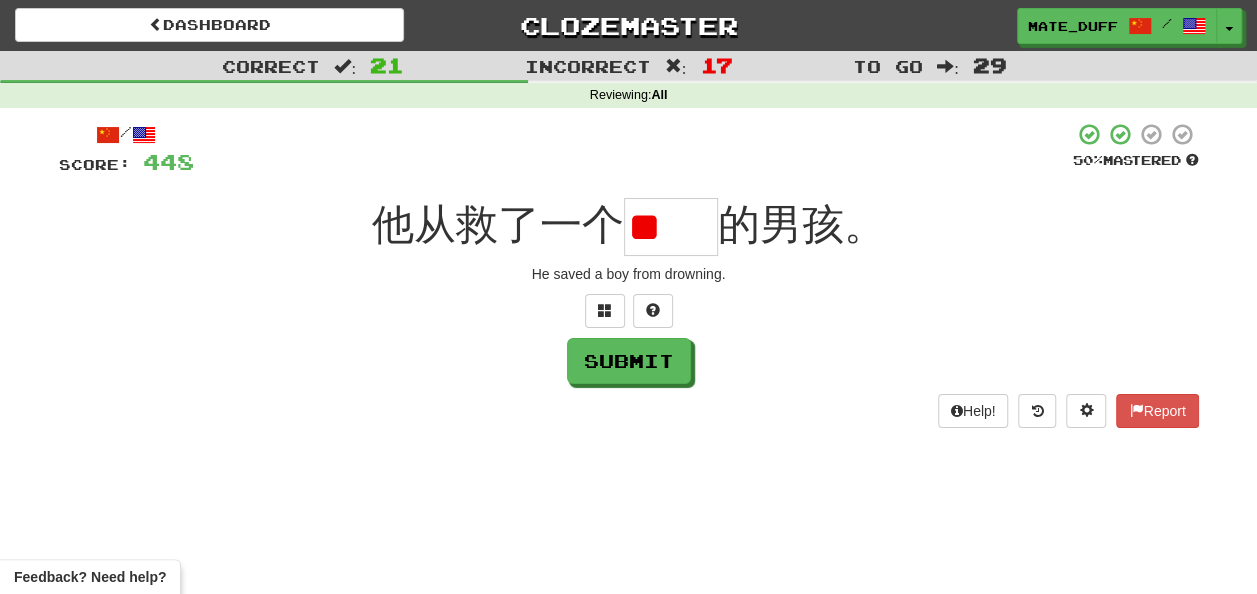 scroll, scrollTop: 0, scrollLeft: 0, axis: both 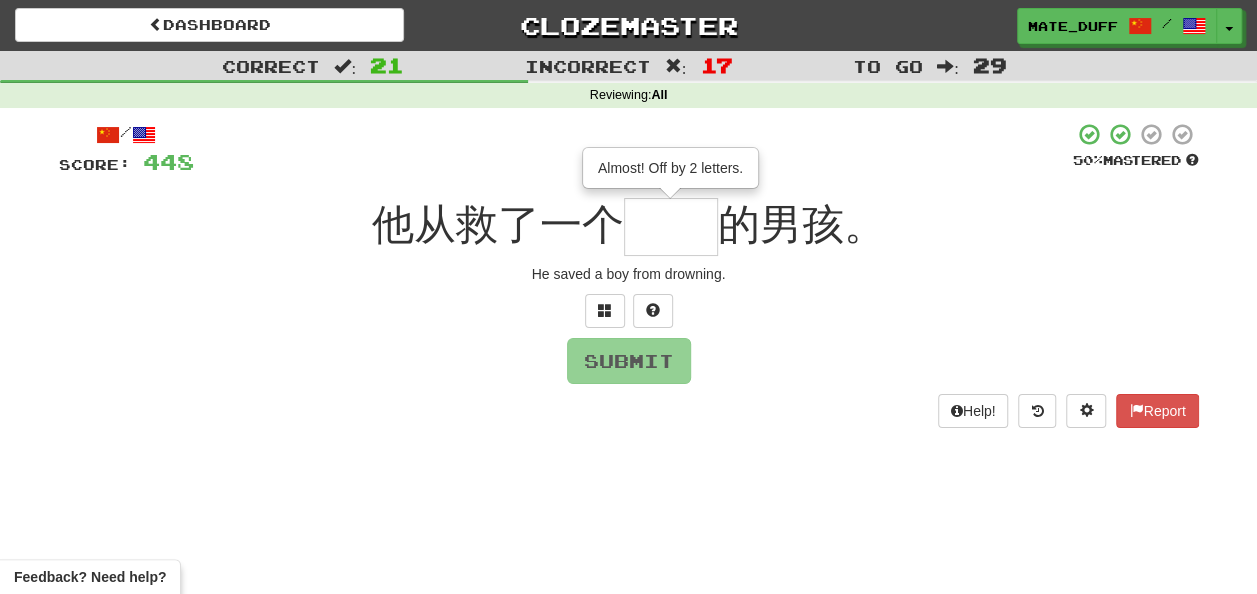 type on "**" 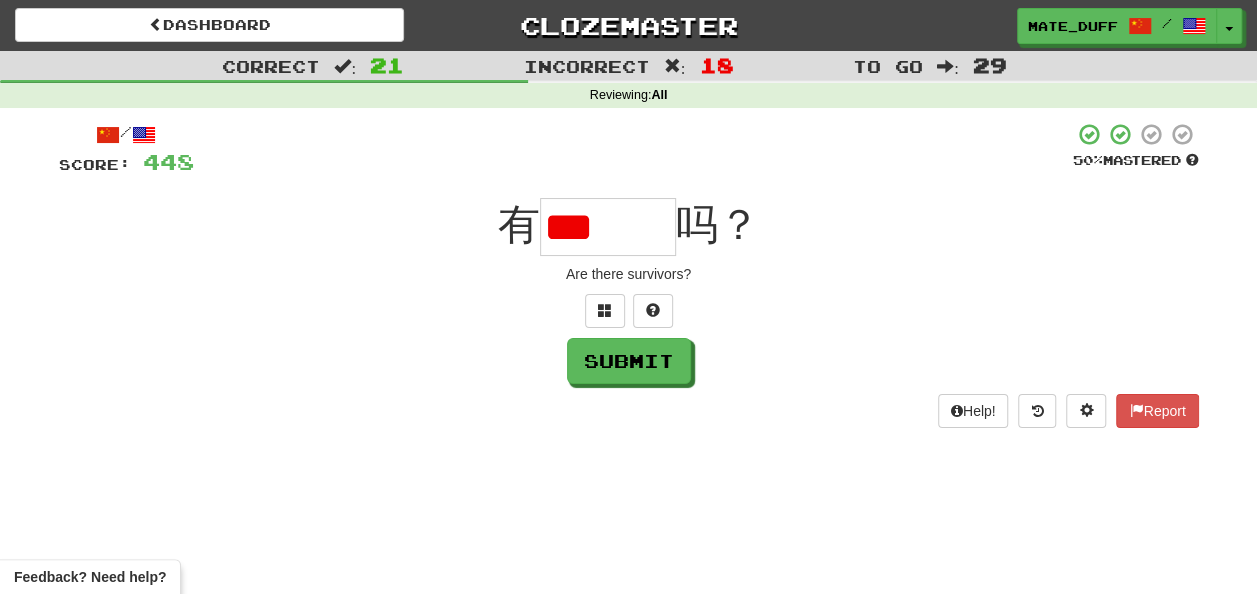 type on "*" 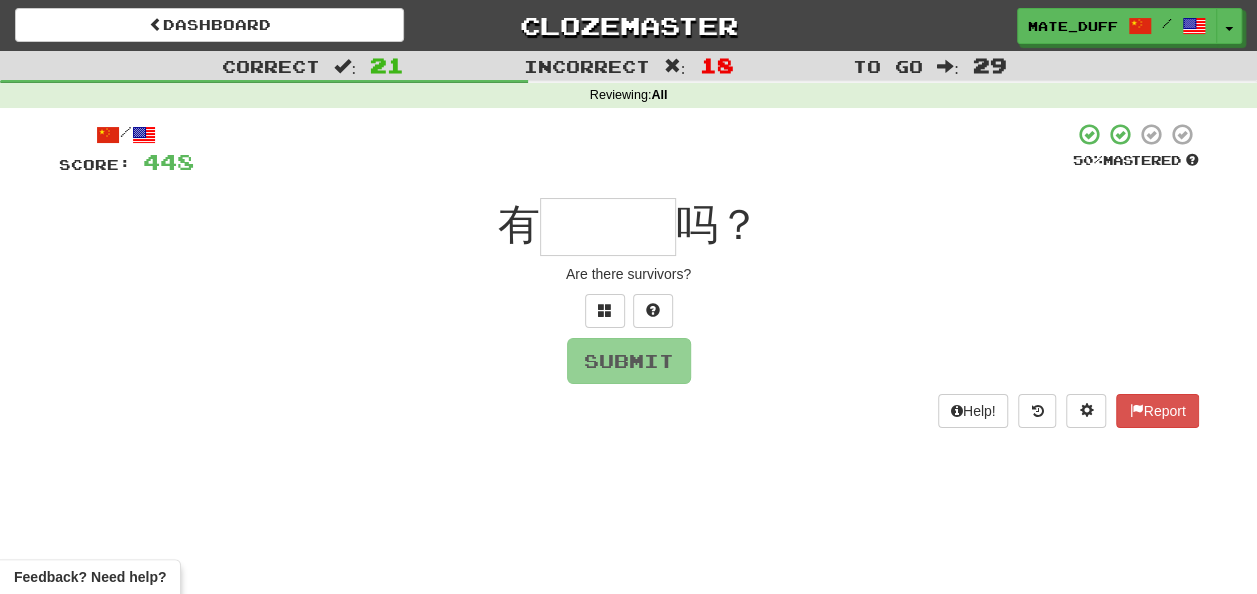 type on "***" 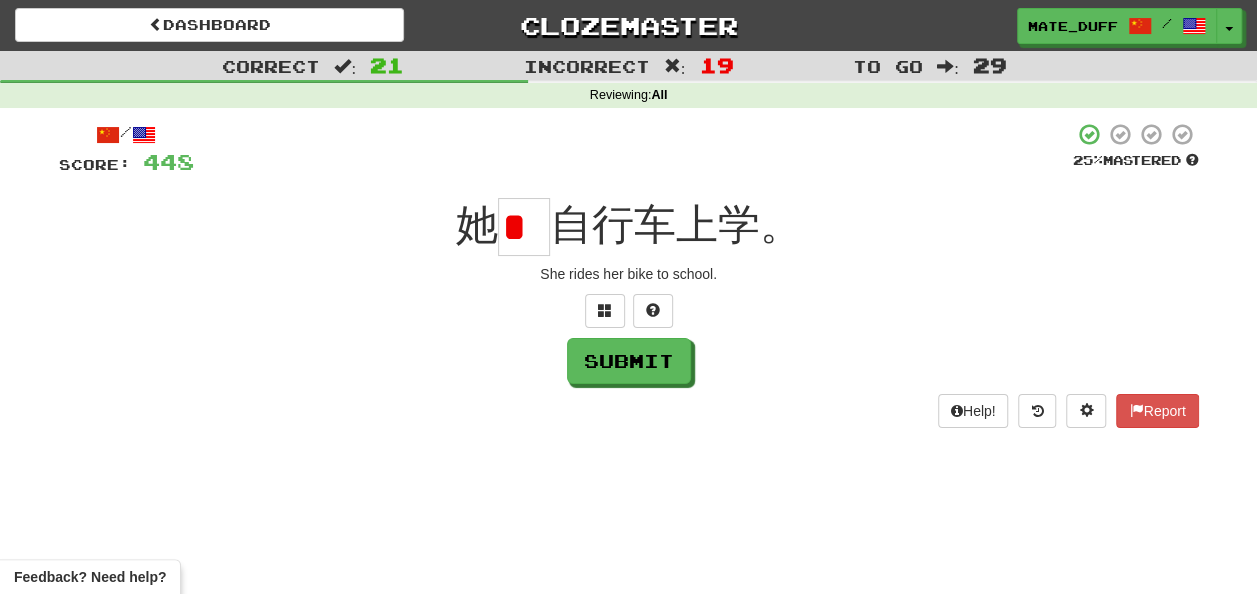 scroll, scrollTop: 0, scrollLeft: 0, axis: both 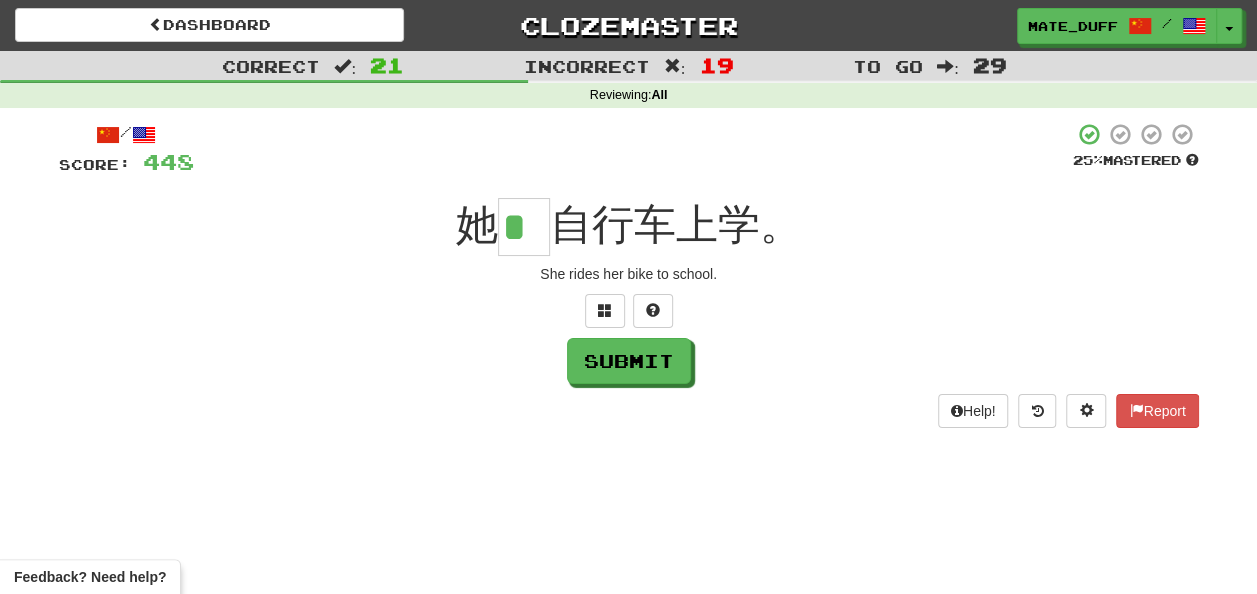 type on "*" 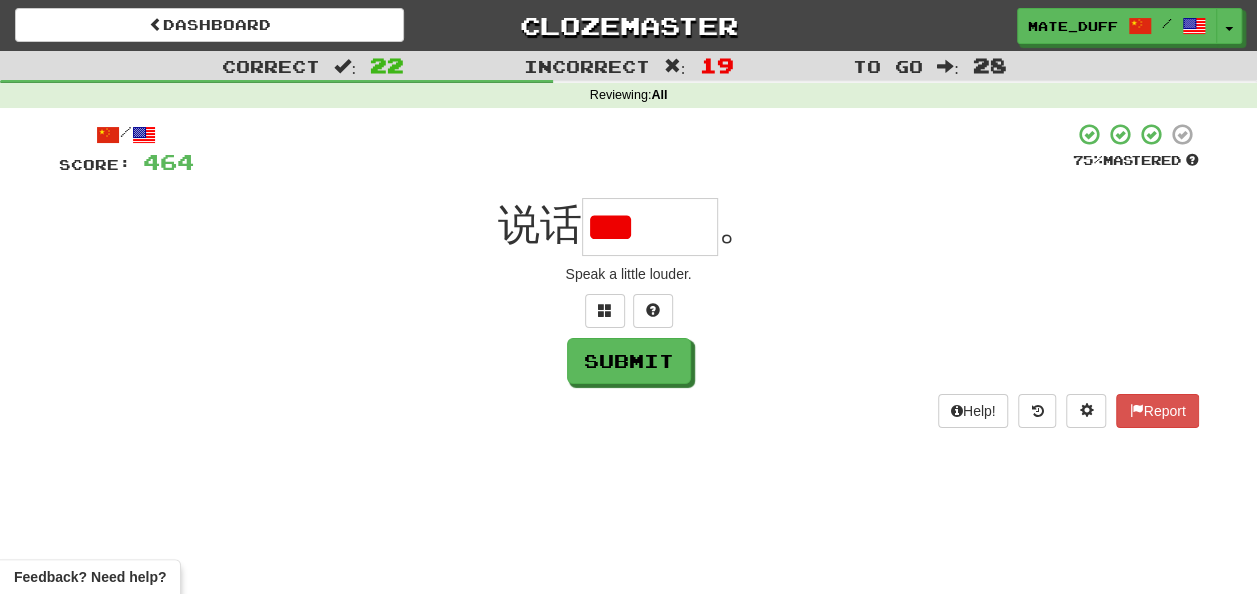 scroll, scrollTop: 0, scrollLeft: 0, axis: both 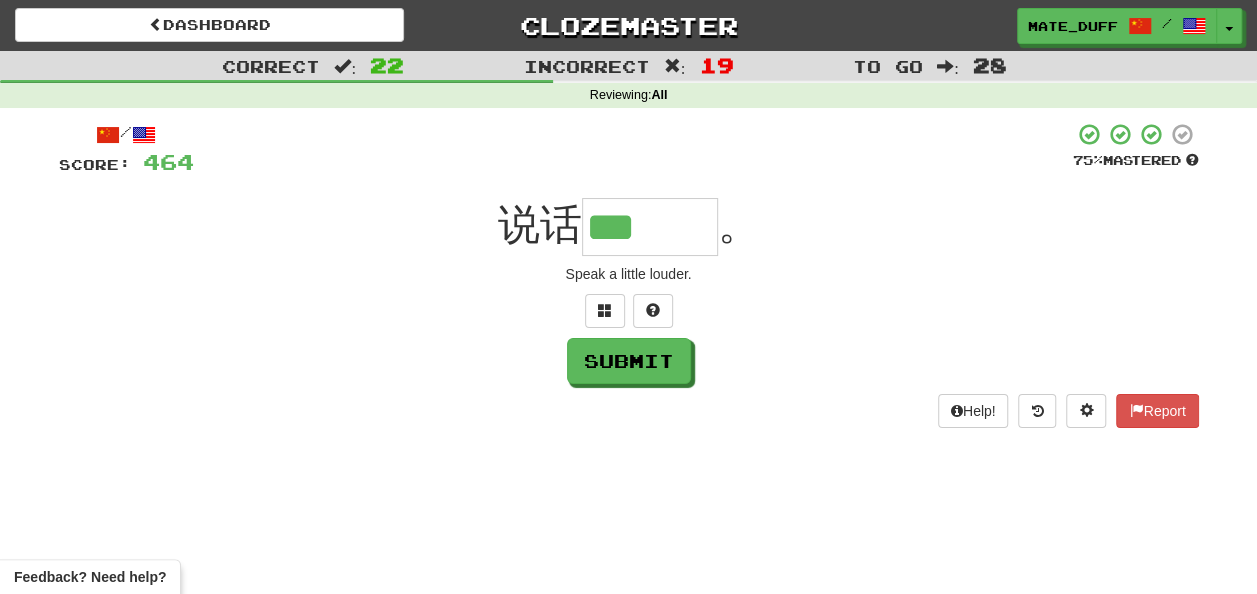 type on "***" 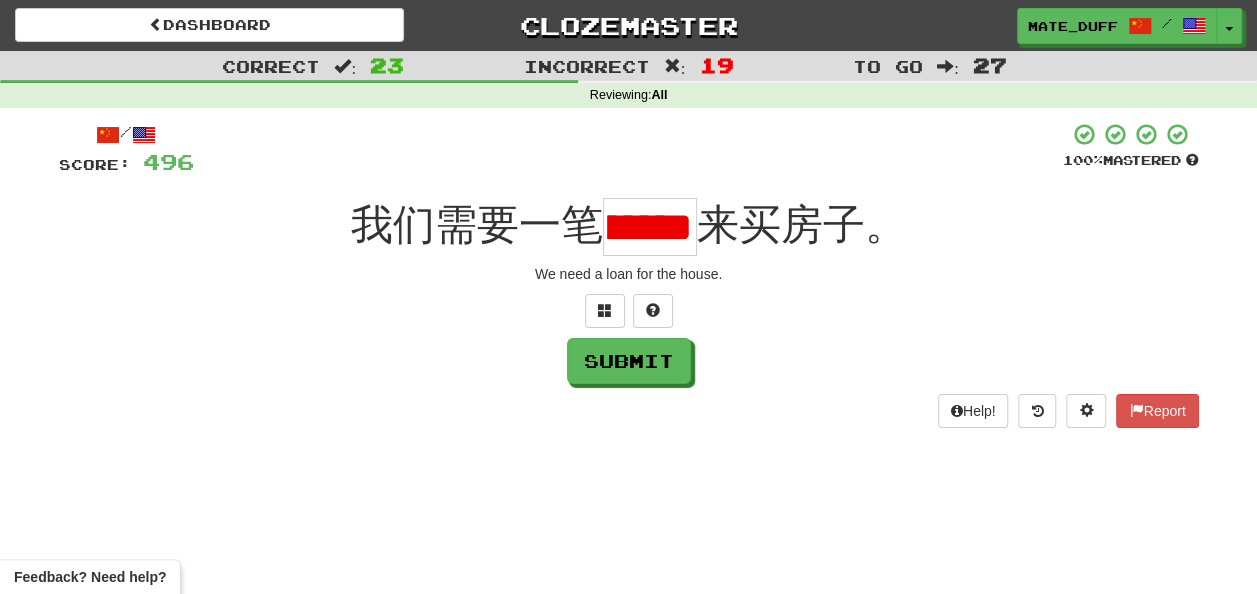 scroll, scrollTop: 0, scrollLeft: 0, axis: both 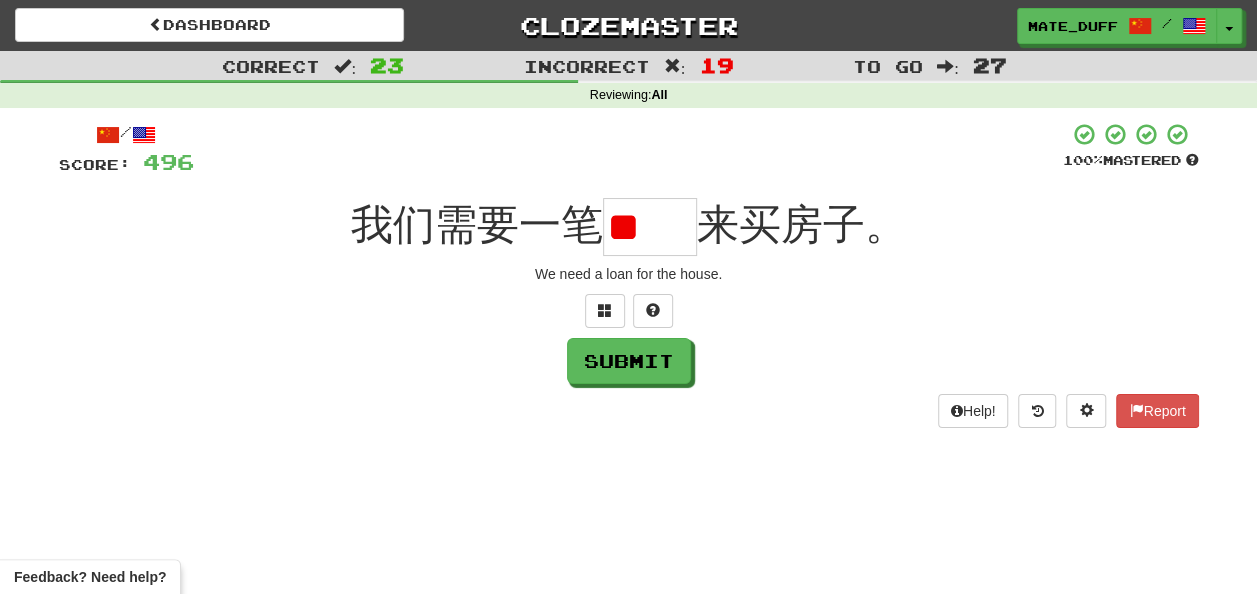 type on "*" 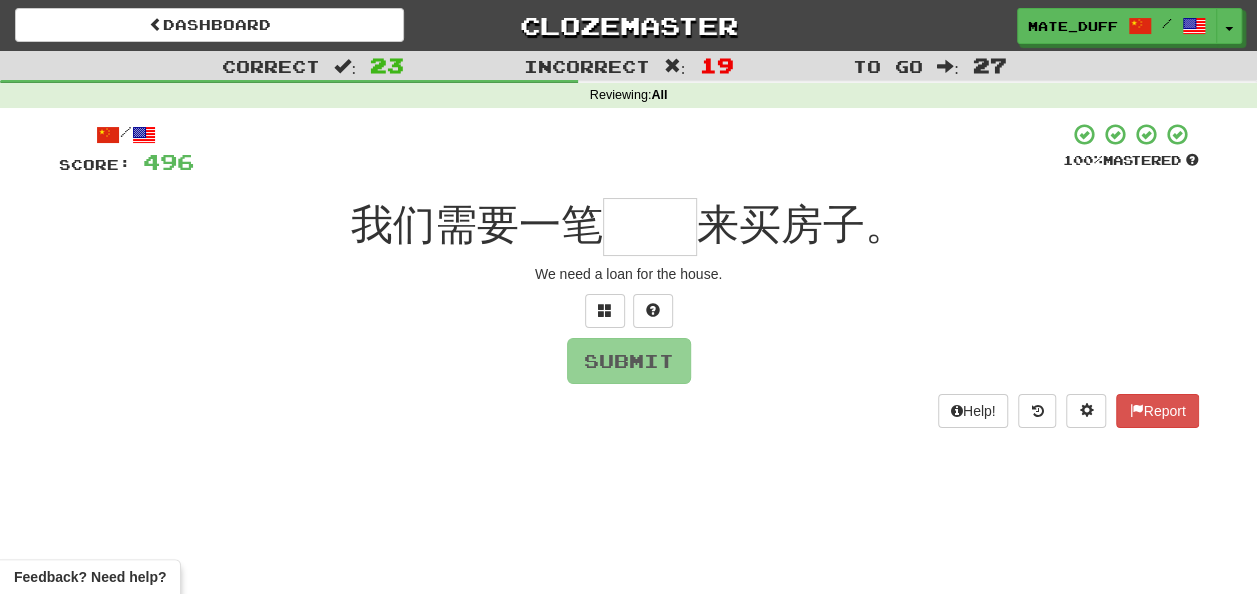 type on "**" 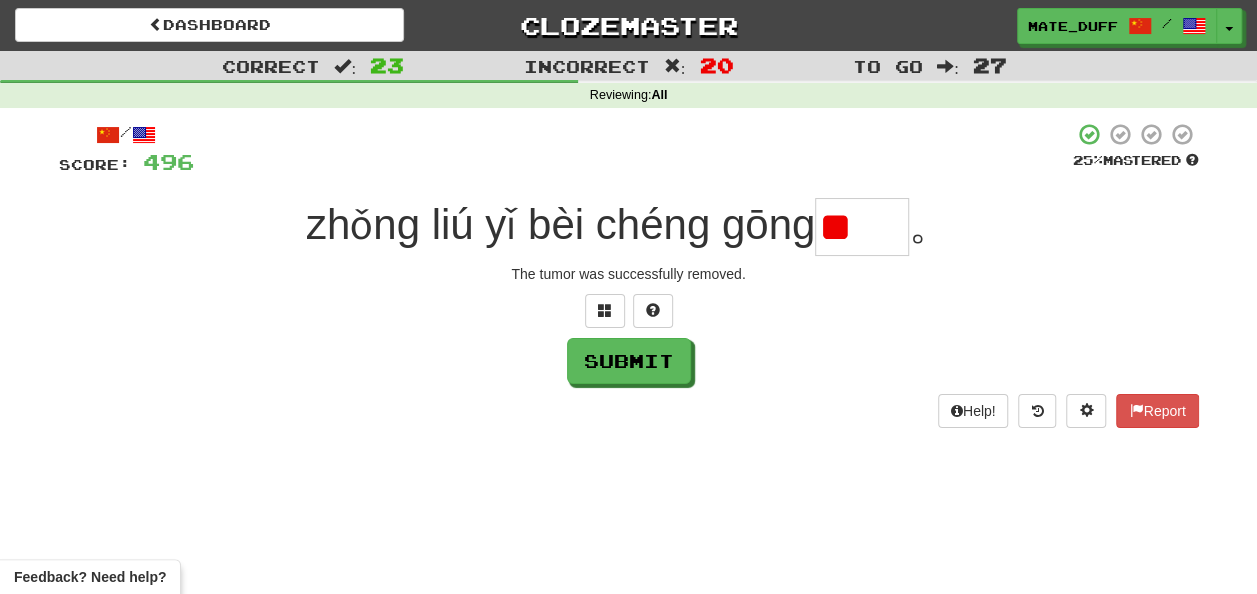scroll, scrollTop: 0, scrollLeft: 0, axis: both 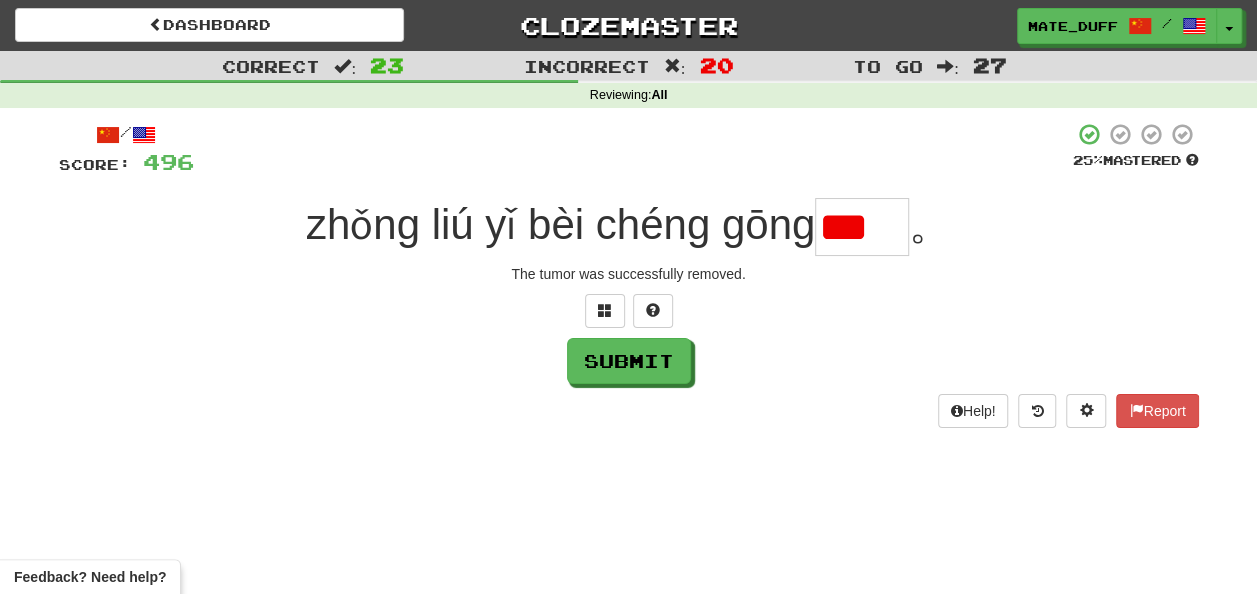 type on "*" 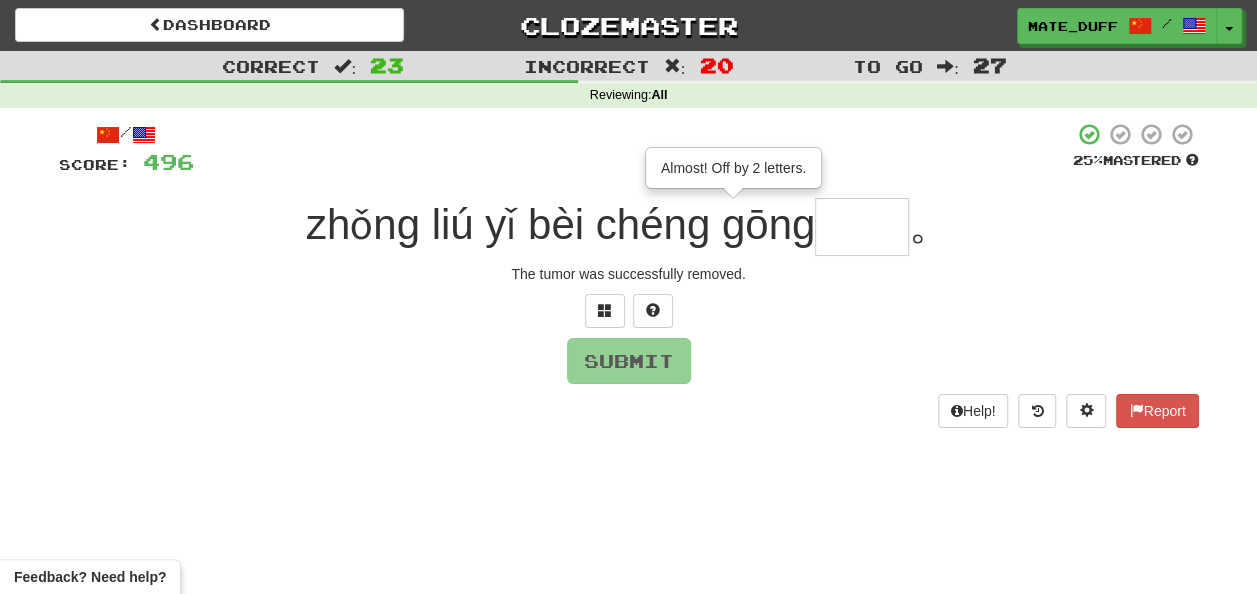 type on "**" 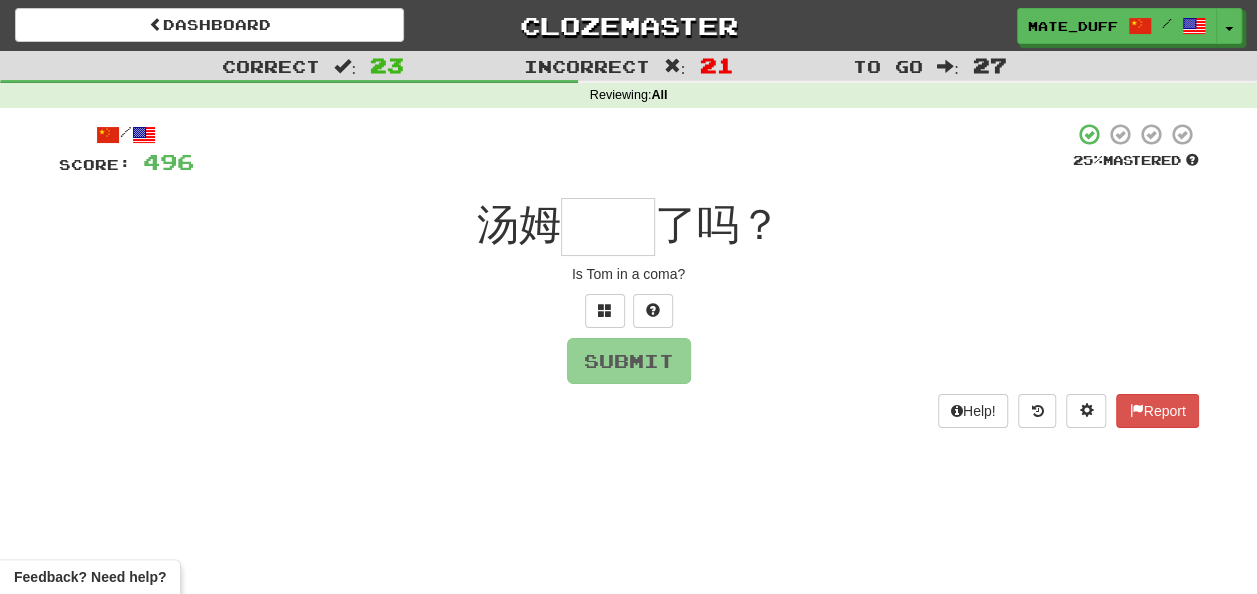 type on "**" 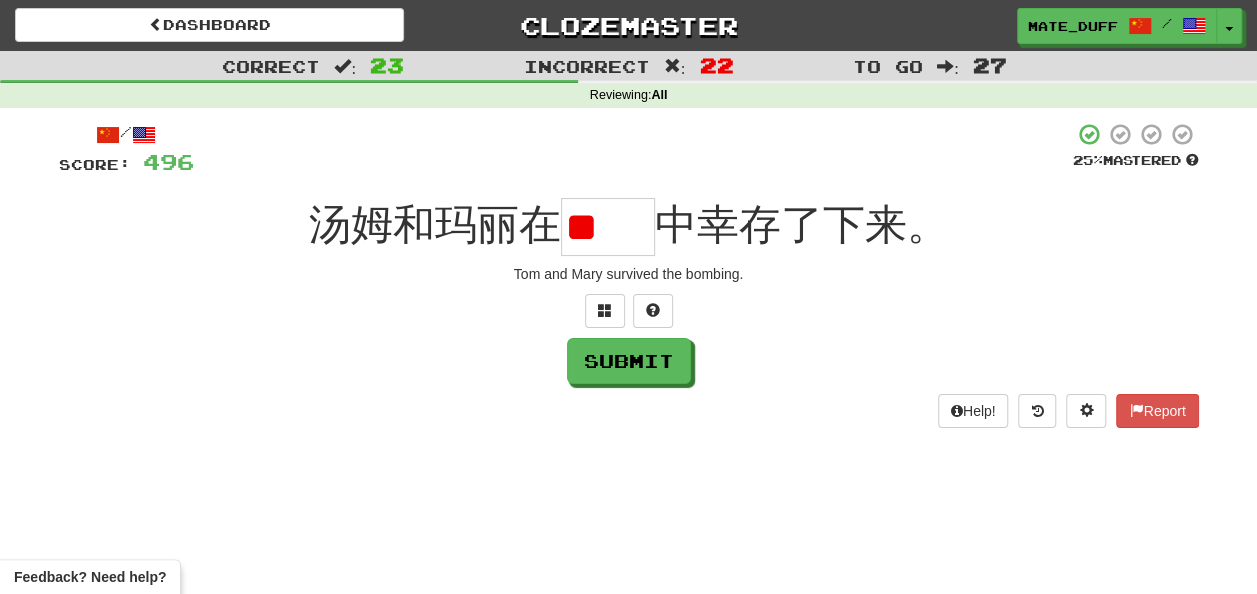 scroll, scrollTop: 0, scrollLeft: 0, axis: both 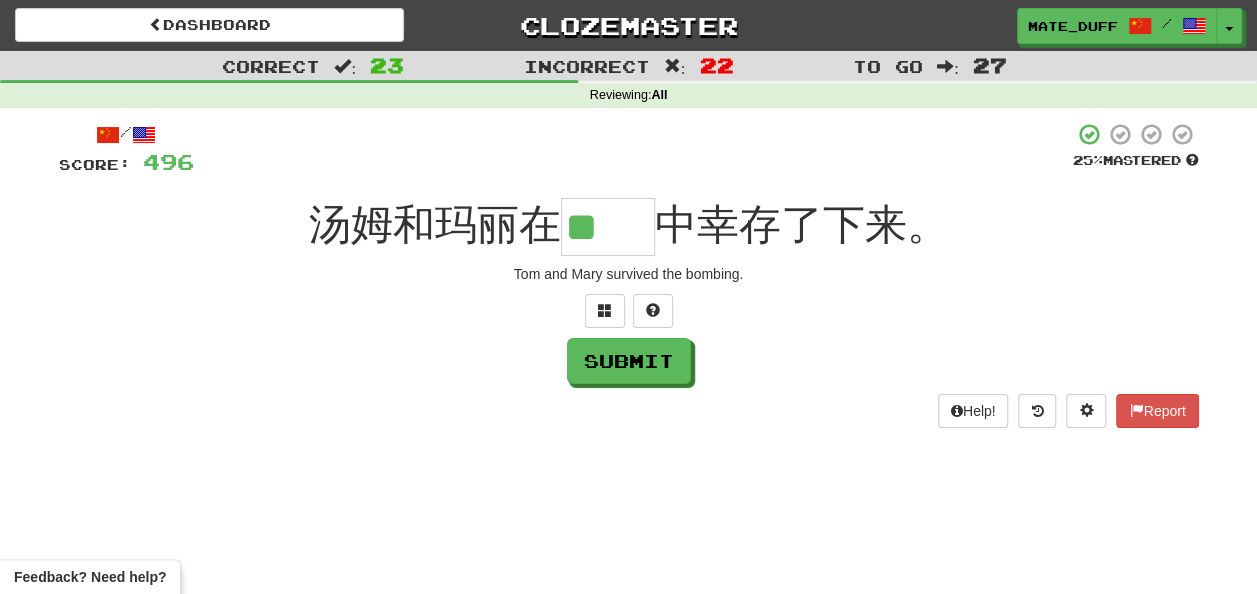 type on "**" 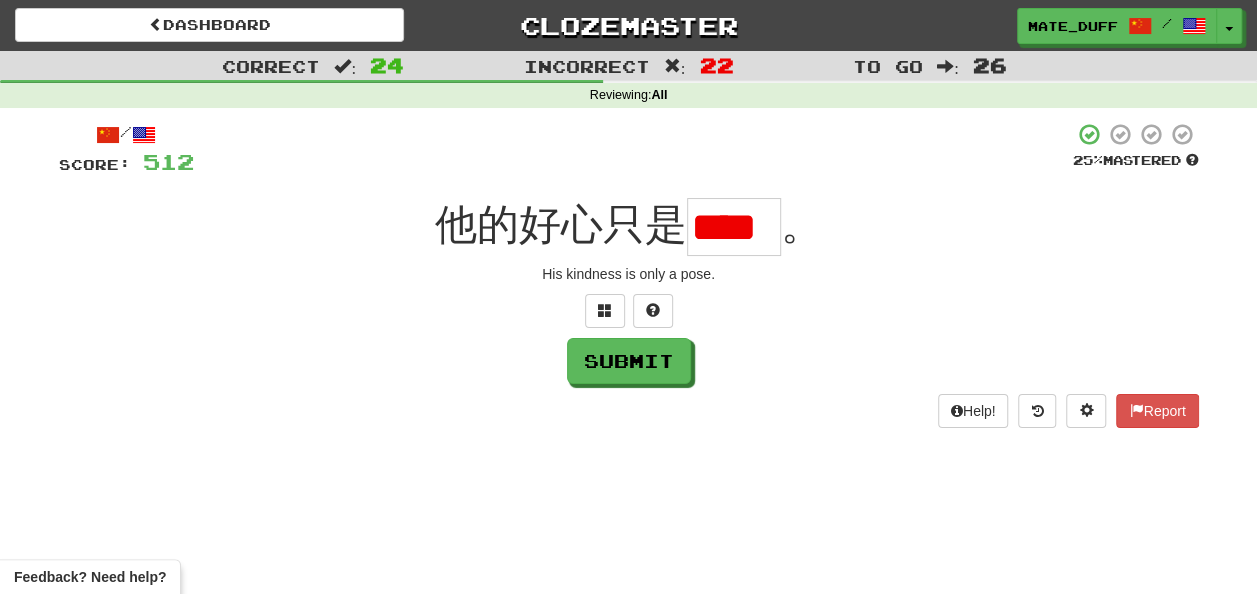 scroll, scrollTop: 0, scrollLeft: 51, axis: horizontal 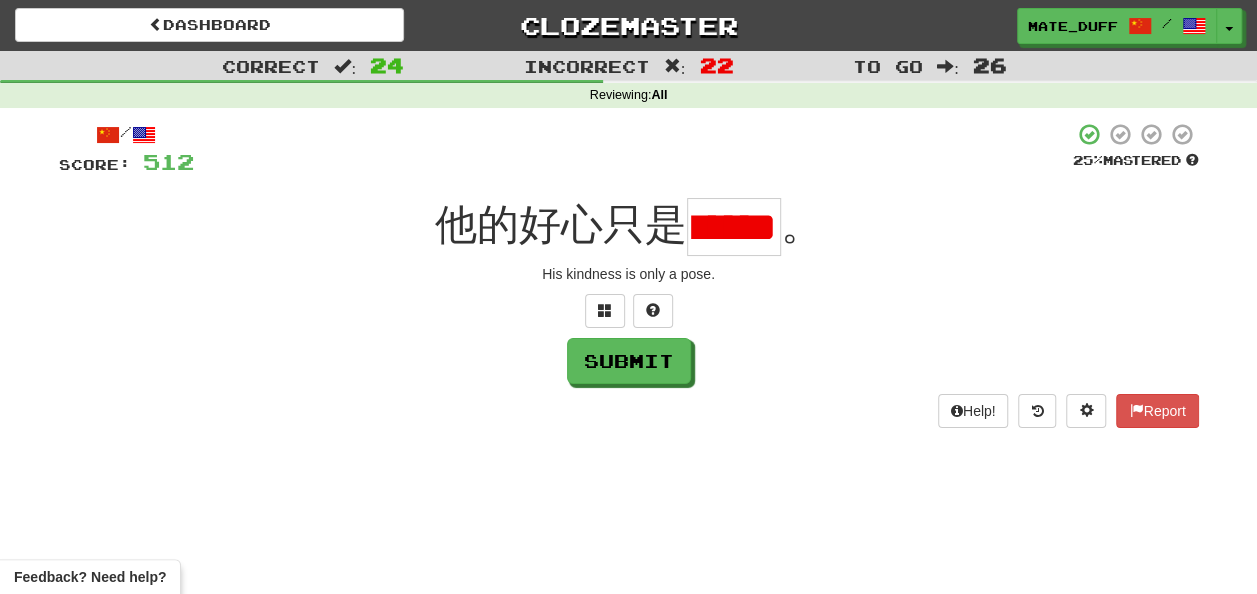 type on "*" 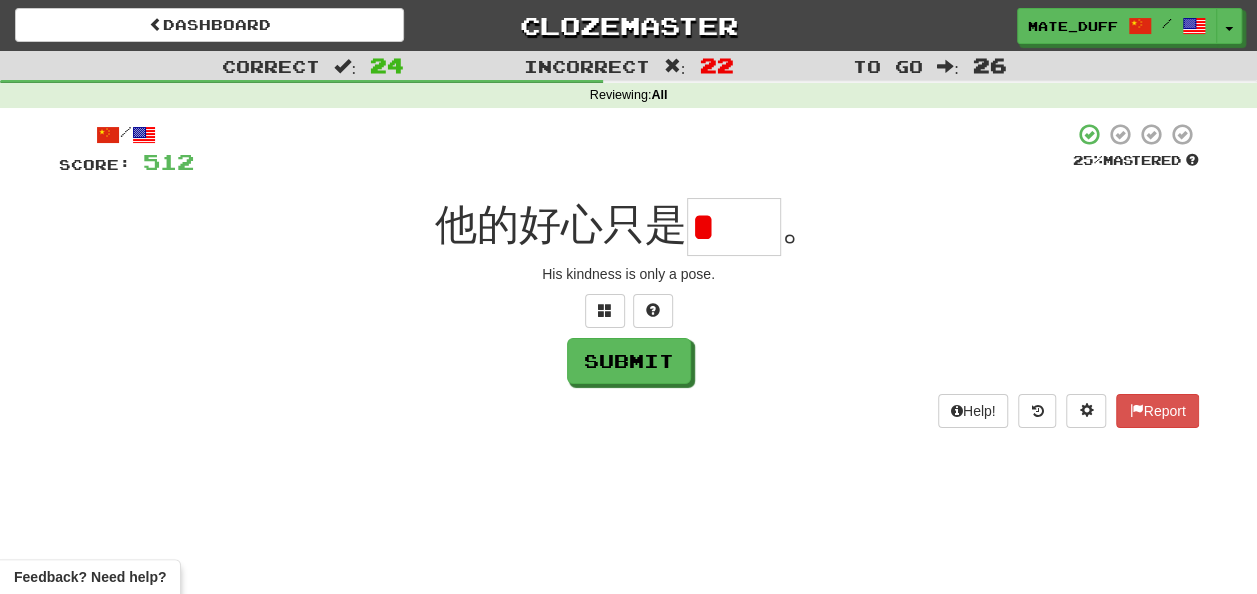 scroll, scrollTop: 0, scrollLeft: 0, axis: both 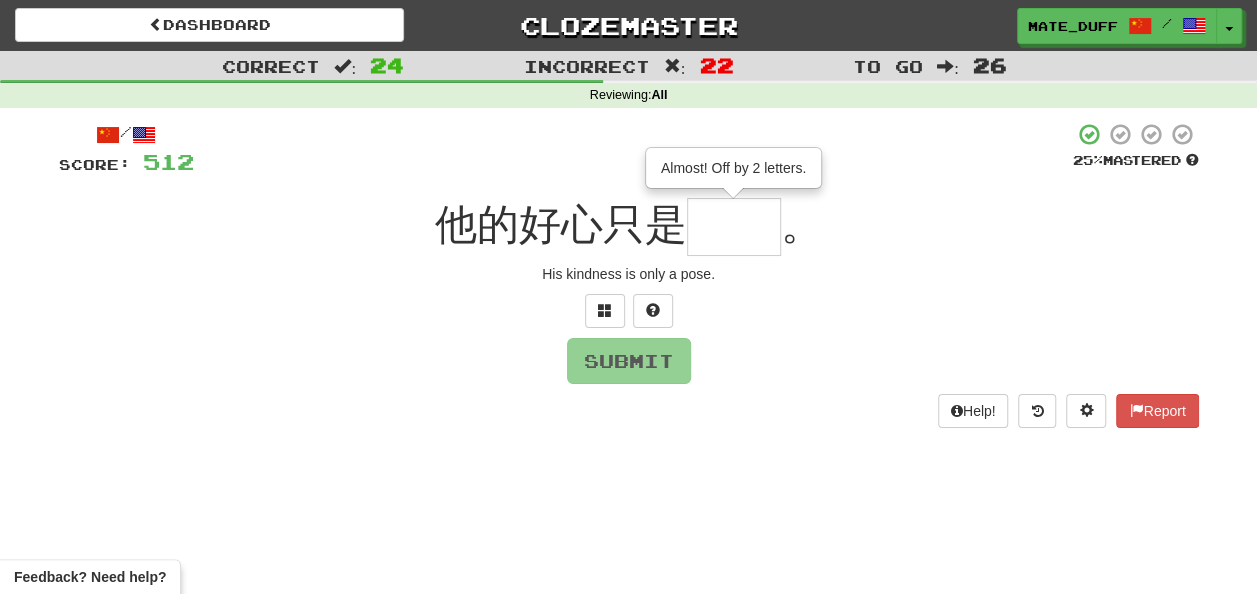 type on "**" 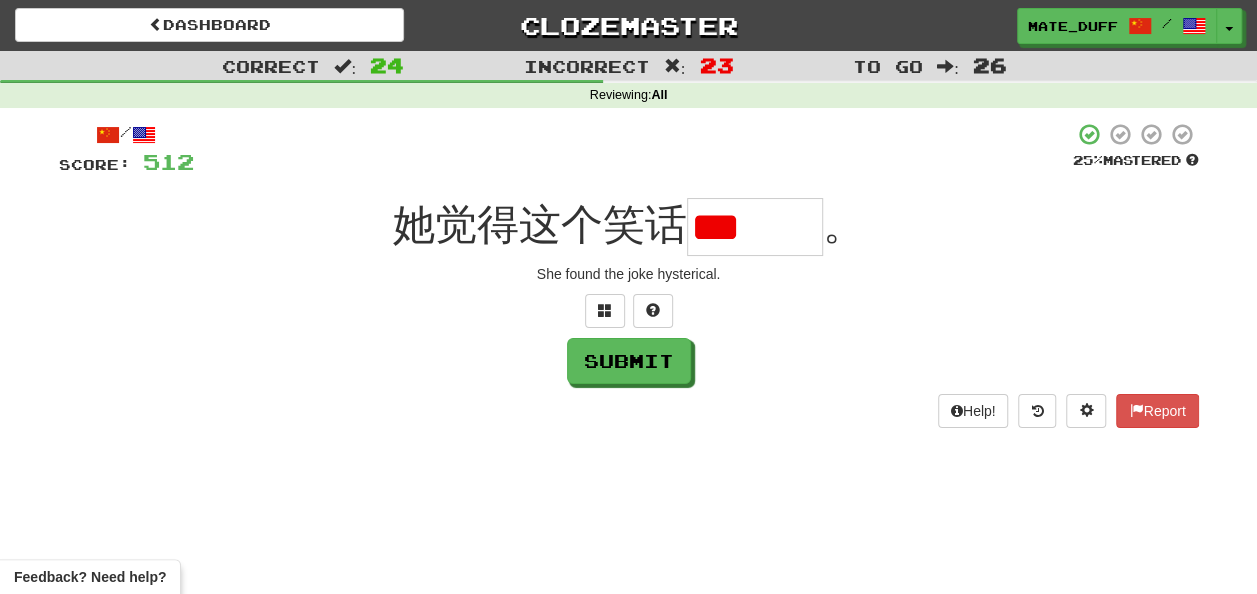 scroll, scrollTop: 0, scrollLeft: 0, axis: both 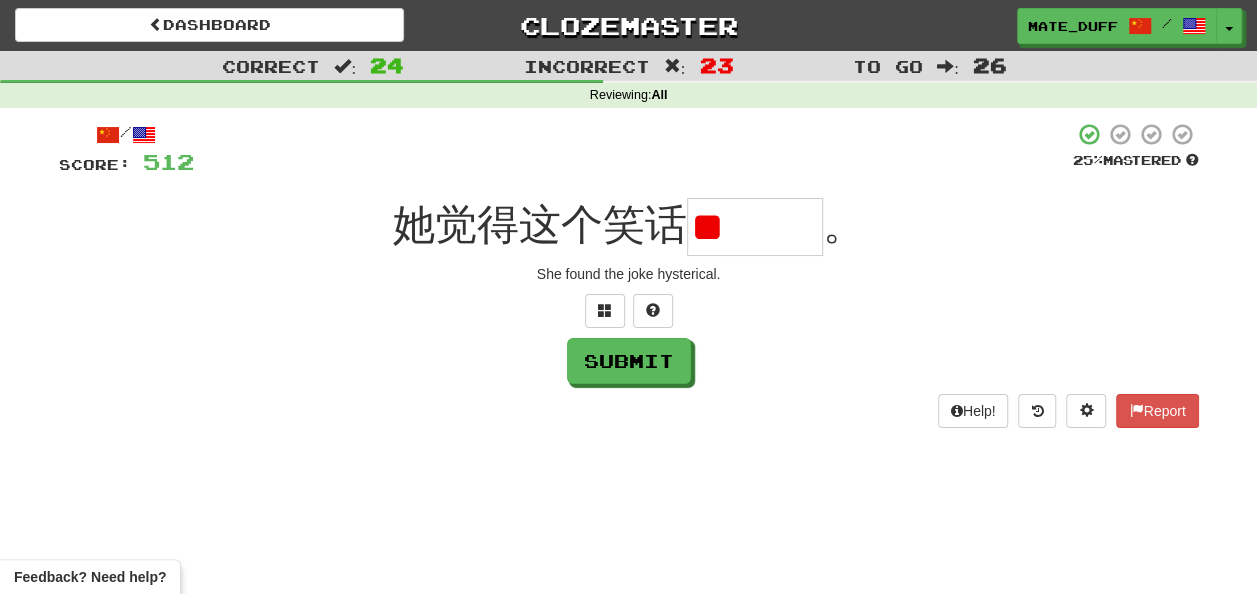 type on "*" 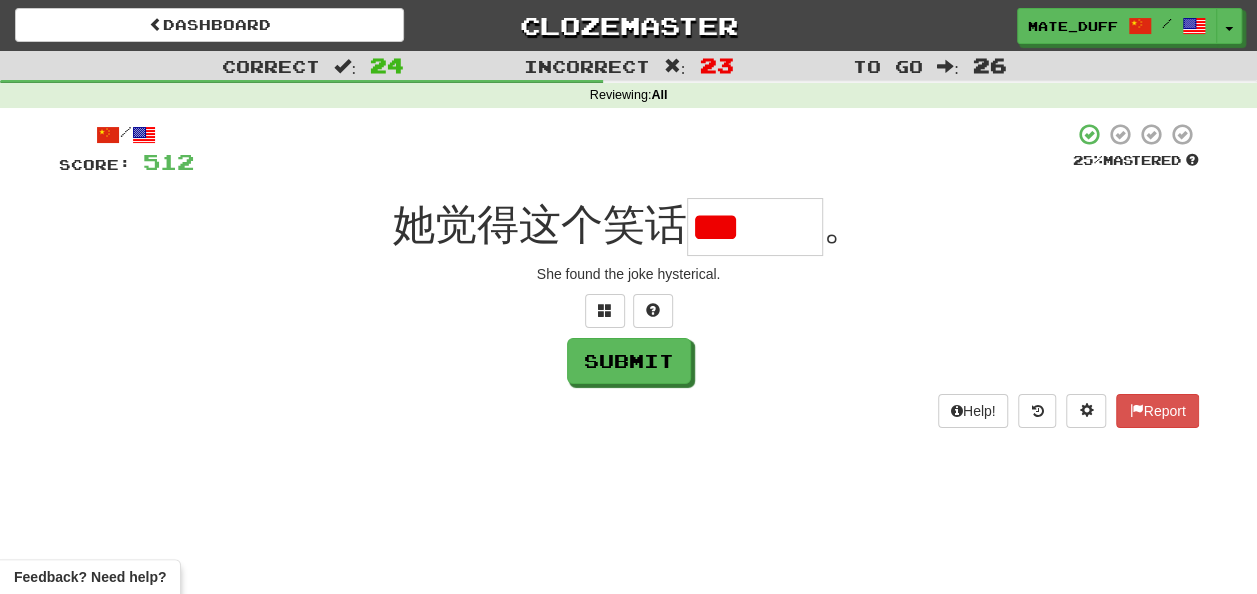 scroll, scrollTop: 0, scrollLeft: 0, axis: both 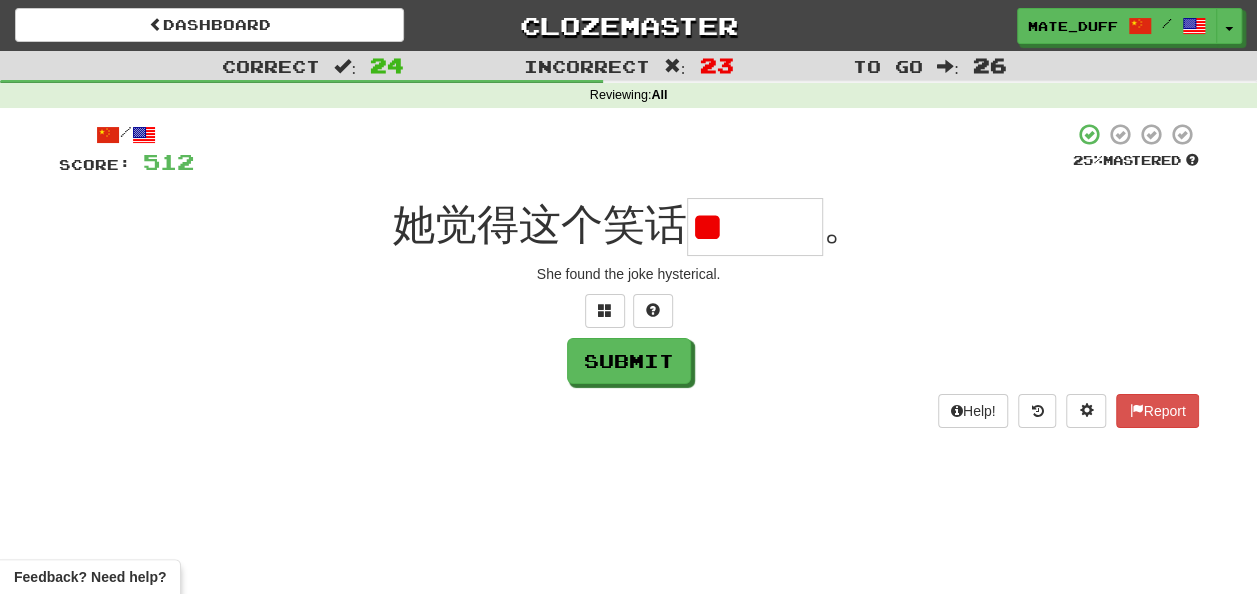 type on "*" 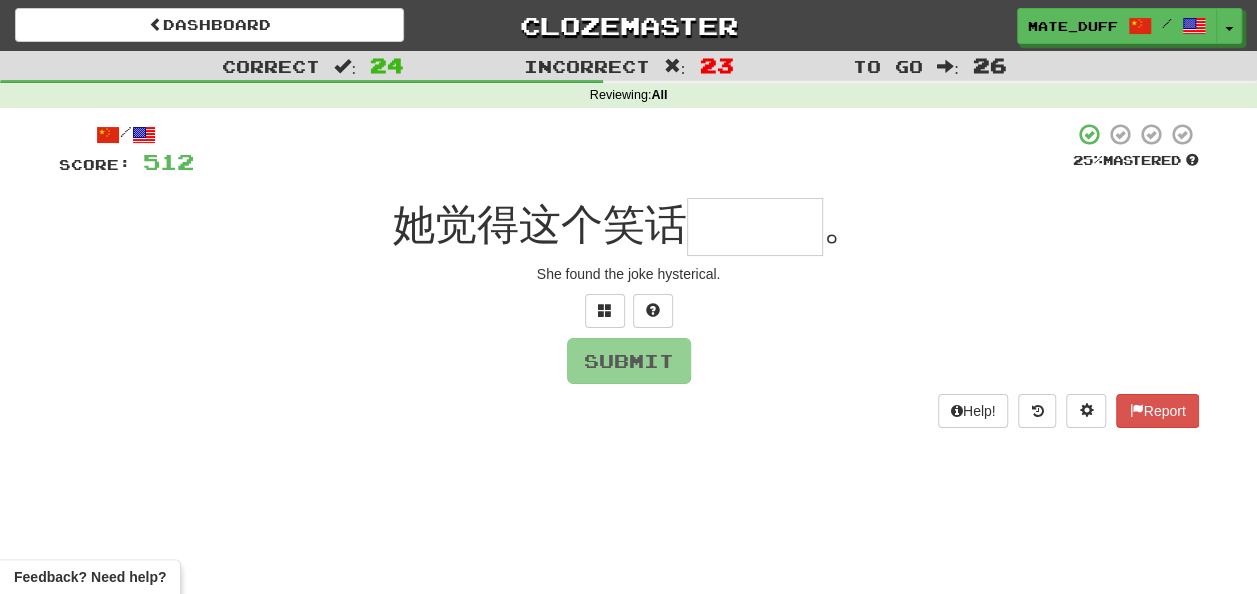type on "***" 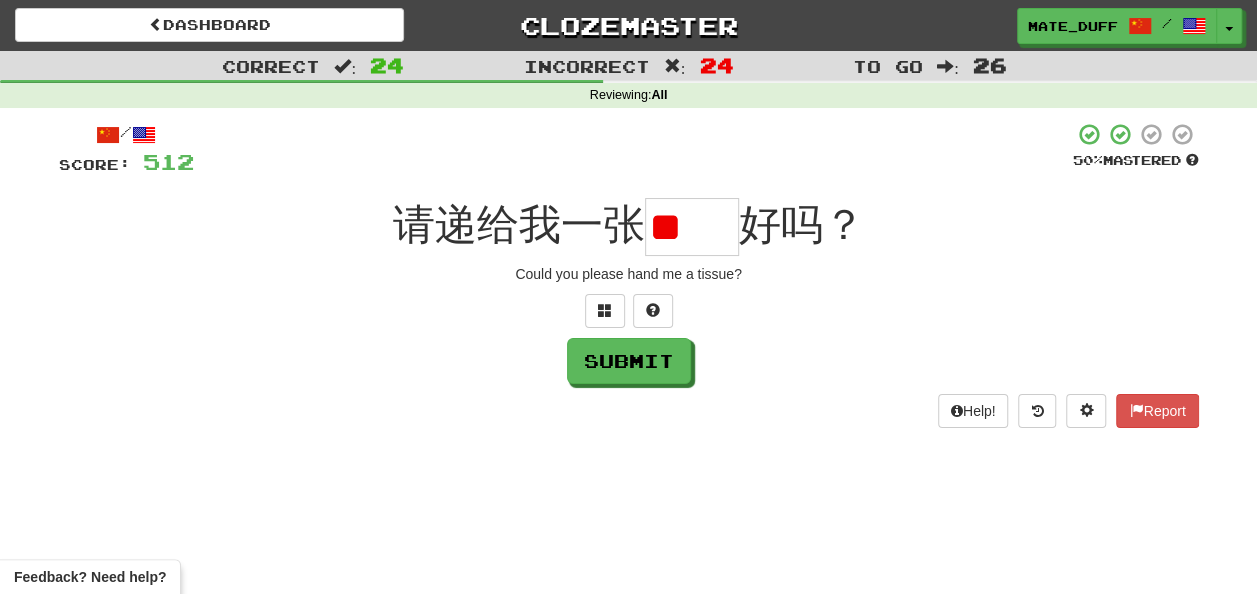 scroll, scrollTop: 0, scrollLeft: 0, axis: both 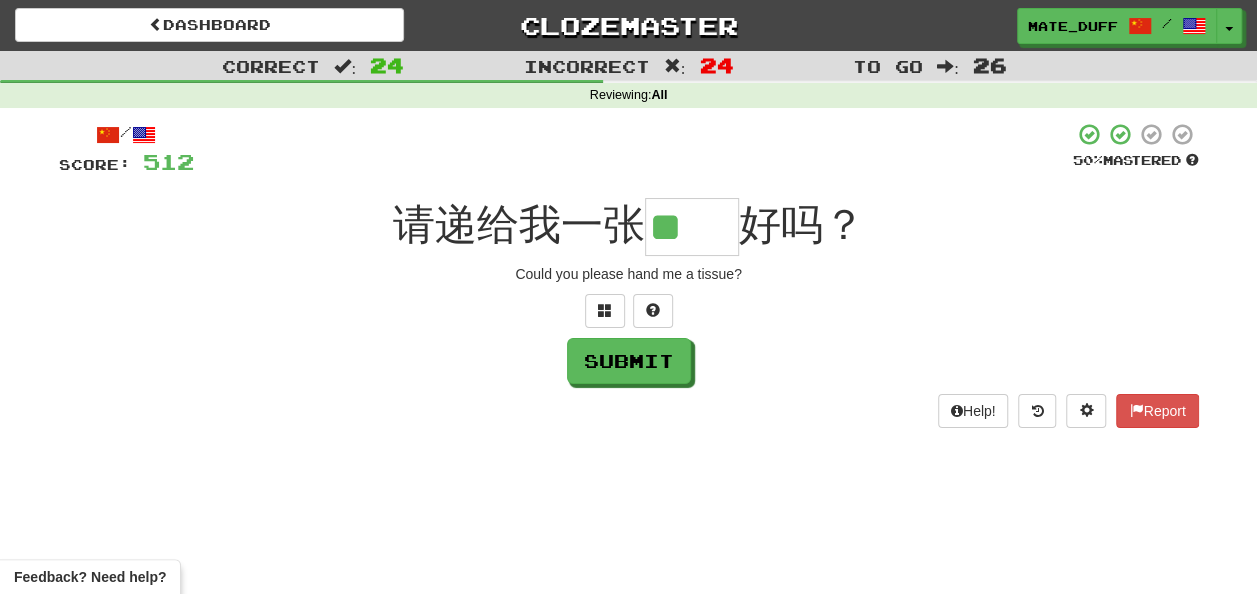 type on "**" 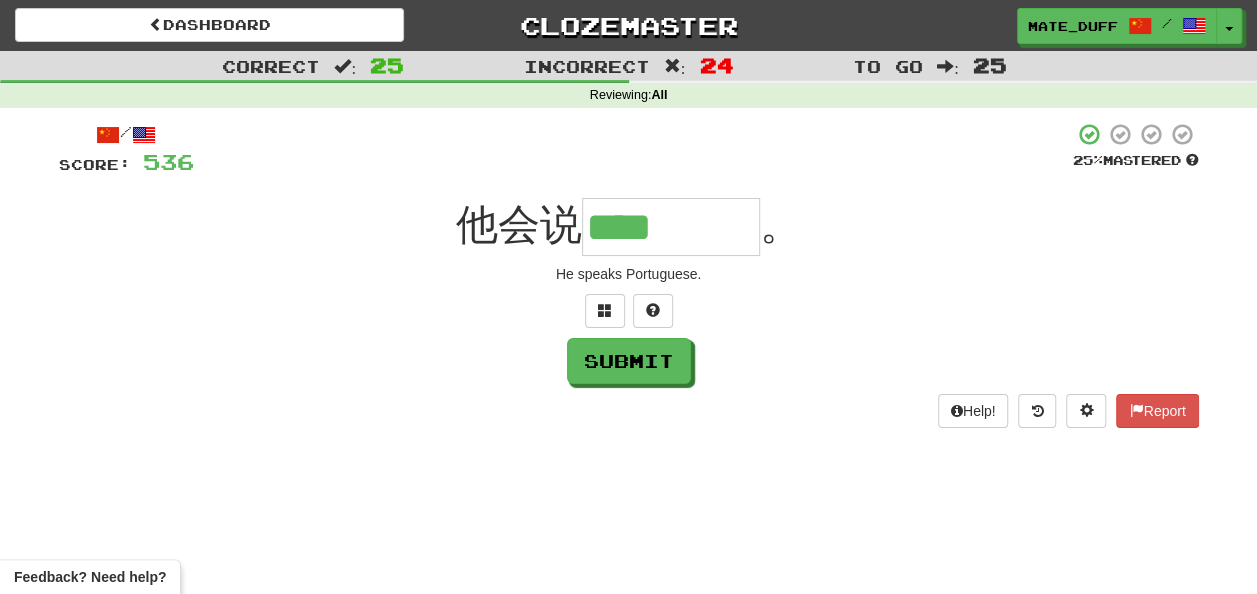 type on "****" 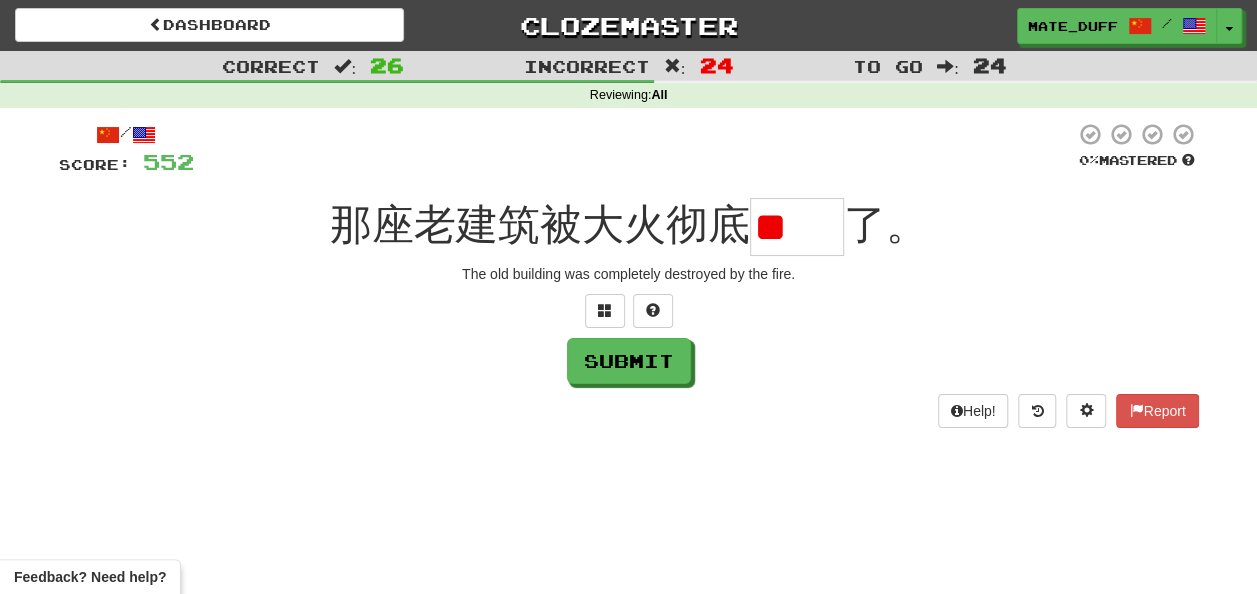 scroll, scrollTop: 0, scrollLeft: 0, axis: both 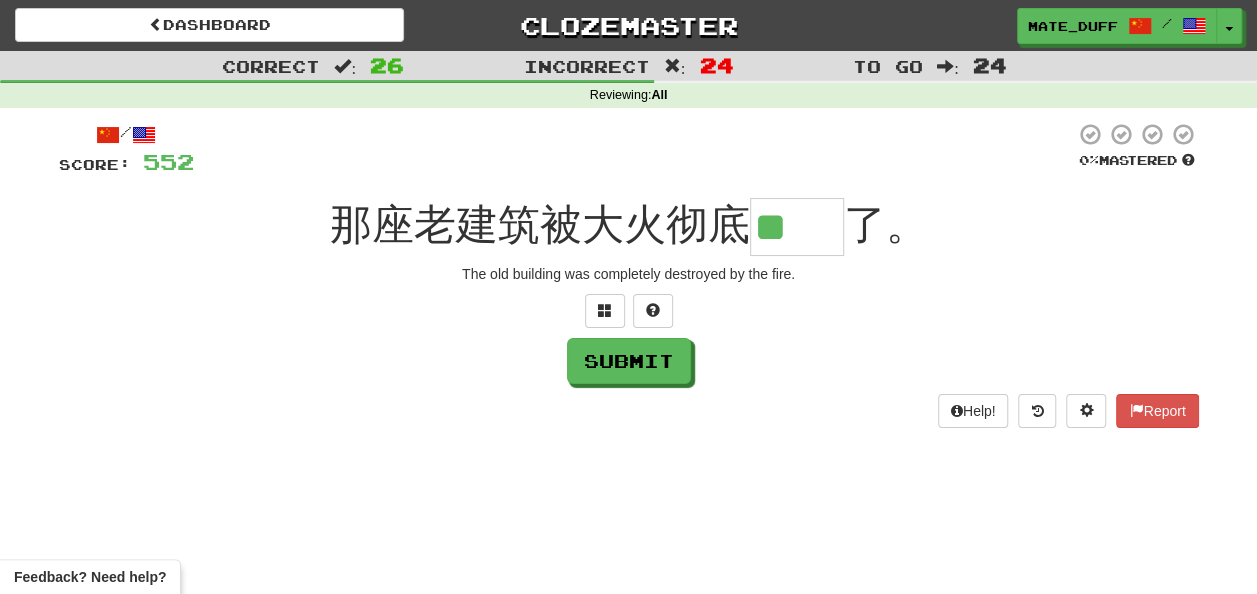 type on "**" 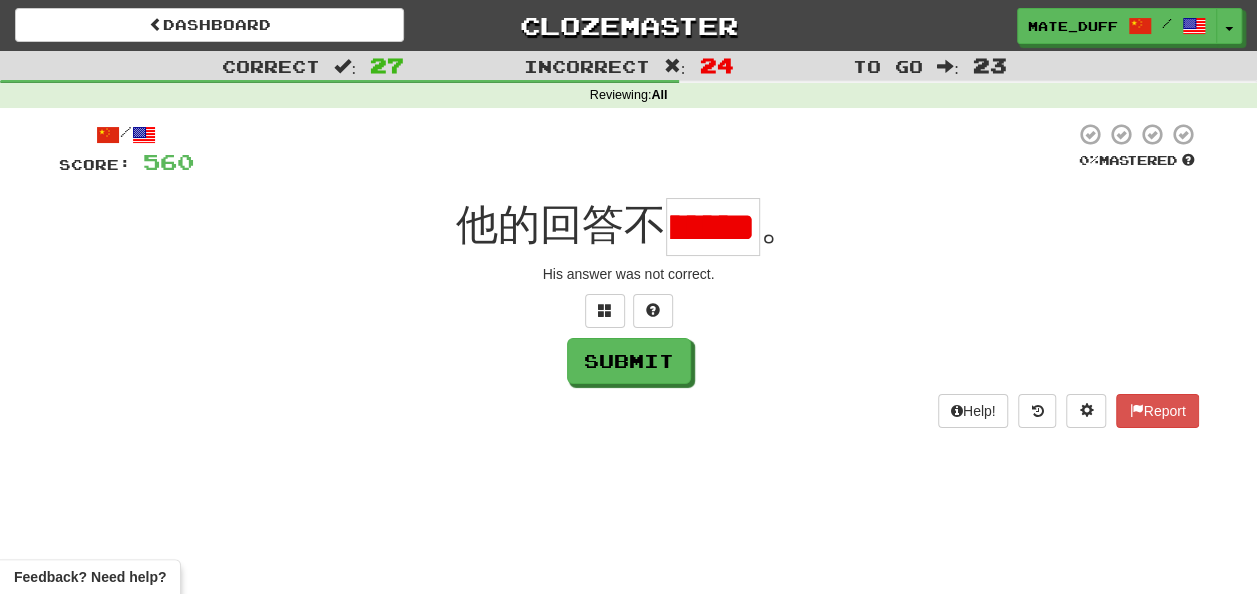 scroll, scrollTop: 0, scrollLeft: 106, axis: horizontal 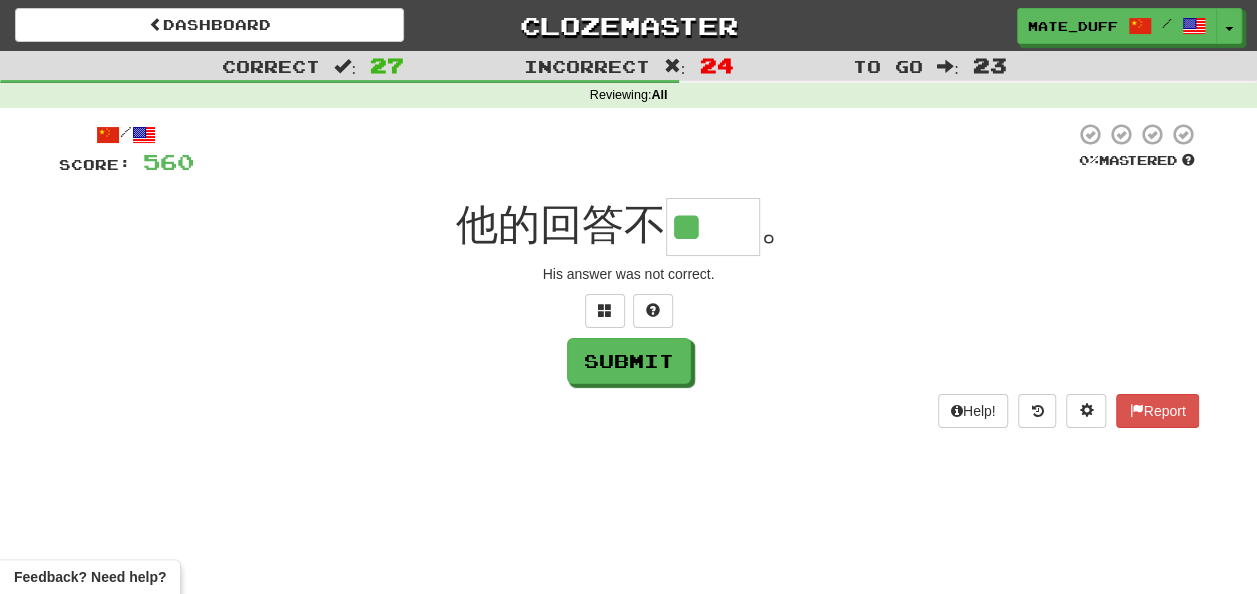 type on "**" 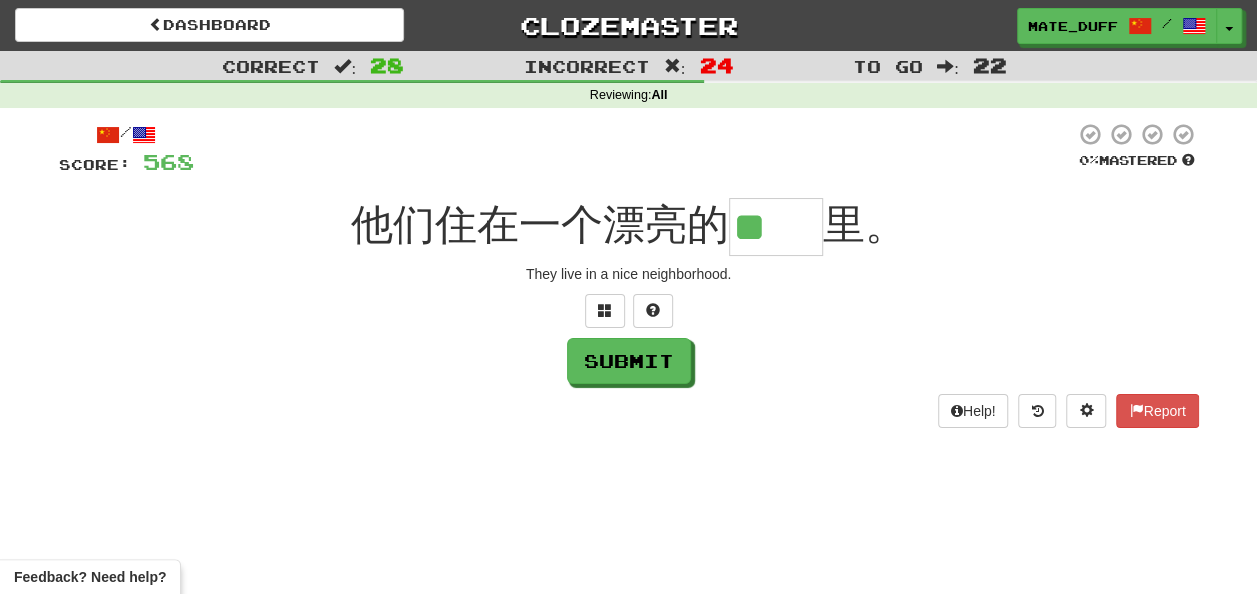 scroll, scrollTop: 0, scrollLeft: 0, axis: both 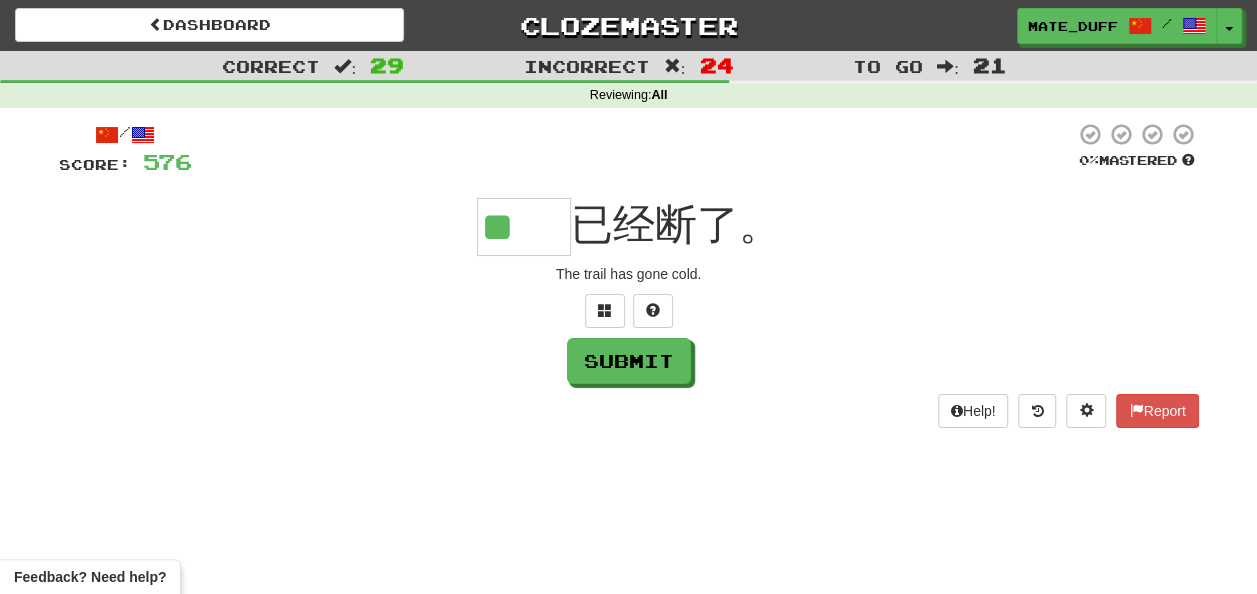 type on "**" 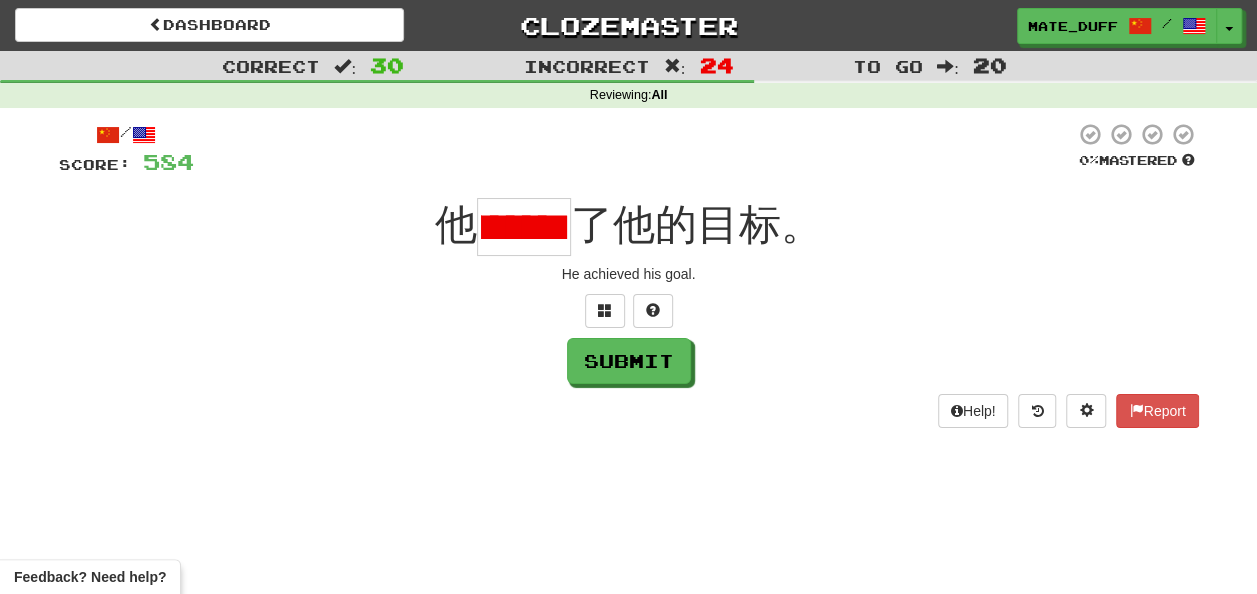scroll, scrollTop: 0, scrollLeft: 82, axis: horizontal 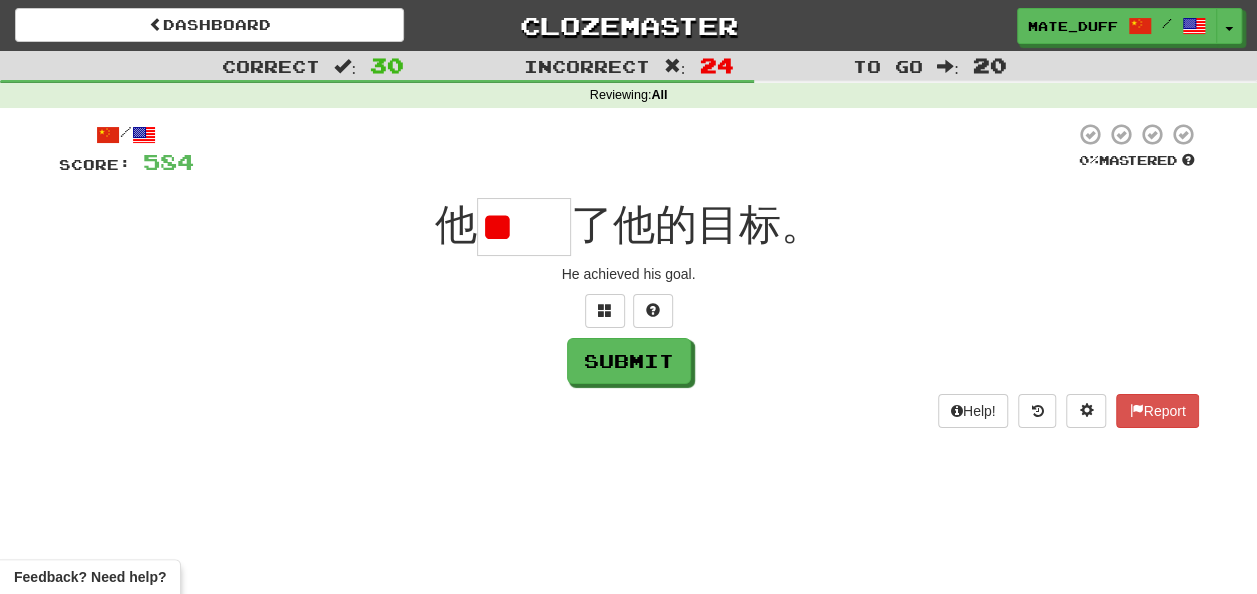 type on "**" 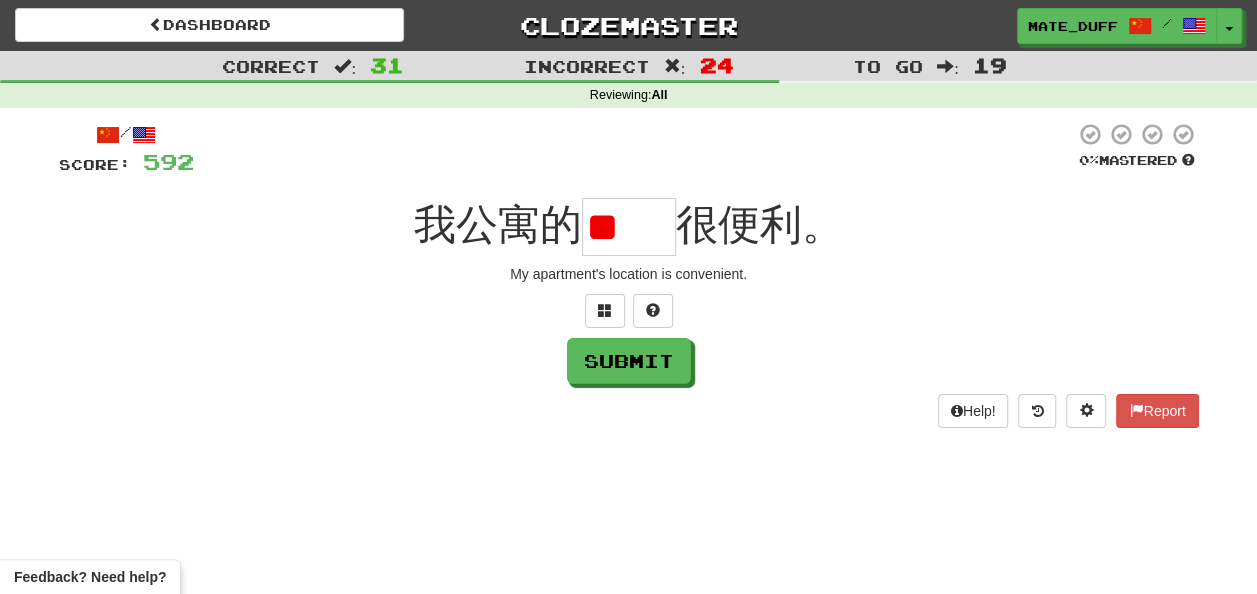 scroll, scrollTop: 0, scrollLeft: 0, axis: both 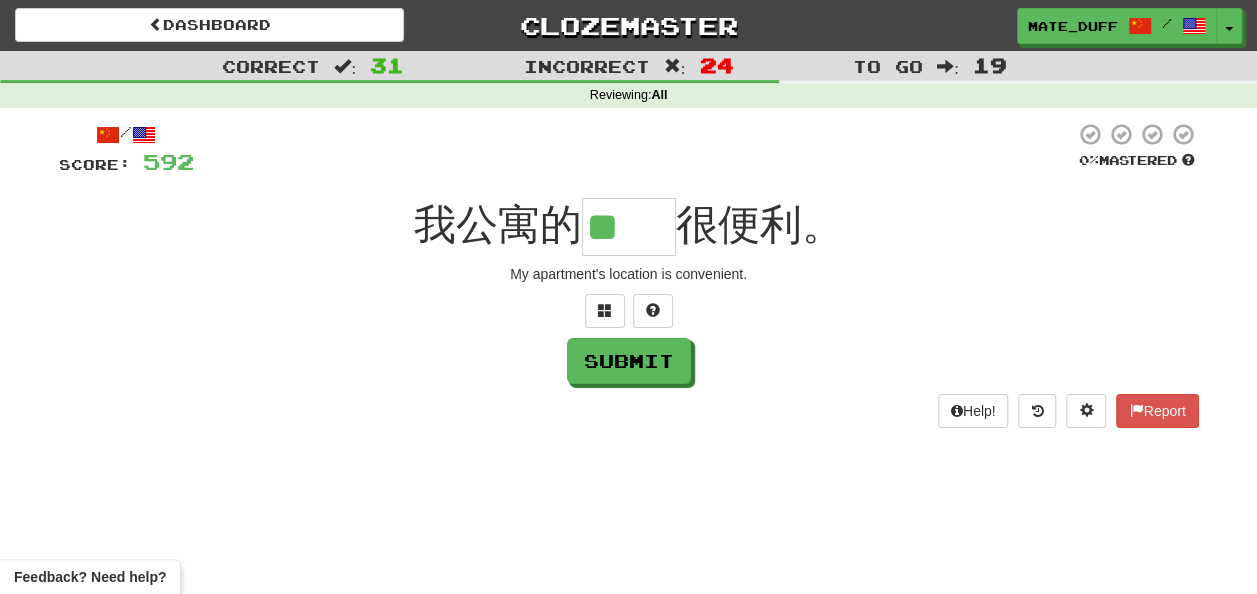 type on "**" 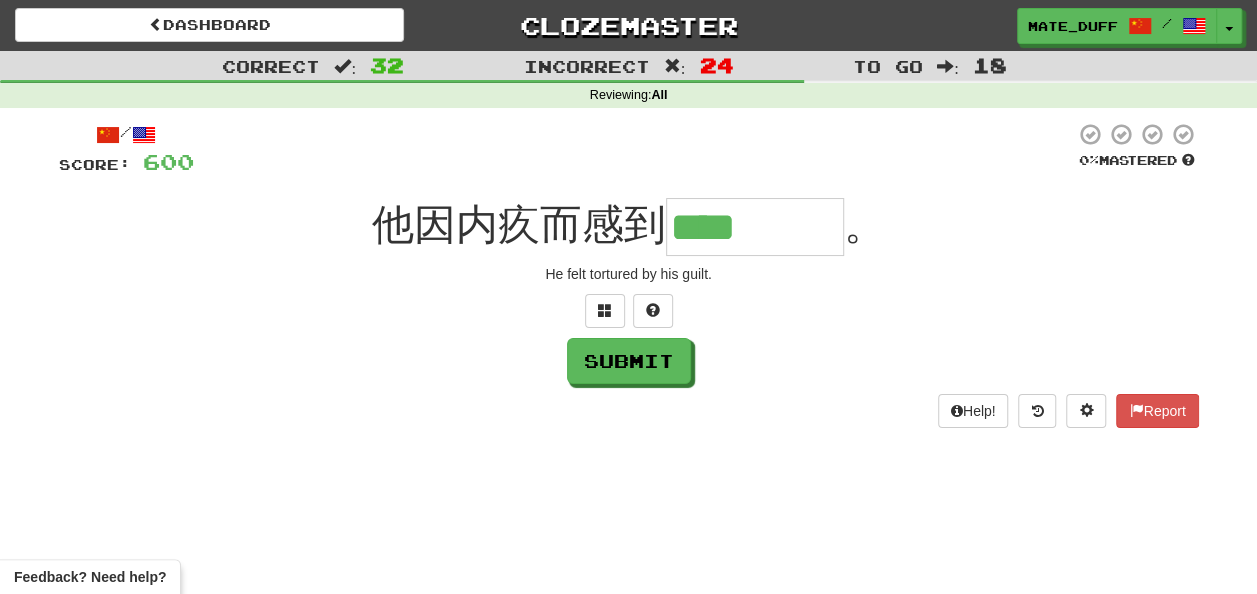 type on "****" 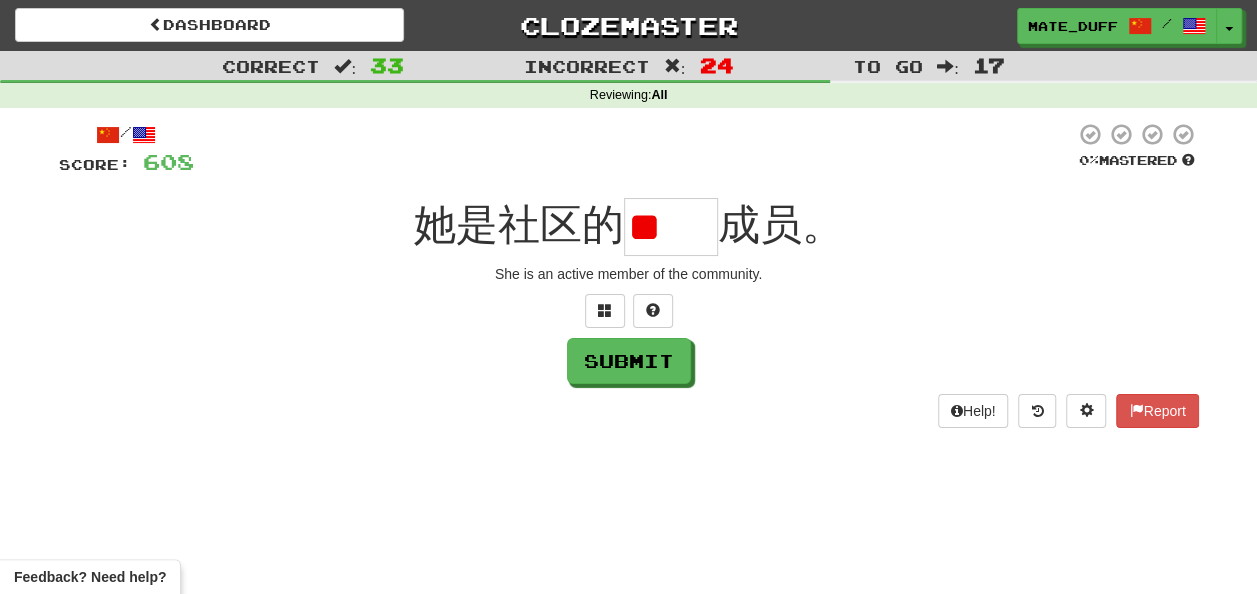 scroll, scrollTop: 0, scrollLeft: 0, axis: both 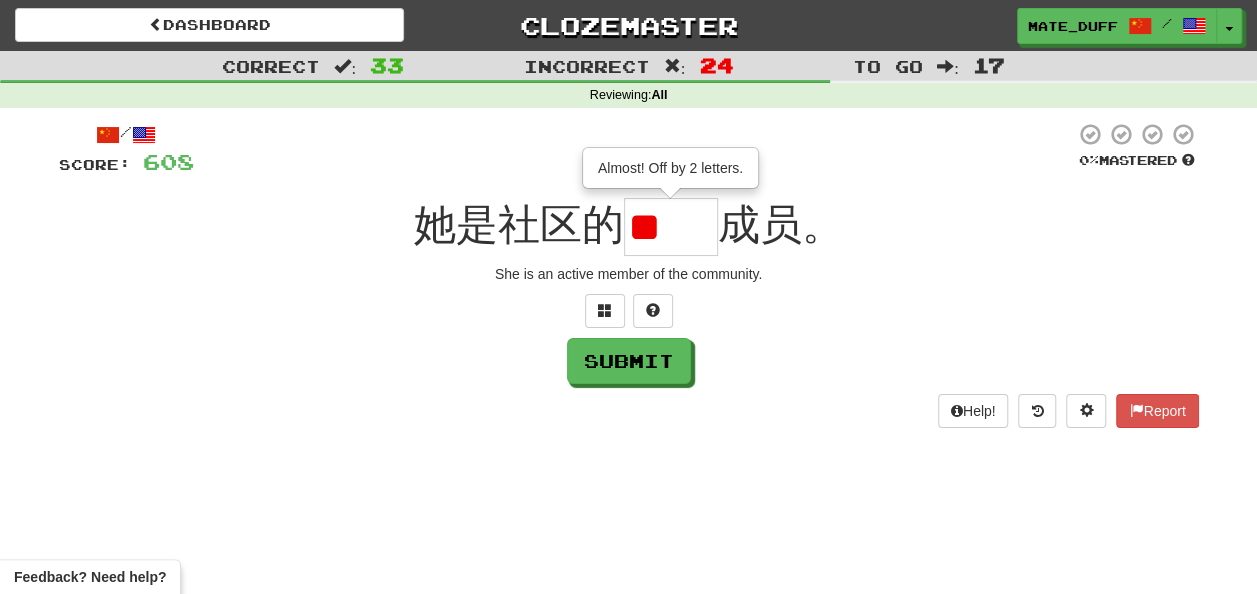 type on "*" 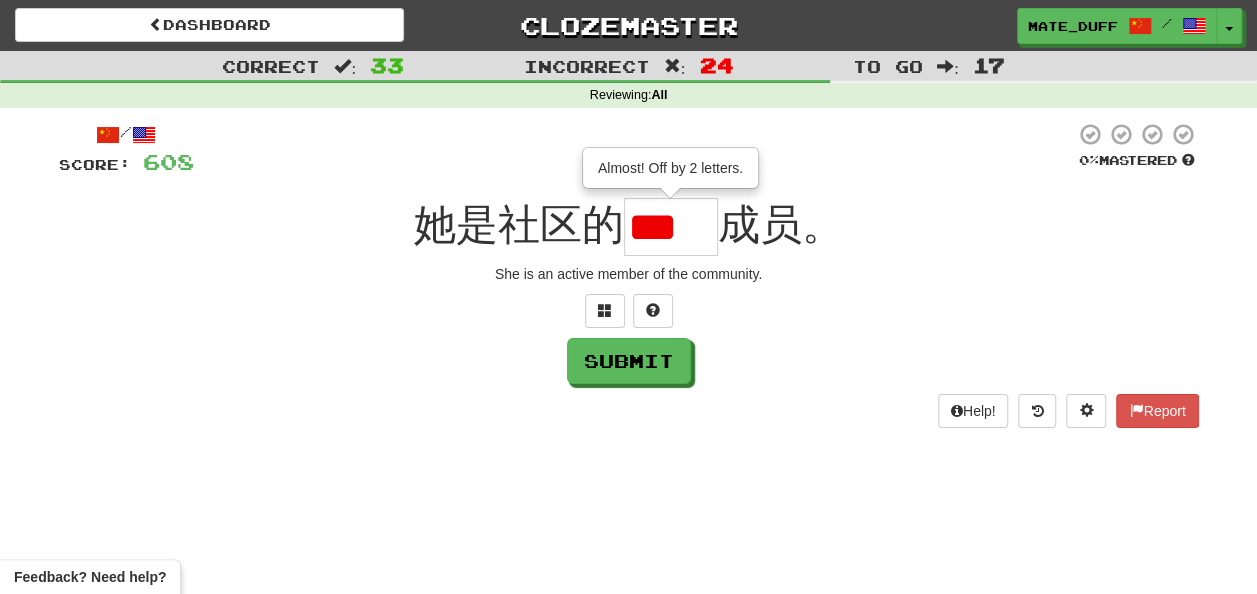 scroll, scrollTop: 0, scrollLeft: 0, axis: both 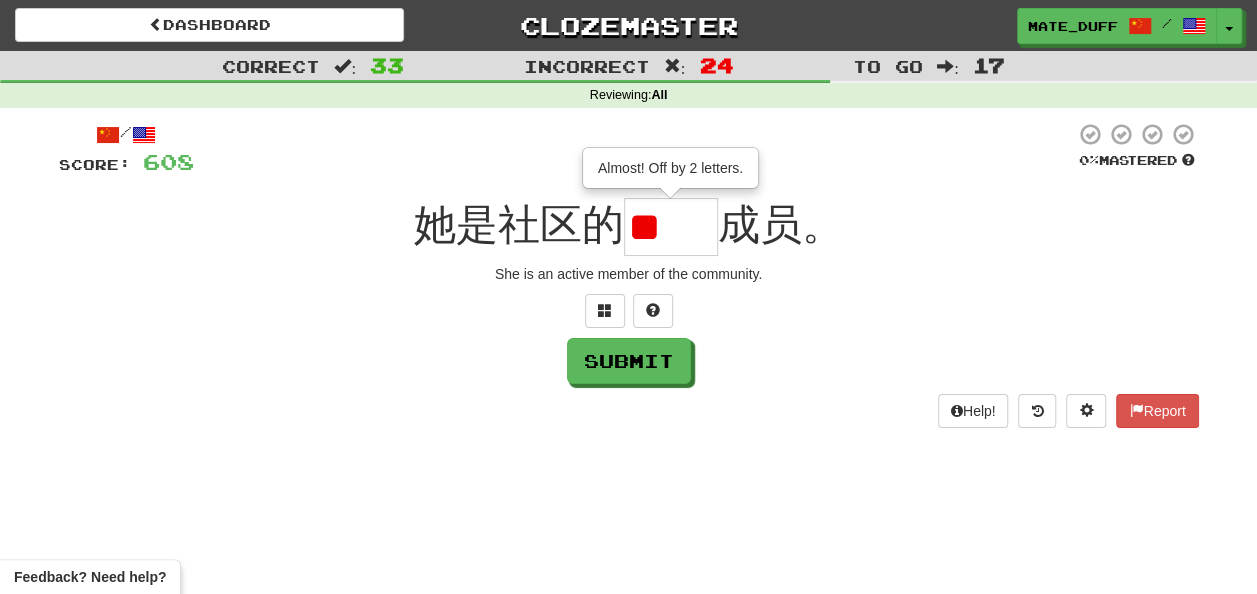 type on "*" 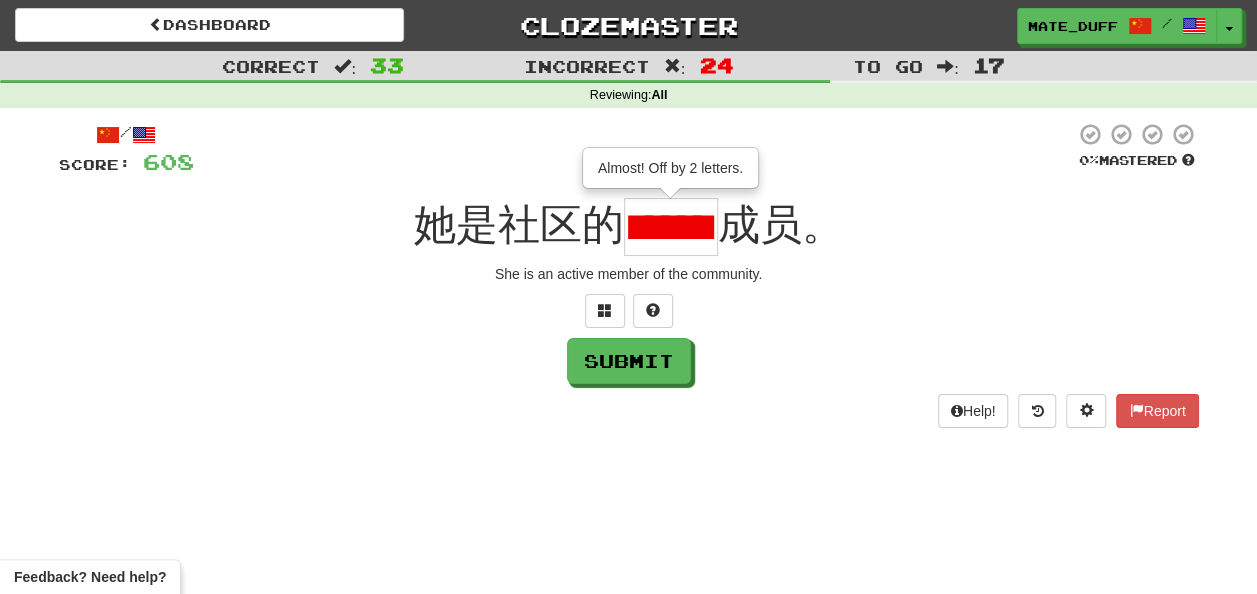 scroll, scrollTop: 0, scrollLeft: 59, axis: horizontal 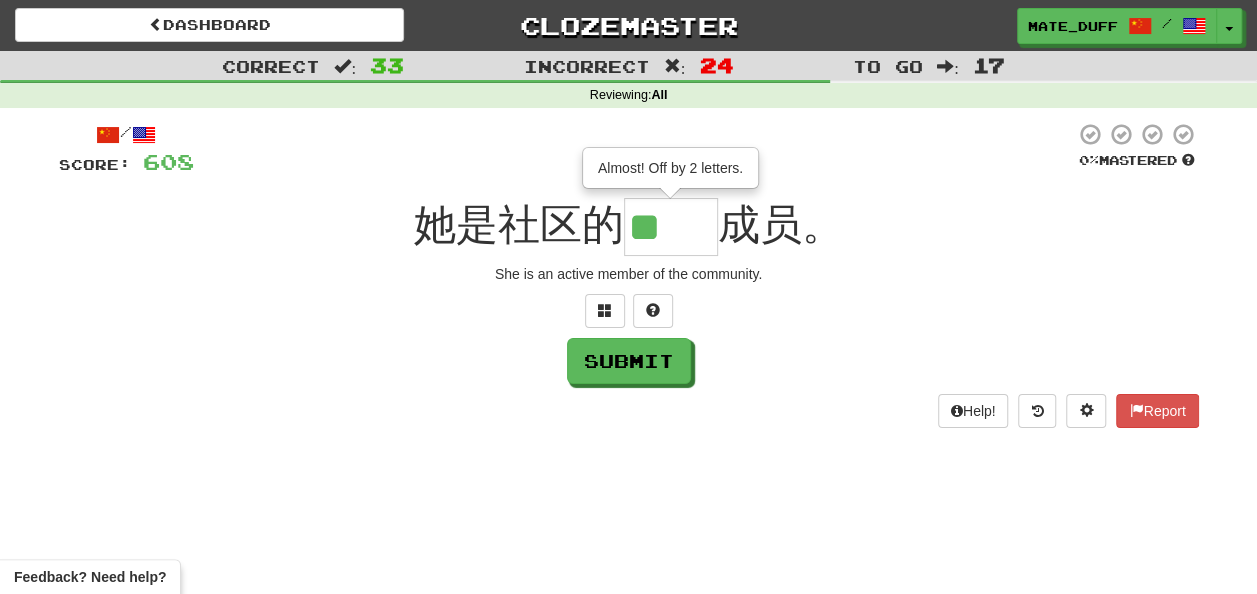 type on "**" 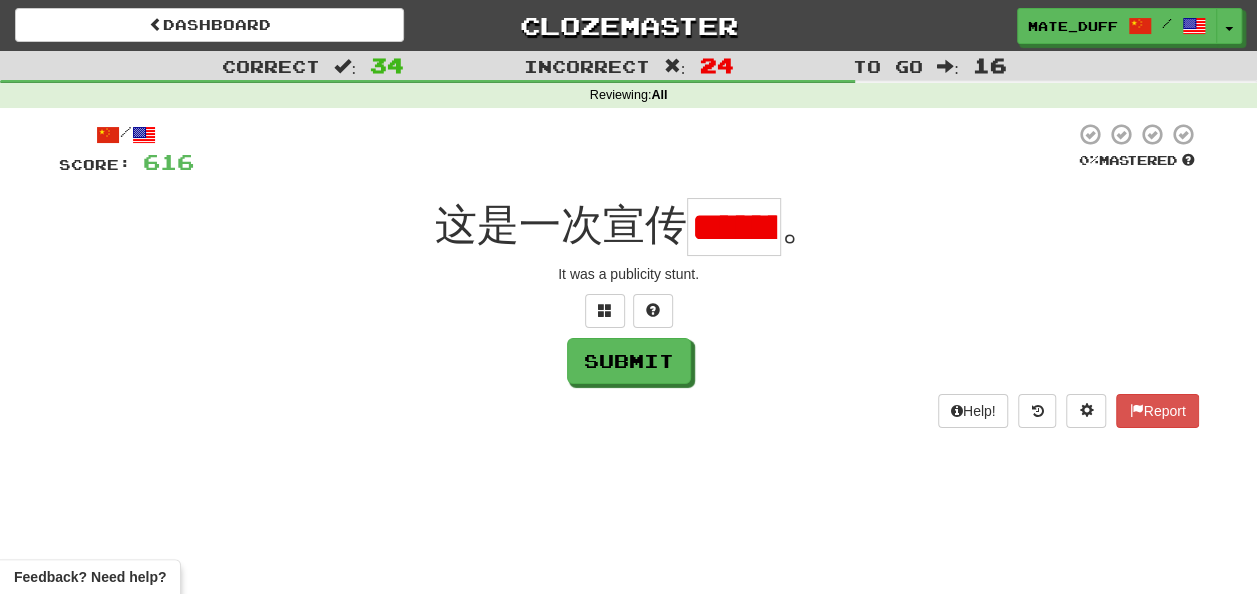 scroll, scrollTop: 0, scrollLeft: 47, axis: horizontal 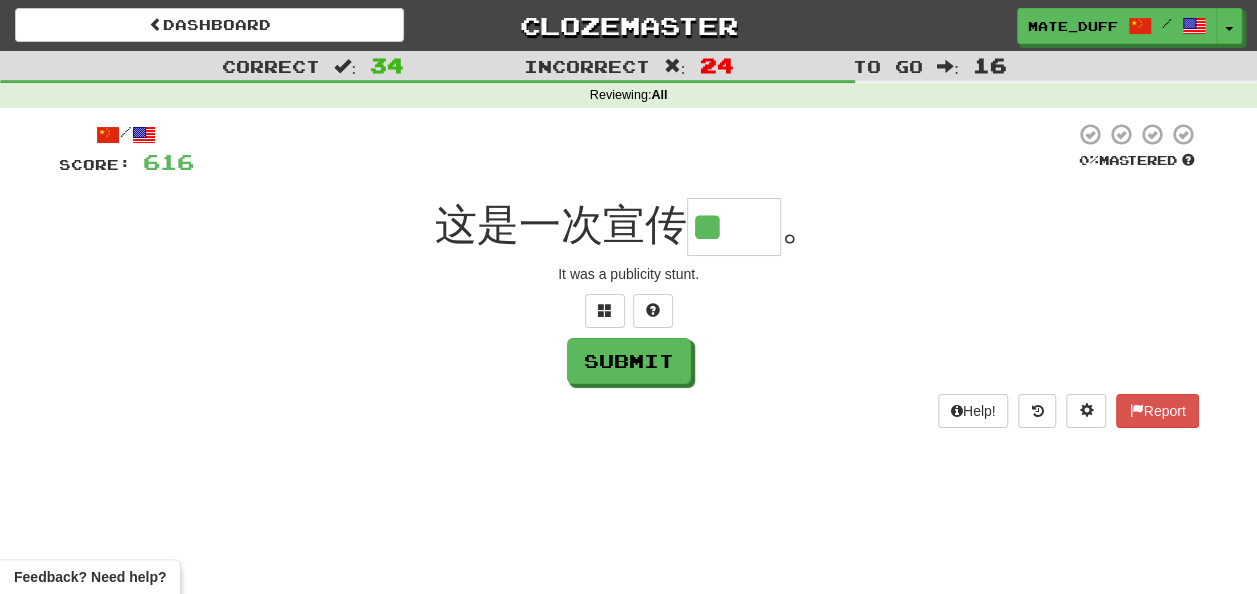 type on "**" 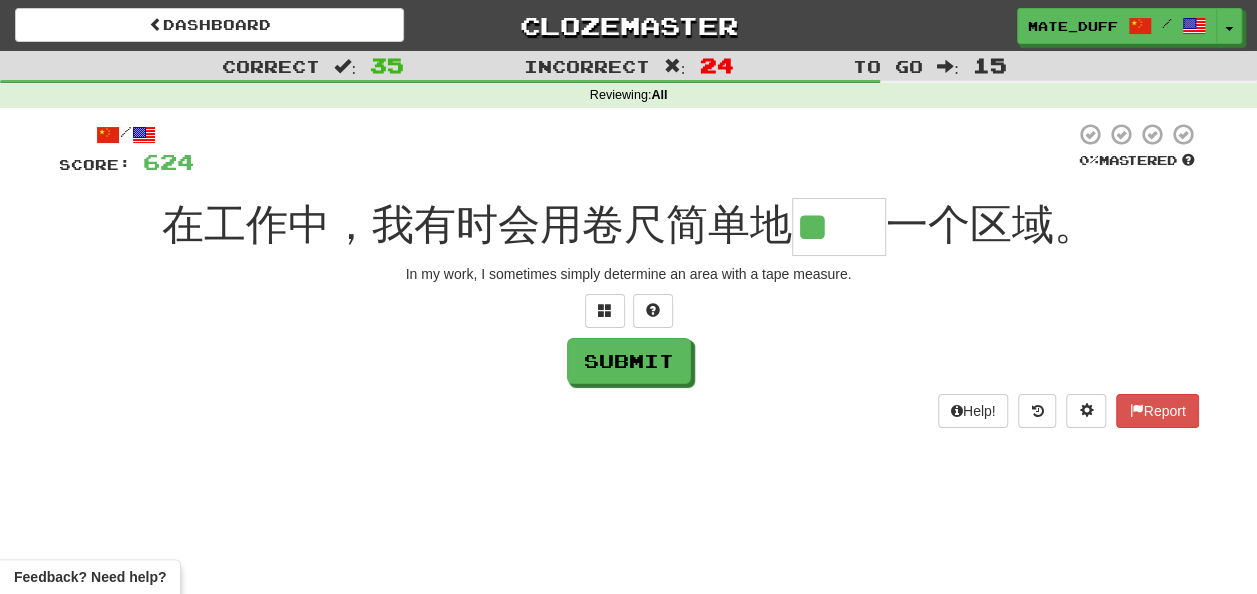 type on "**" 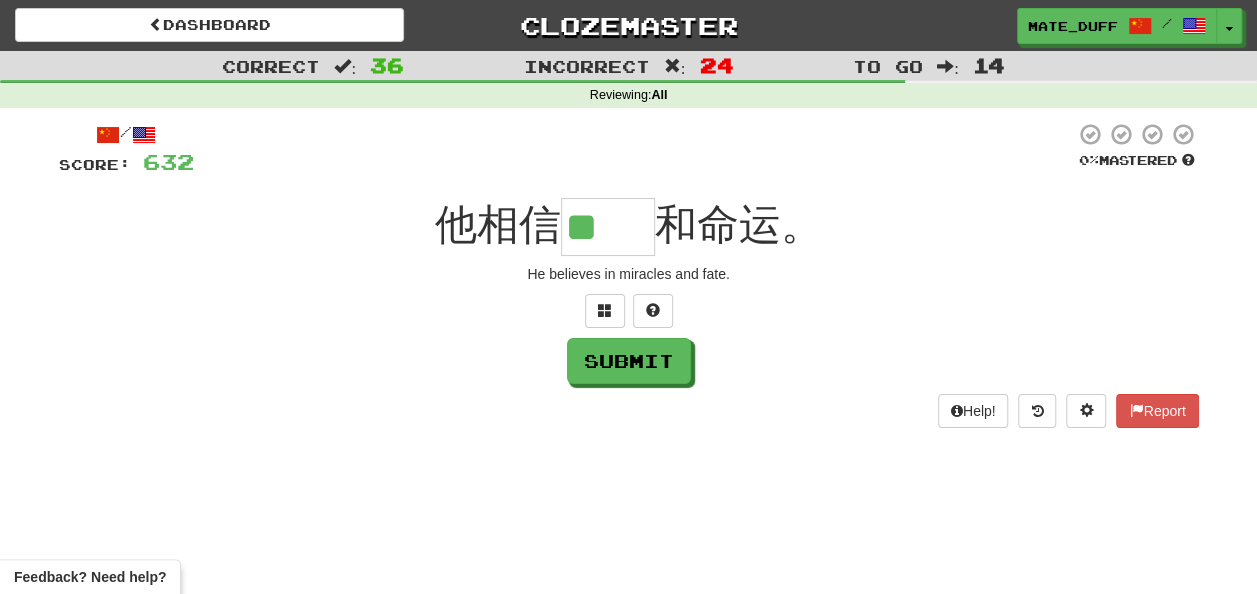 type on "**" 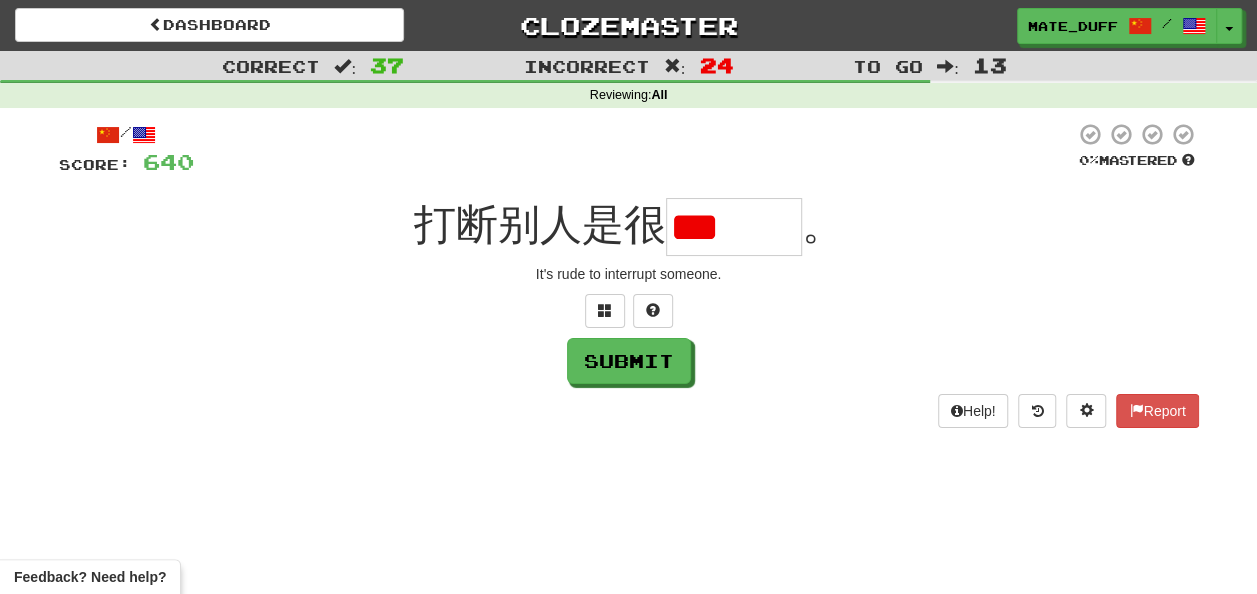 scroll, scrollTop: 0, scrollLeft: 0, axis: both 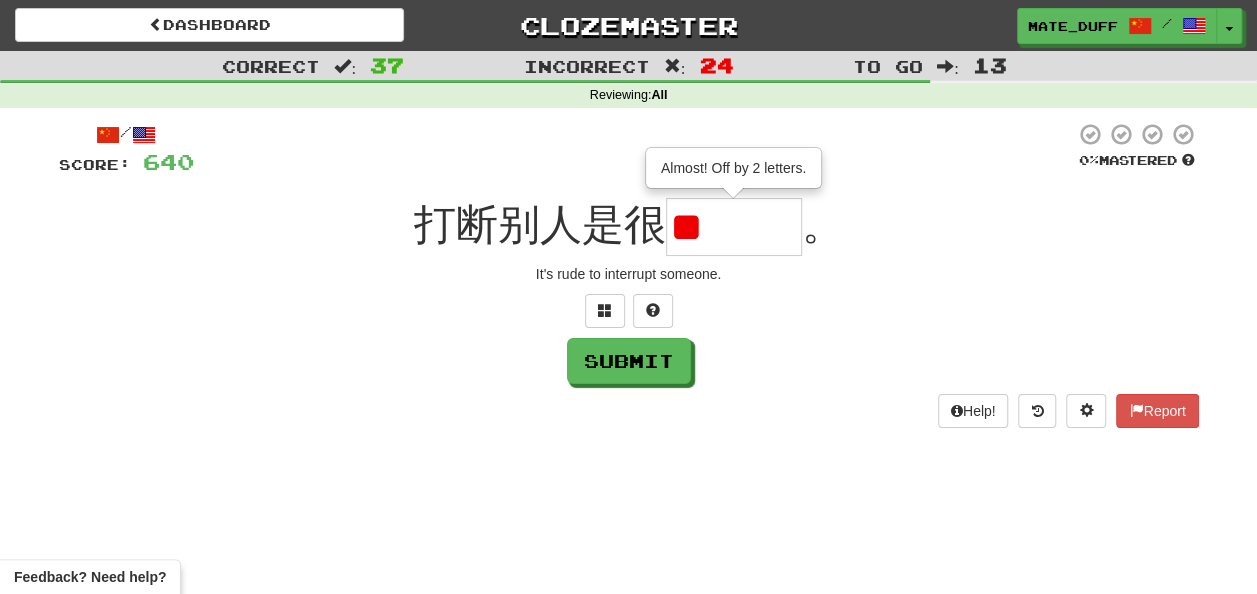 type on "*" 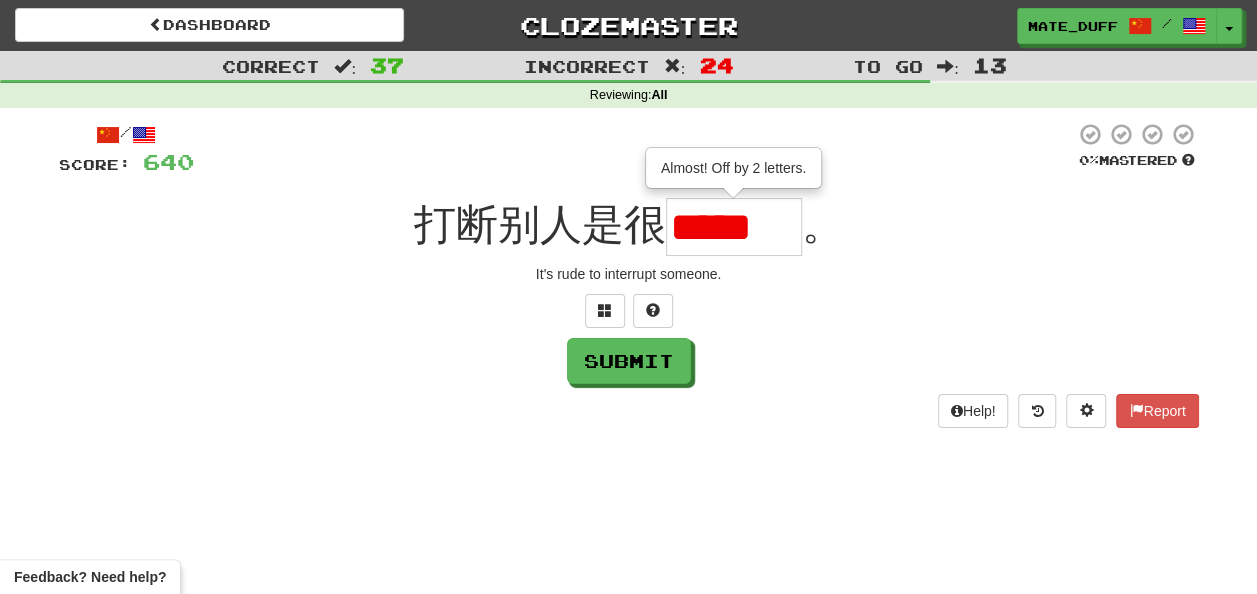 scroll, scrollTop: 0, scrollLeft: 0, axis: both 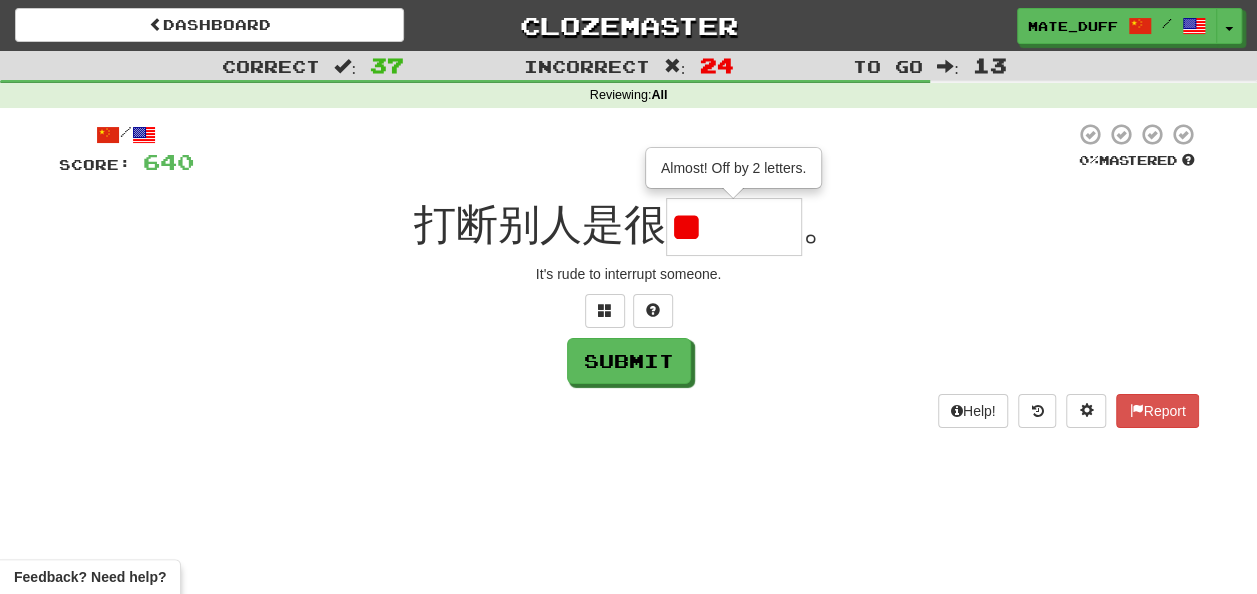 type on "*" 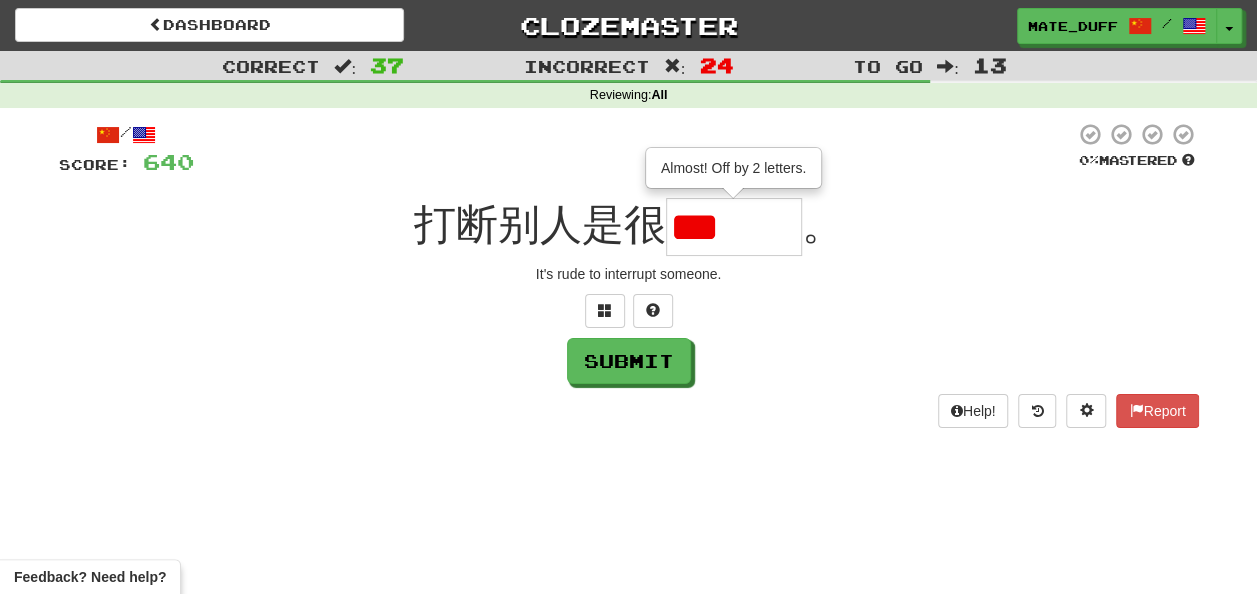 scroll, scrollTop: 0, scrollLeft: 0, axis: both 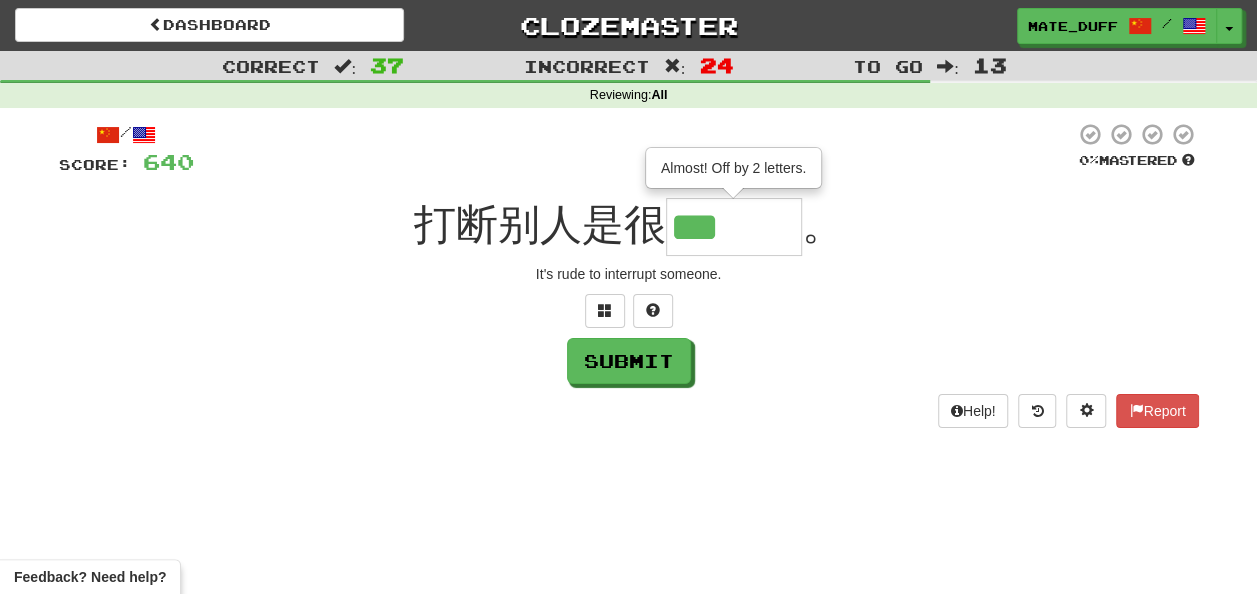 type on "***" 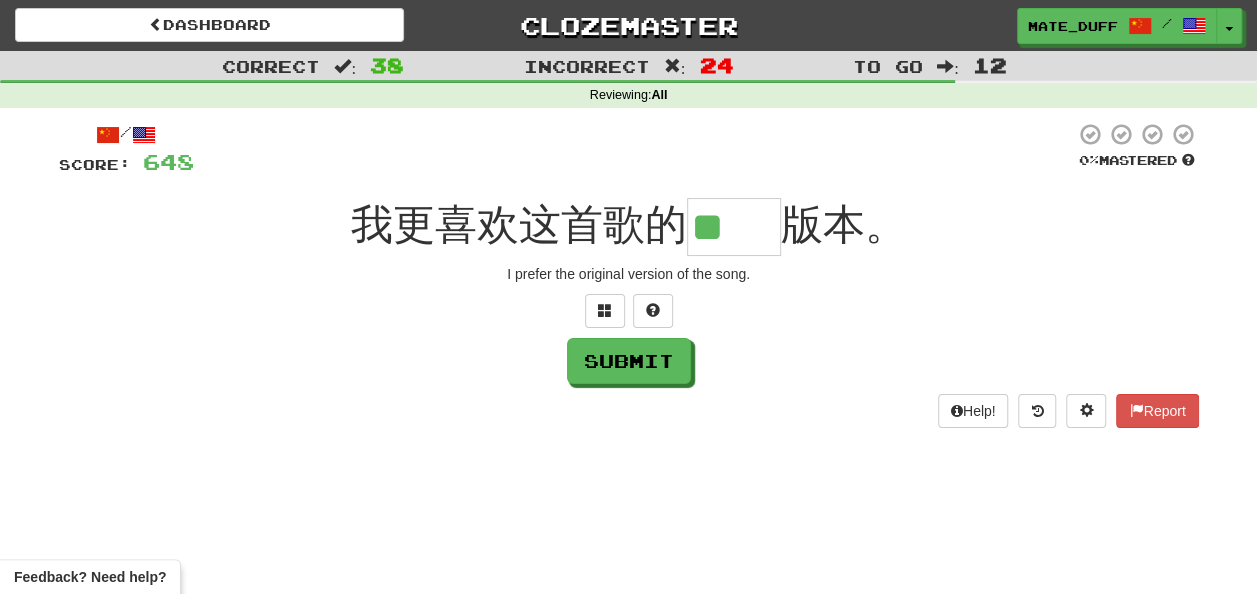 scroll, scrollTop: 0, scrollLeft: 0, axis: both 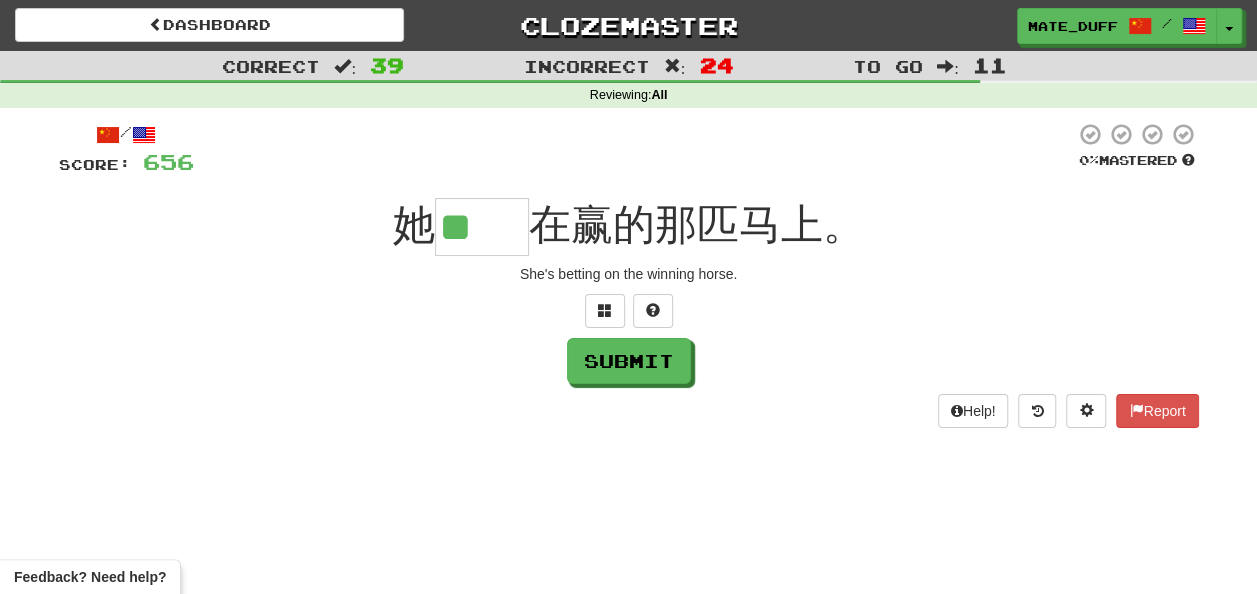type on "**" 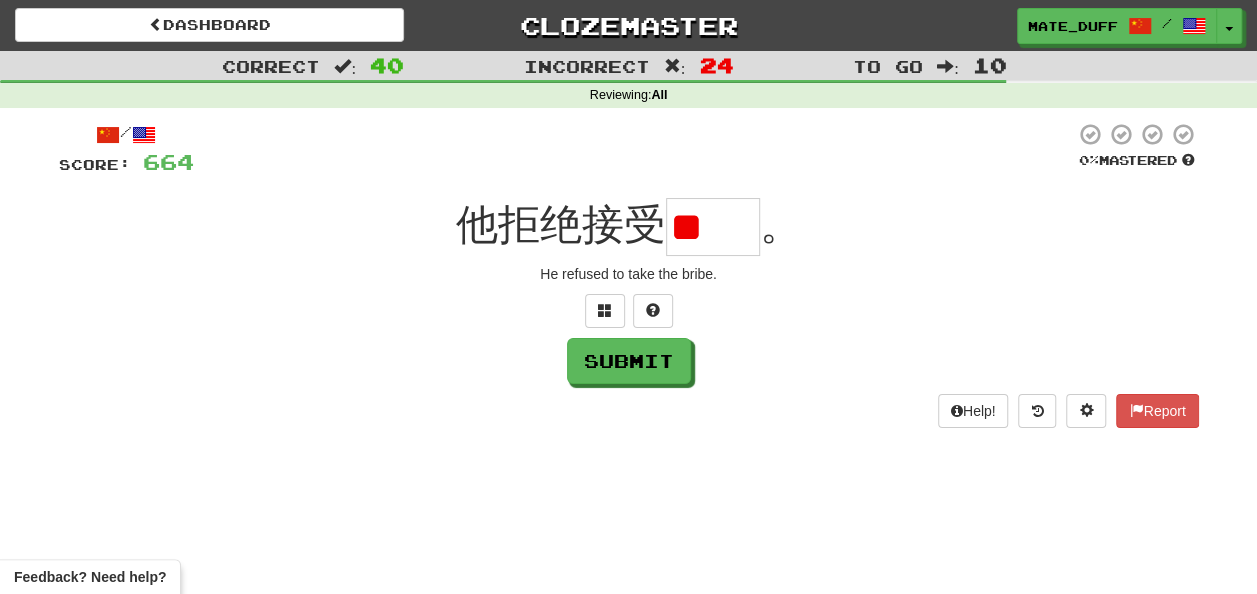 scroll, scrollTop: 0, scrollLeft: 0, axis: both 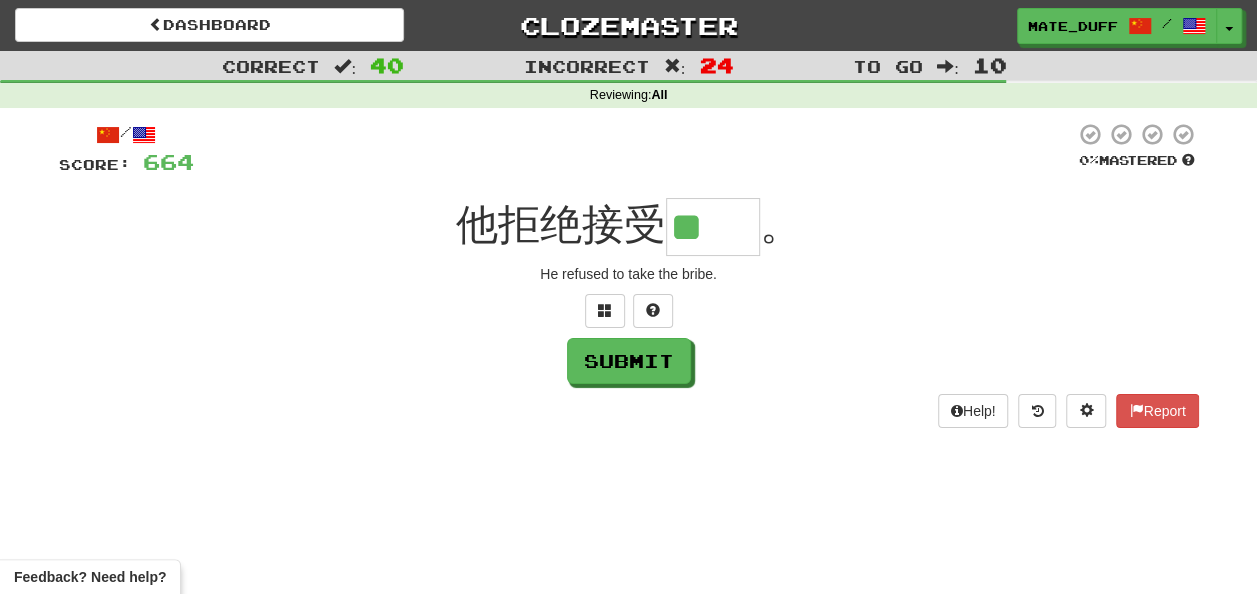 type on "**" 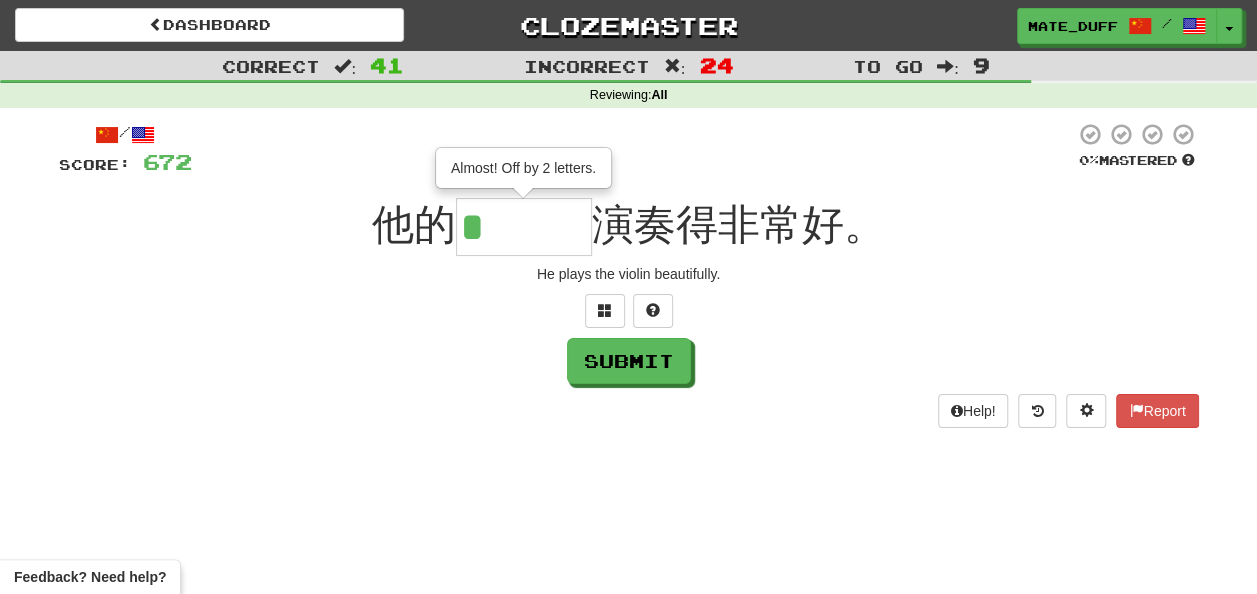type on "***" 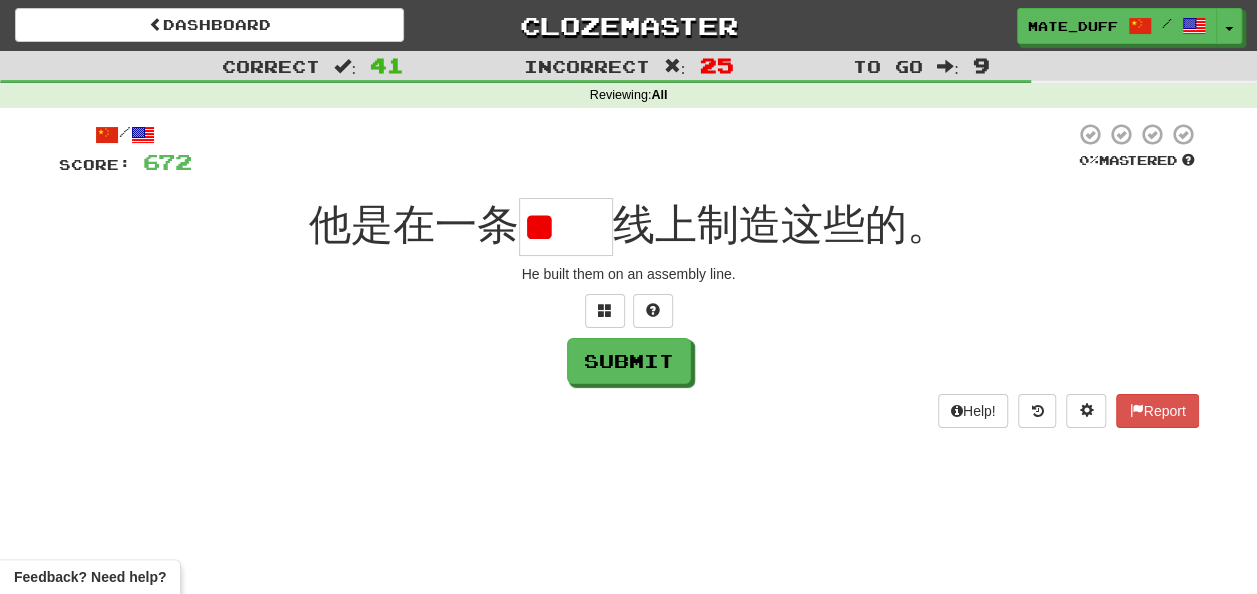 scroll, scrollTop: 0, scrollLeft: 0, axis: both 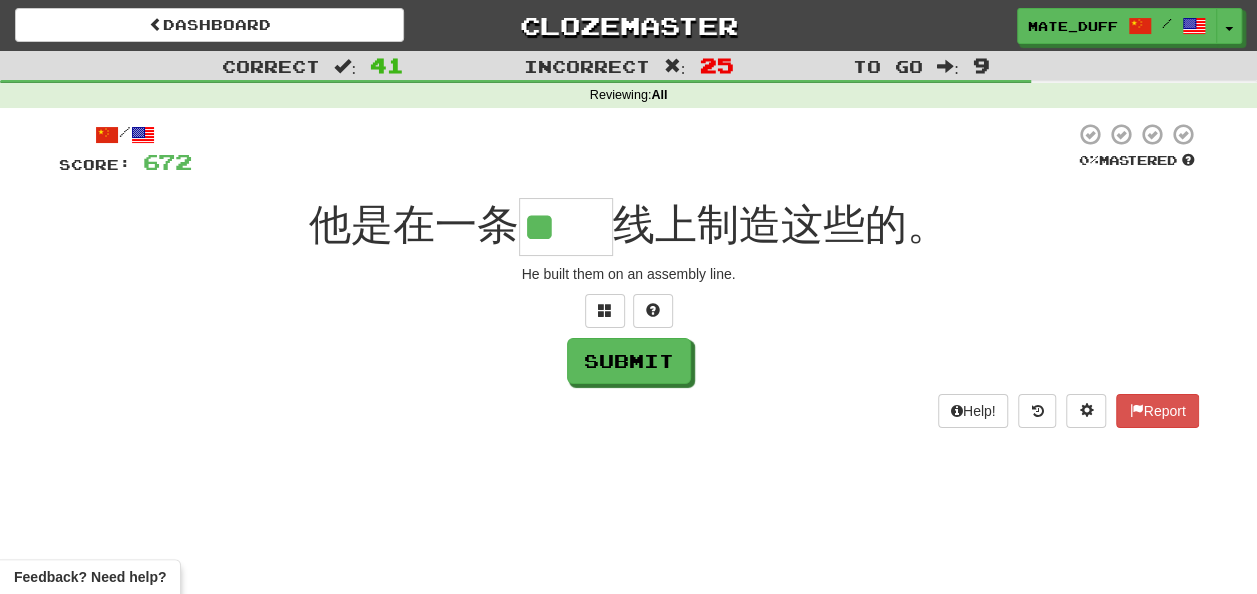 type on "**" 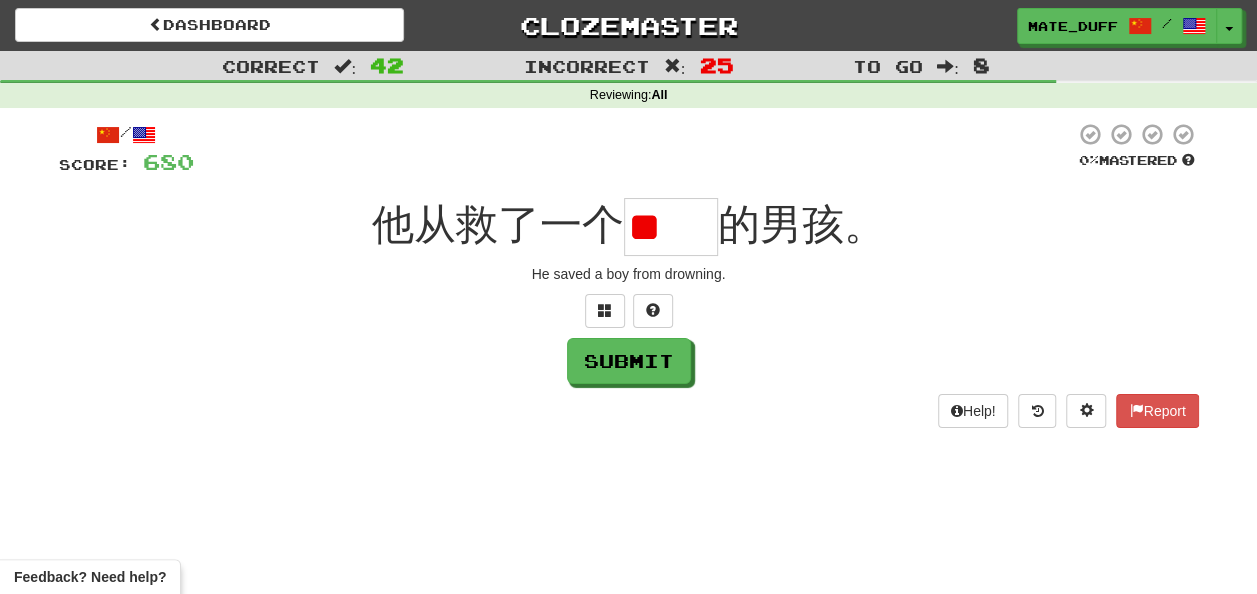 scroll, scrollTop: 0, scrollLeft: 0, axis: both 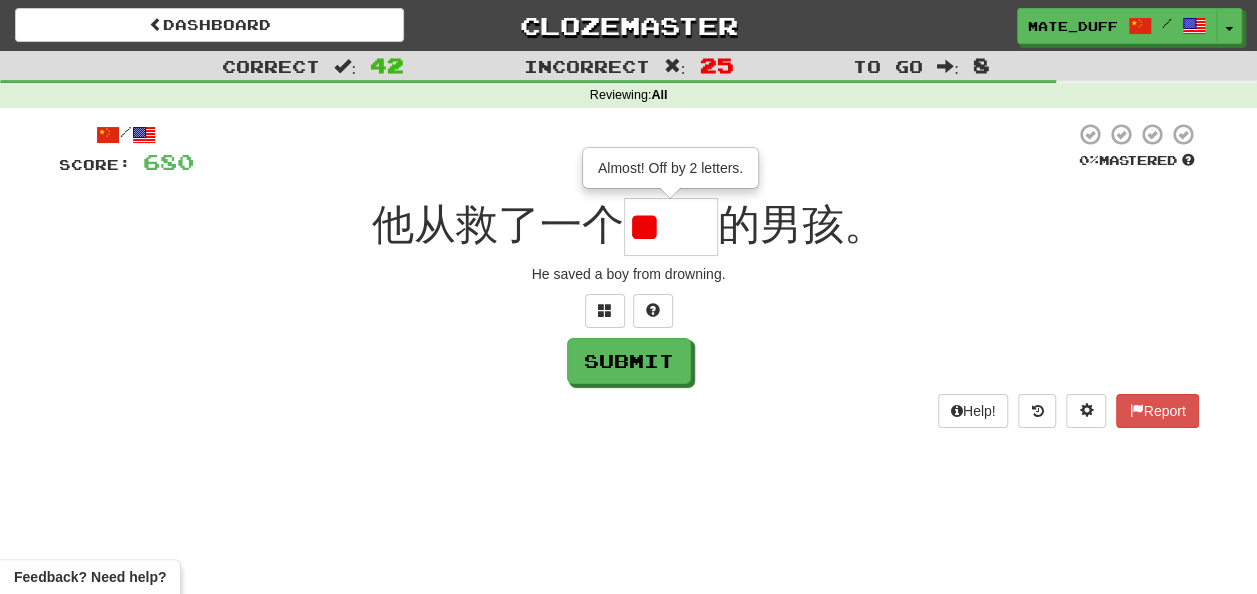type on "*" 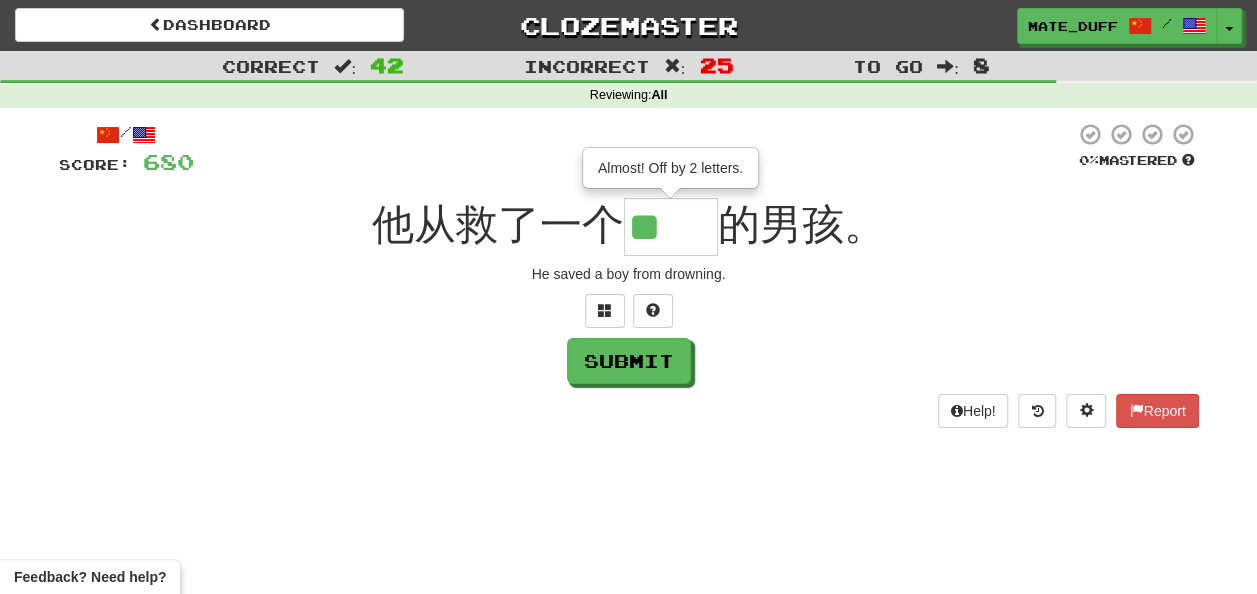 type on "**" 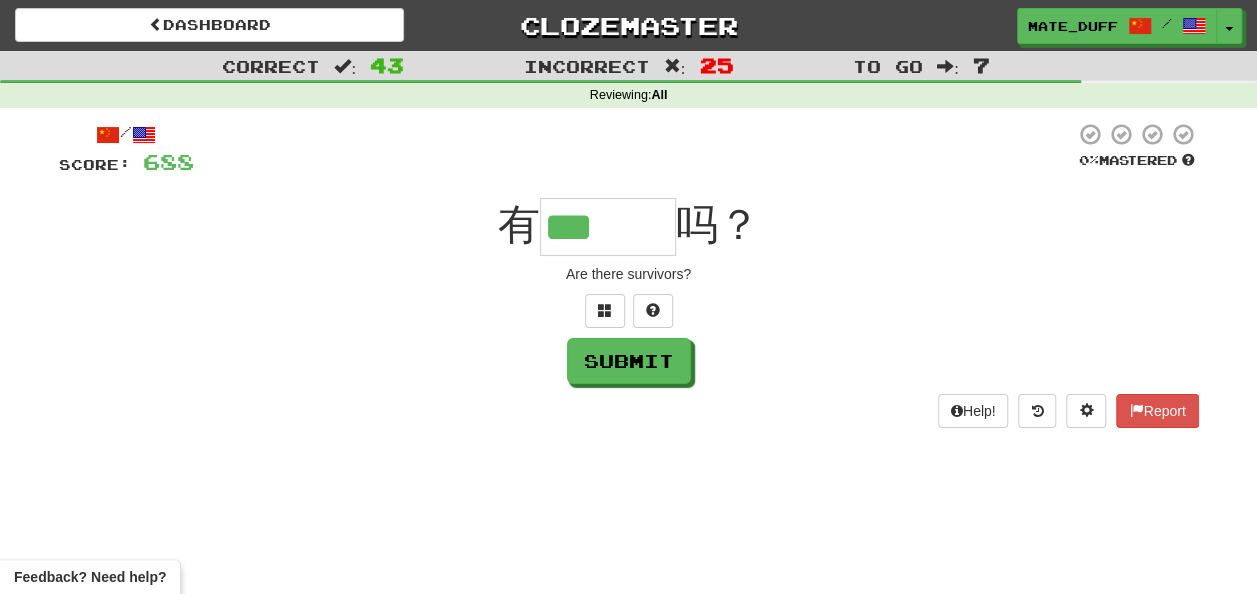 type on "***" 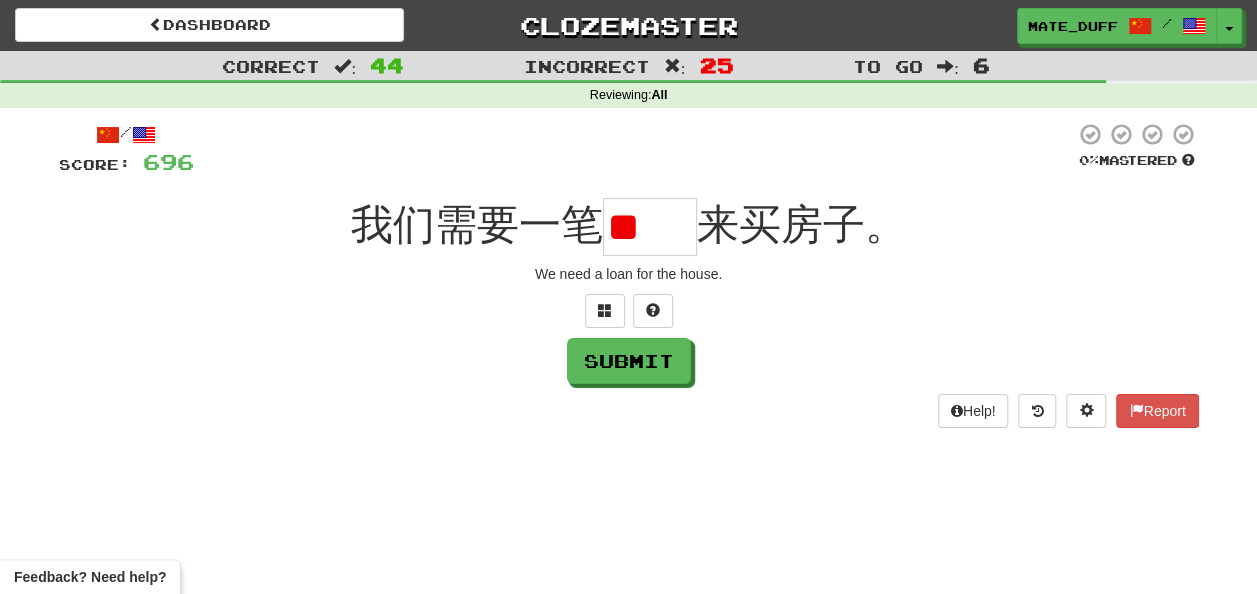 scroll, scrollTop: 0, scrollLeft: 0, axis: both 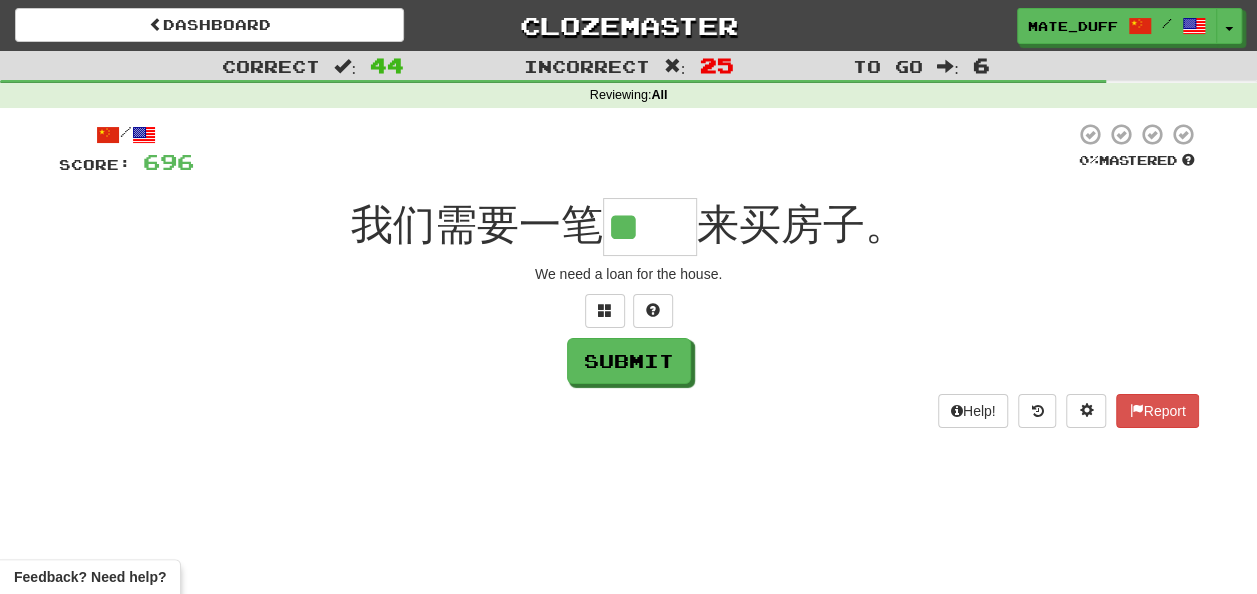 type on "**" 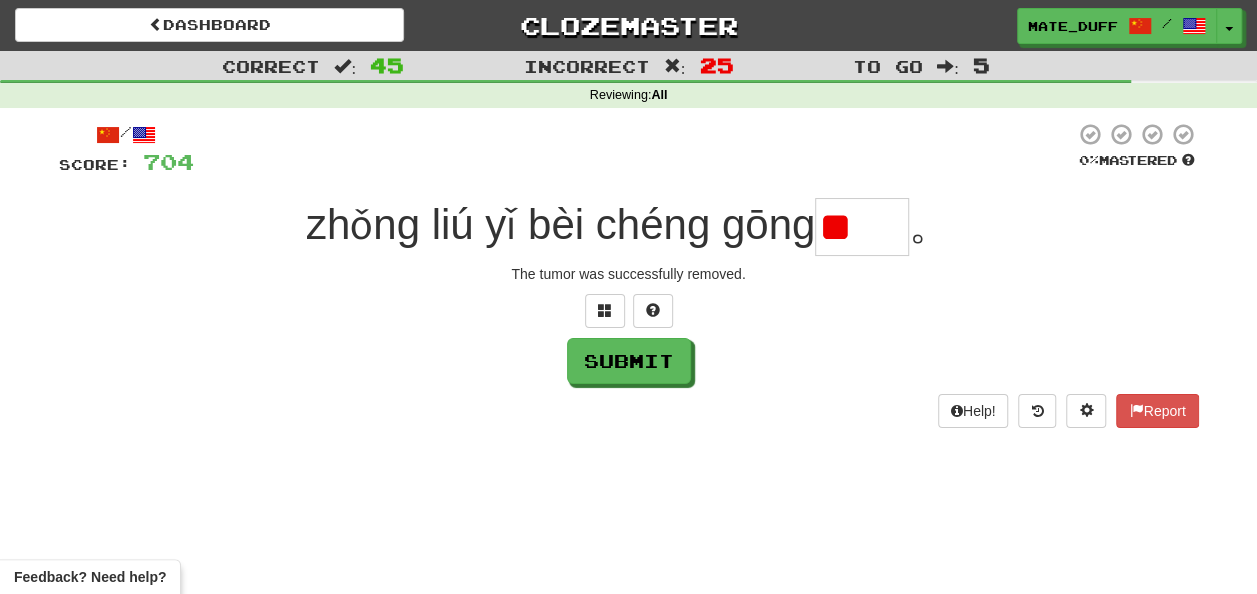 scroll, scrollTop: 0, scrollLeft: 0, axis: both 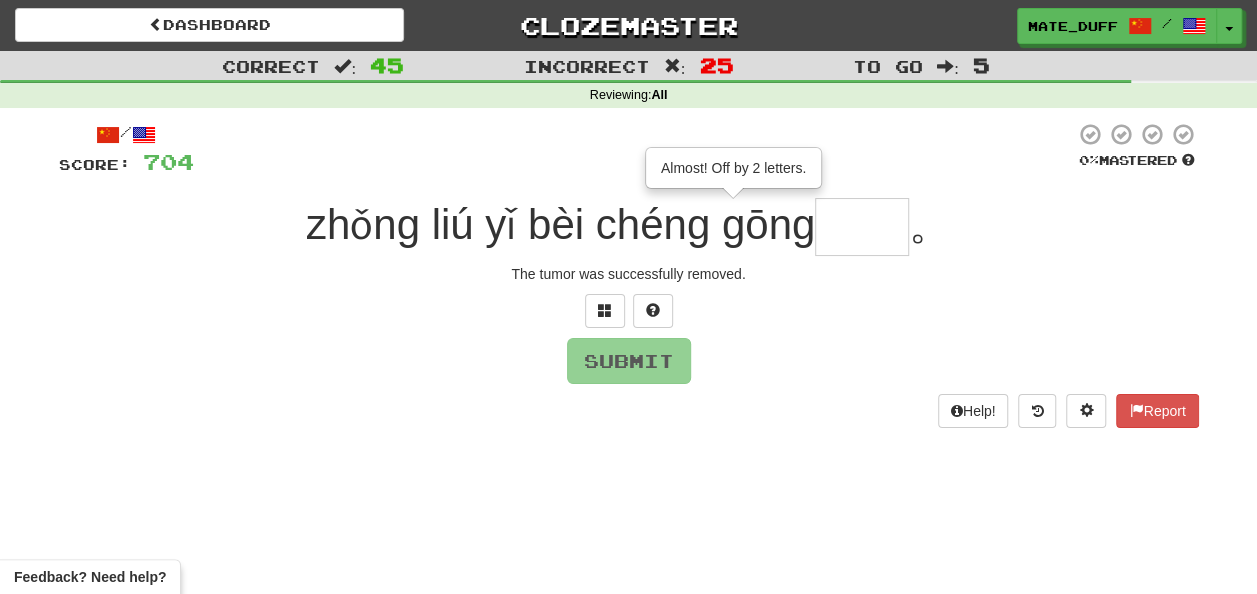 type on "**" 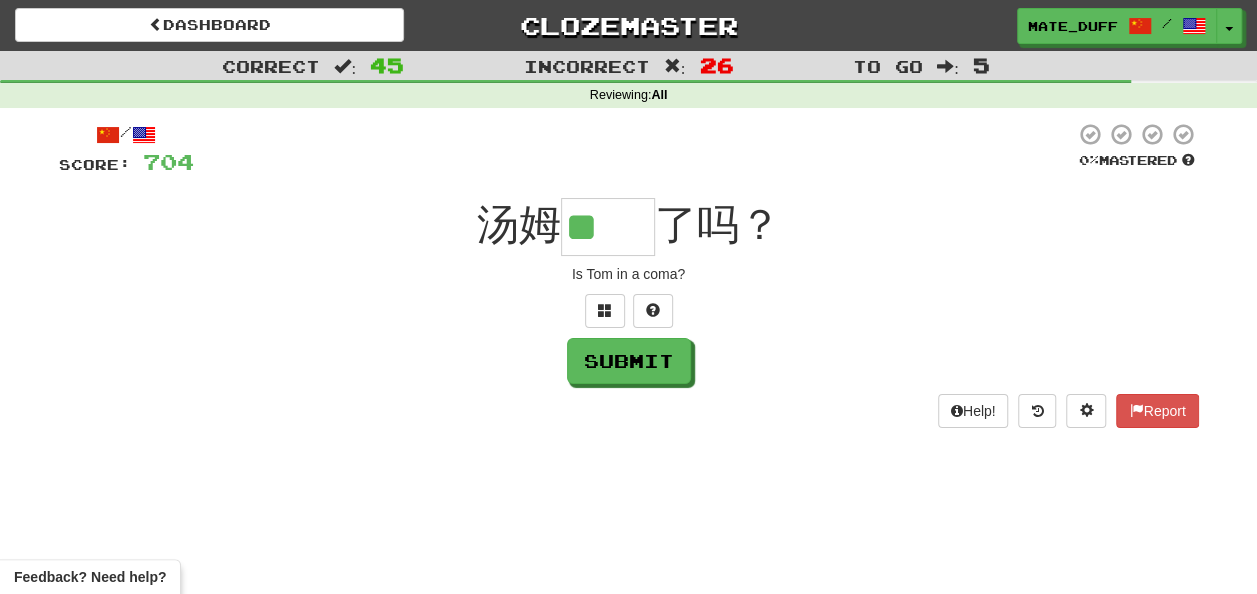 scroll, scrollTop: 0, scrollLeft: 0, axis: both 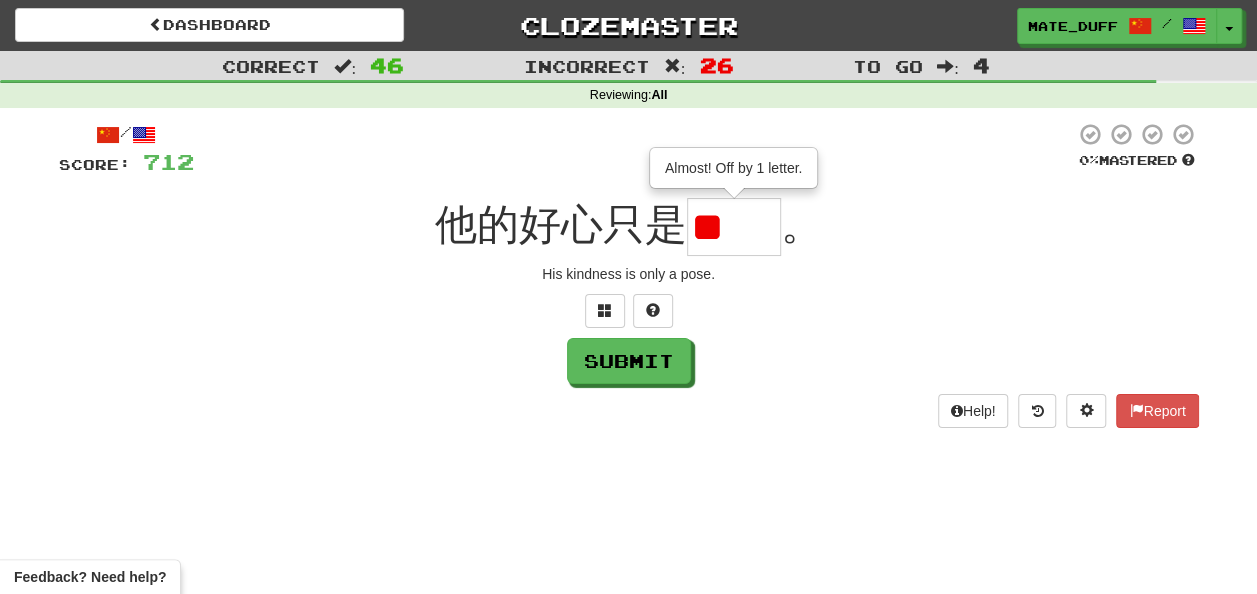 type on "*" 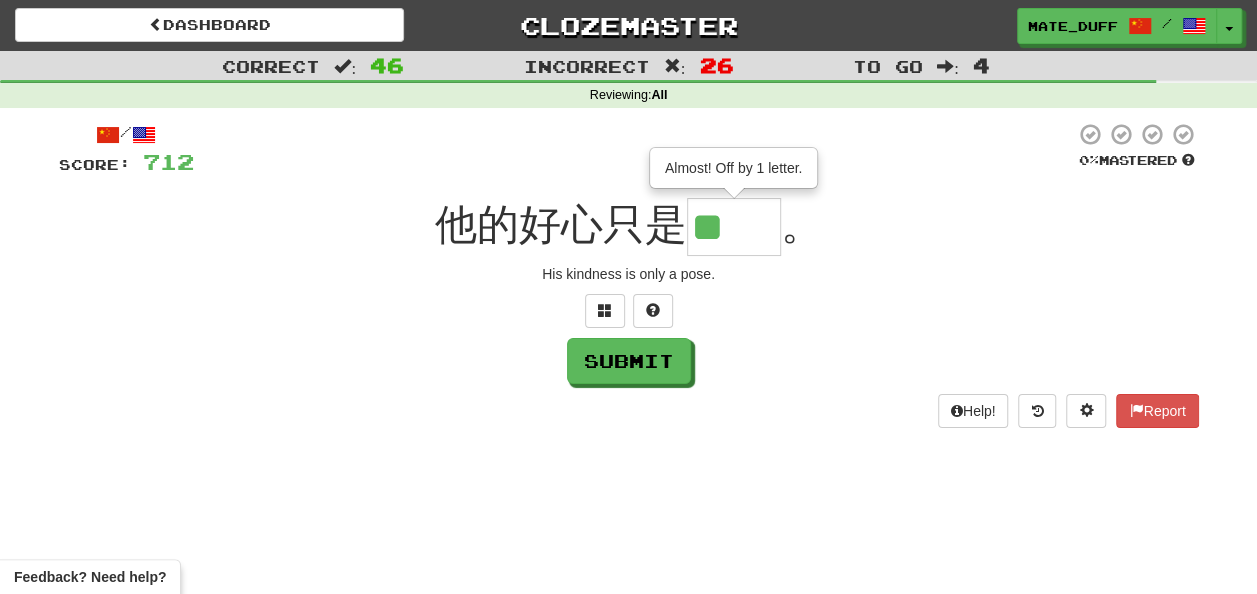 scroll, scrollTop: 0, scrollLeft: 0, axis: both 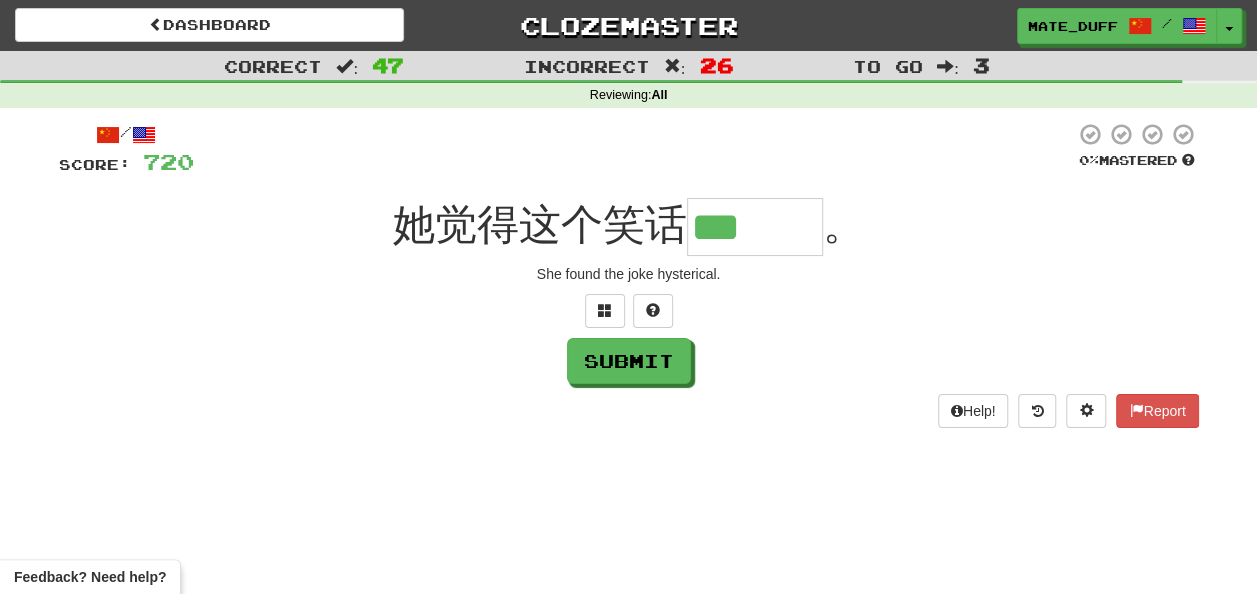 type on "***" 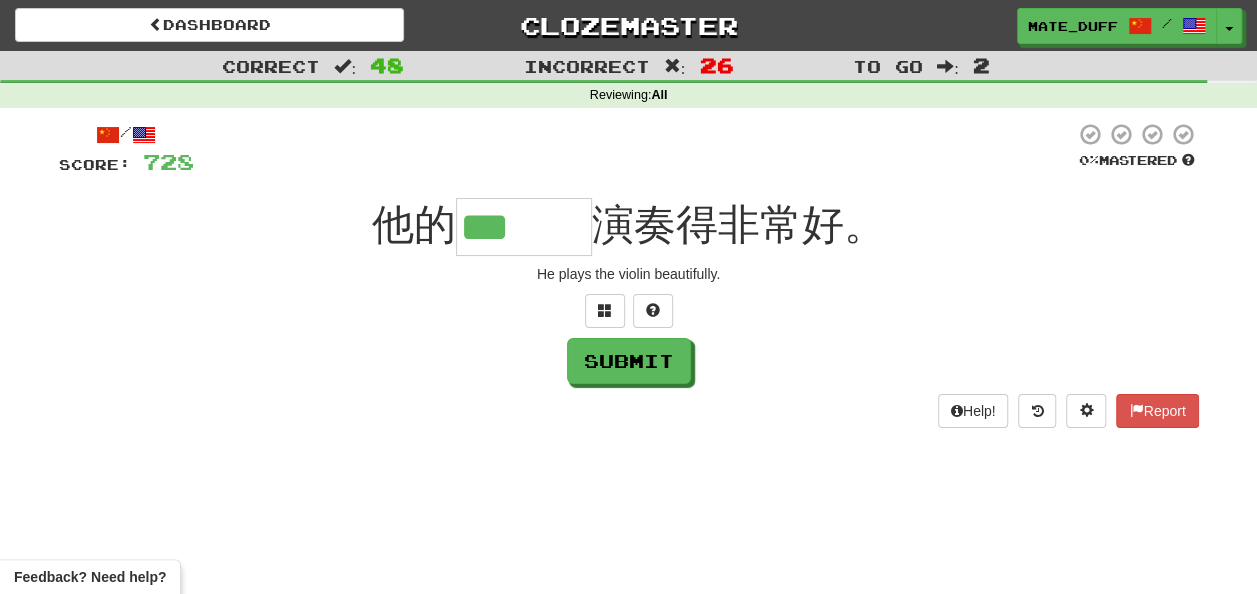 type on "***" 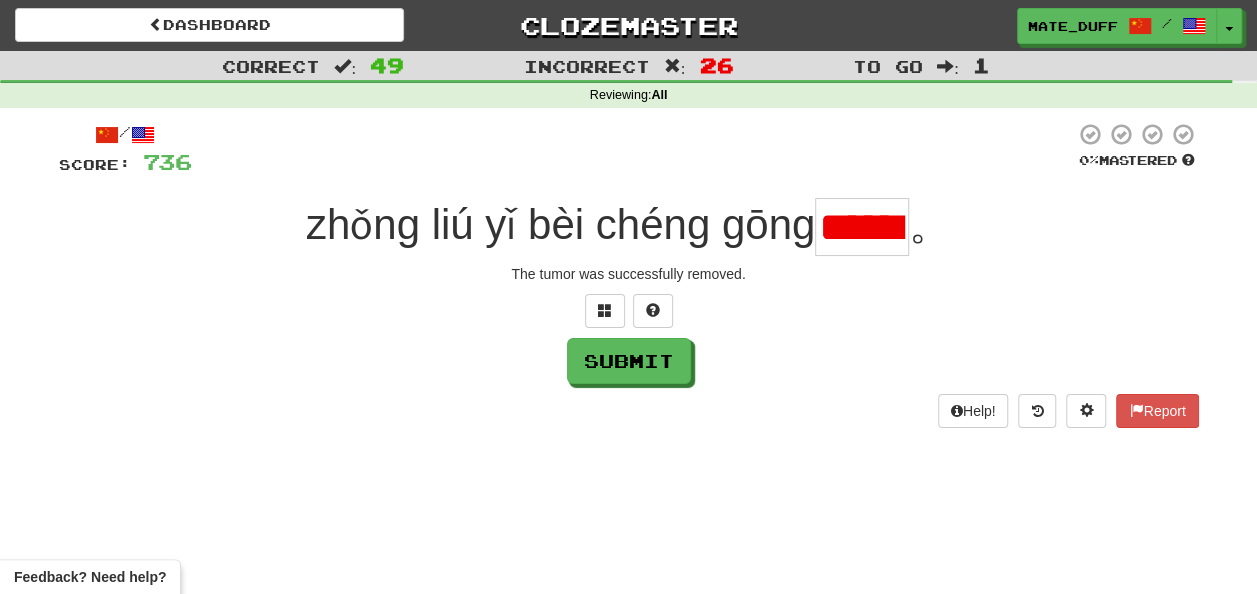 scroll, scrollTop: 0, scrollLeft: 0, axis: both 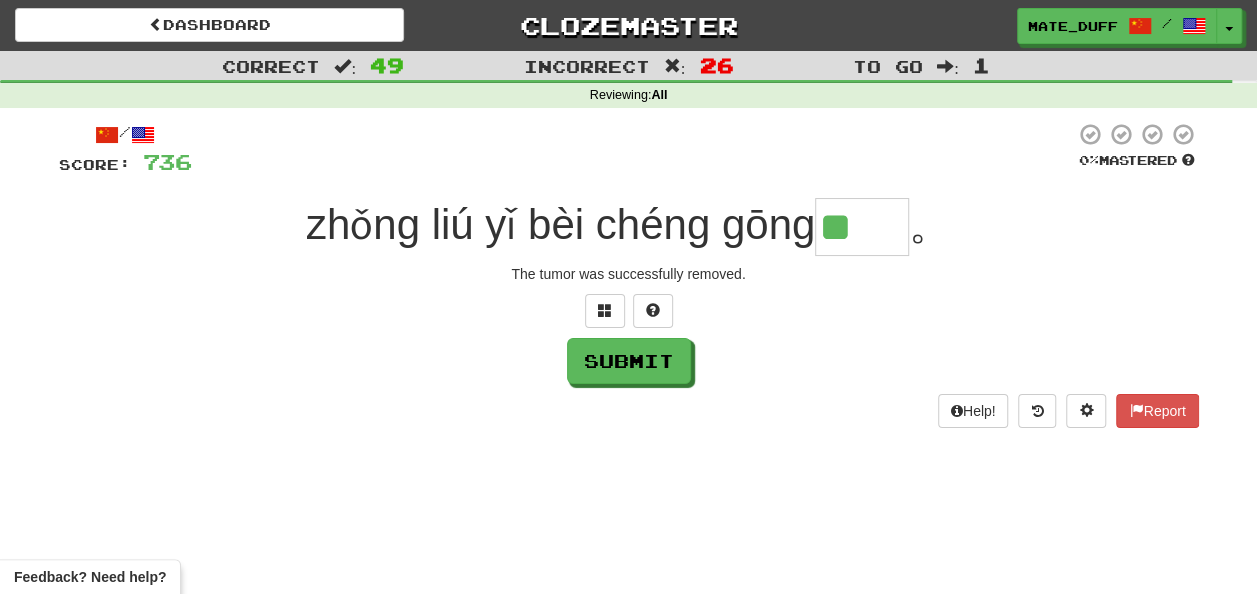 type on "**" 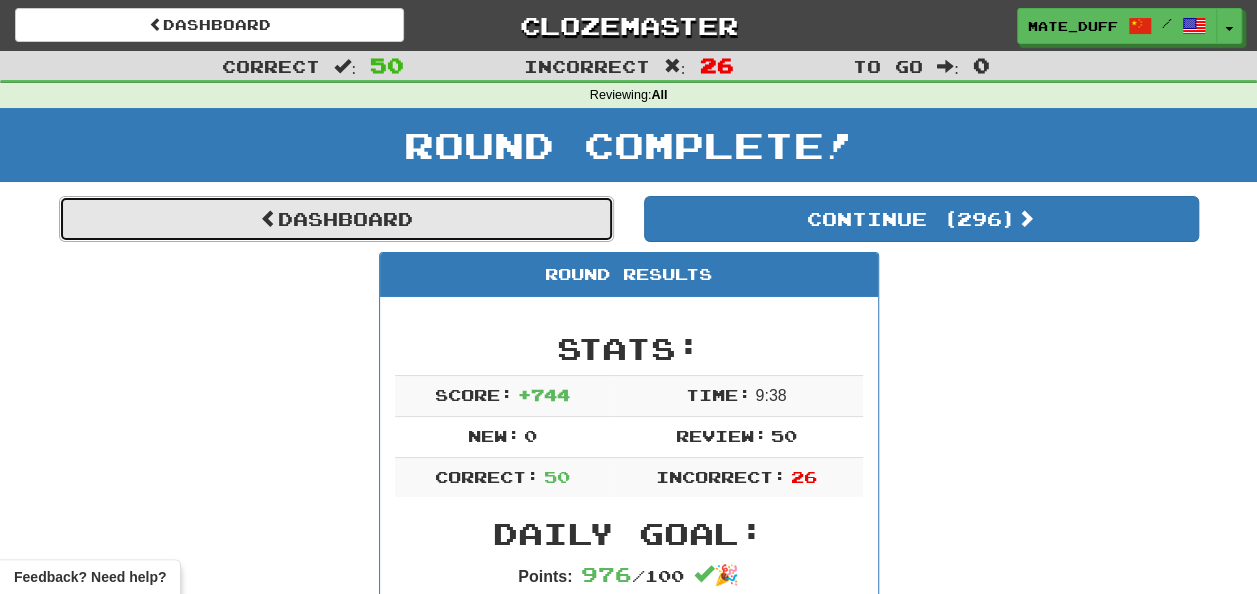 click on "Dashboard" at bounding box center [336, 219] 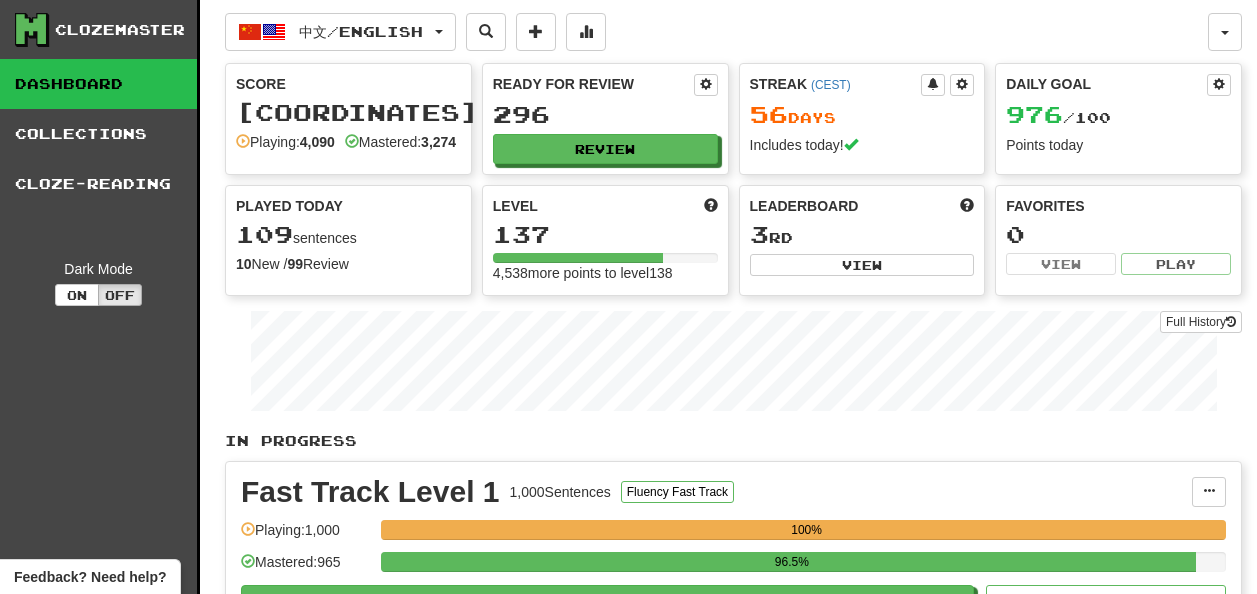 scroll, scrollTop: 0, scrollLeft: 0, axis: both 